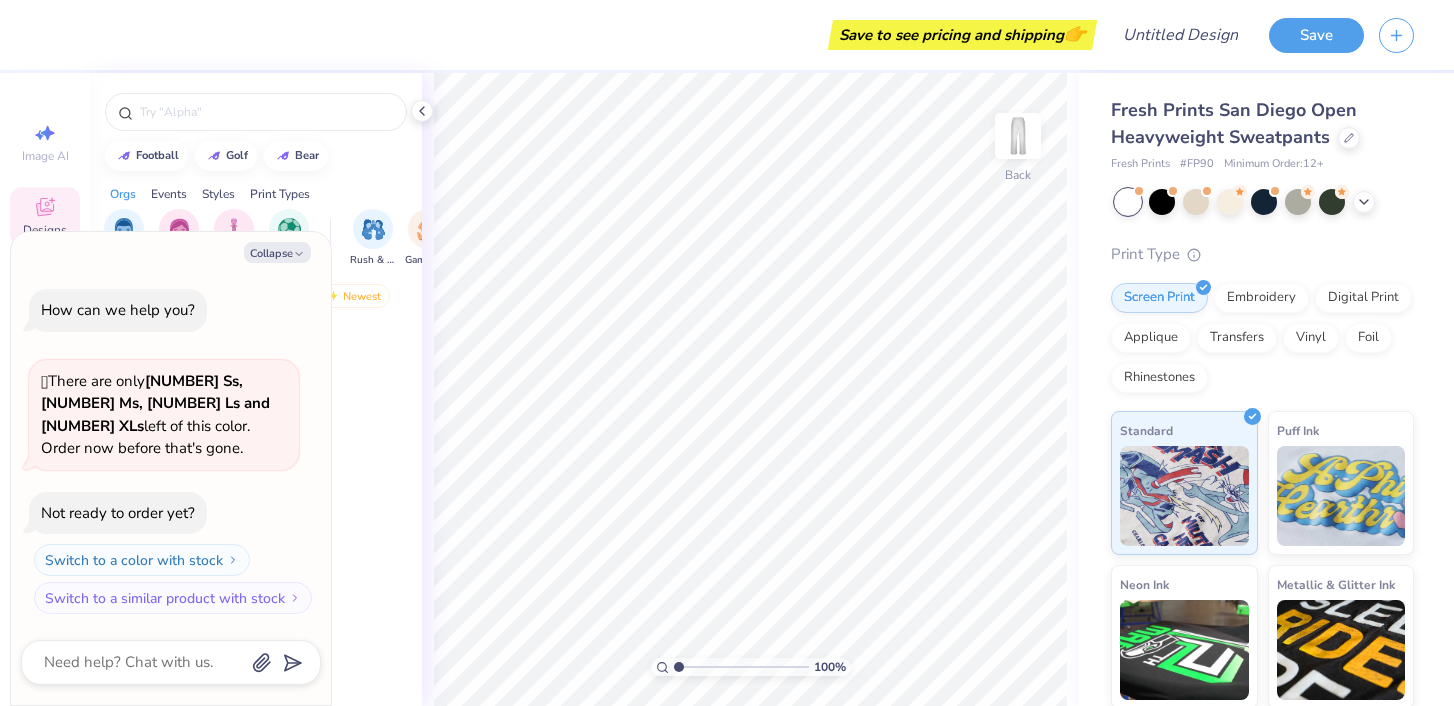 scroll, scrollTop: 0, scrollLeft: 0, axis: both 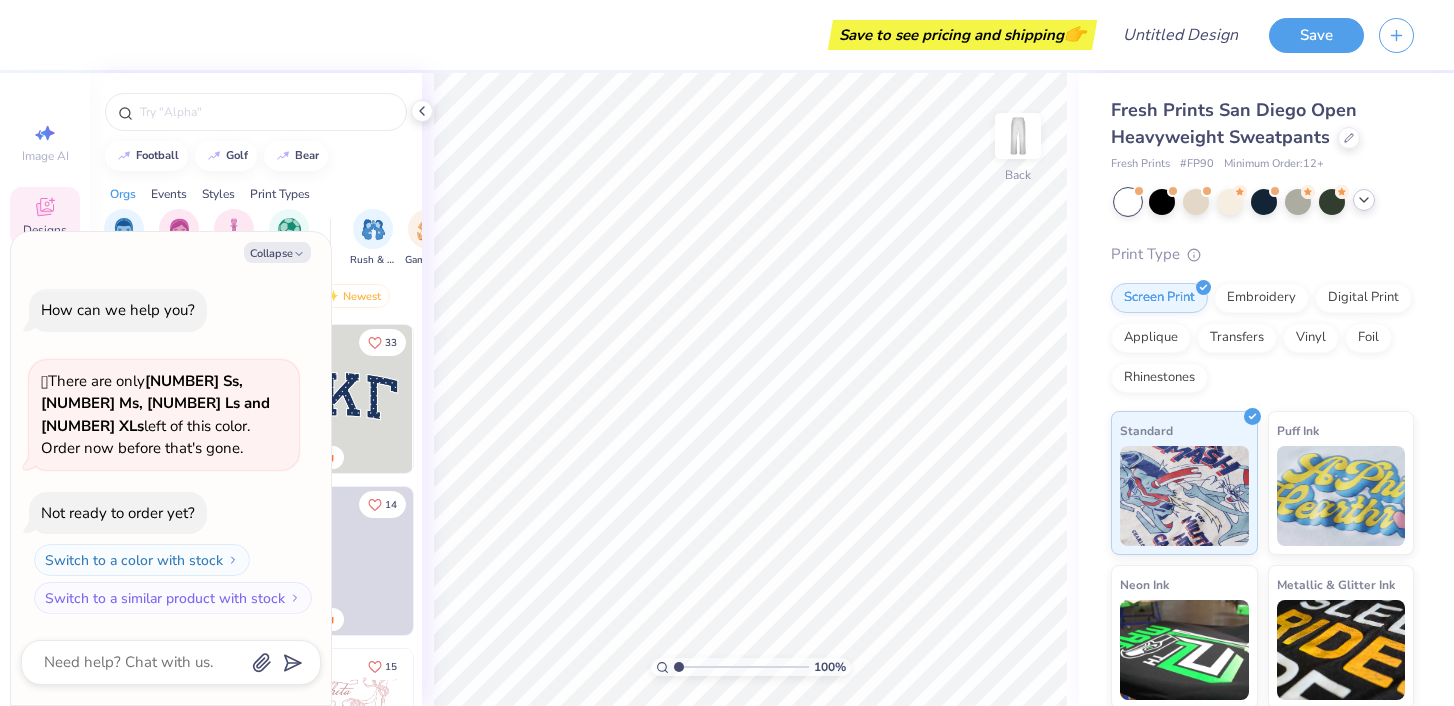 click 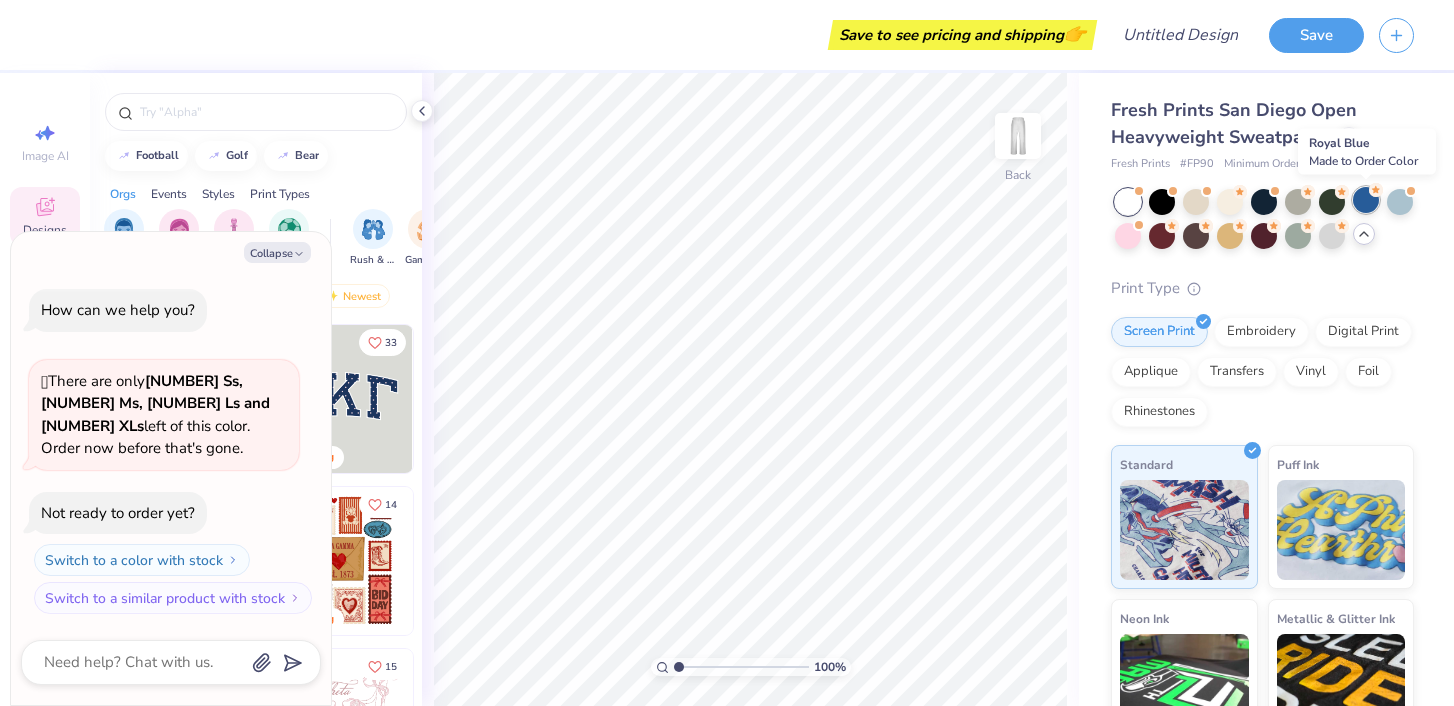 click at bounding box center [1366, 200] 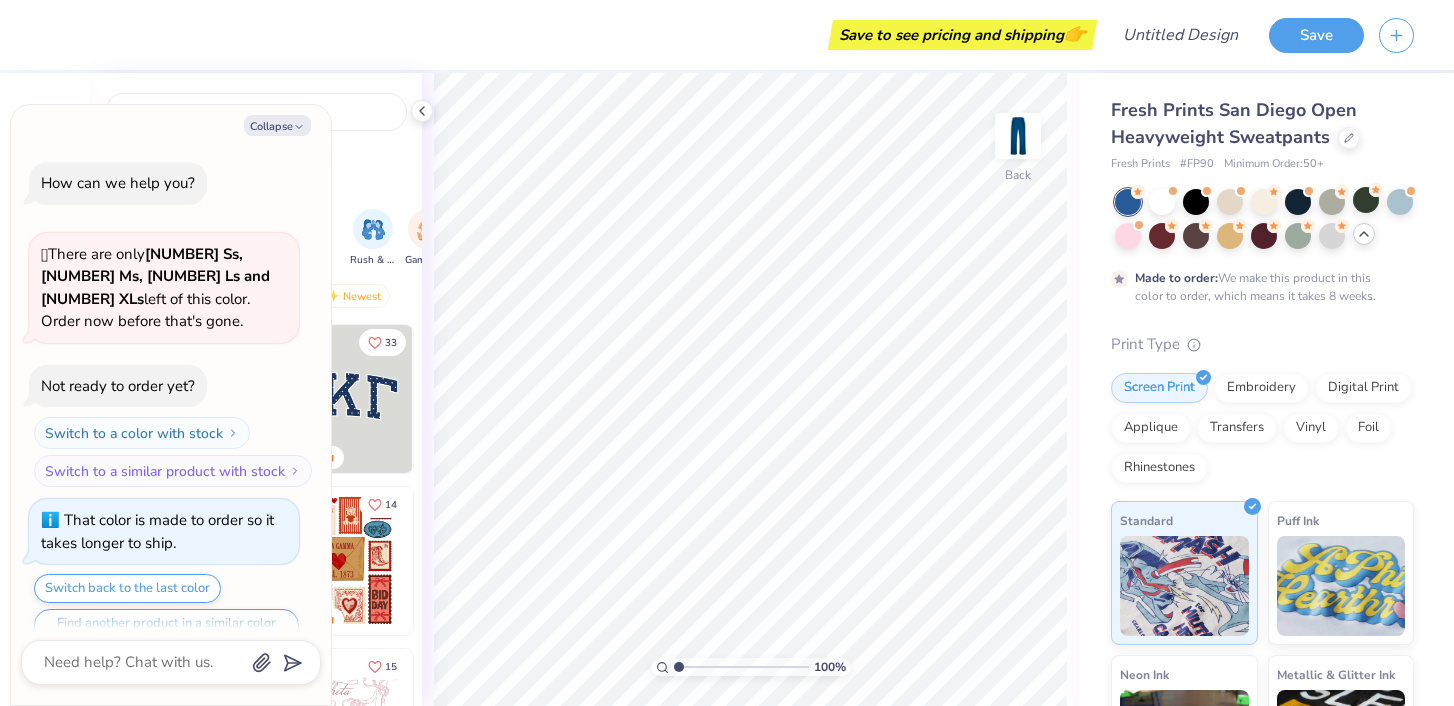 scroll, scrollTop: 16, scrollLeft: 0, axis: vertical 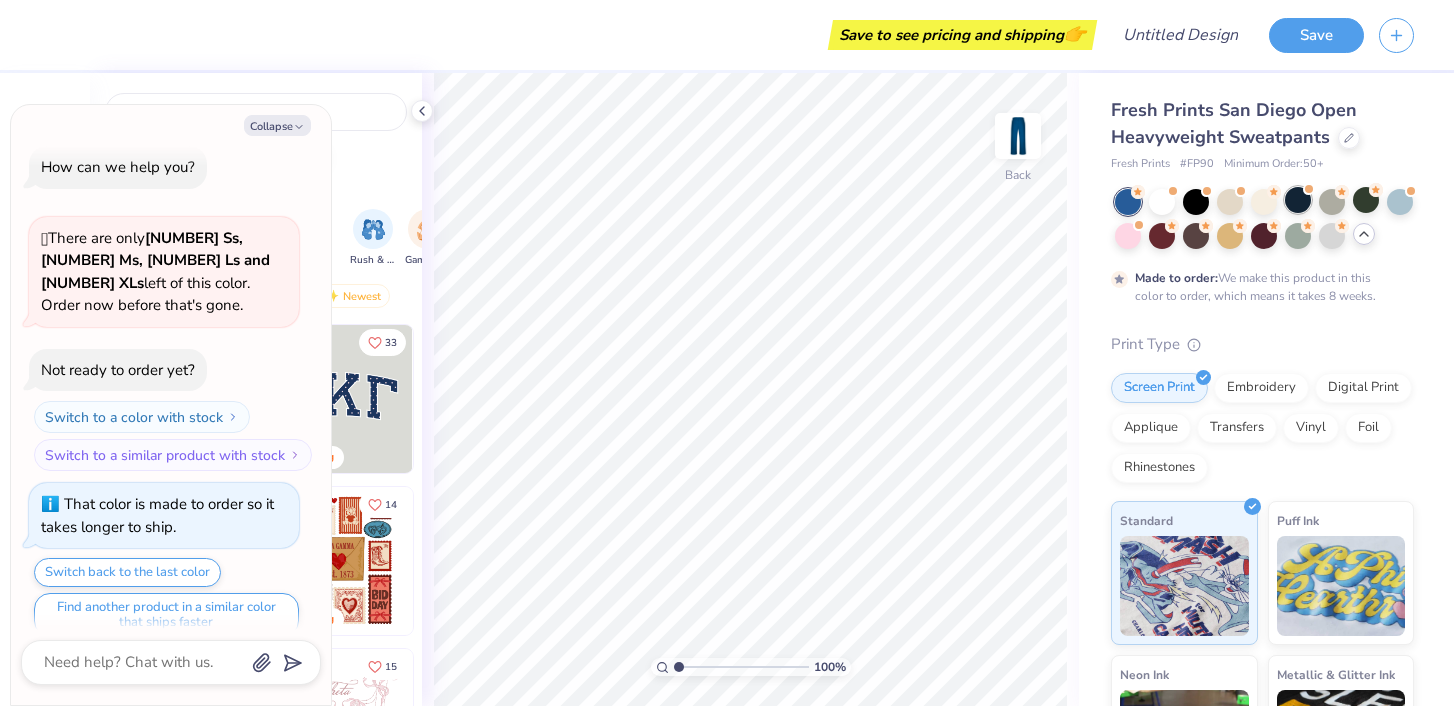 click at bounding box center [1298, 200] 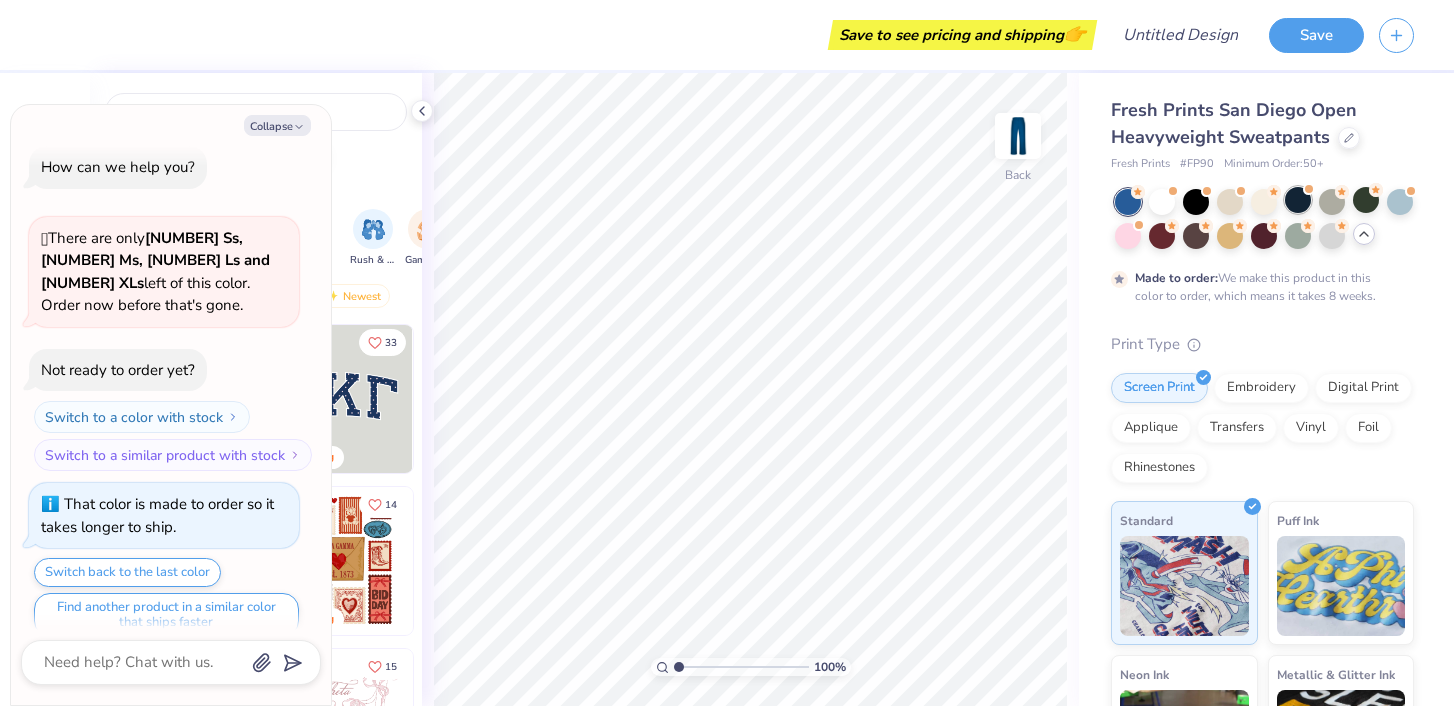 scroll, scrollTop: 376, scrollLeft: 0, axis: vertical 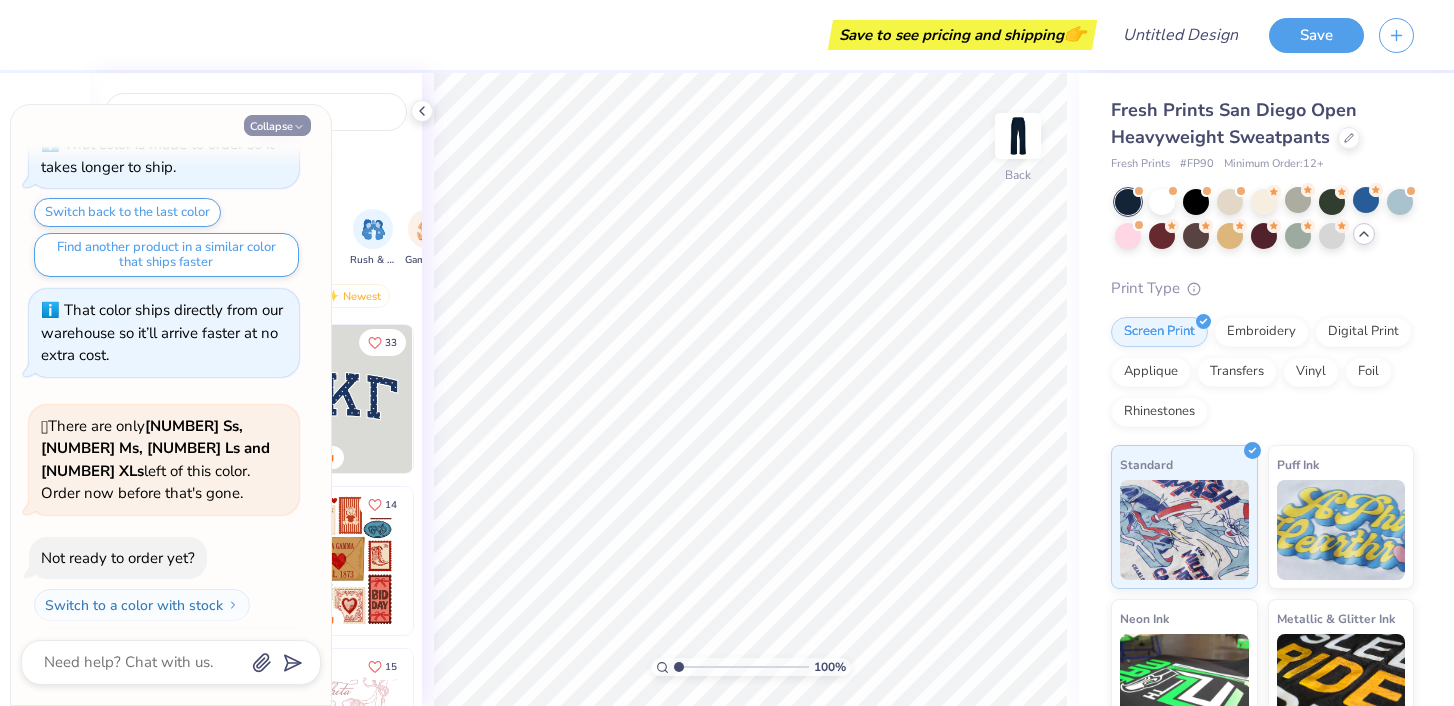 click 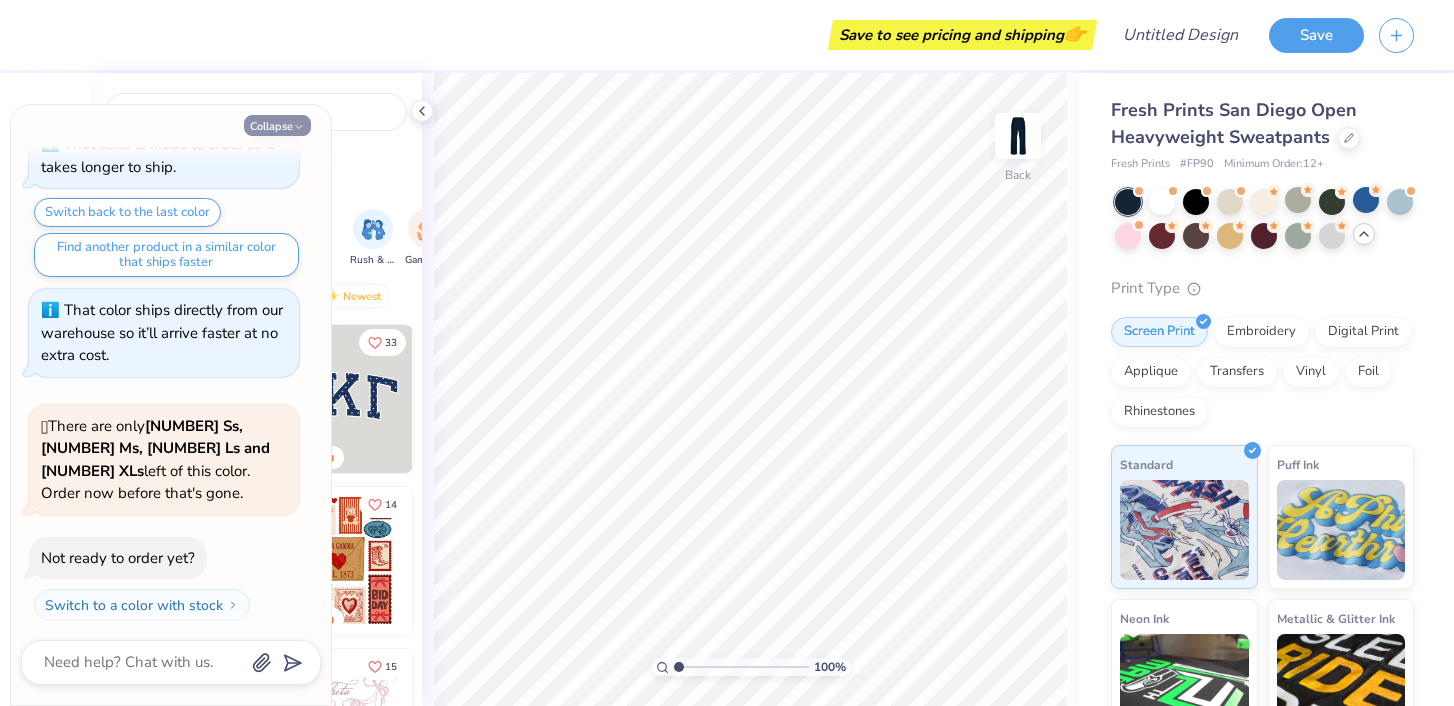 type on "x" 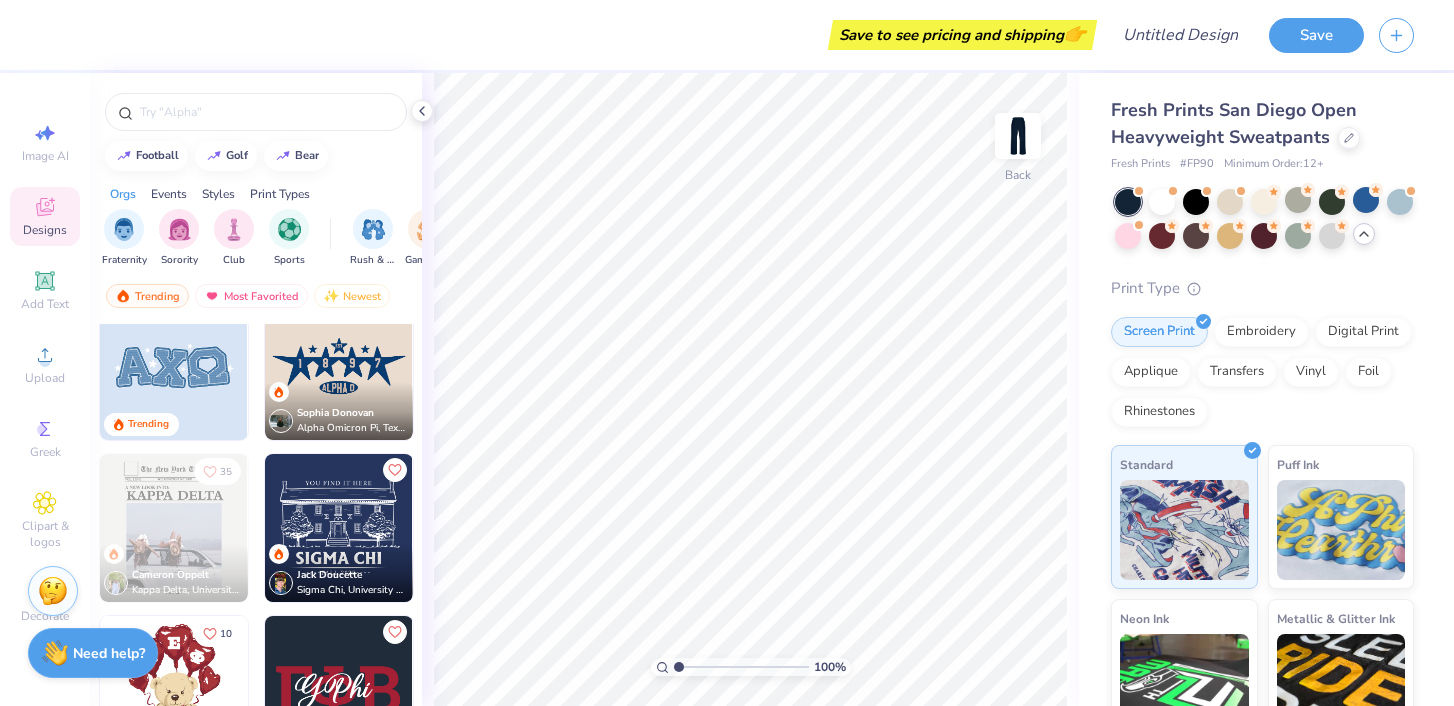 scroll, scrollTop: 0, scrollLeft: 0, axis: both 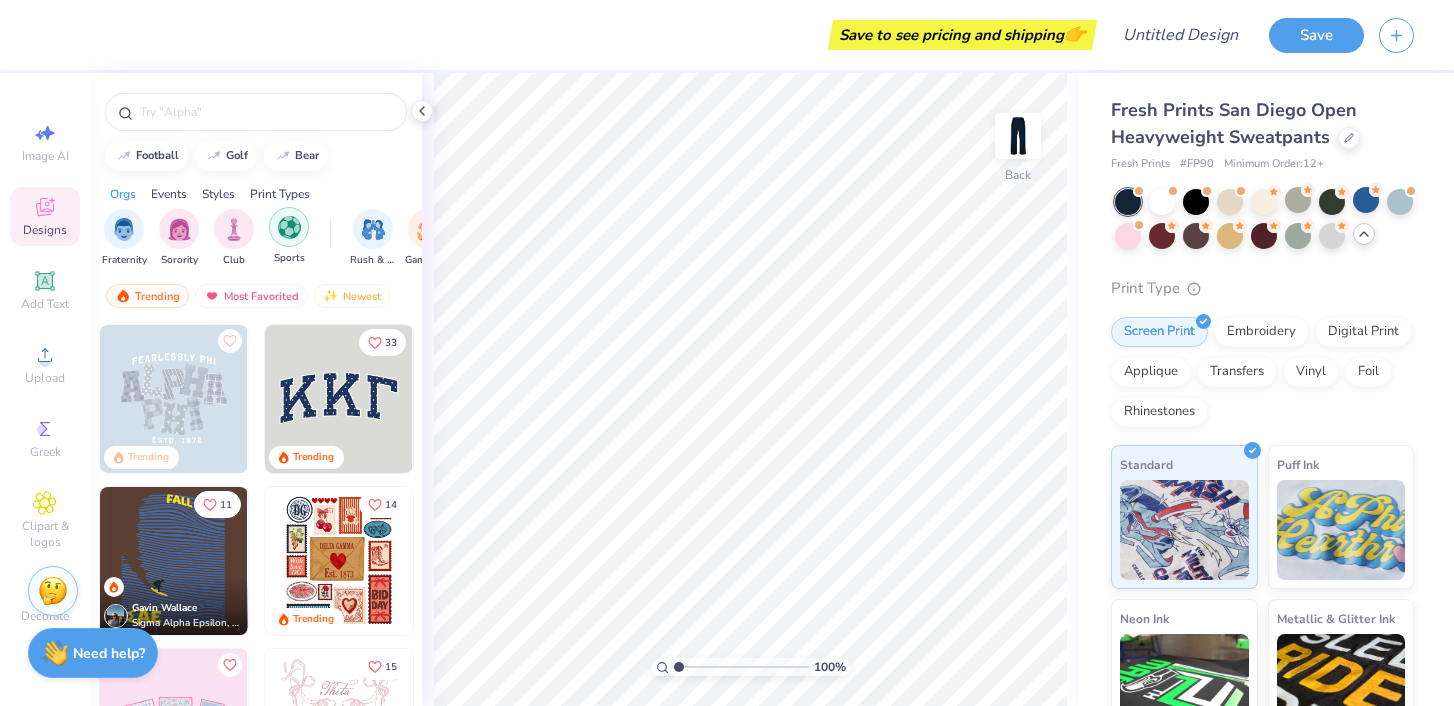 click at bounding box center (289, 227) 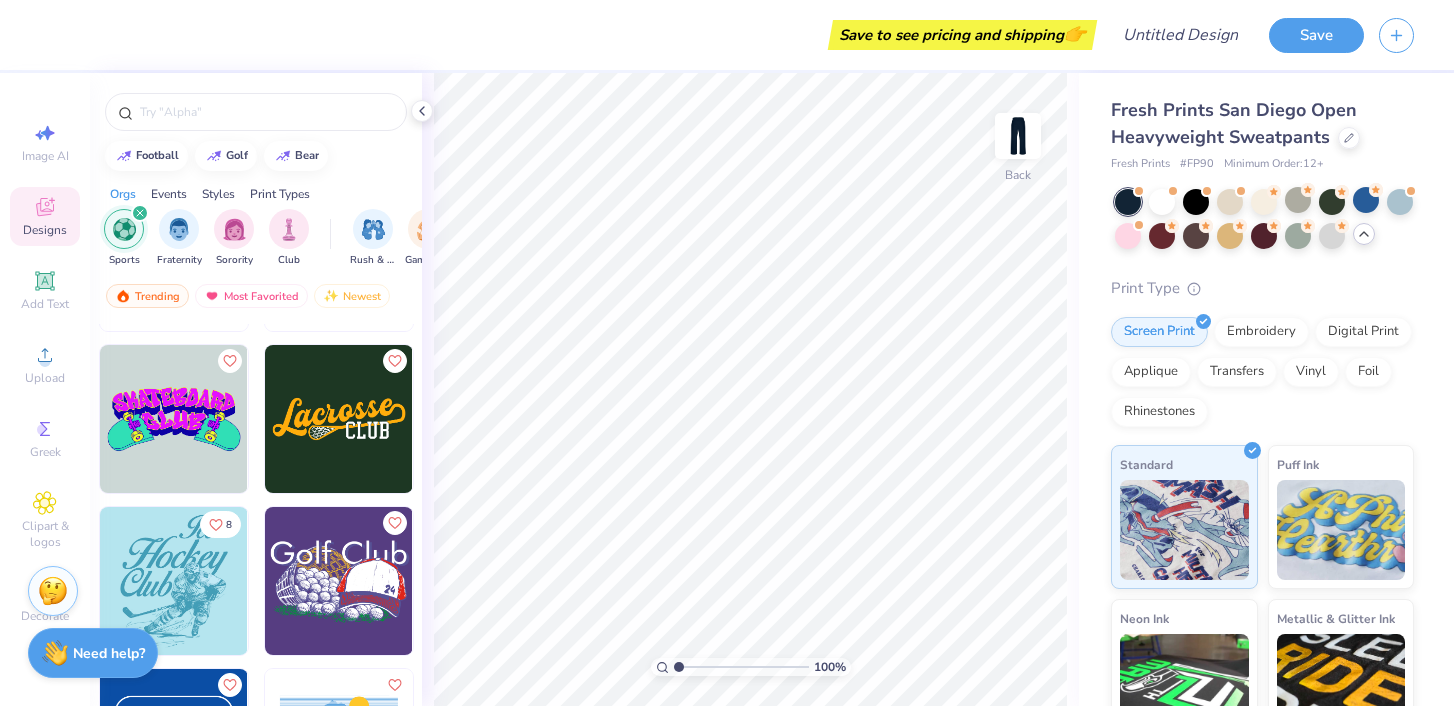 scroll, scrollTop: 5329, scrollLeft: 0, axis: vertical 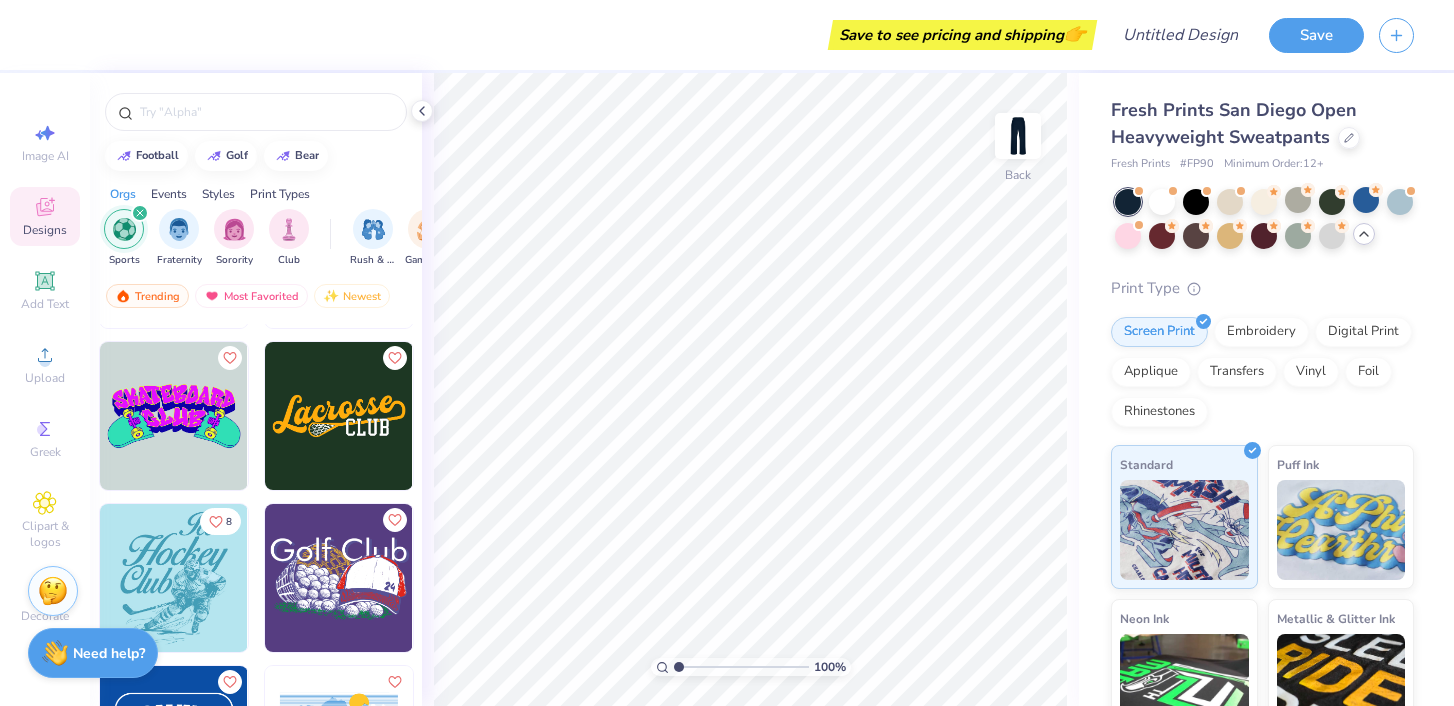 click at bounding box center (339, 416) 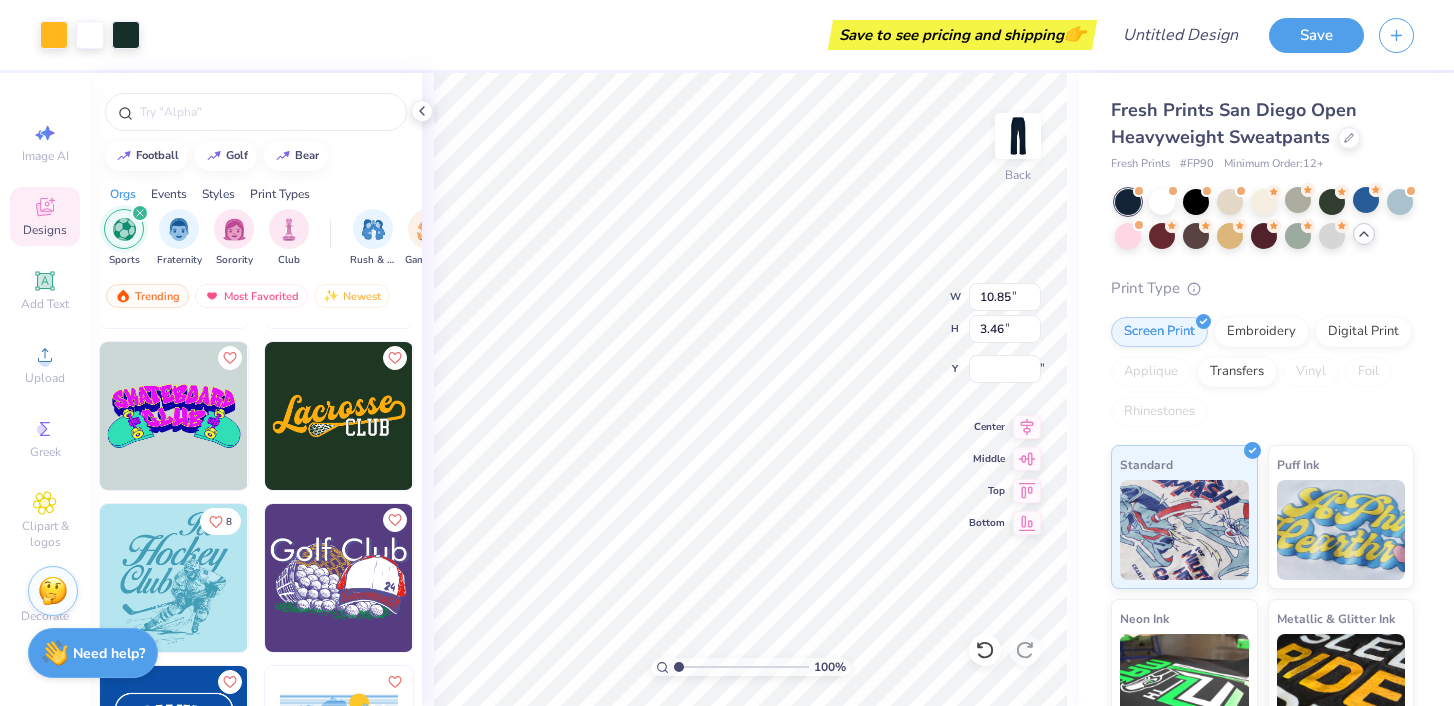 type on "1.27" 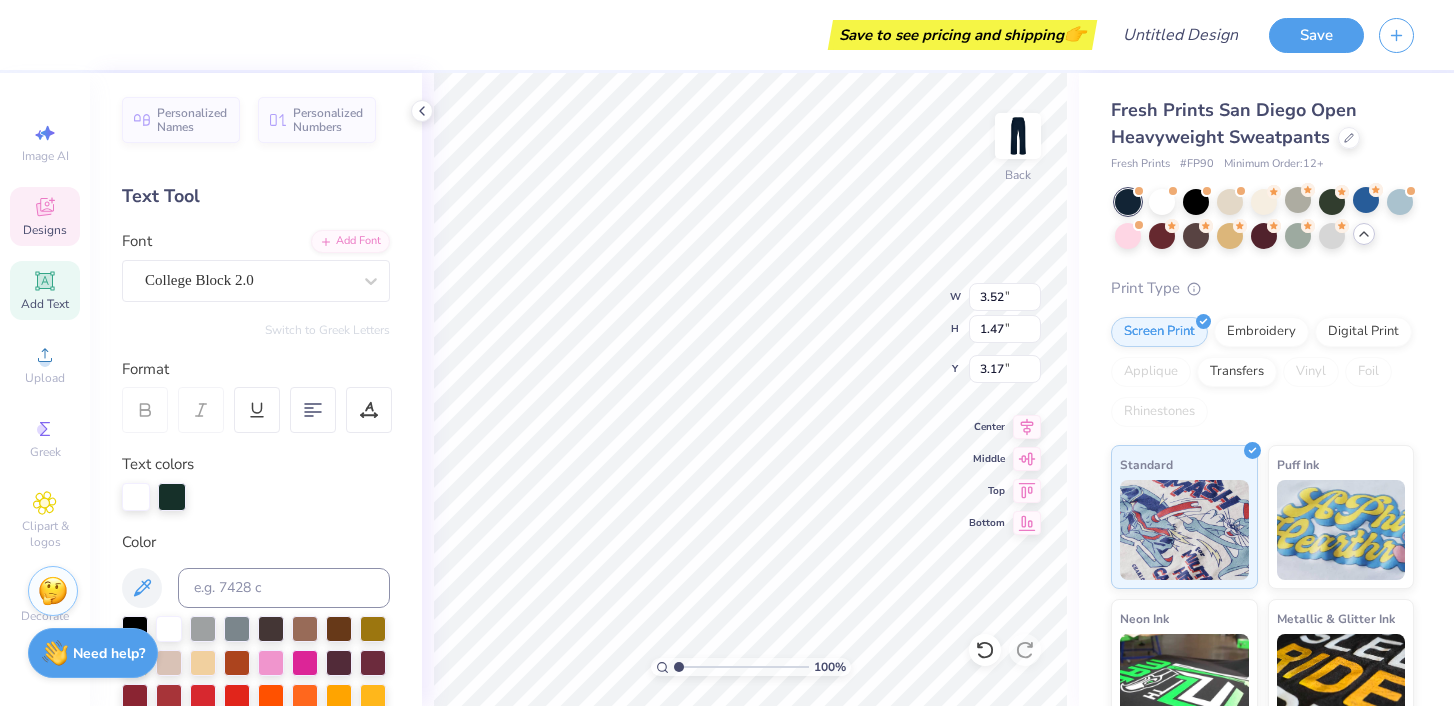 type on "3.23" 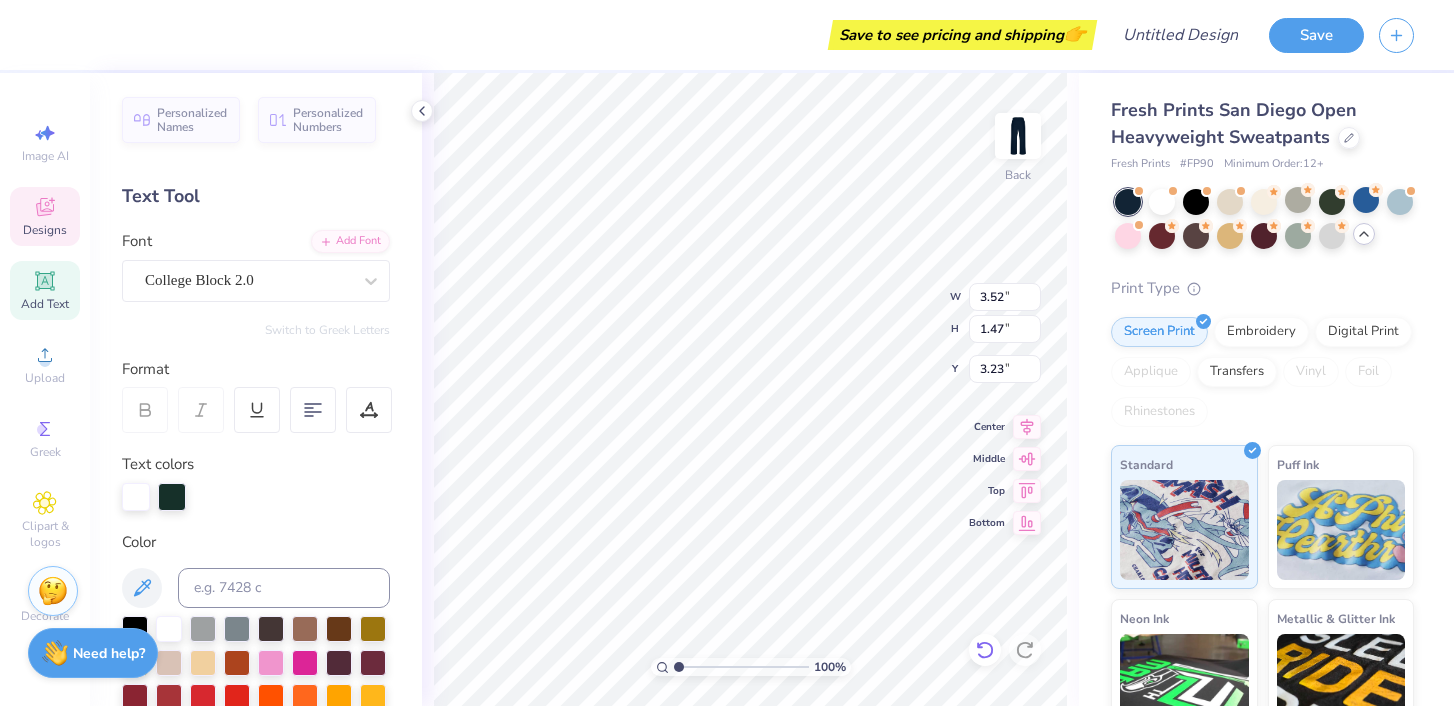 click 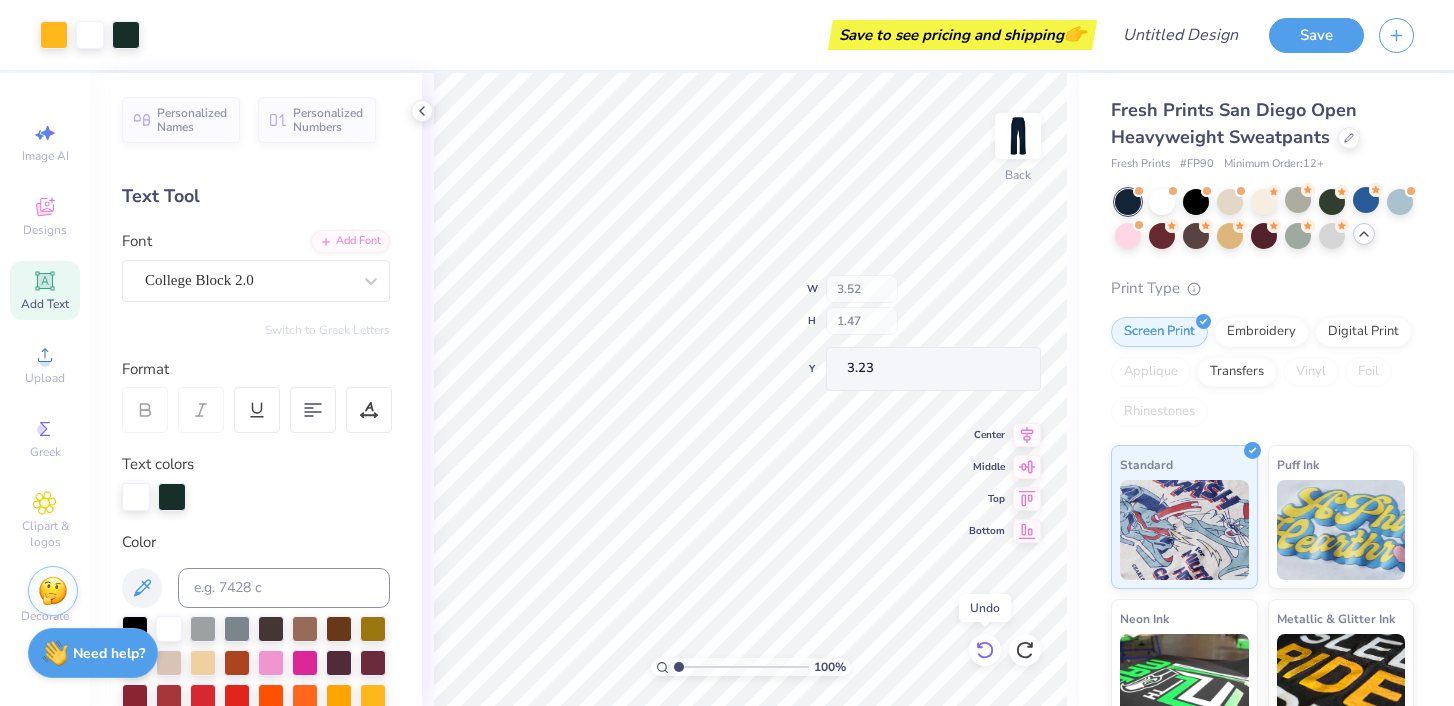 click 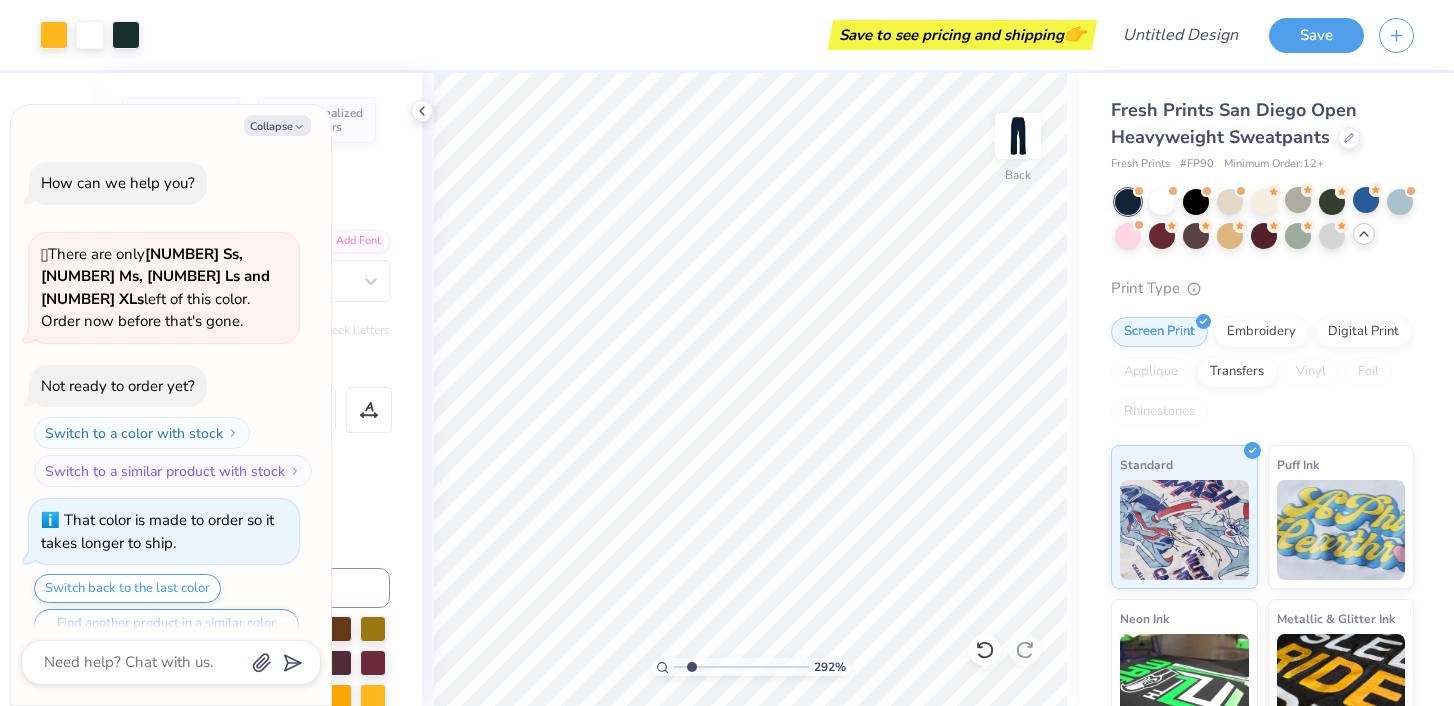 type on "2.92" 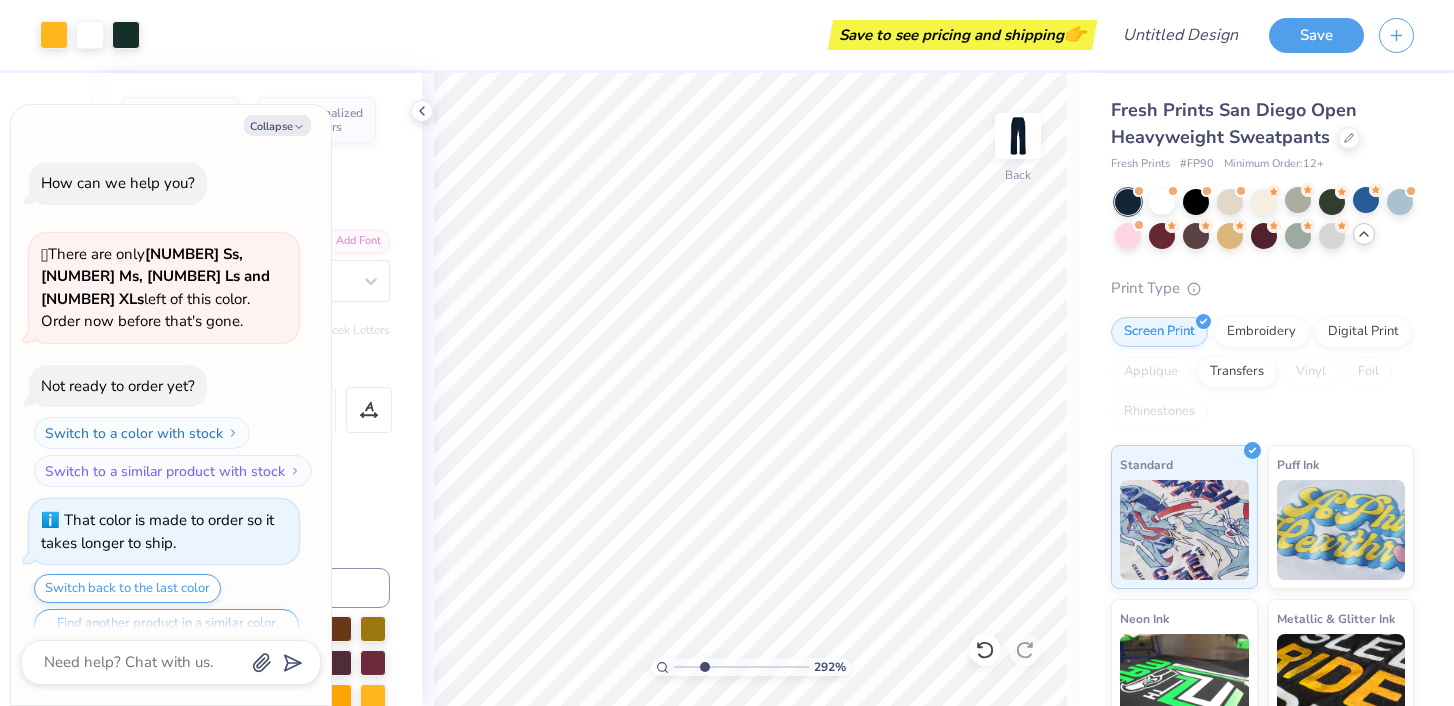 type on "3.33" 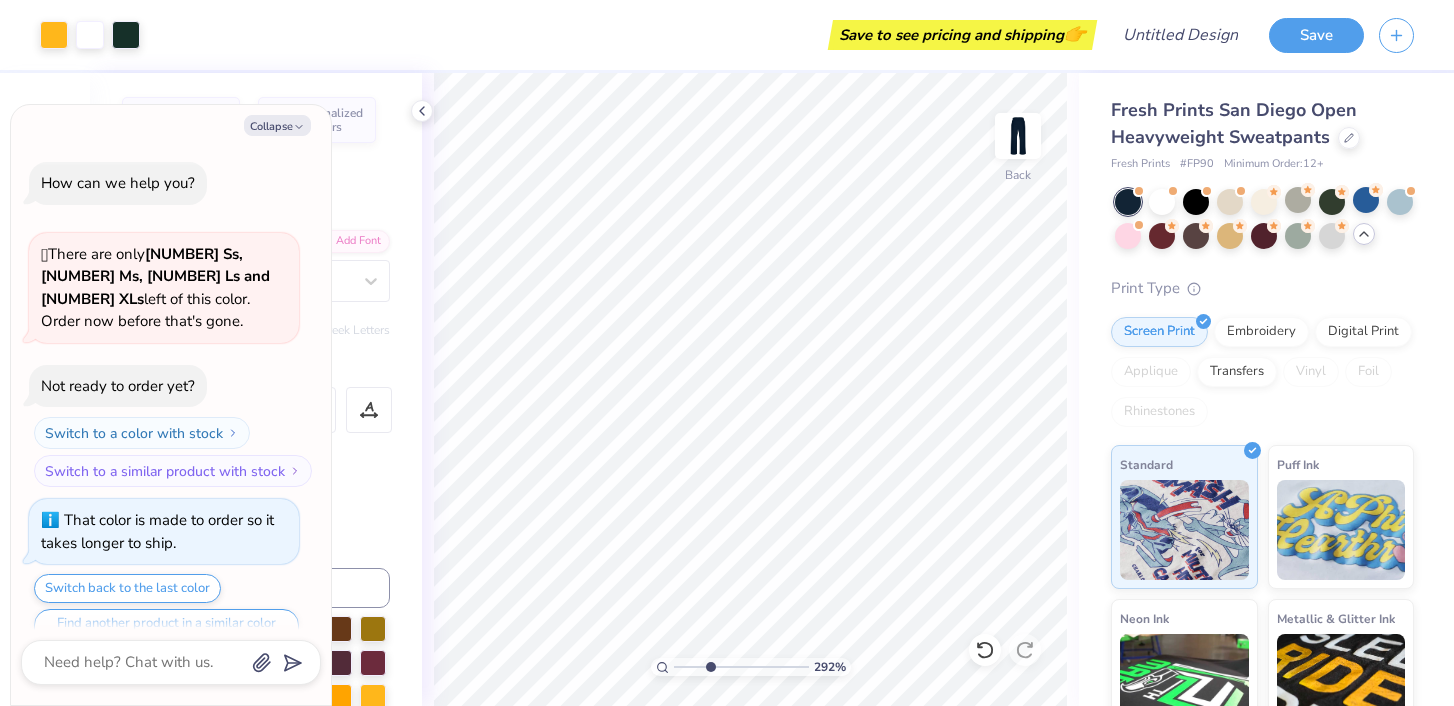 type on "x" 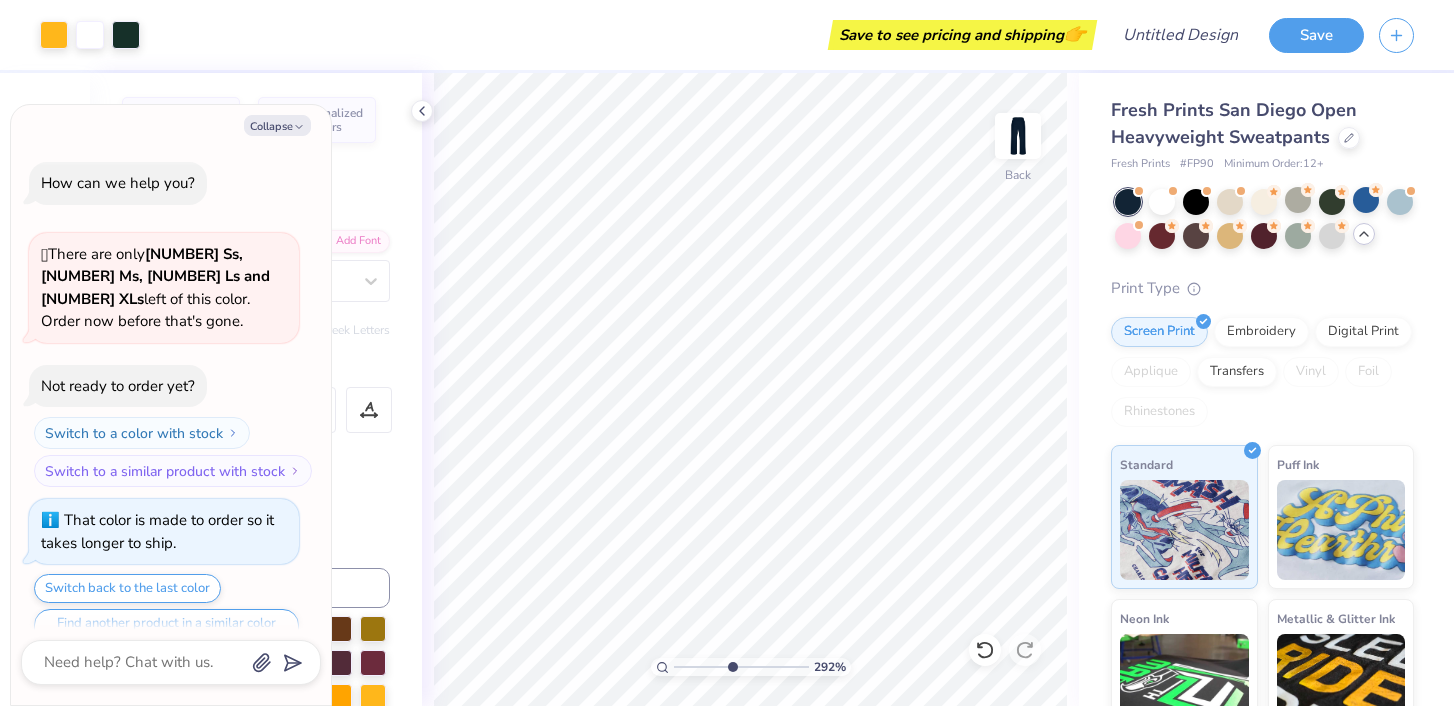scroll, scrollTop: 498, scrollLeft: 0, axis: vertical 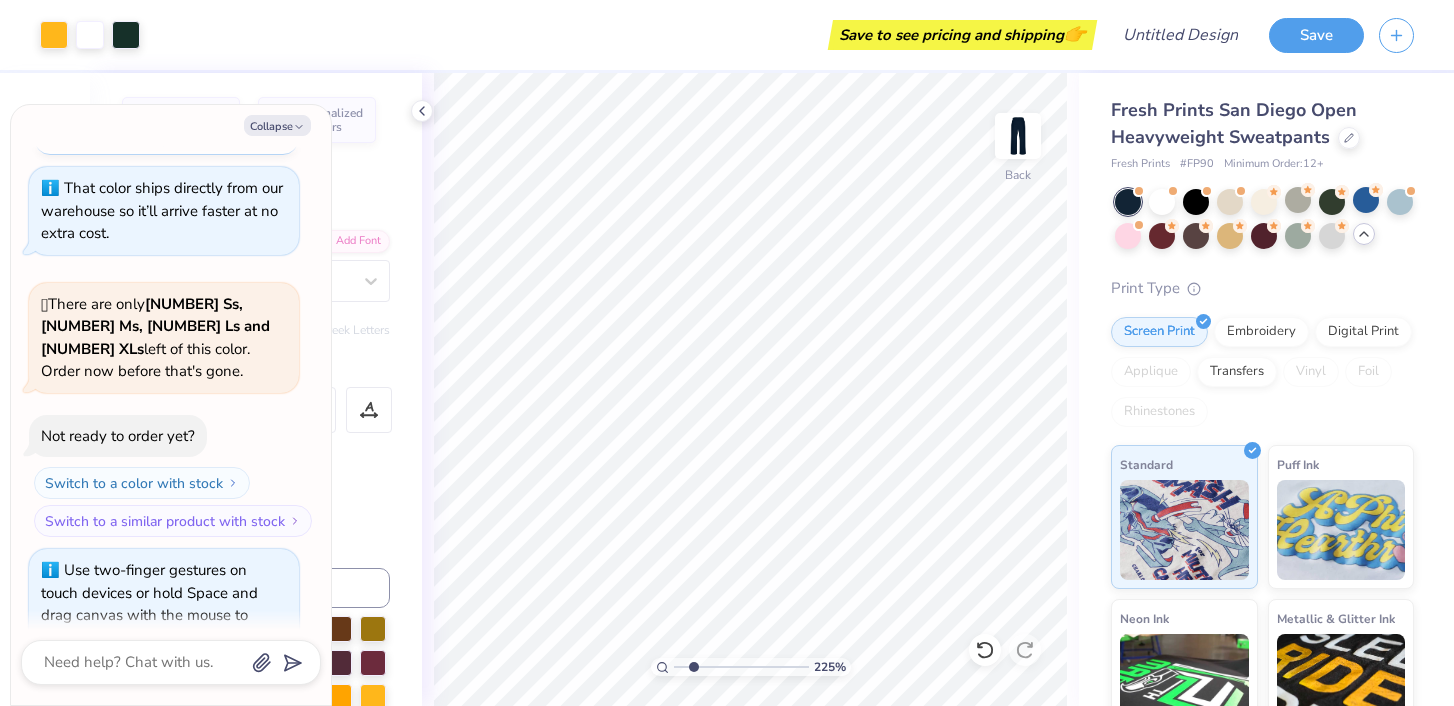 type on "2.08" 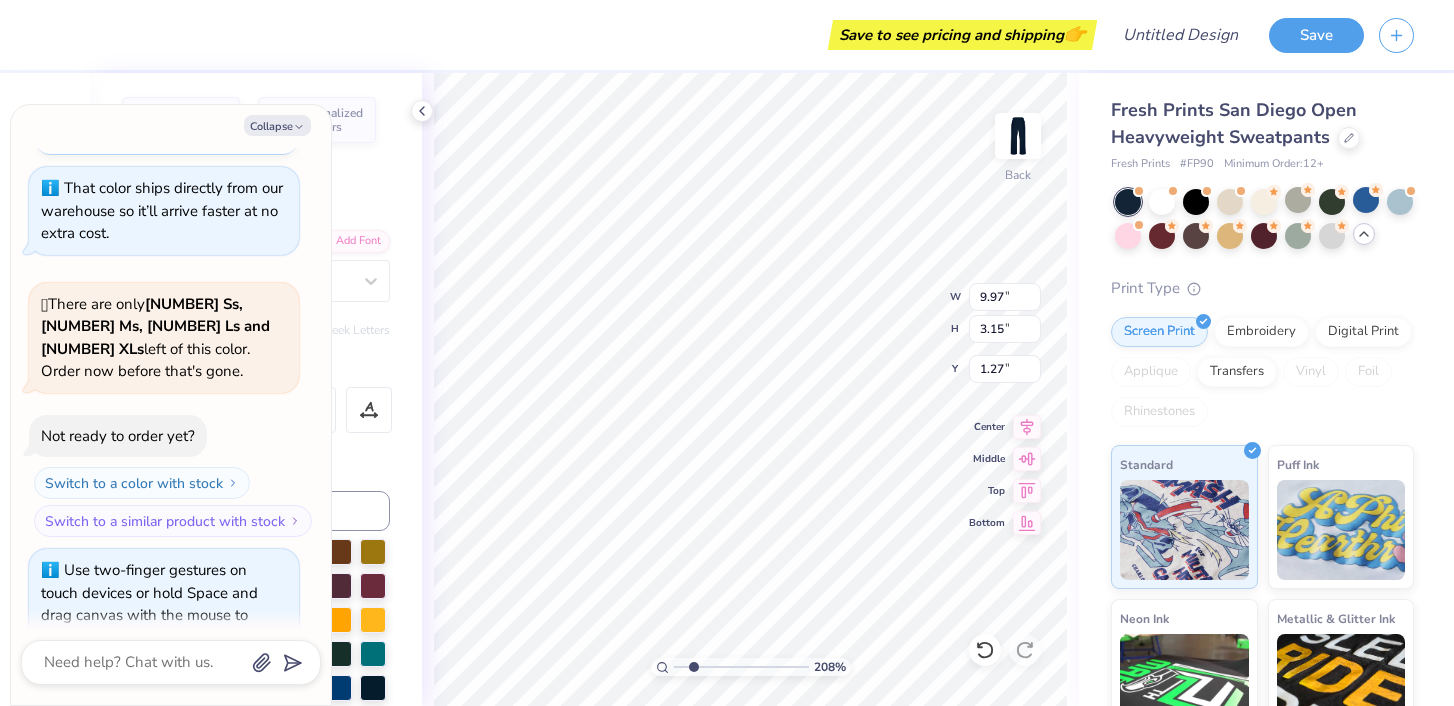 type on "x" 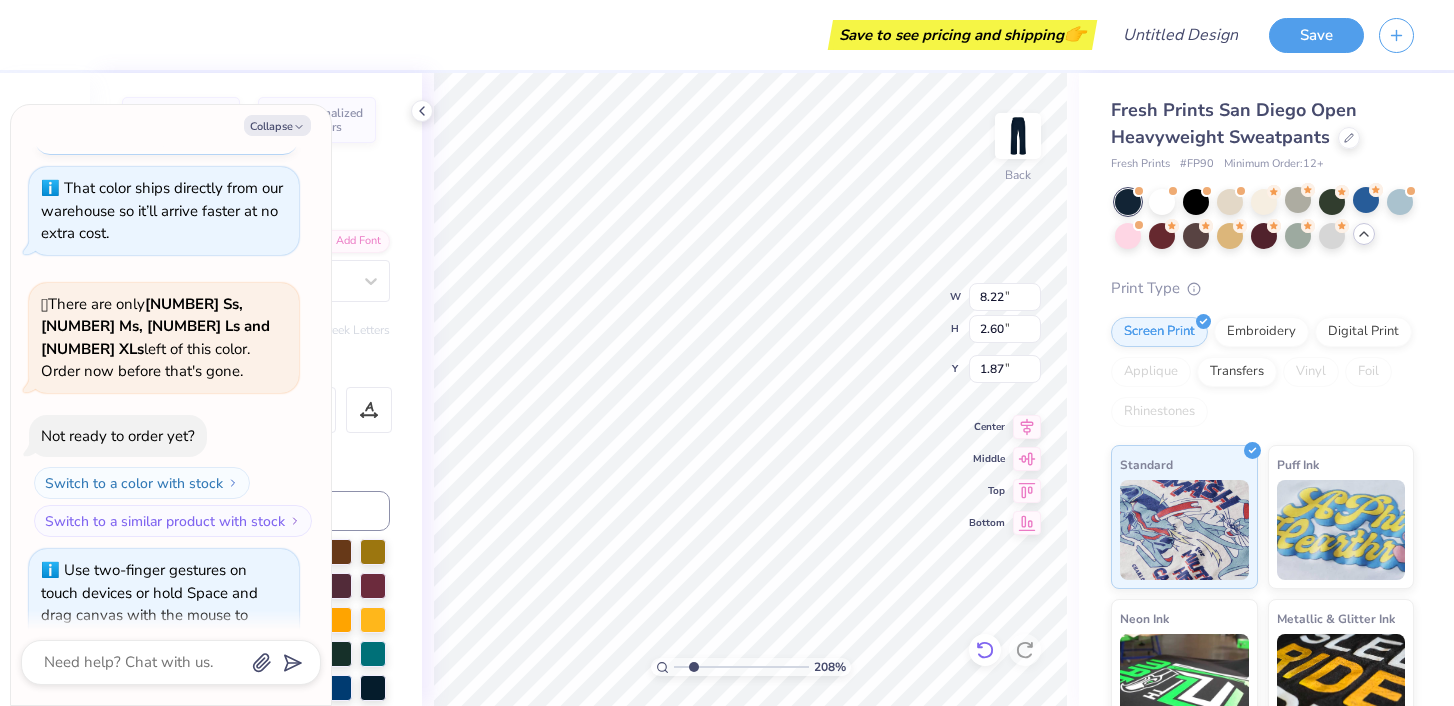 click 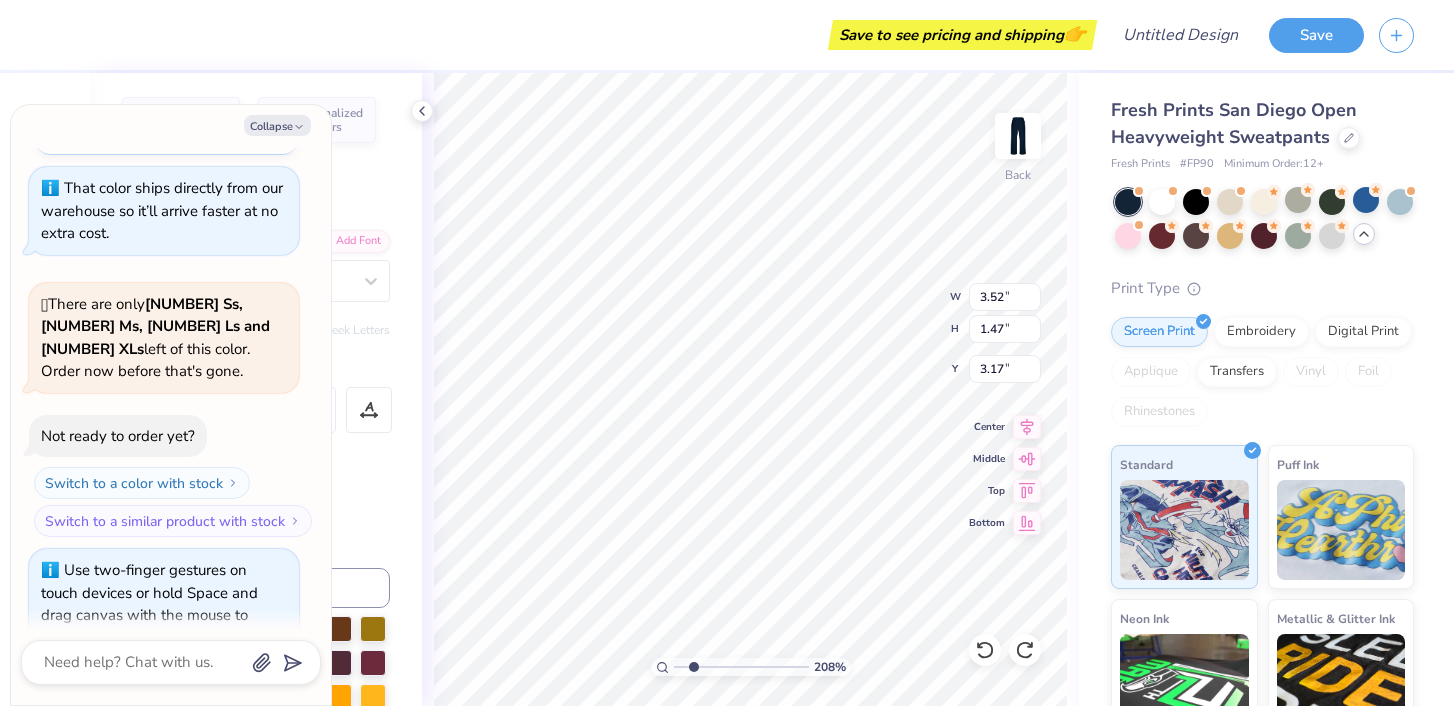 scroll, scrollTop: 0, scrollLeft: 0, axis: both 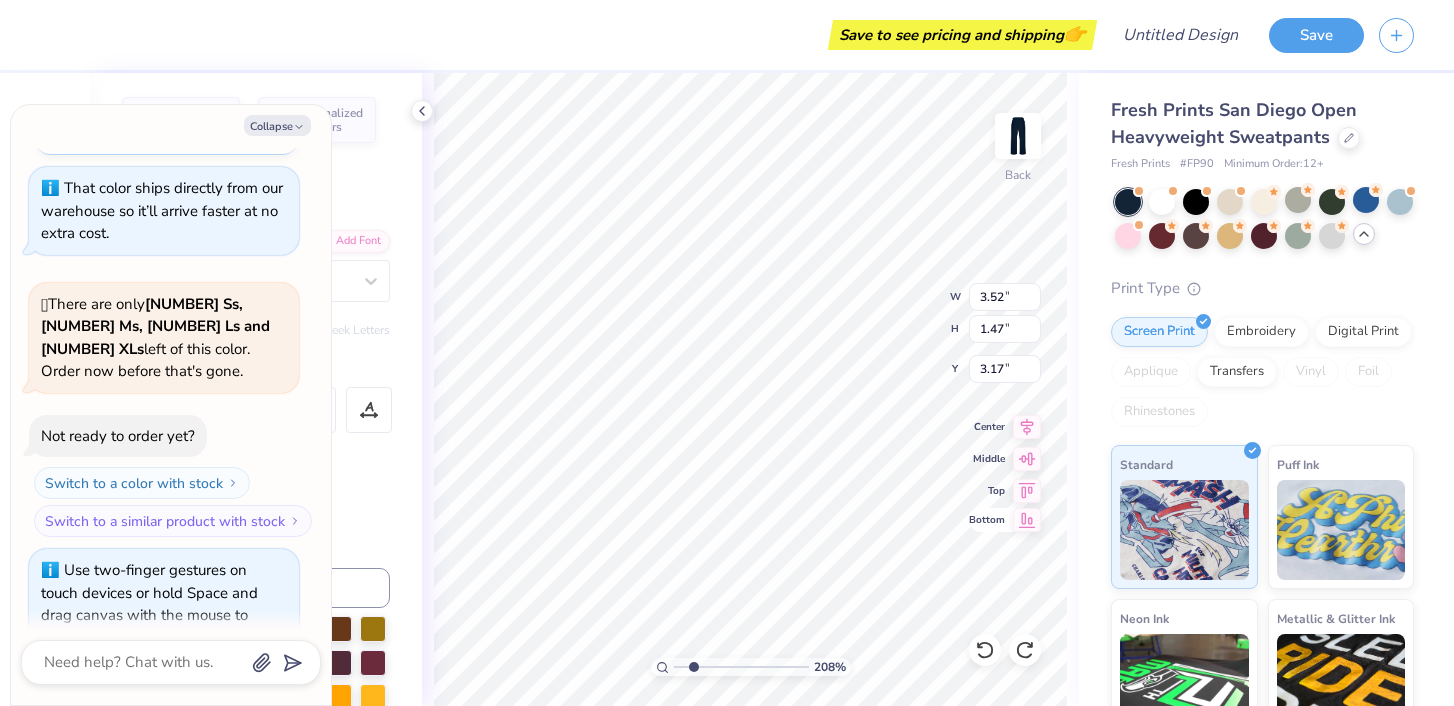 type on "Penn Club" 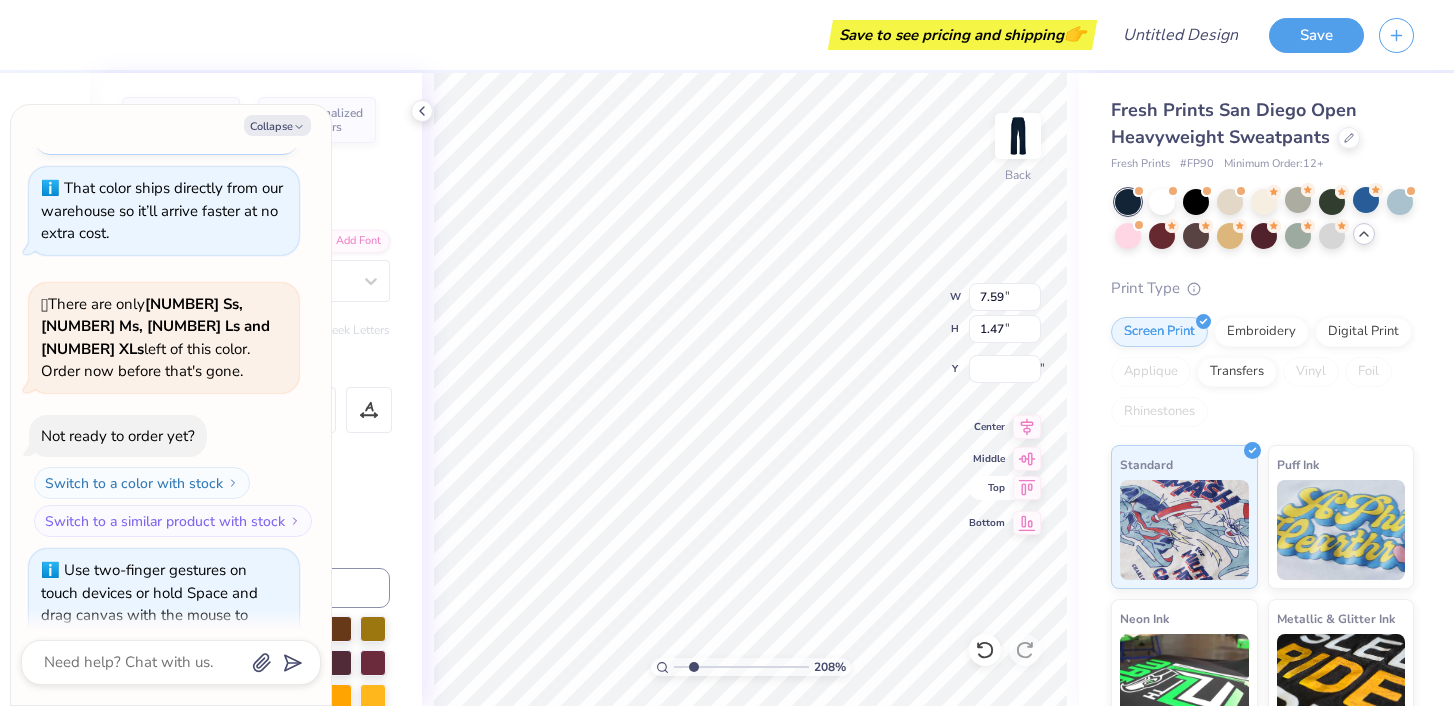 click 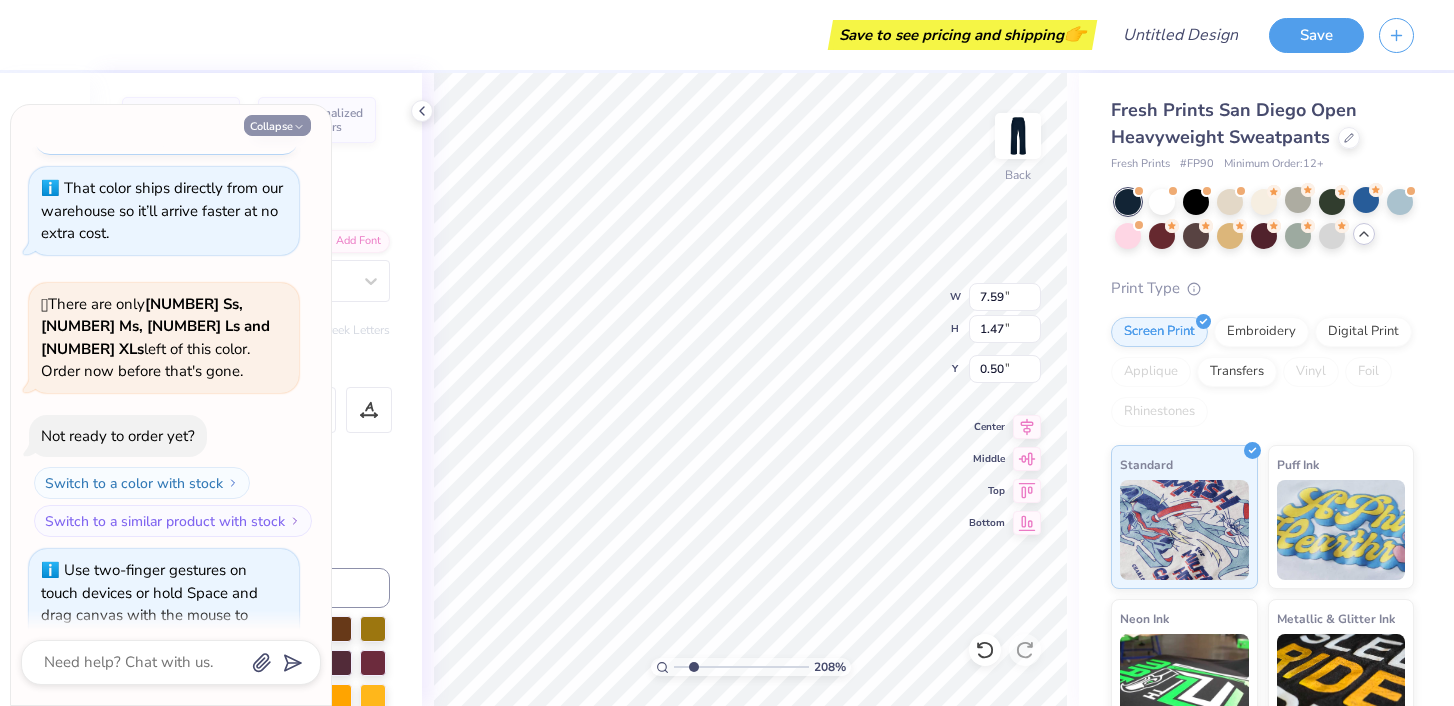 click on "Collapse" at bounding box center (277, 125) 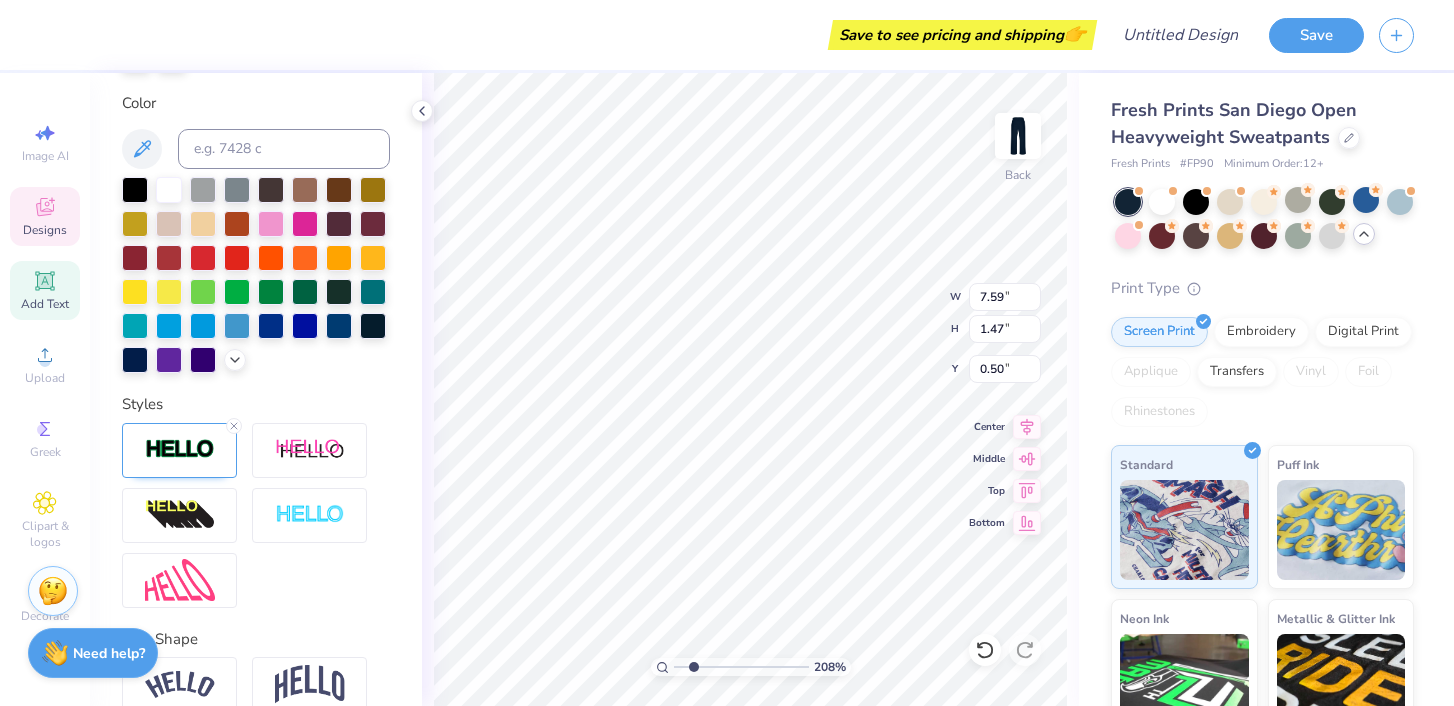 scroll, scrollTop: 534, scrollLeft: 0, axis: vertical 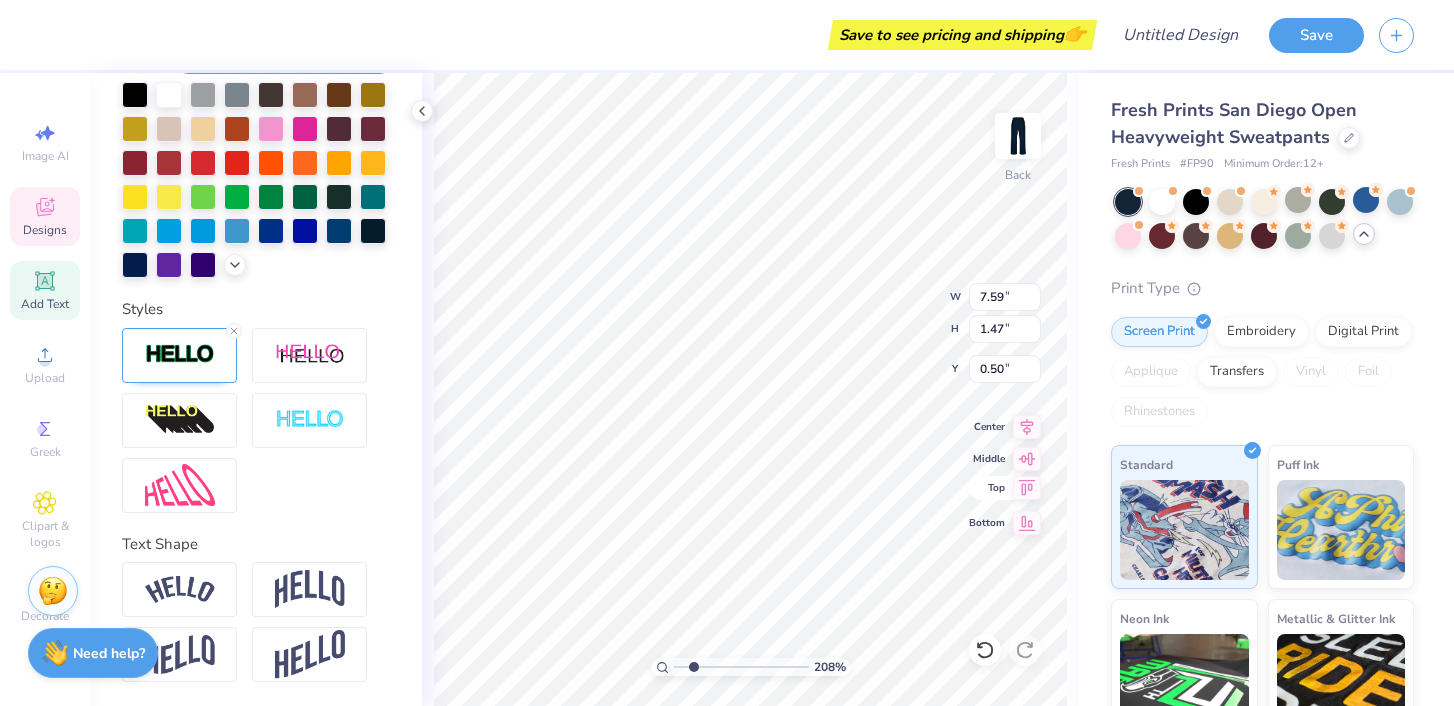 click 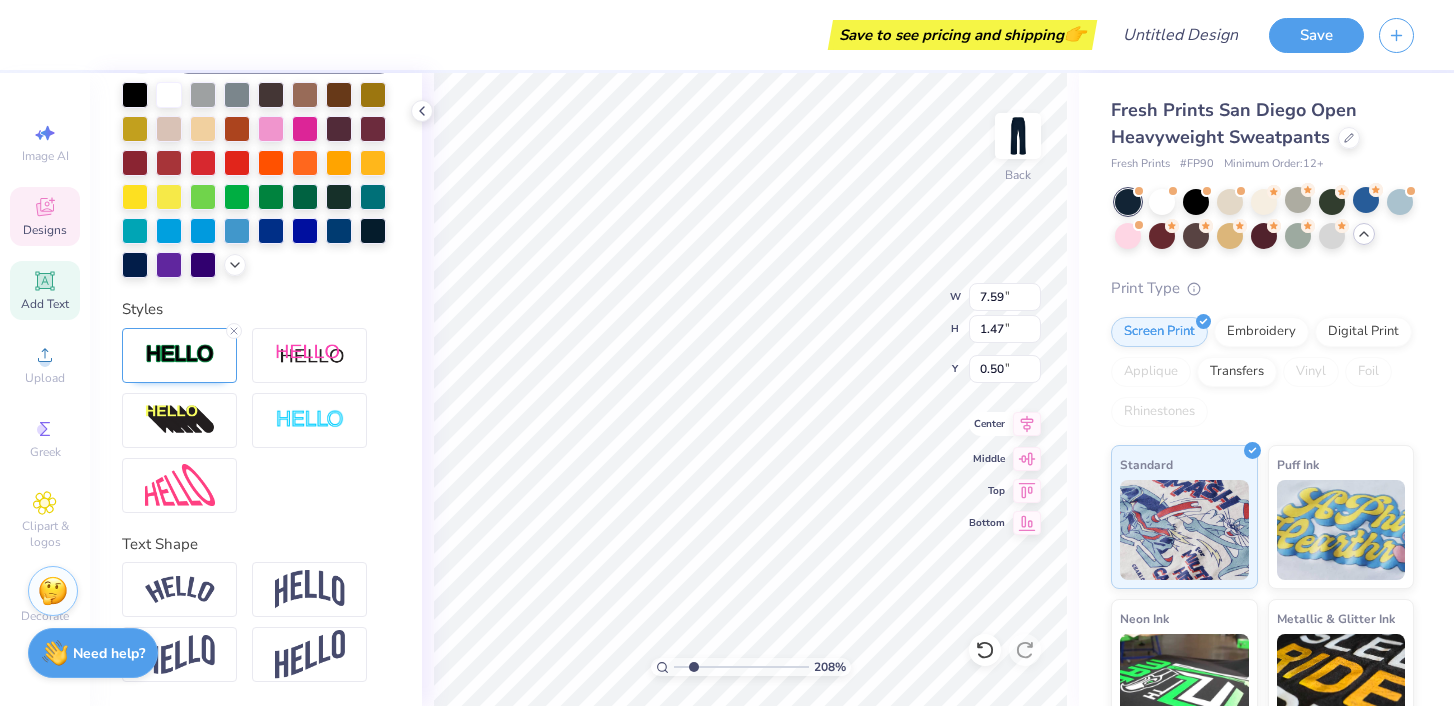 type on "5.07" 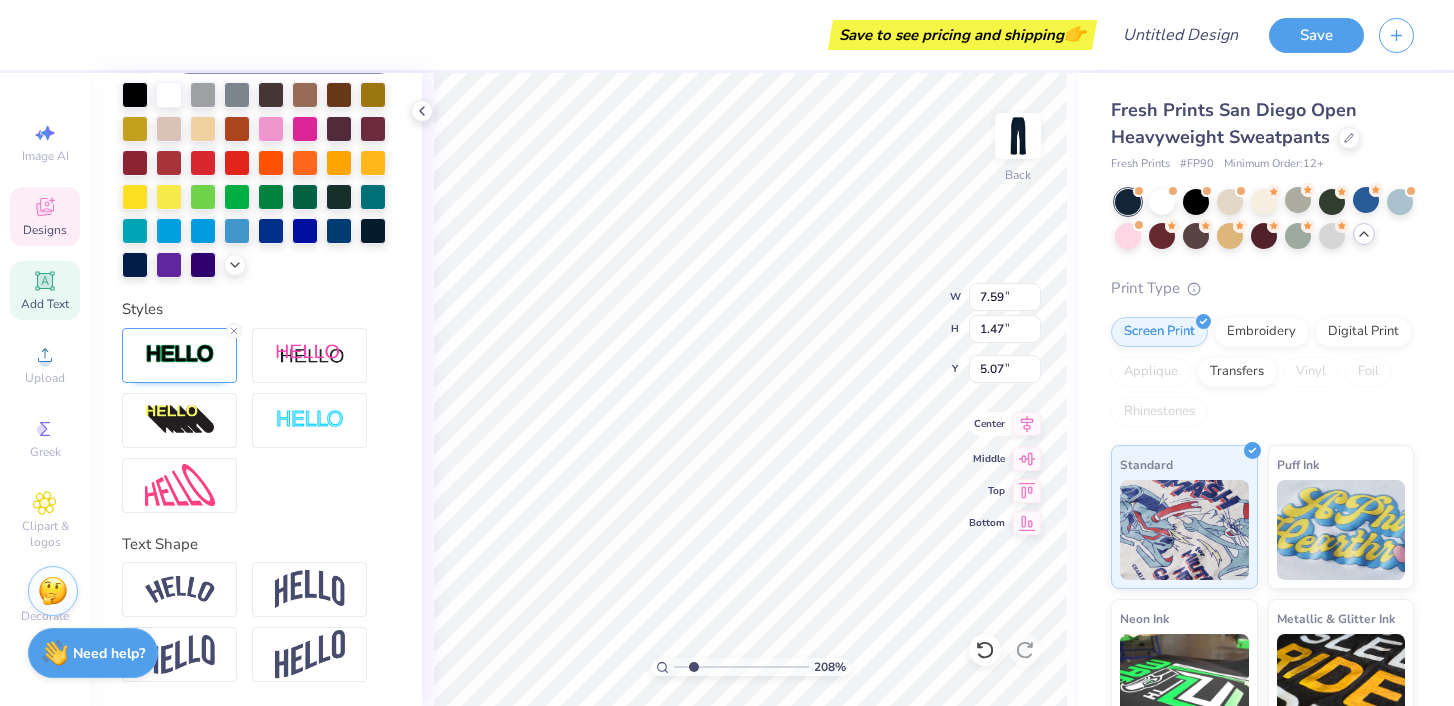 type on "9.97" 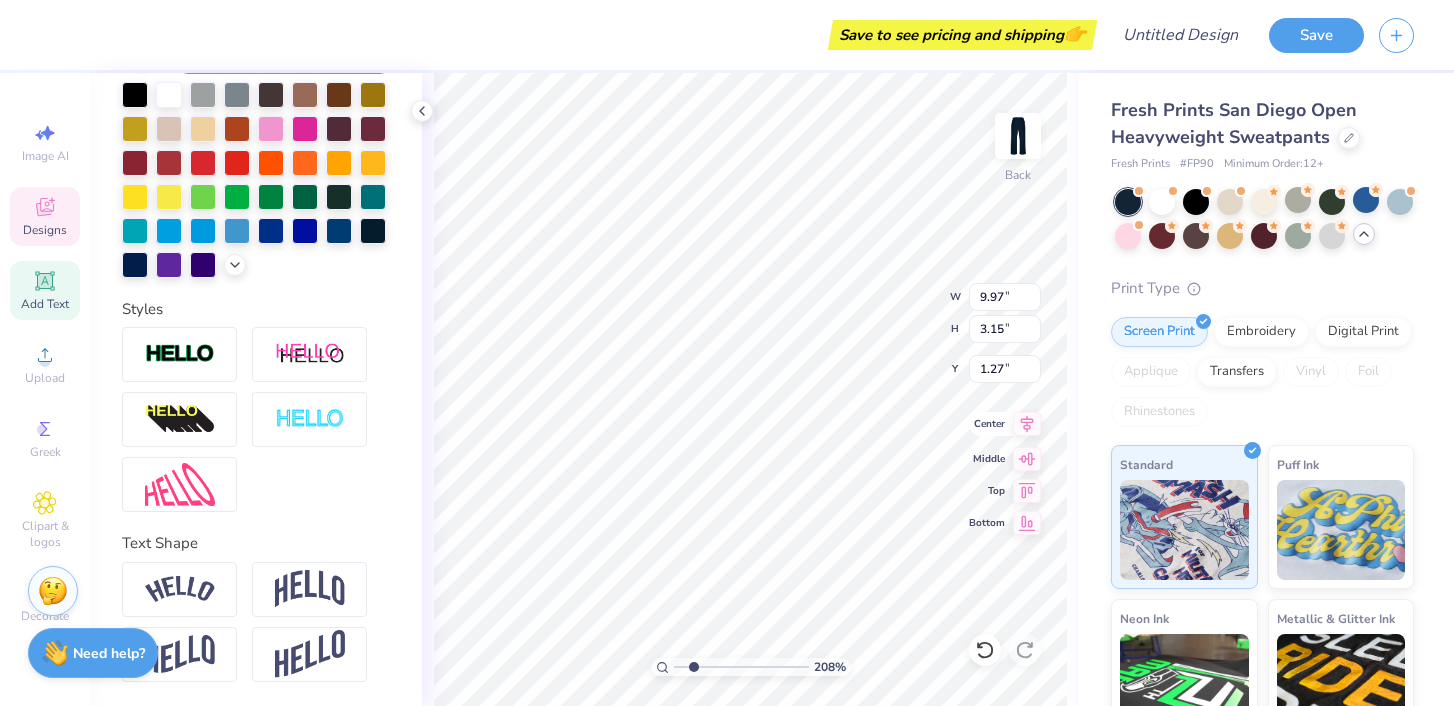 scroll, scrollTop: 456, scrollLeft: 0, axis: vertical 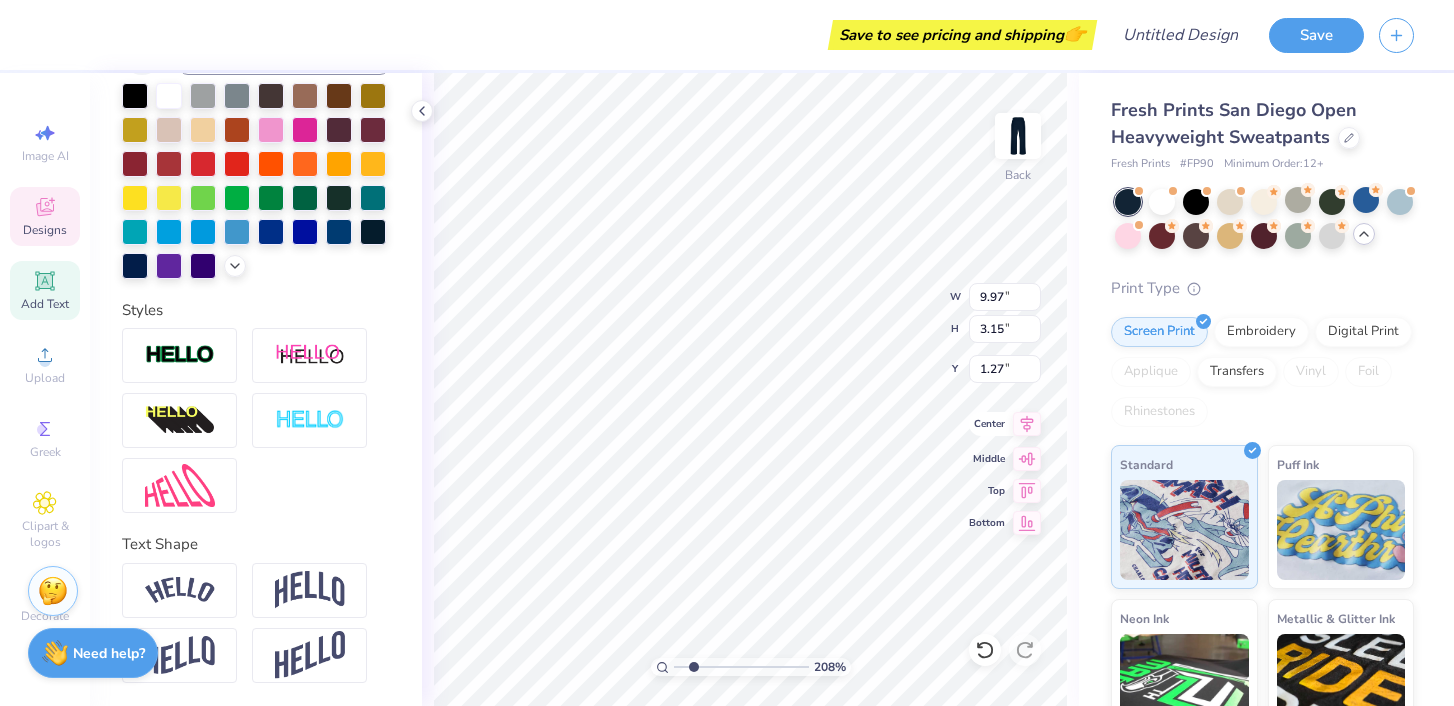 type on "7.93" 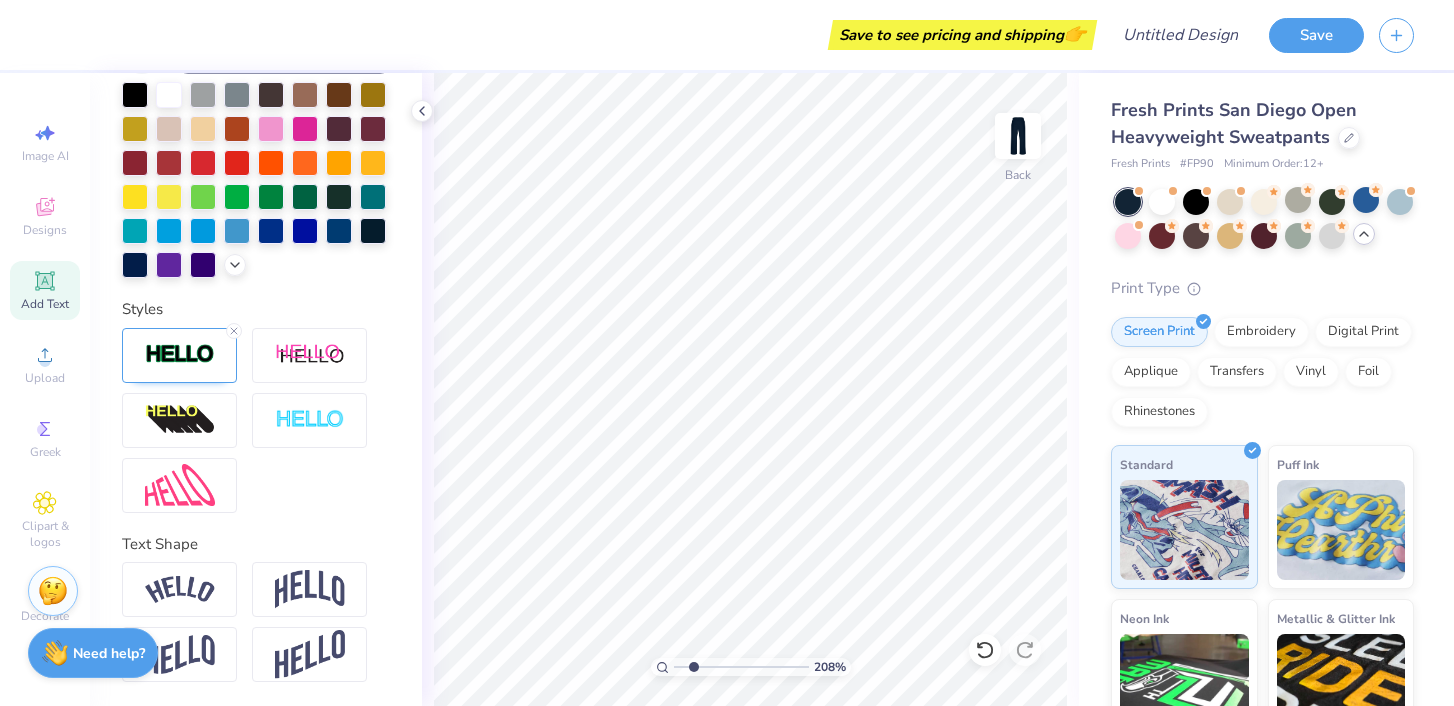 scroll, scrollTop: 0, scrollLeft: 0, axis: both 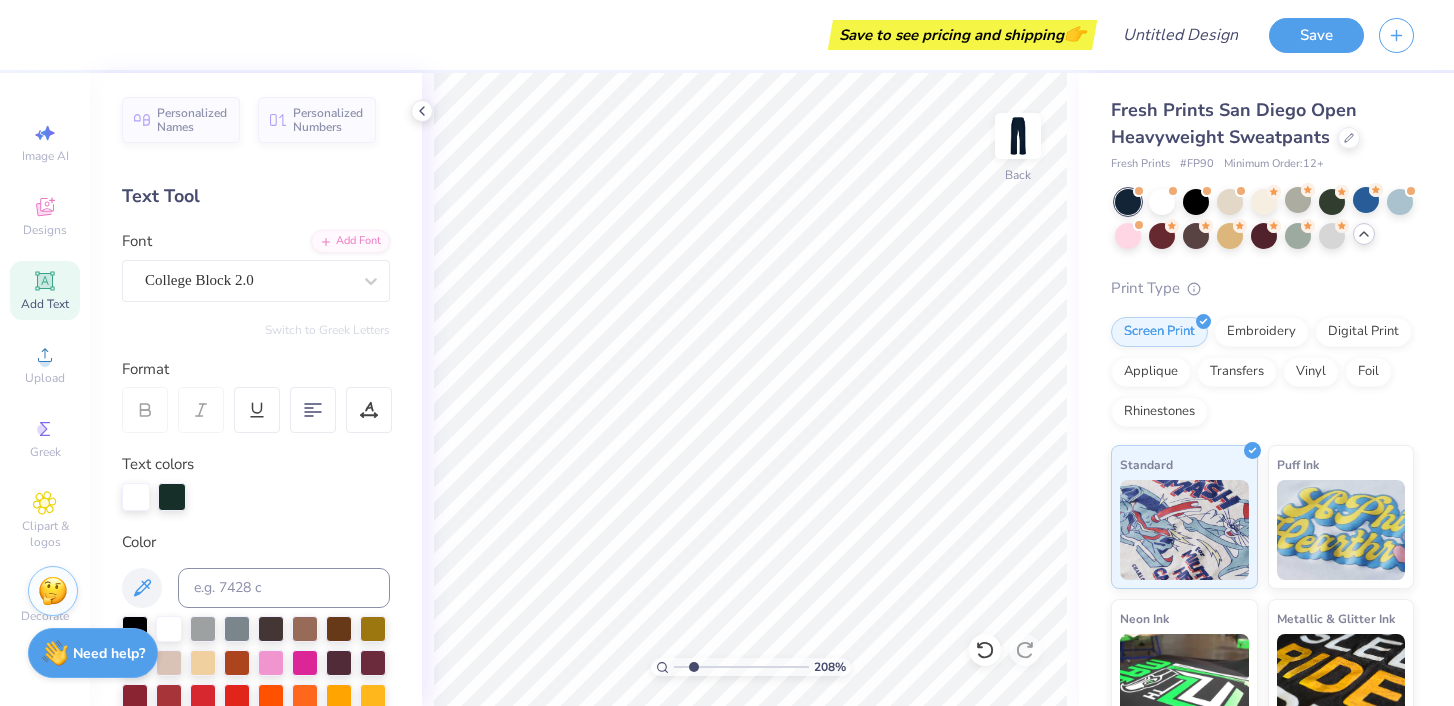 click on "Add Text" at bounding box center (45, 290) 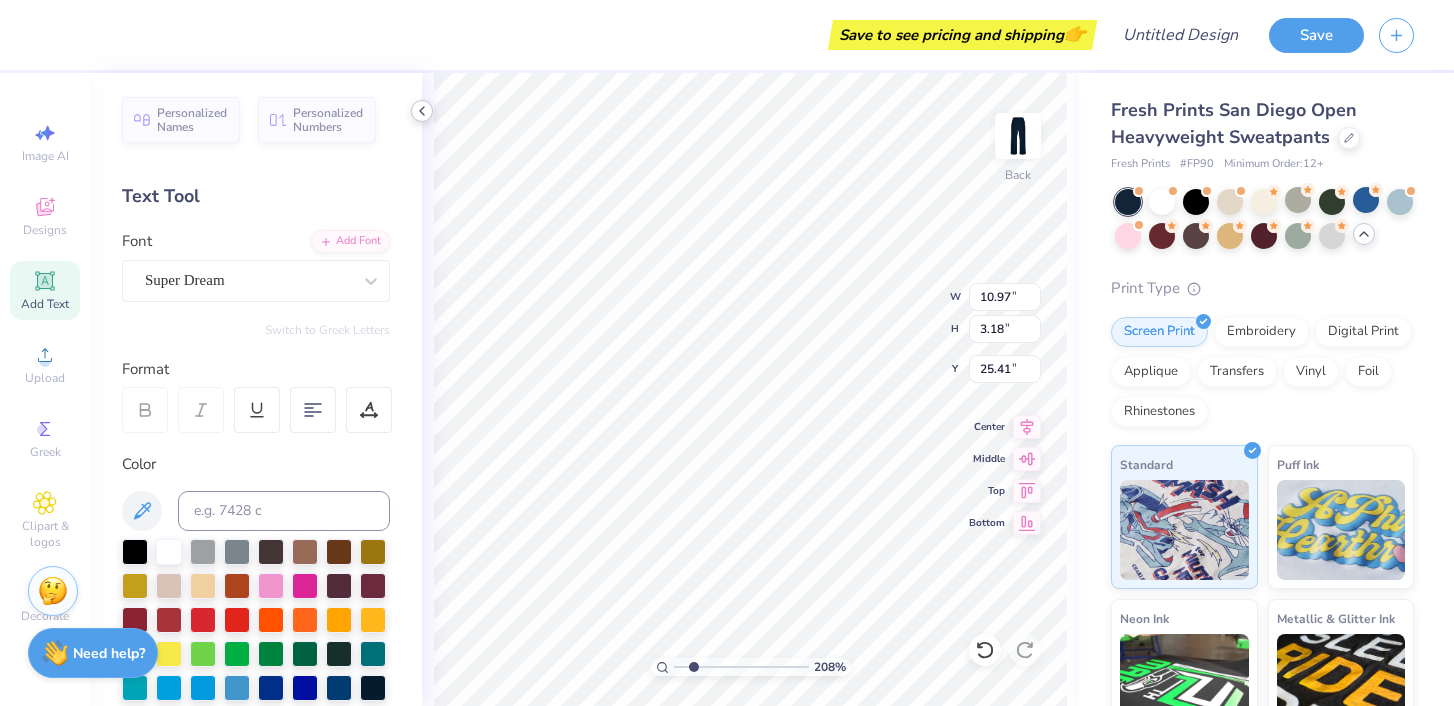 click 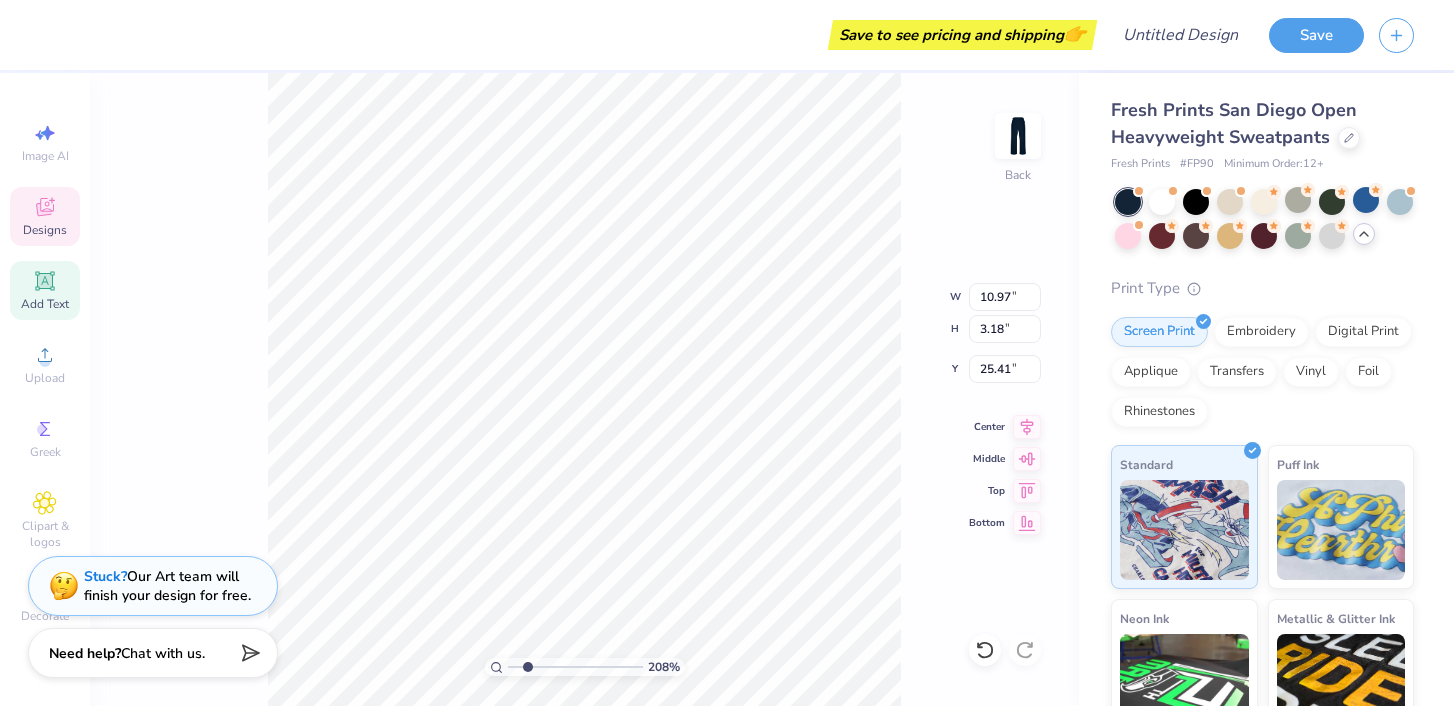 click 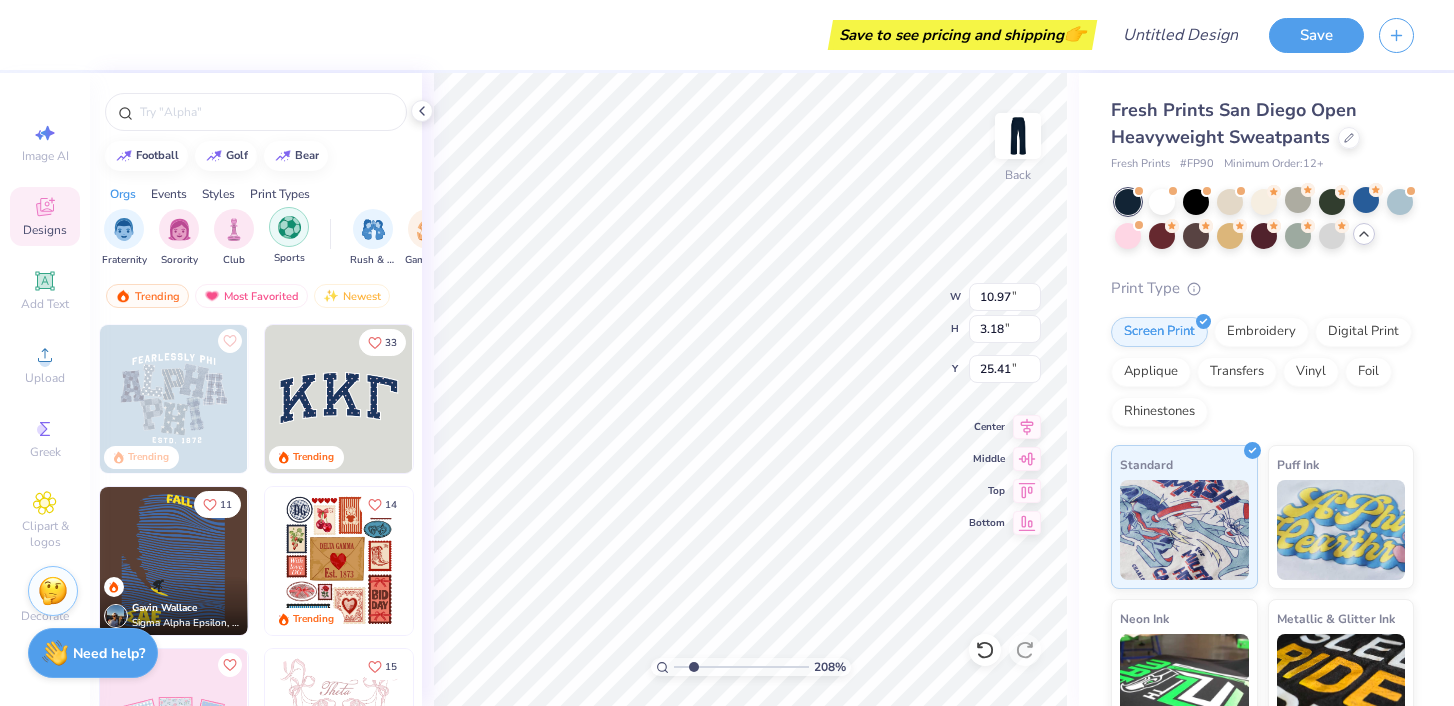 click at bounding box center (289, 227) 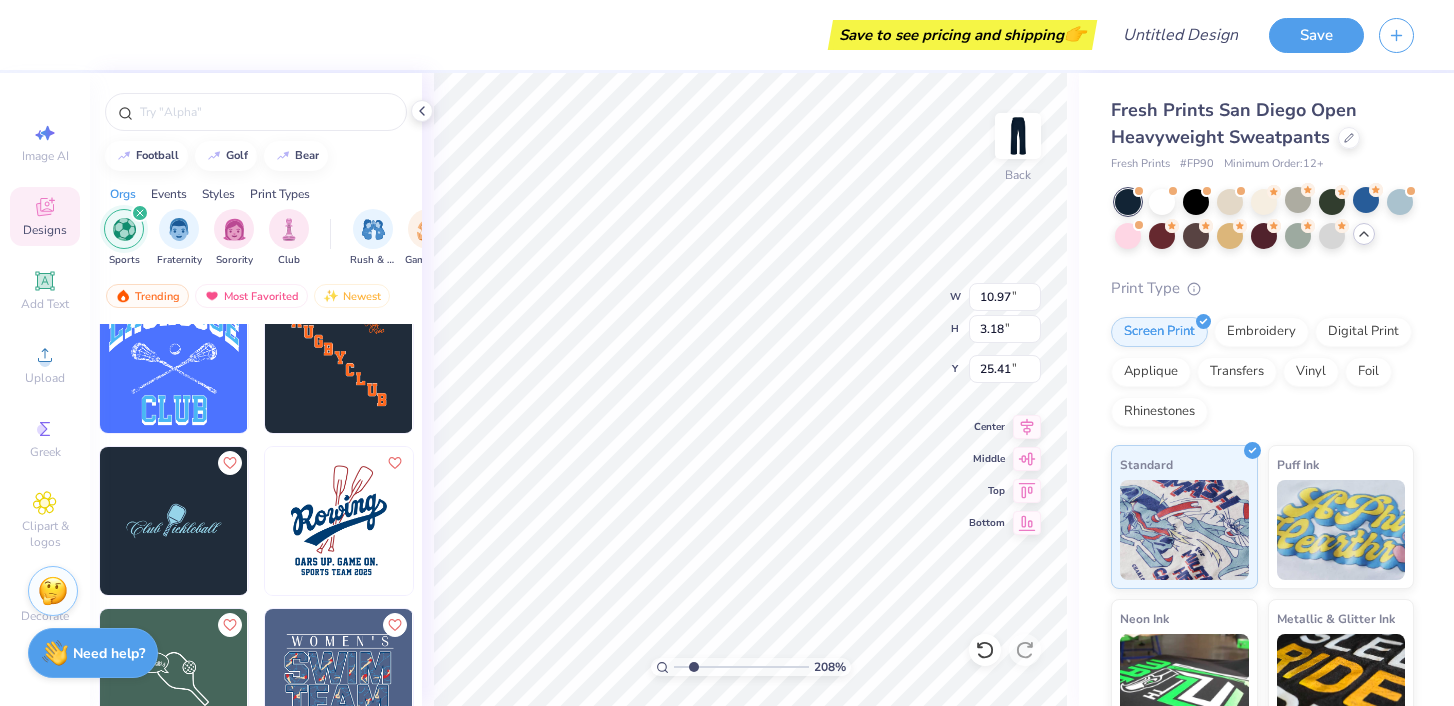 scroll, scrollTop: 680, scrollLeft: 0, axis: vertical 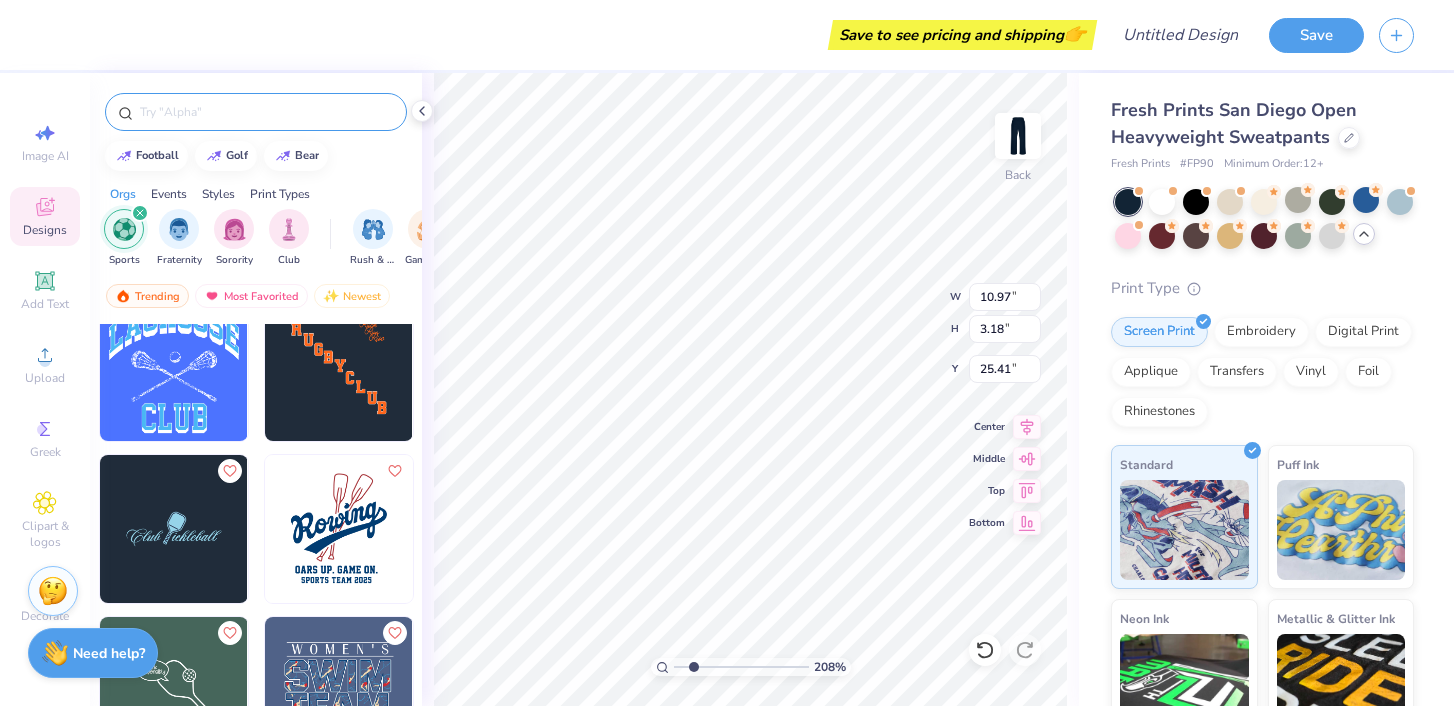 click at bounding box center [266, 112] 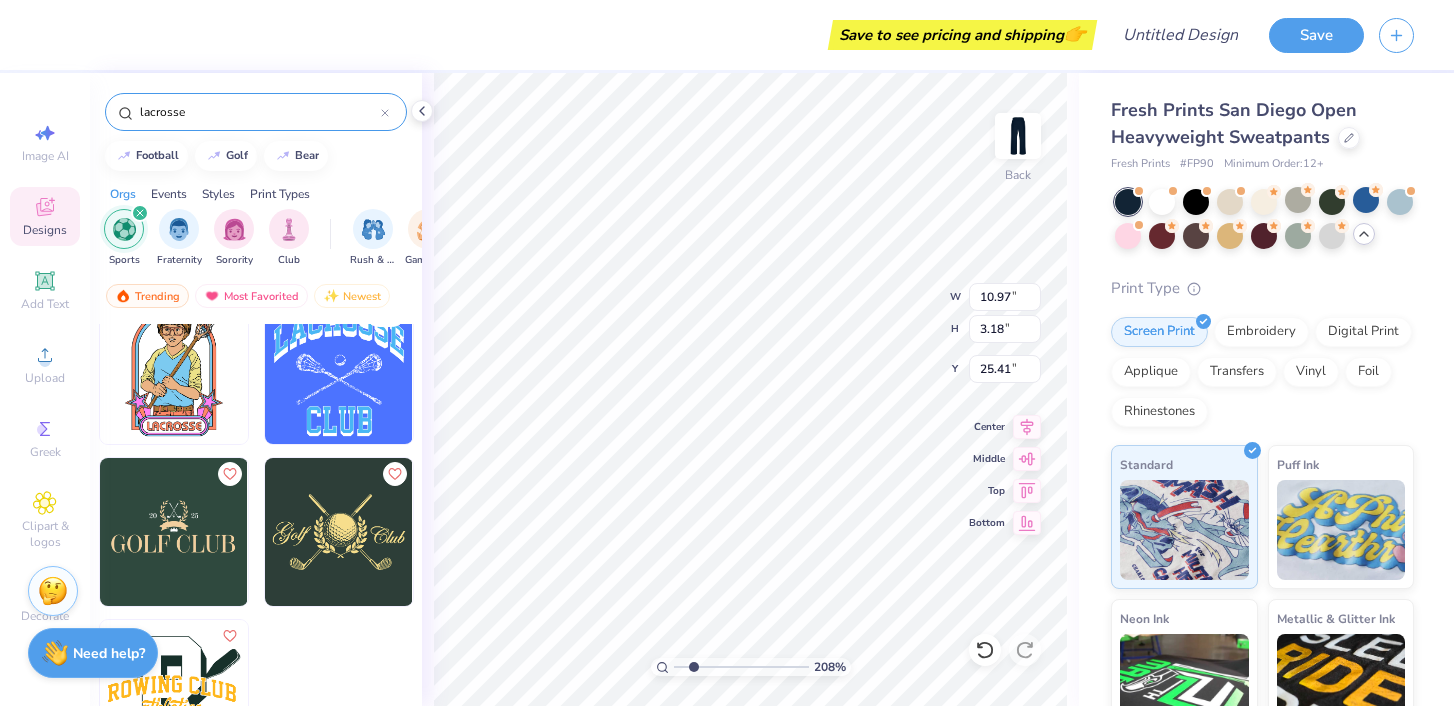 scroll, scrollTop: 0, scrollLeft: 0, axis: both 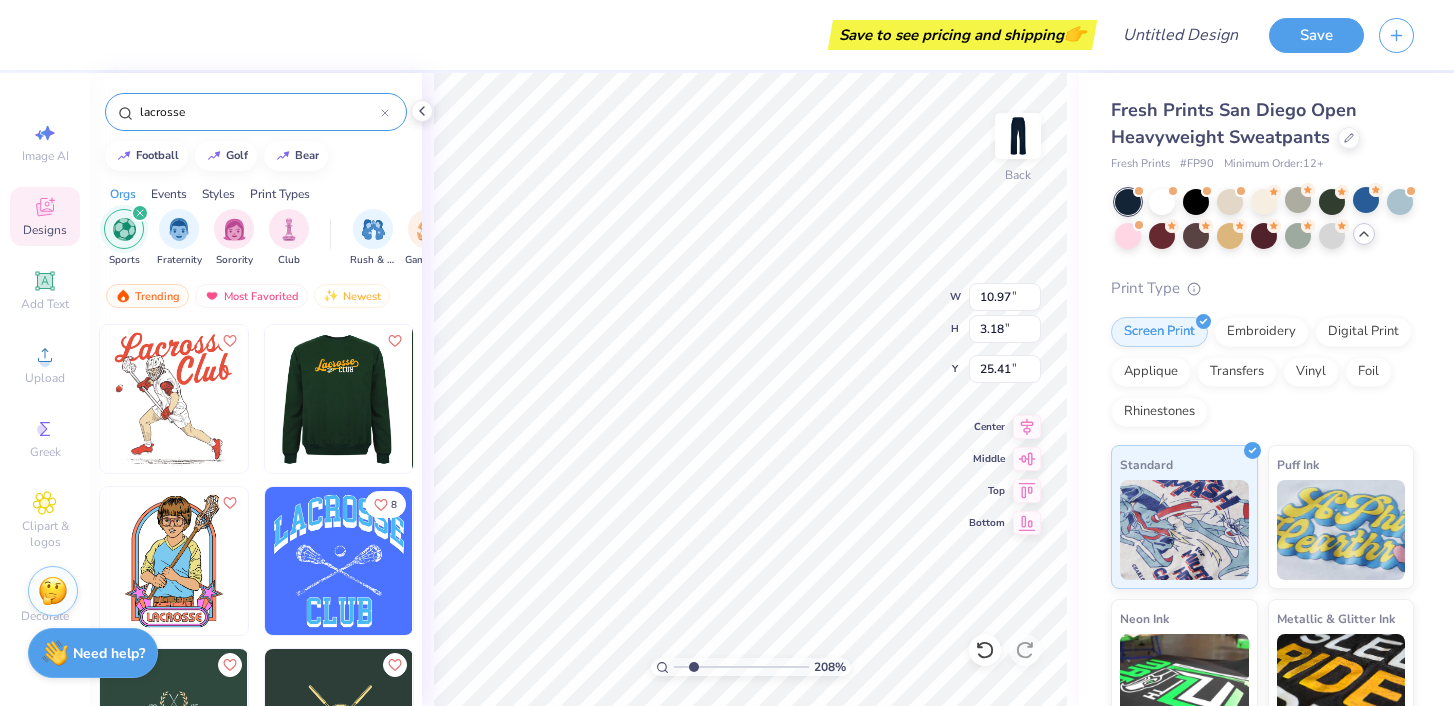 type on "lacrosse" 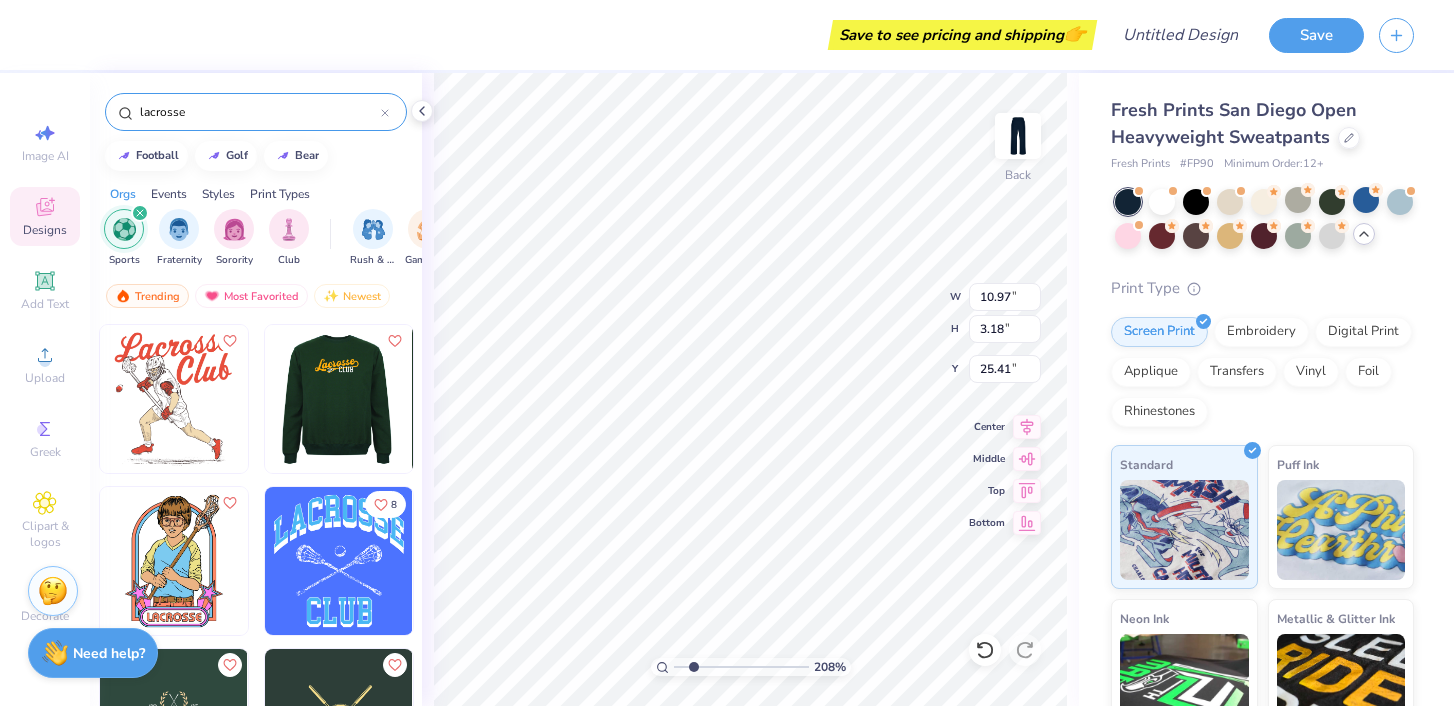 click at bounding box center (338, 399) 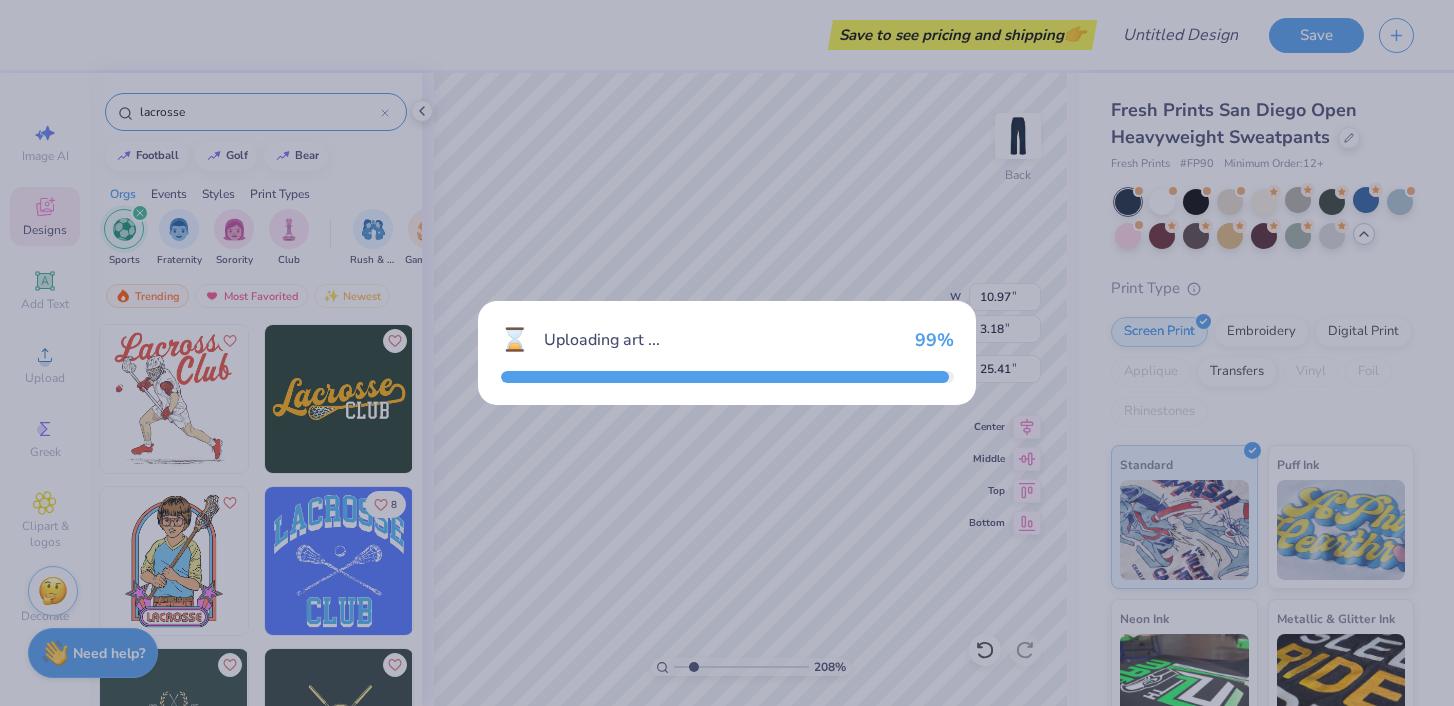 type on "10.85" 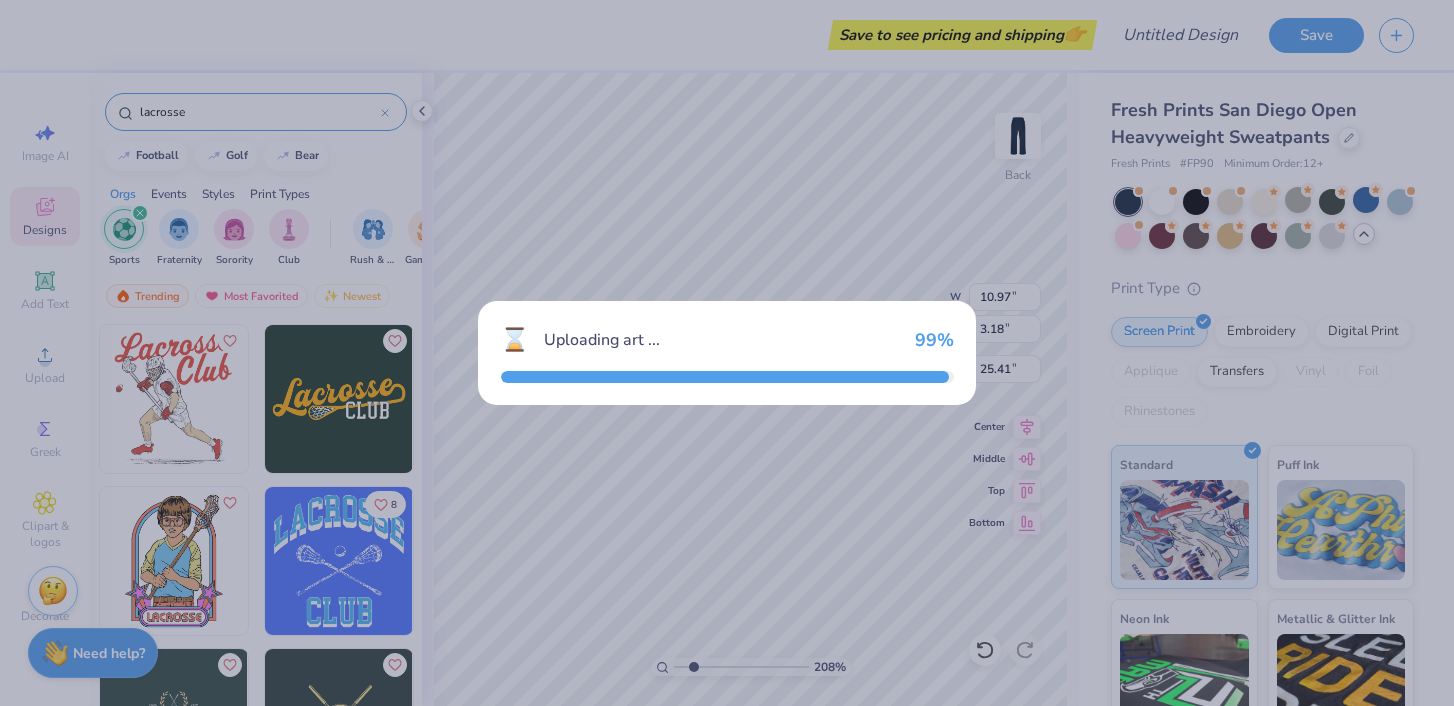 type on "3.46" 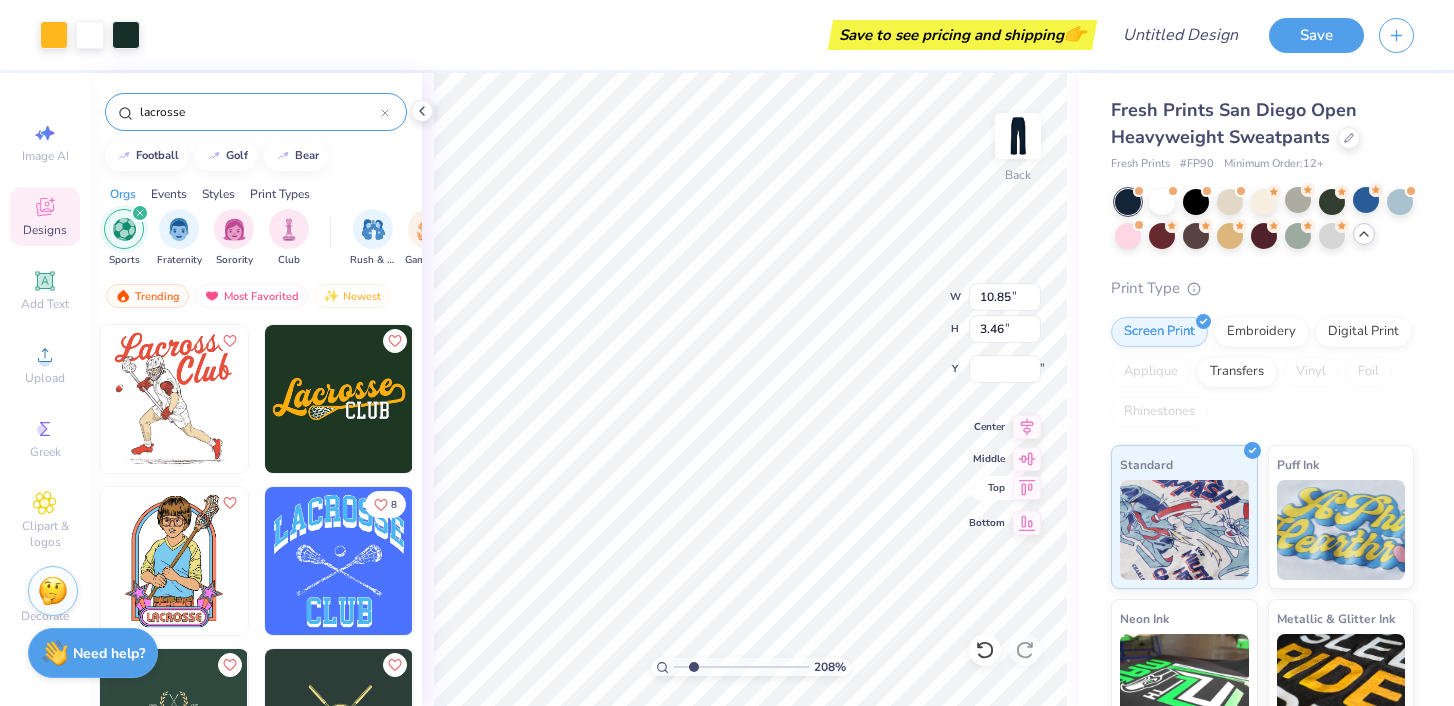 click 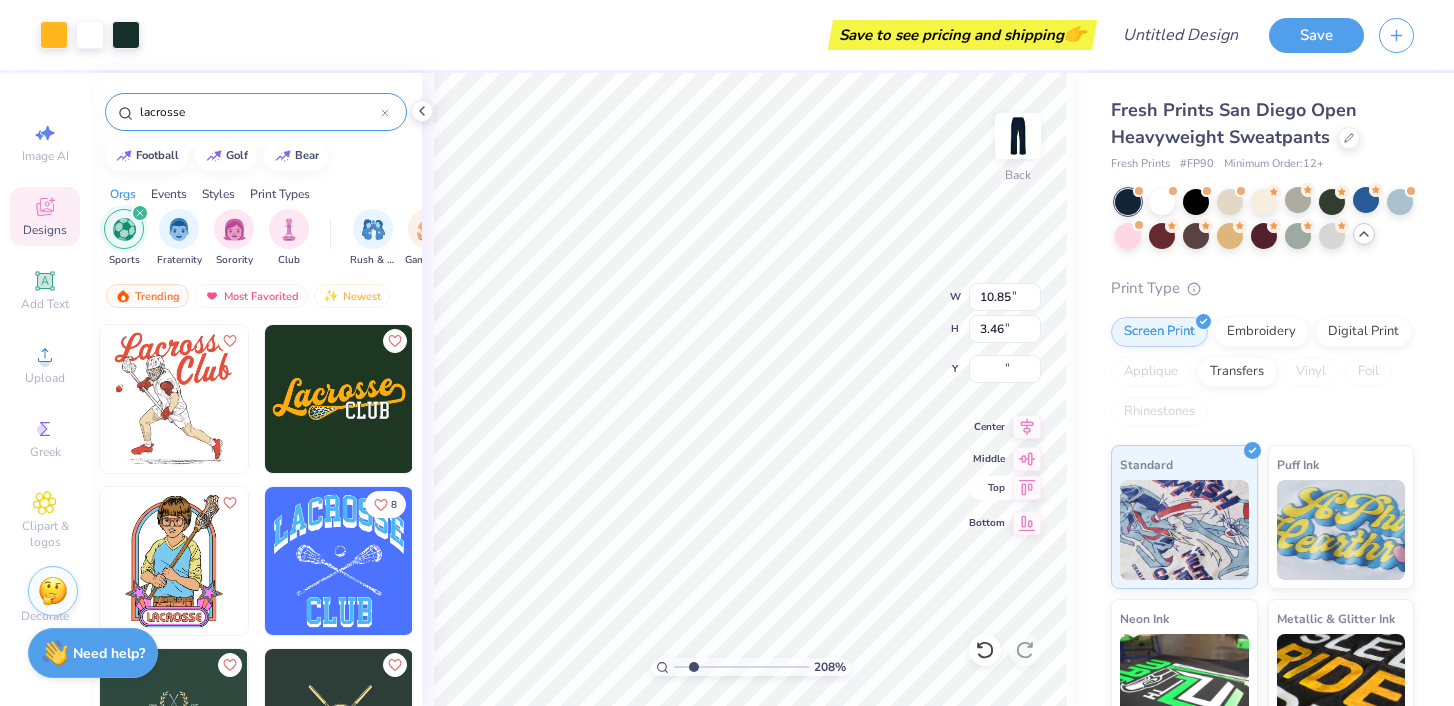 type on "0.50" 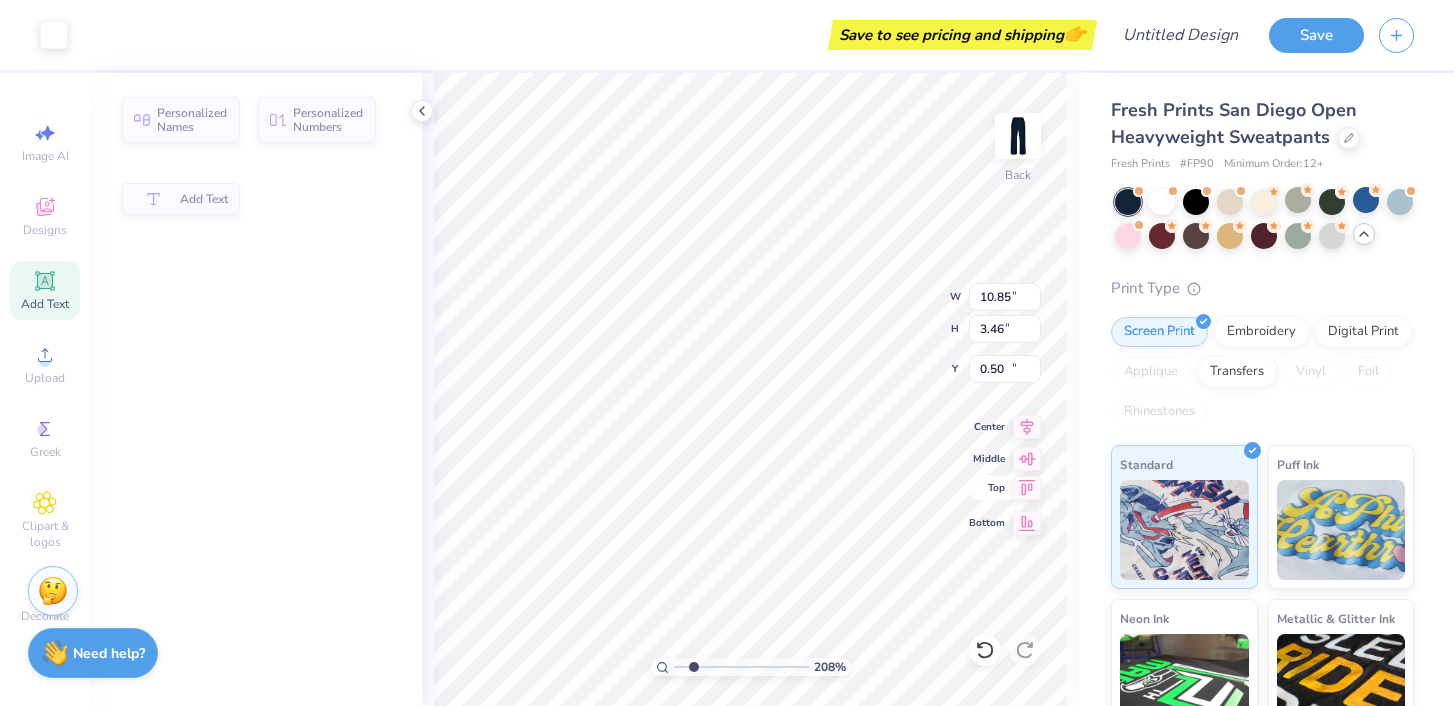 type on "10.97" 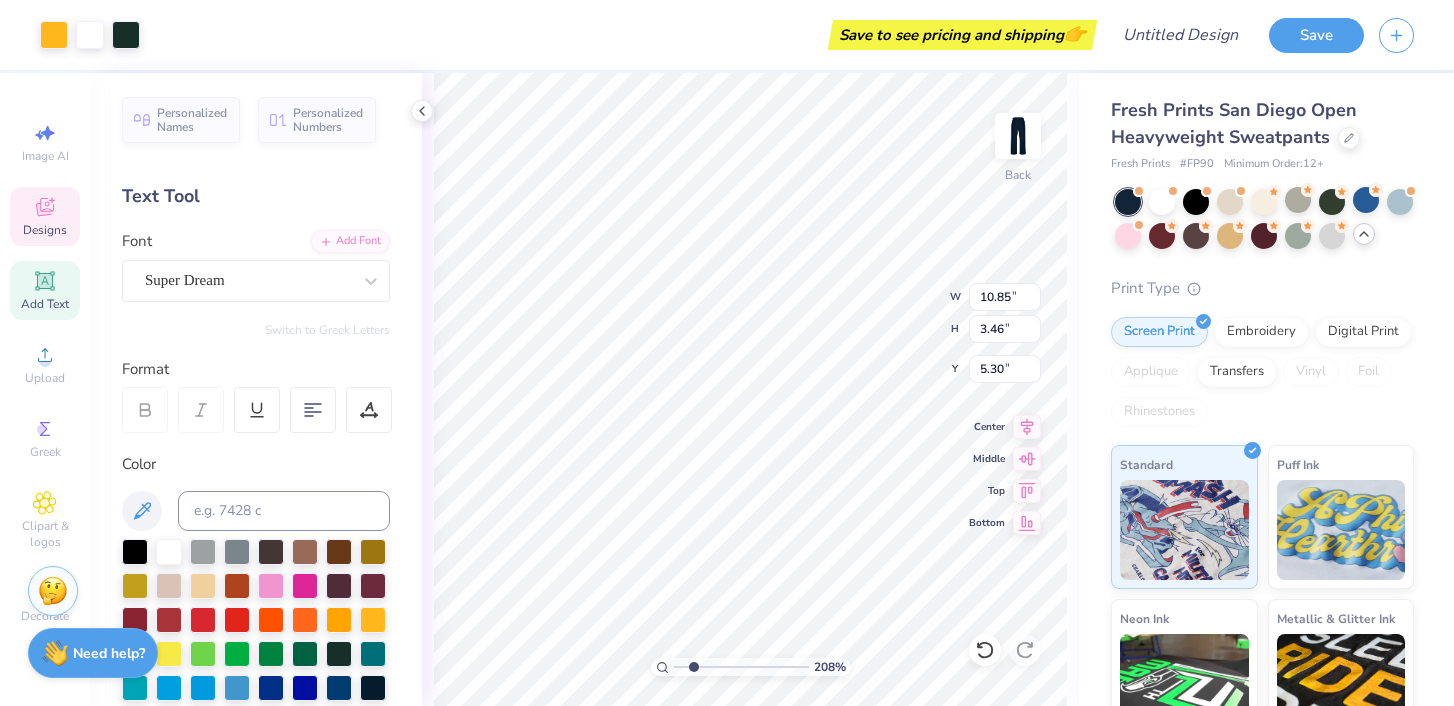 type on "5.29" 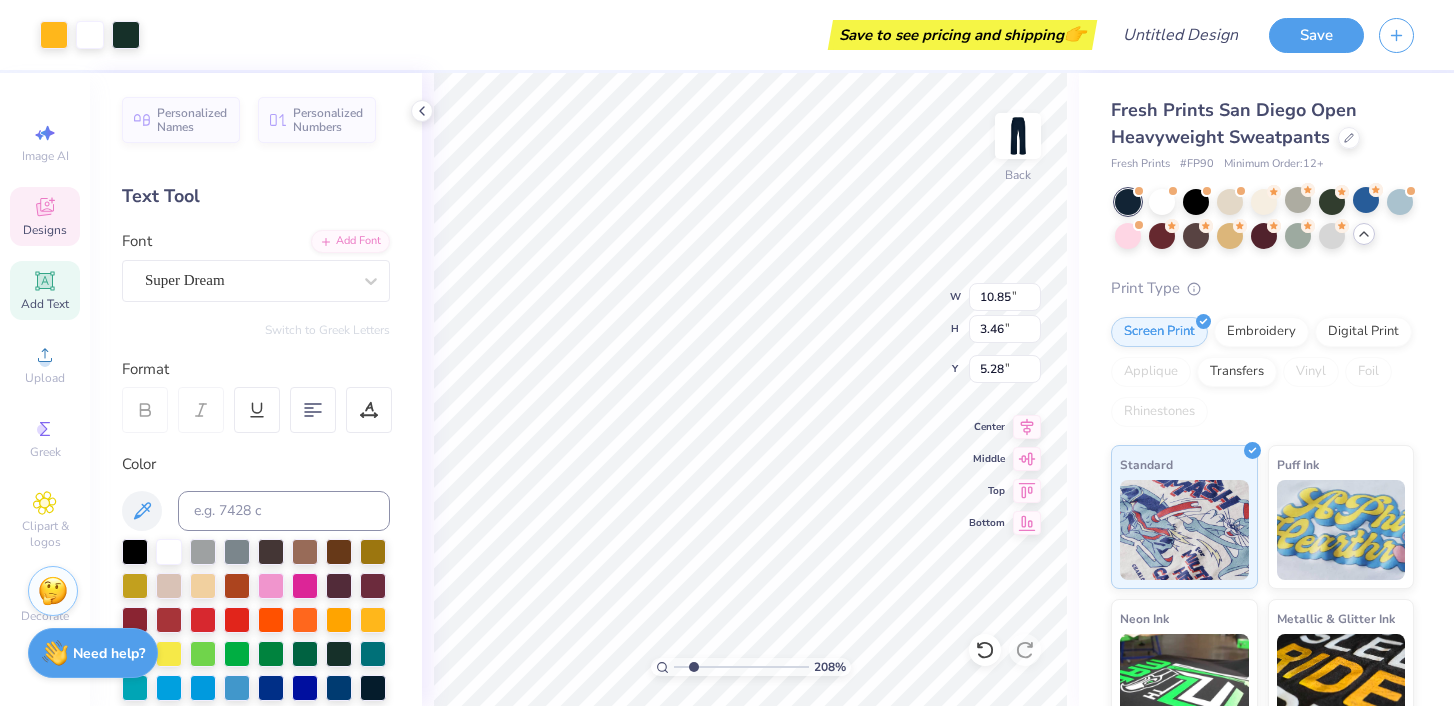 click on "Personalized Names Personalized Numbers Text Tool  Add Font Font Super Dream Switch to Greek Letters Format Color Styles Text Shape" at bounding box center (256, 389) 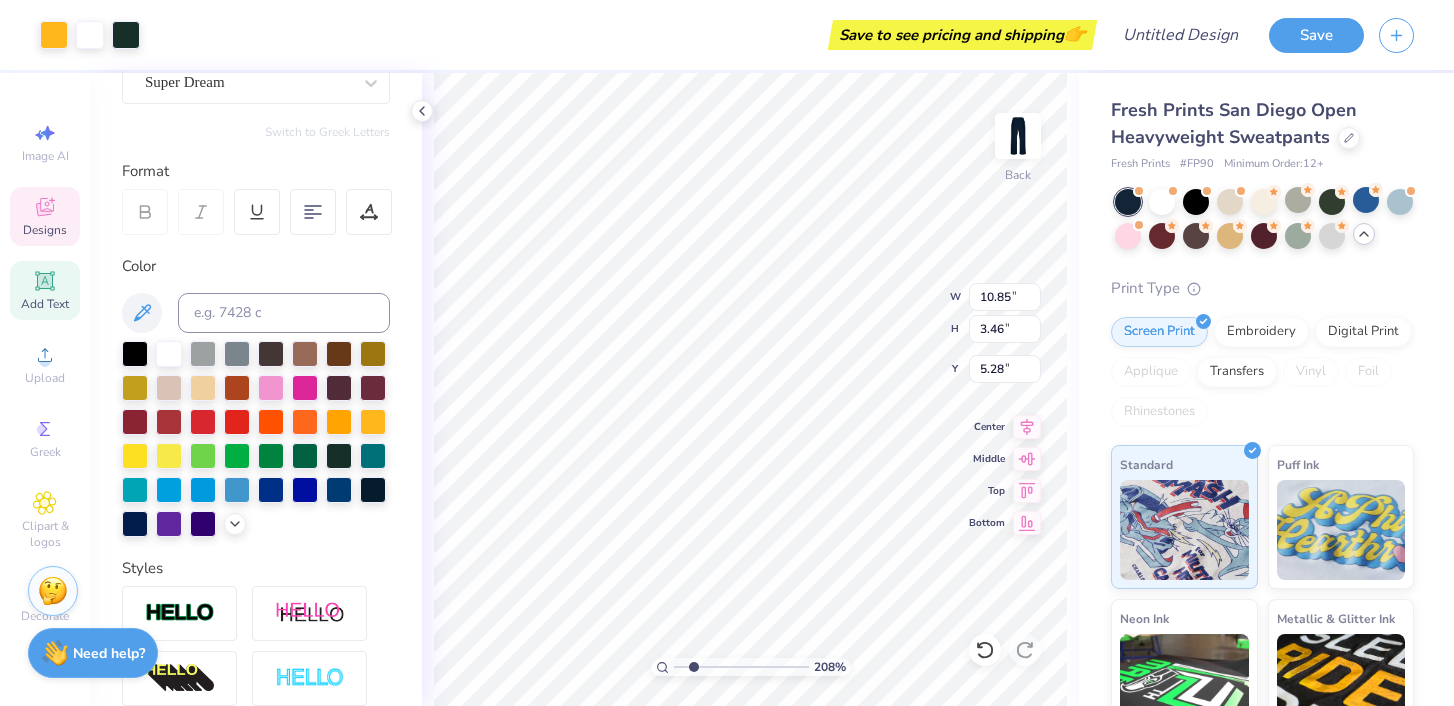 scroll, scrollTop: 0, scrollLeft: 0, axis: both 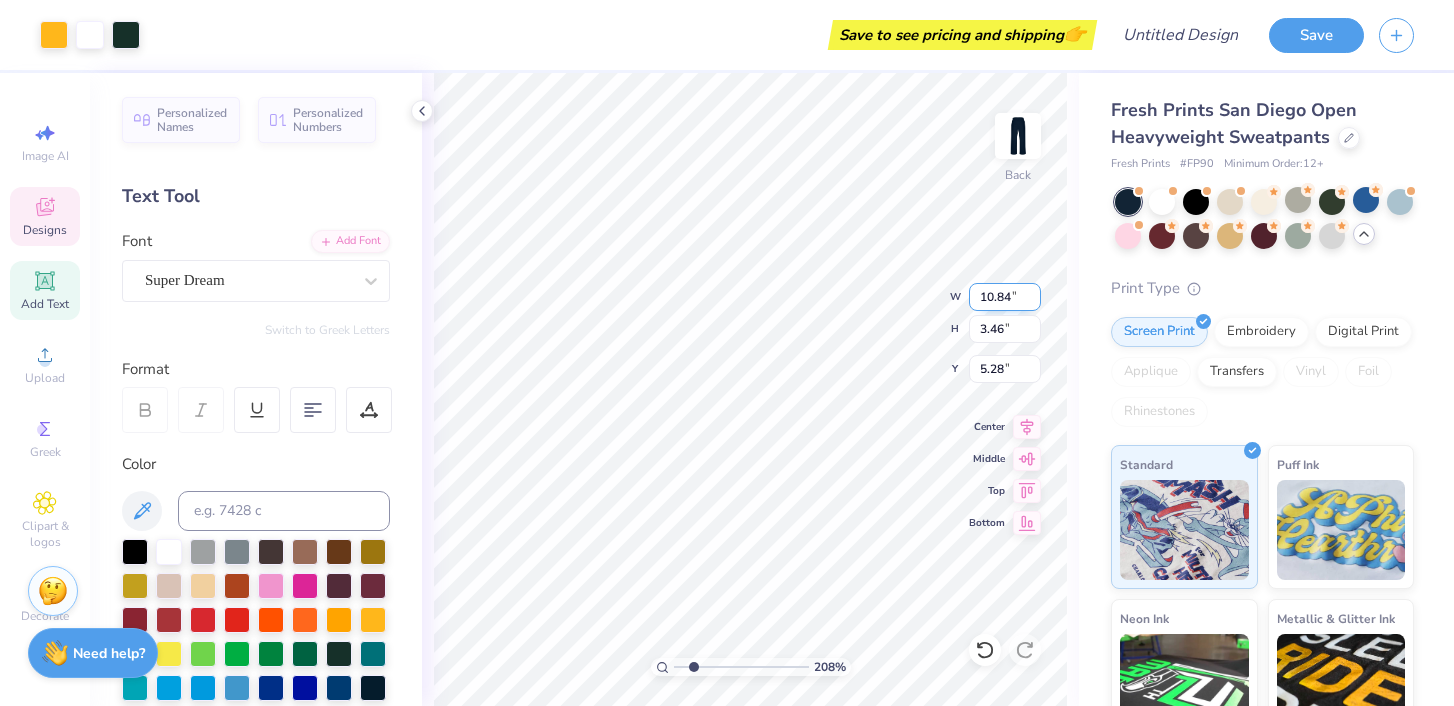 click on "10.84" at bounding box center [1005, 297] 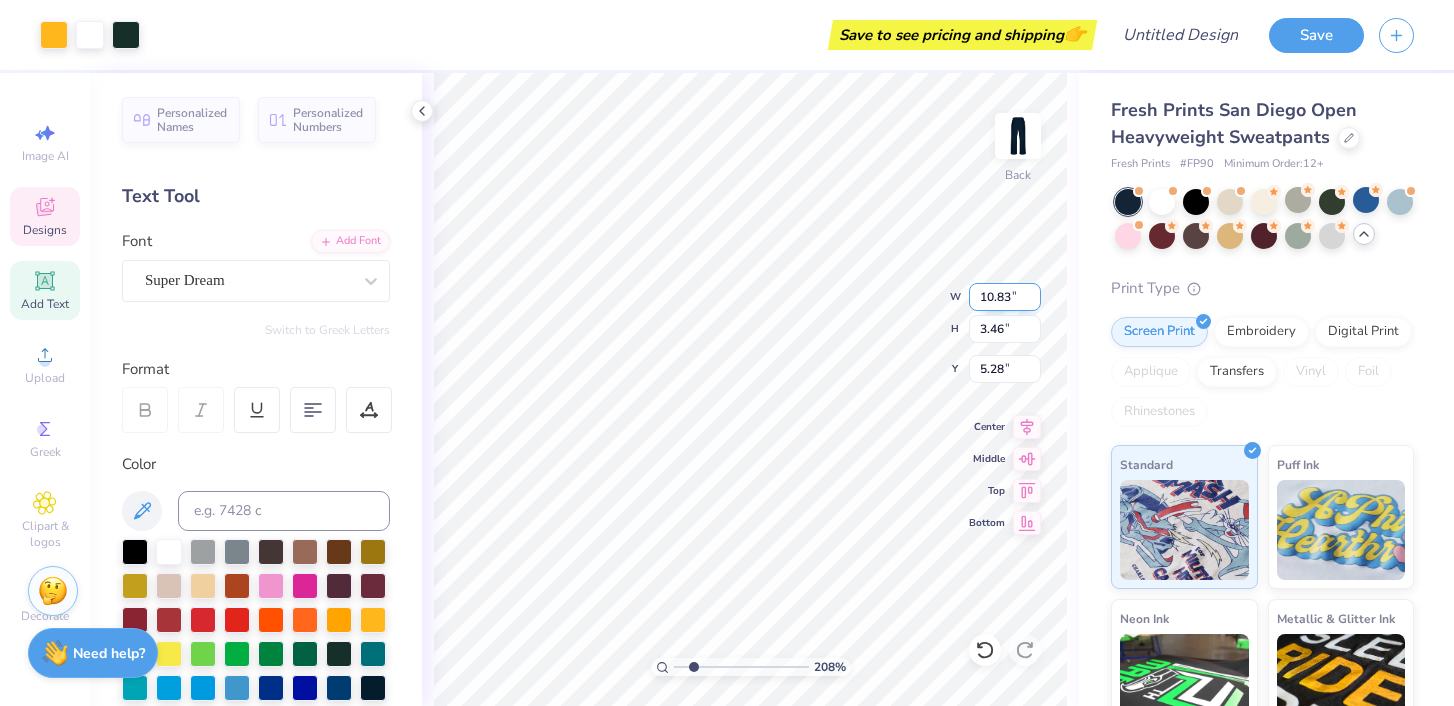 click on "10.83" at bounding box center (1005, 297) 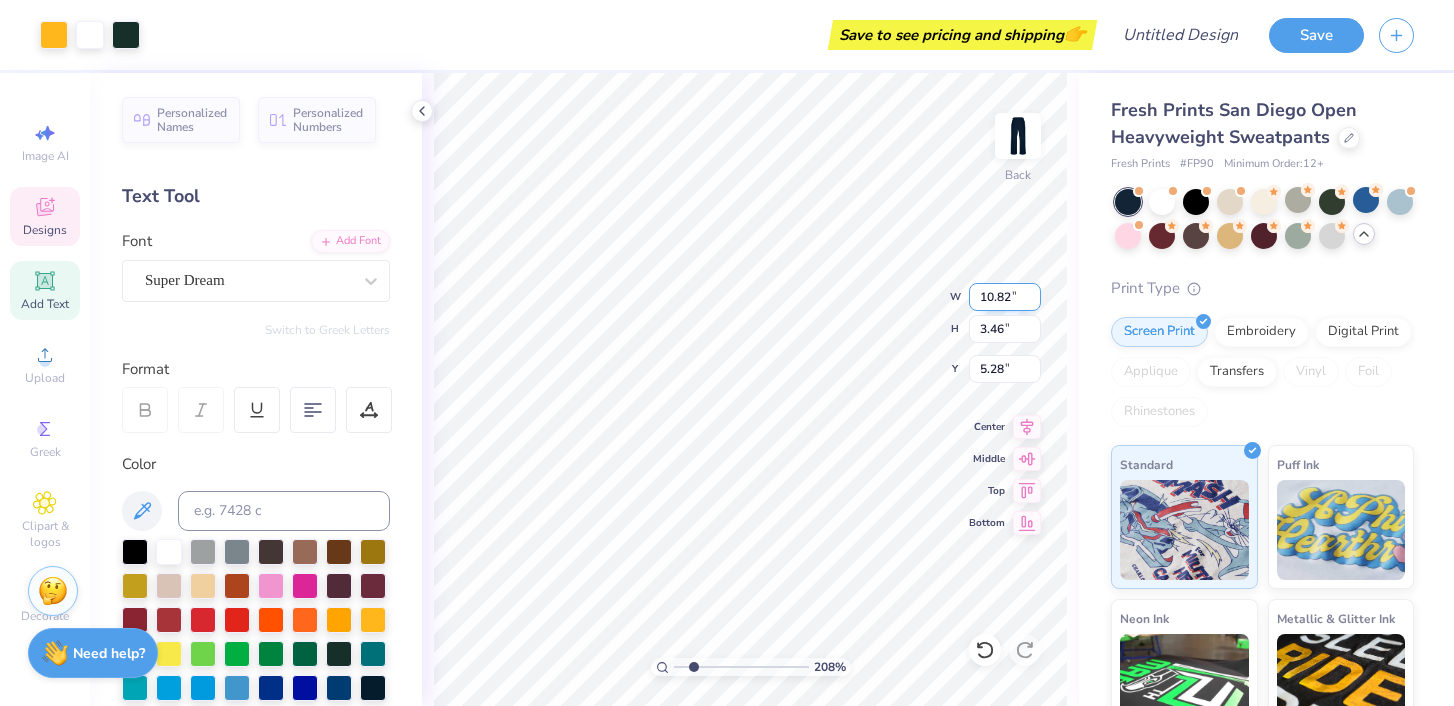 type on "10.82" 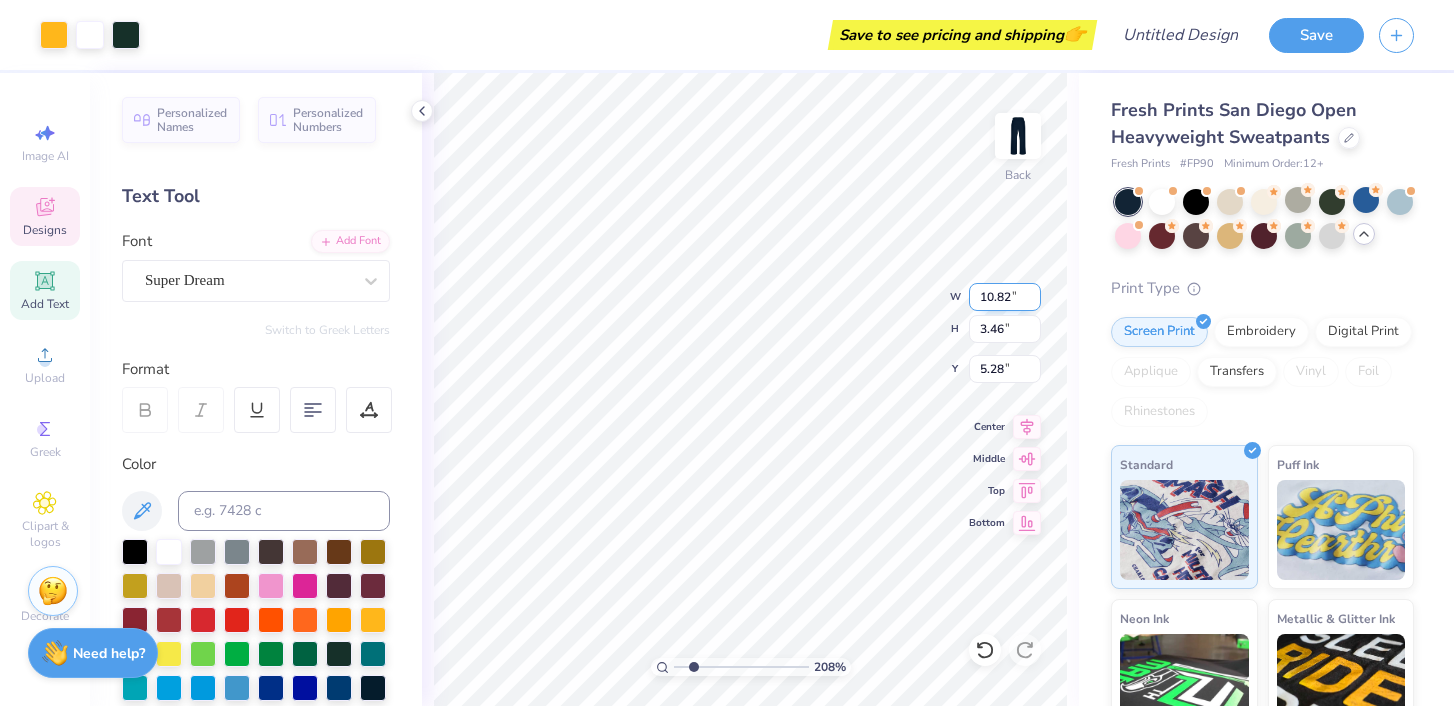 type on "3.45" 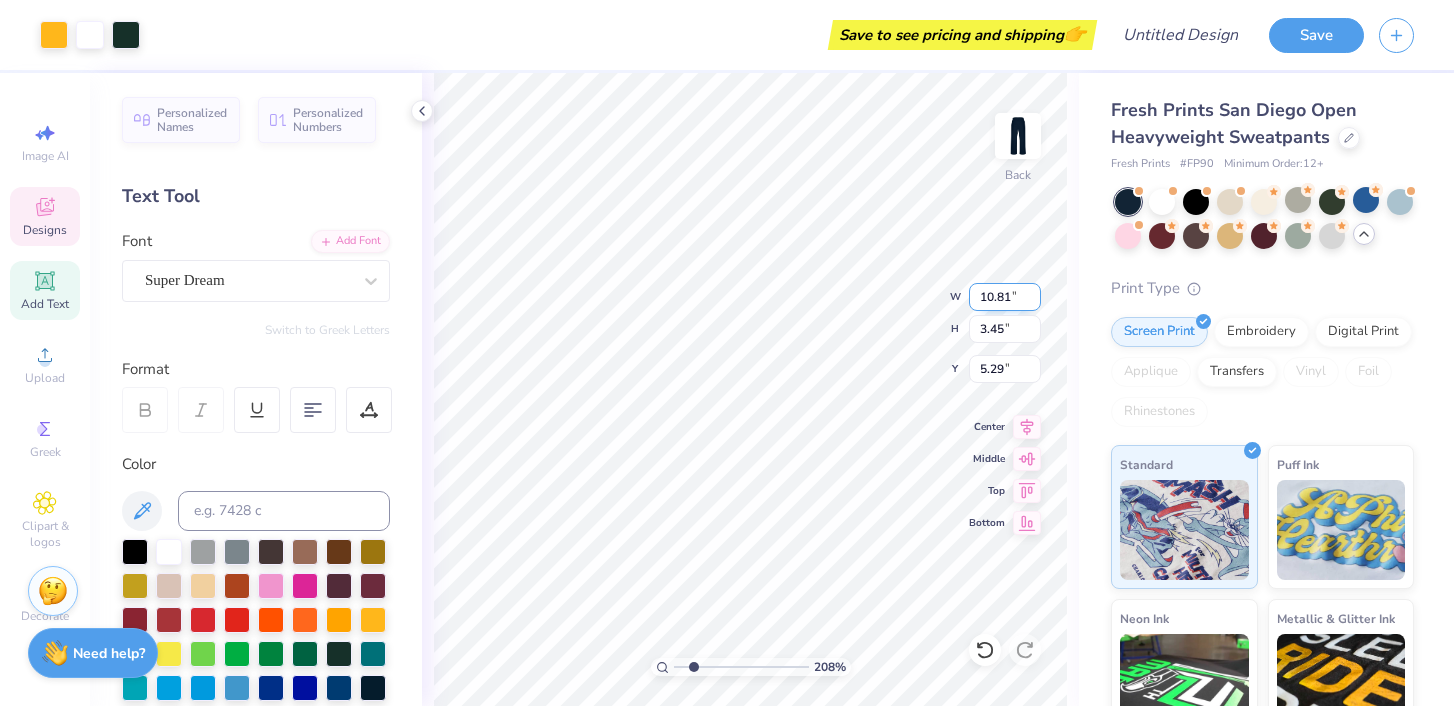 type on "10.81" 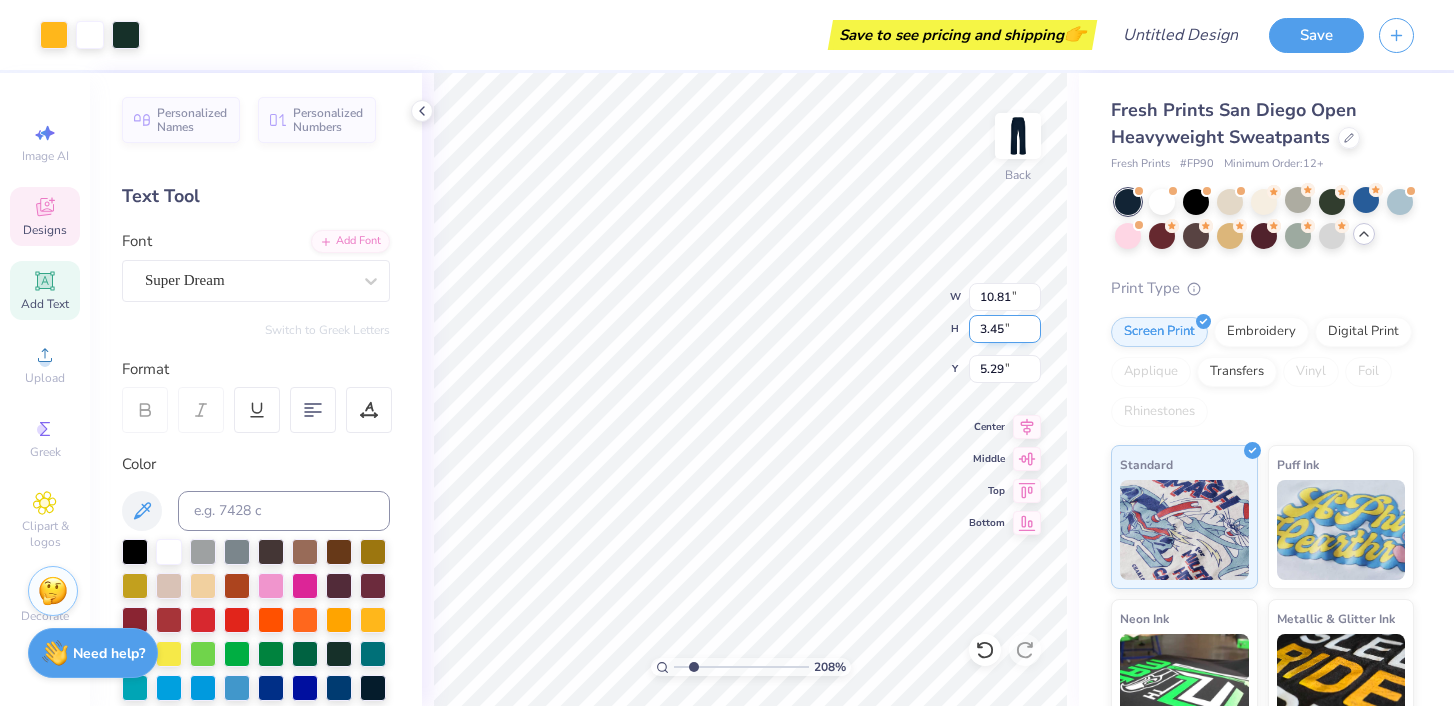 click on "3.46" at bounding box center (1005, 329) 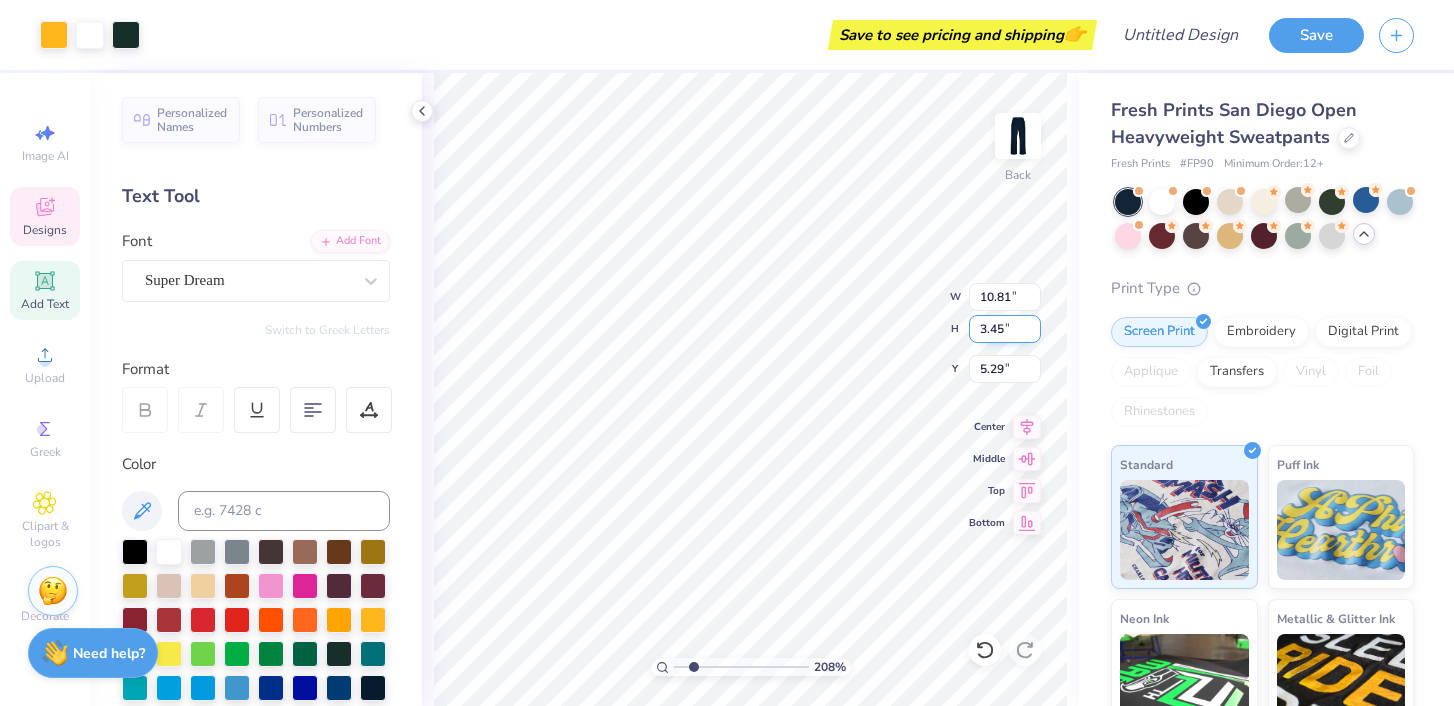 click on "3.45" at bounding box center [1005, 329] 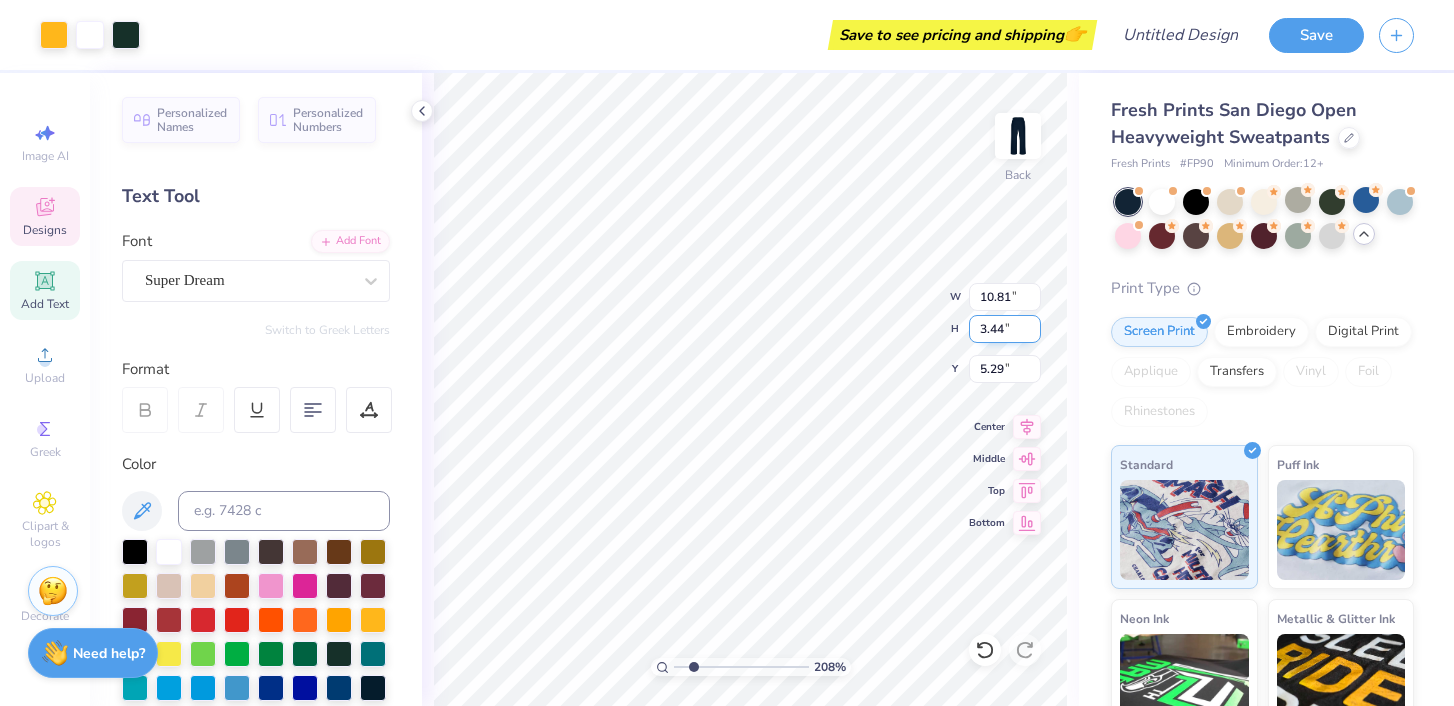 click on "3.44" at bounding box center (1005, 329) 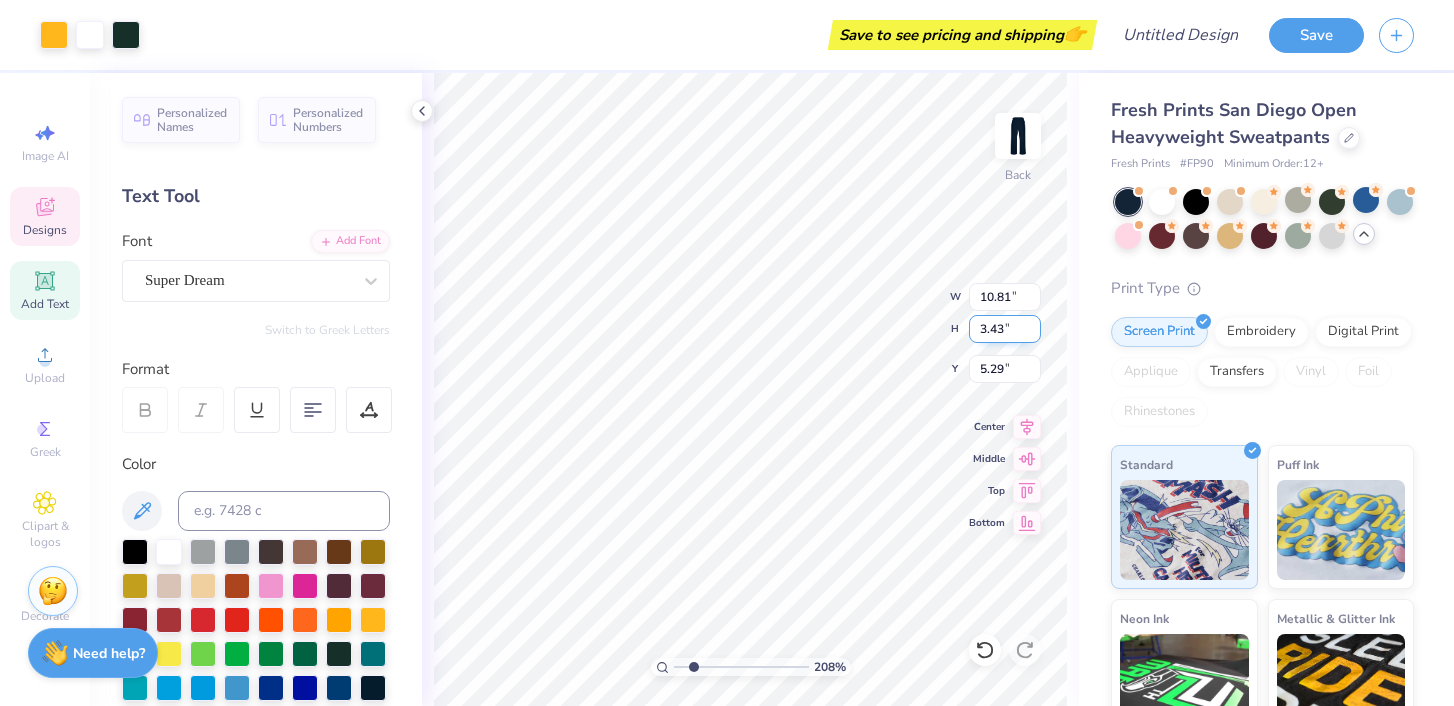 click on "3.43" at bounding box center [1005, 329] 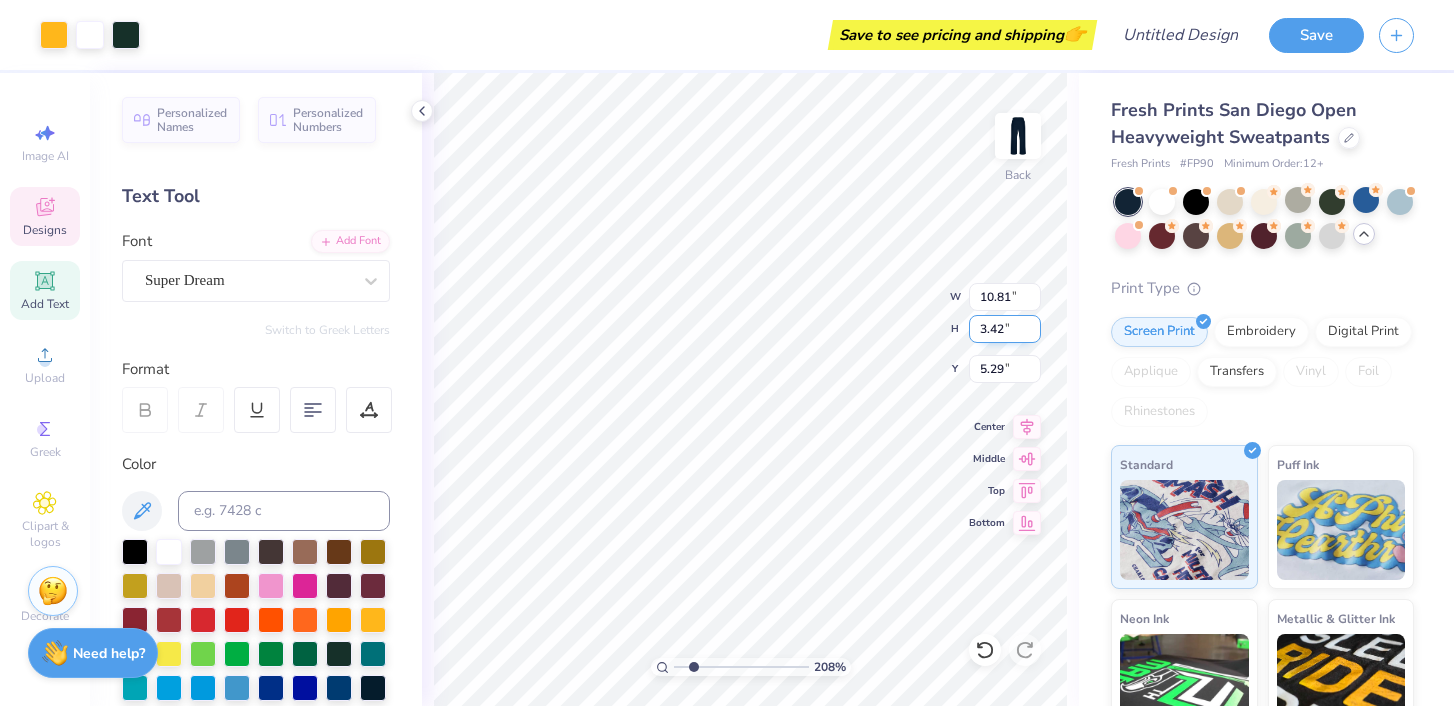 click on "3.42" at bounding box center [1005, 329] 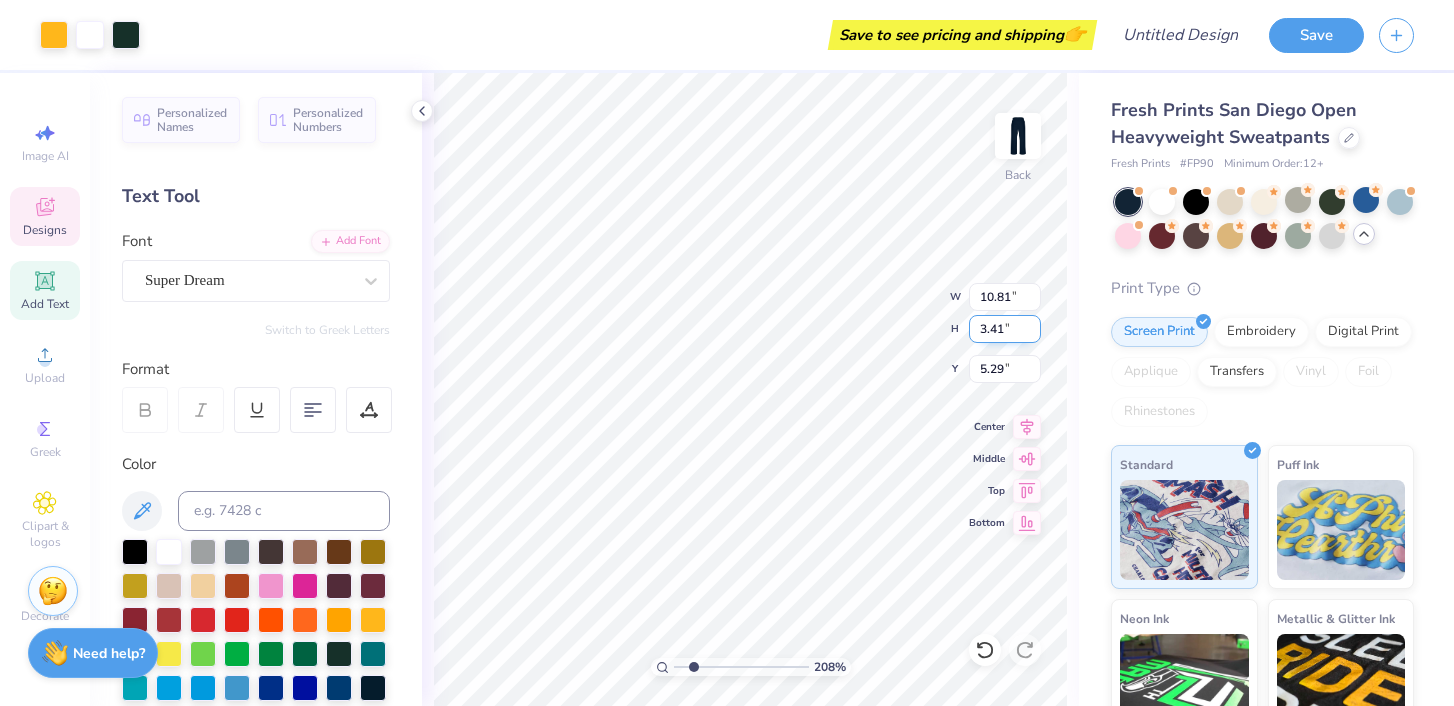 click on "3.41" at bounding box center [1005, 329] 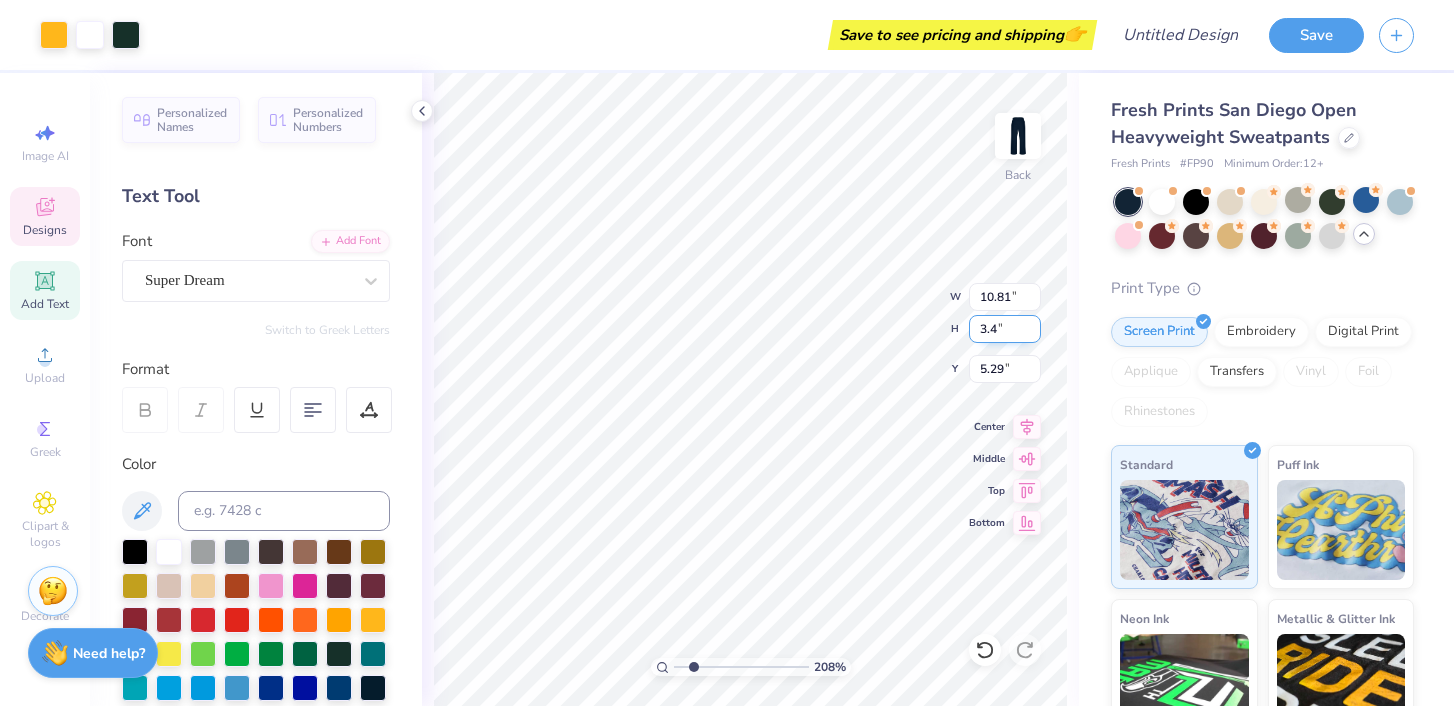 click on "3.4" at bounding box center [1005, 329] 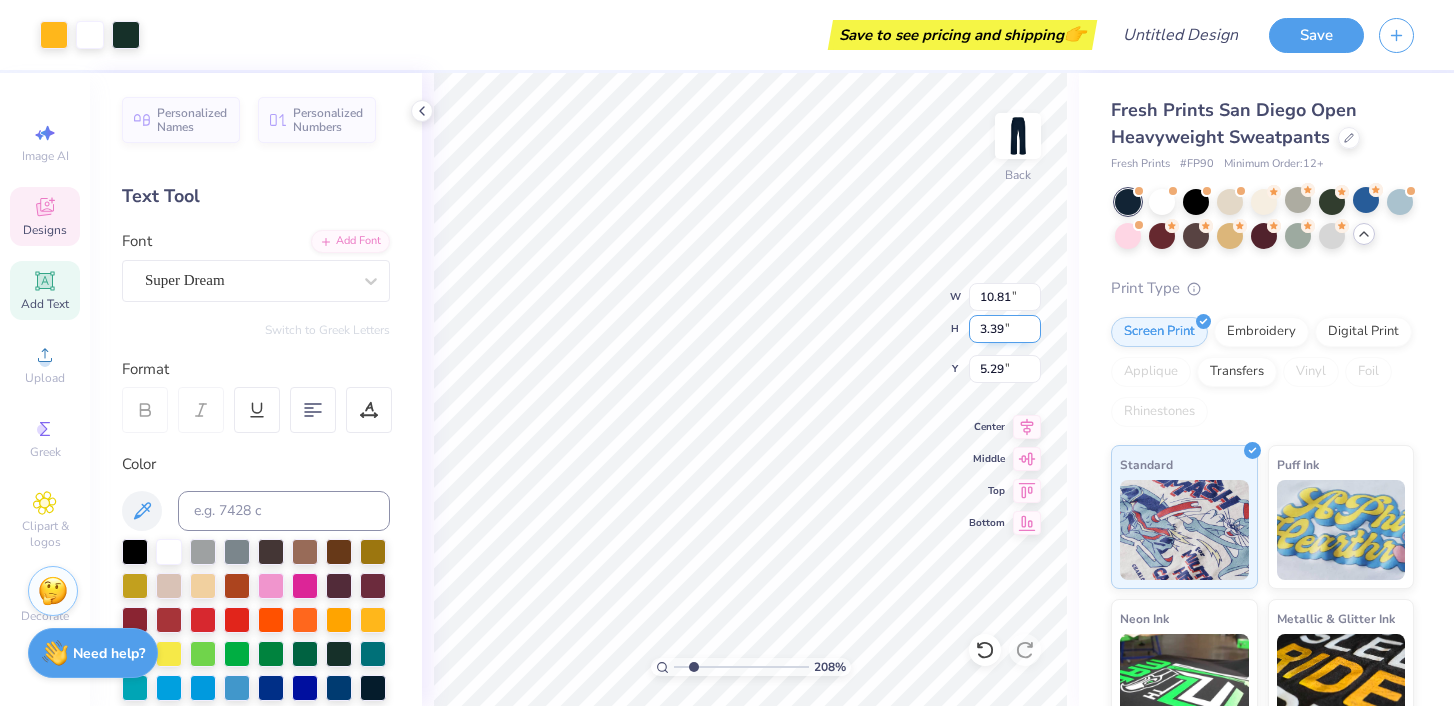 click on "3.39" at bounding box center (1005, 329) 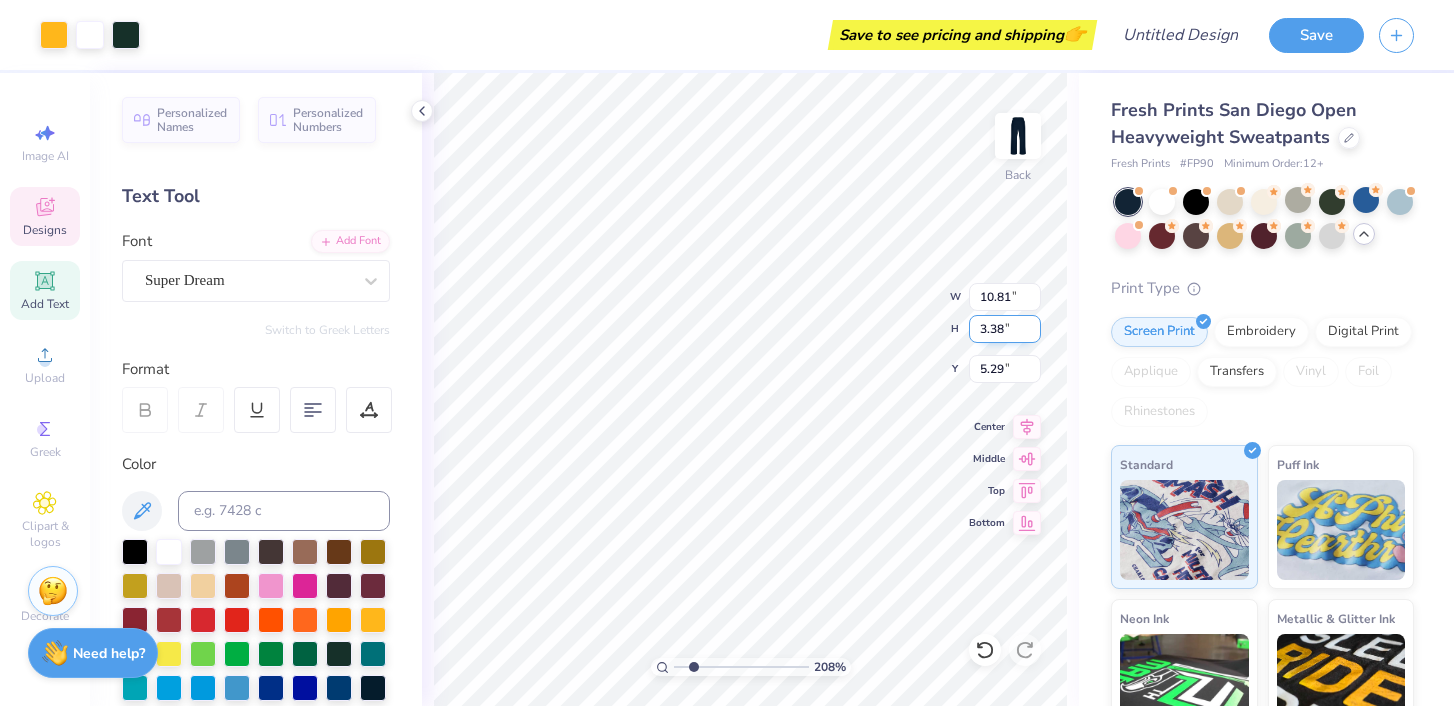 click on "3.38" at bounding box center (1005, 329) 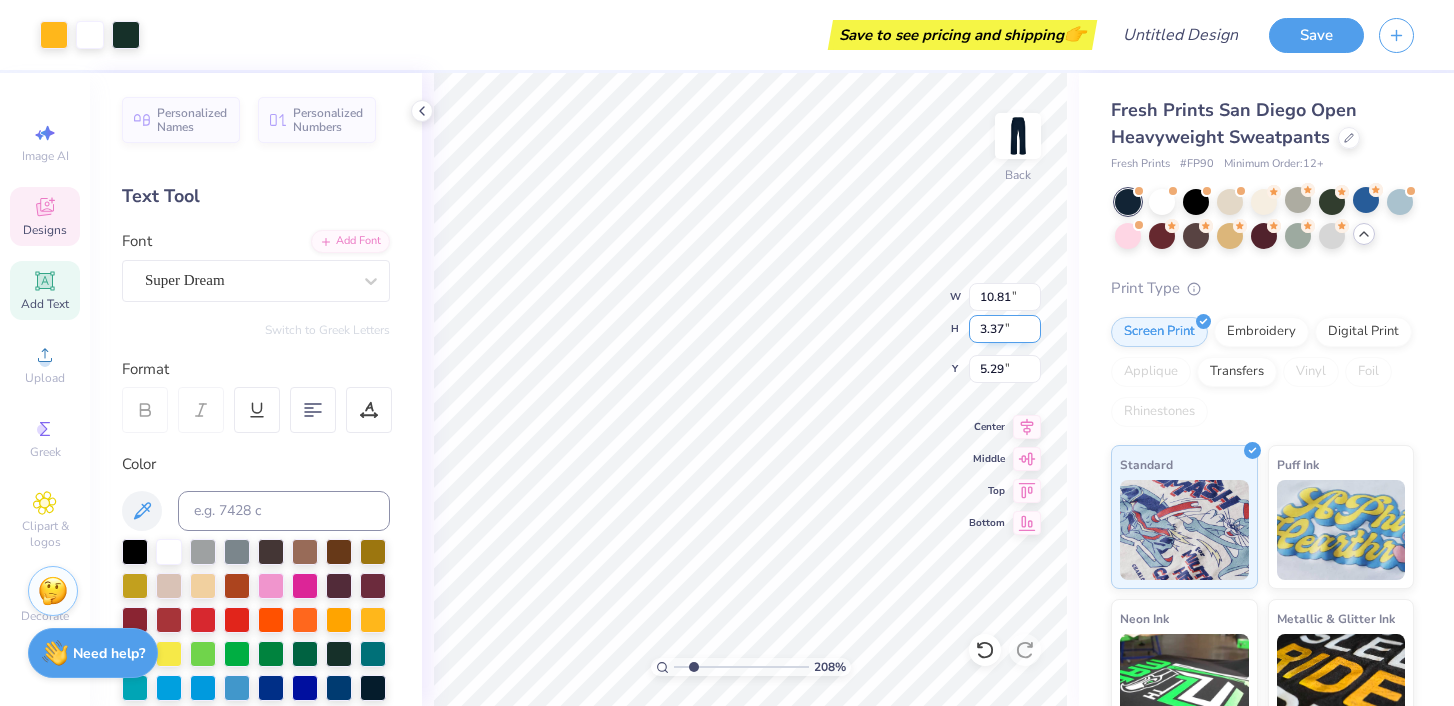 click on "3.37" at bounding box center [1005, 329] 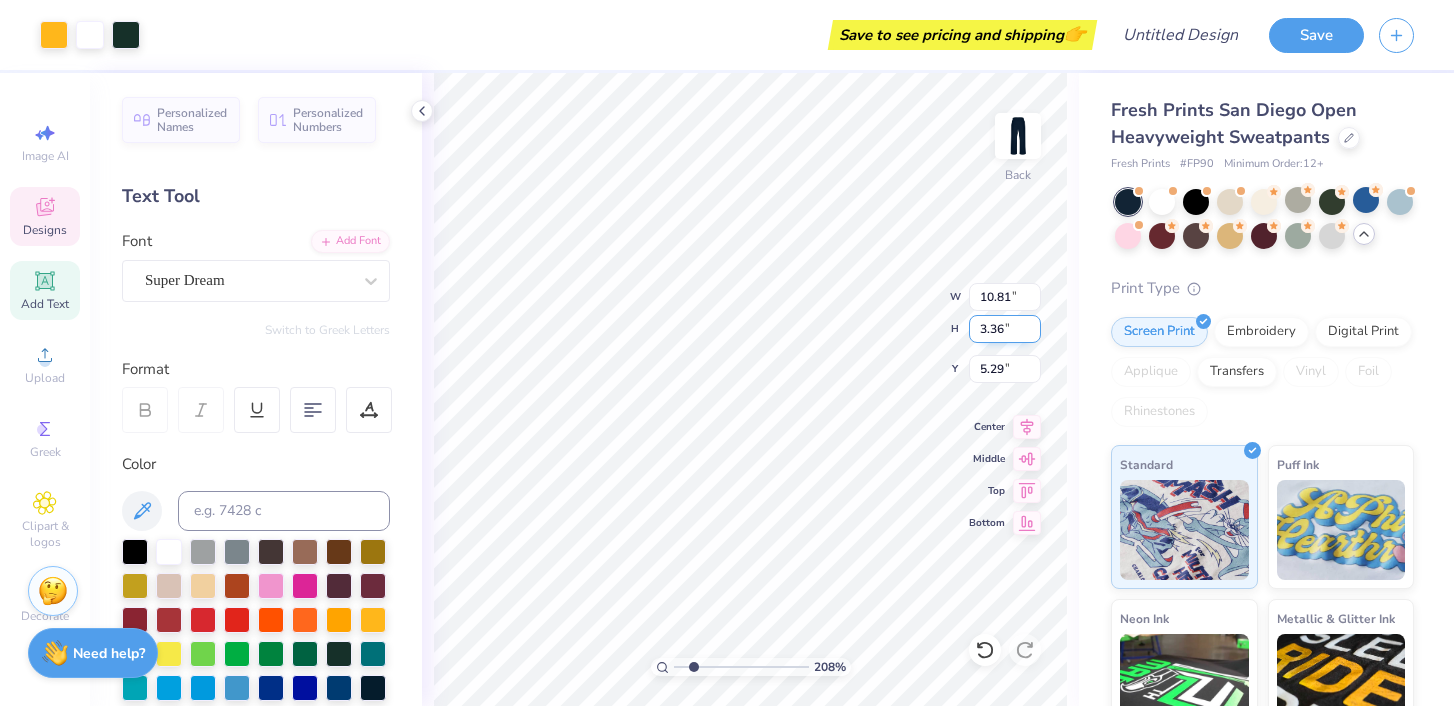 type on "3.36" 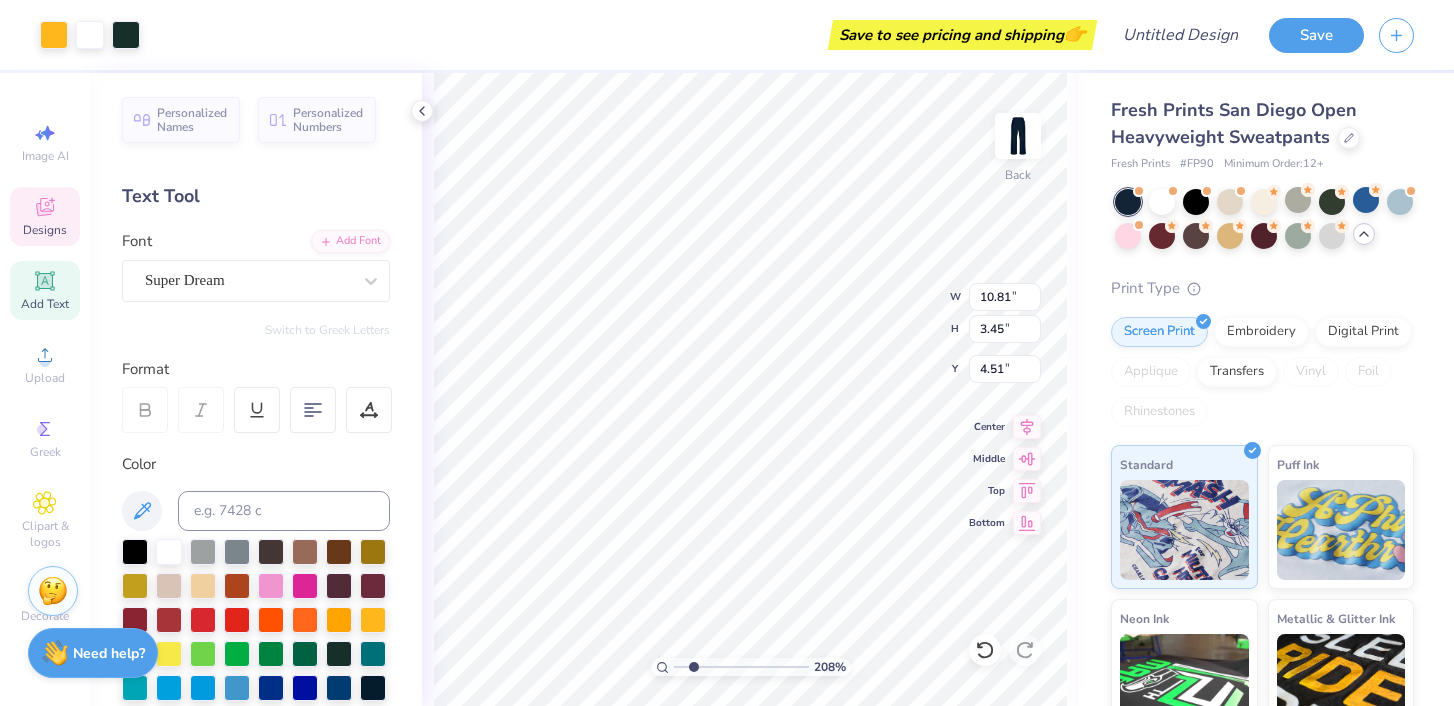 type on "4.51" 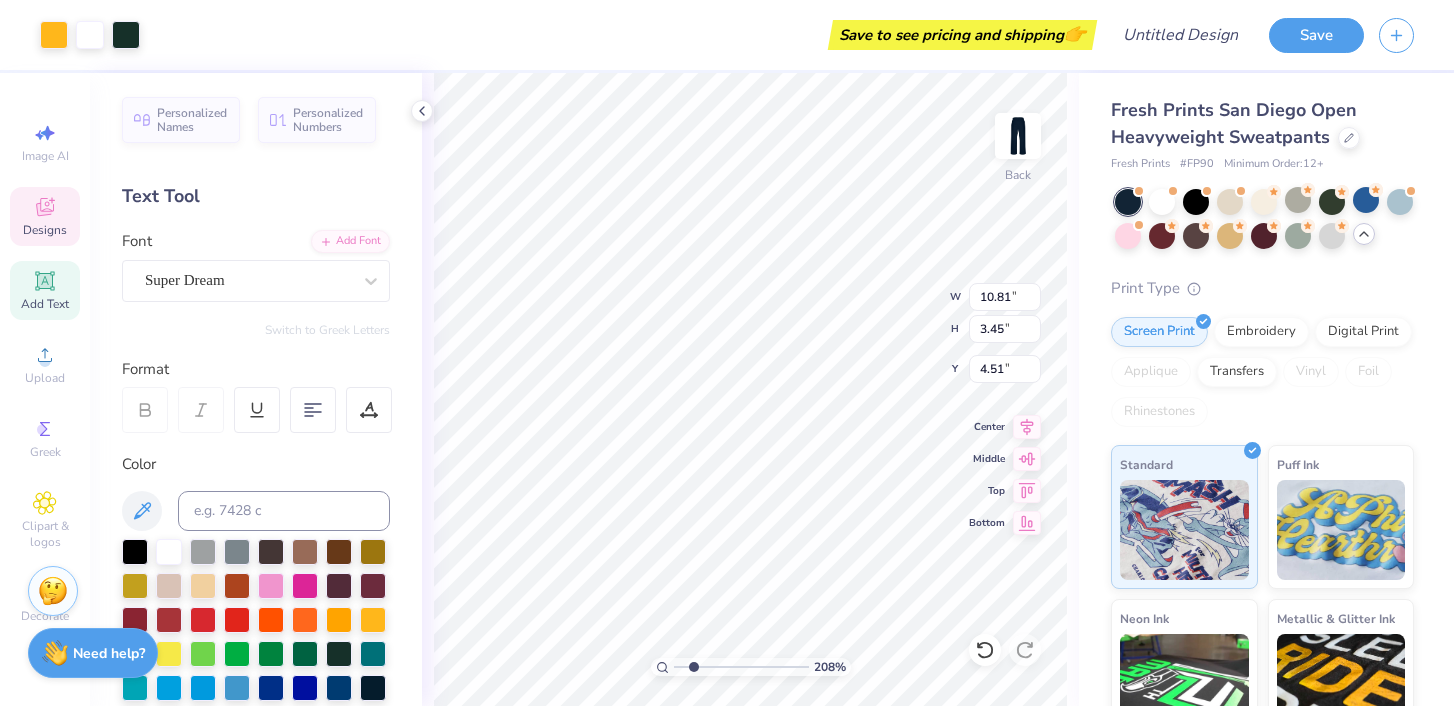type on "8.26" 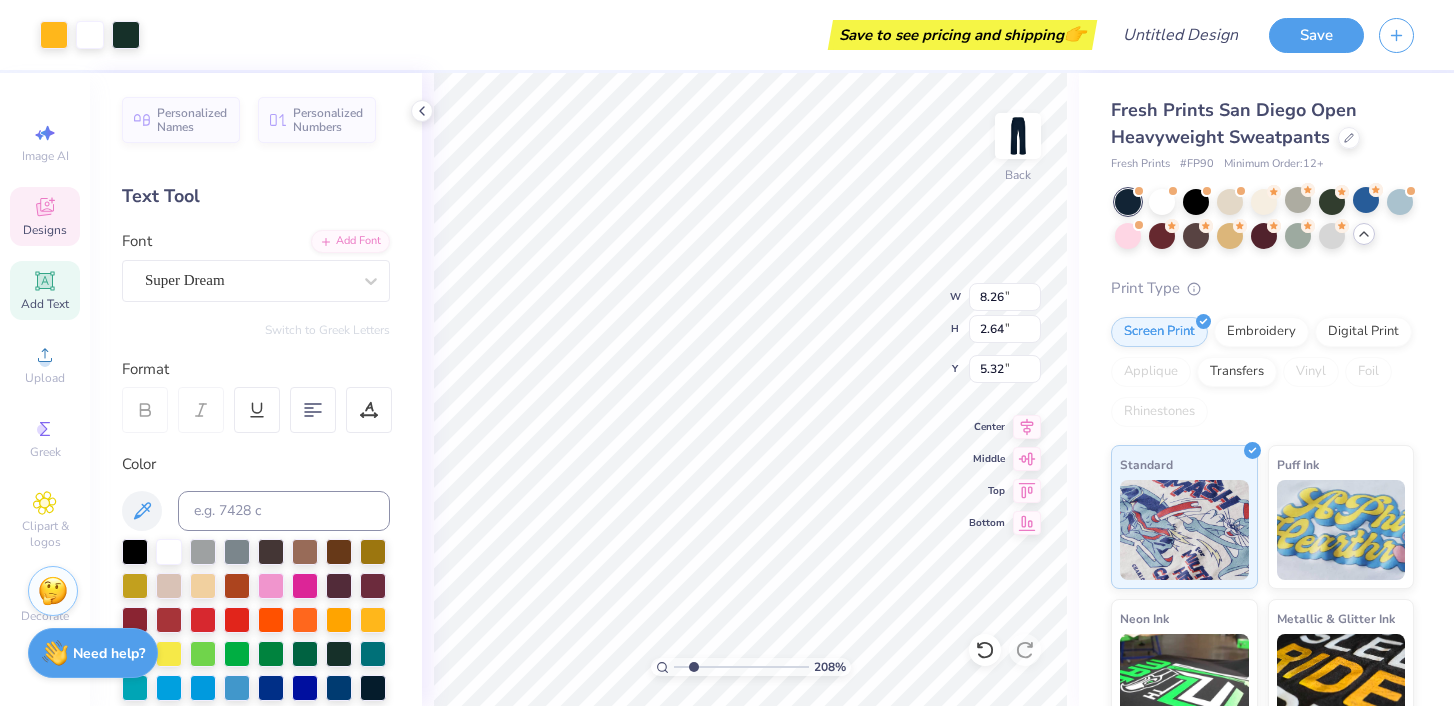 type on "7.81" 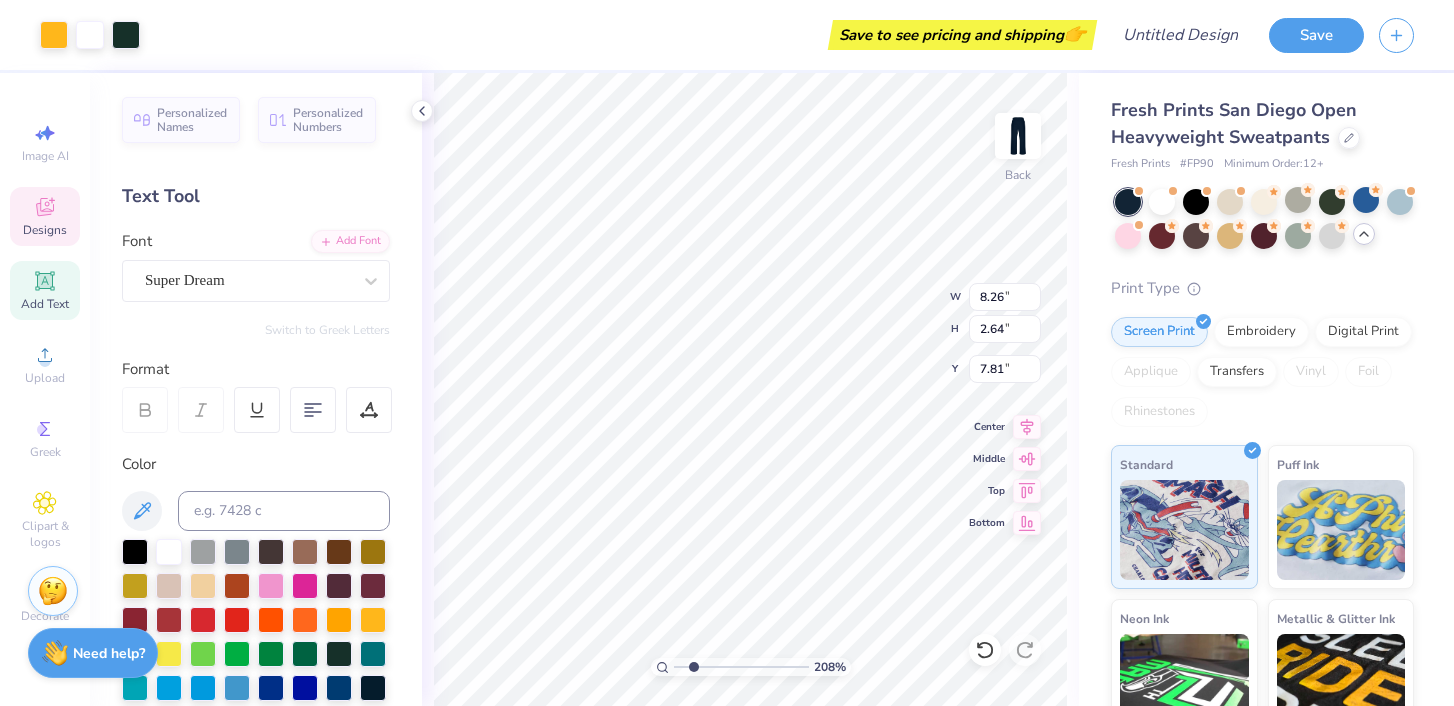 type on "7.01" 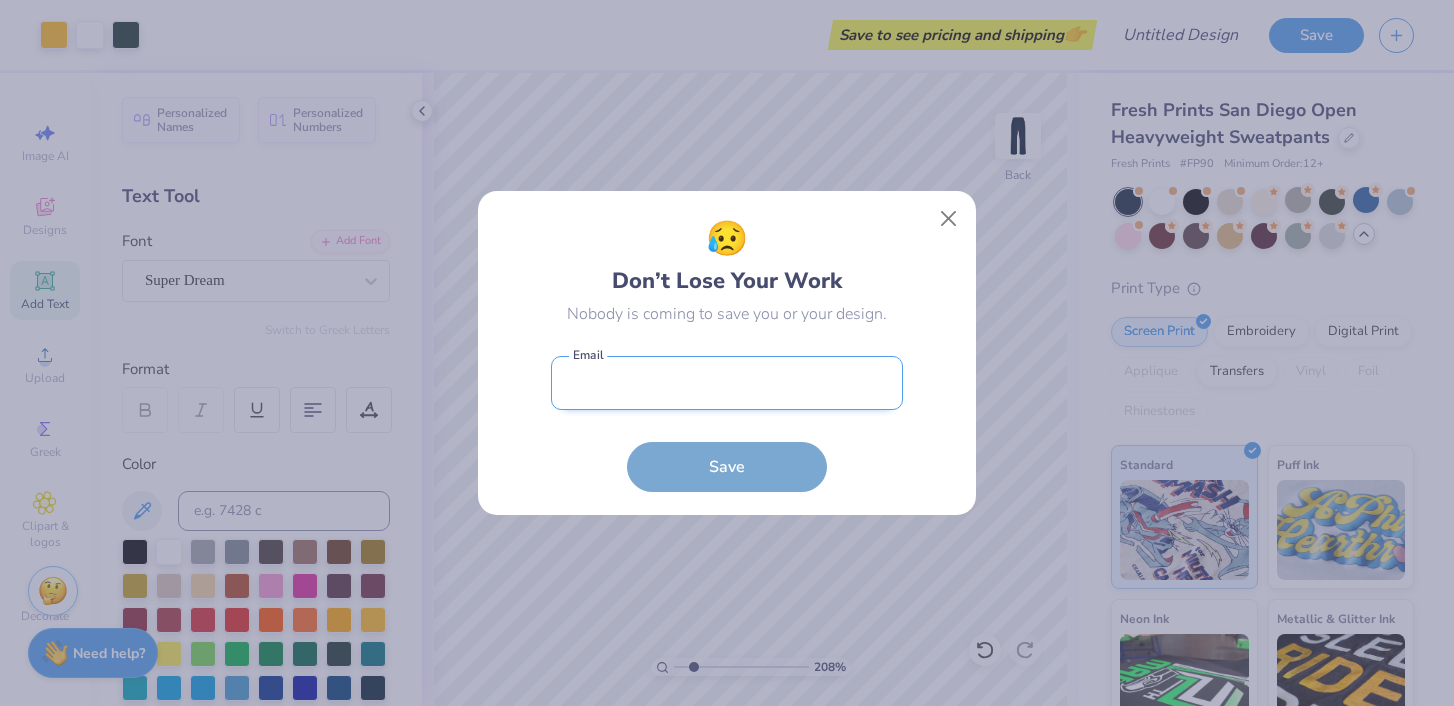 click at bounding box center [727, 383] 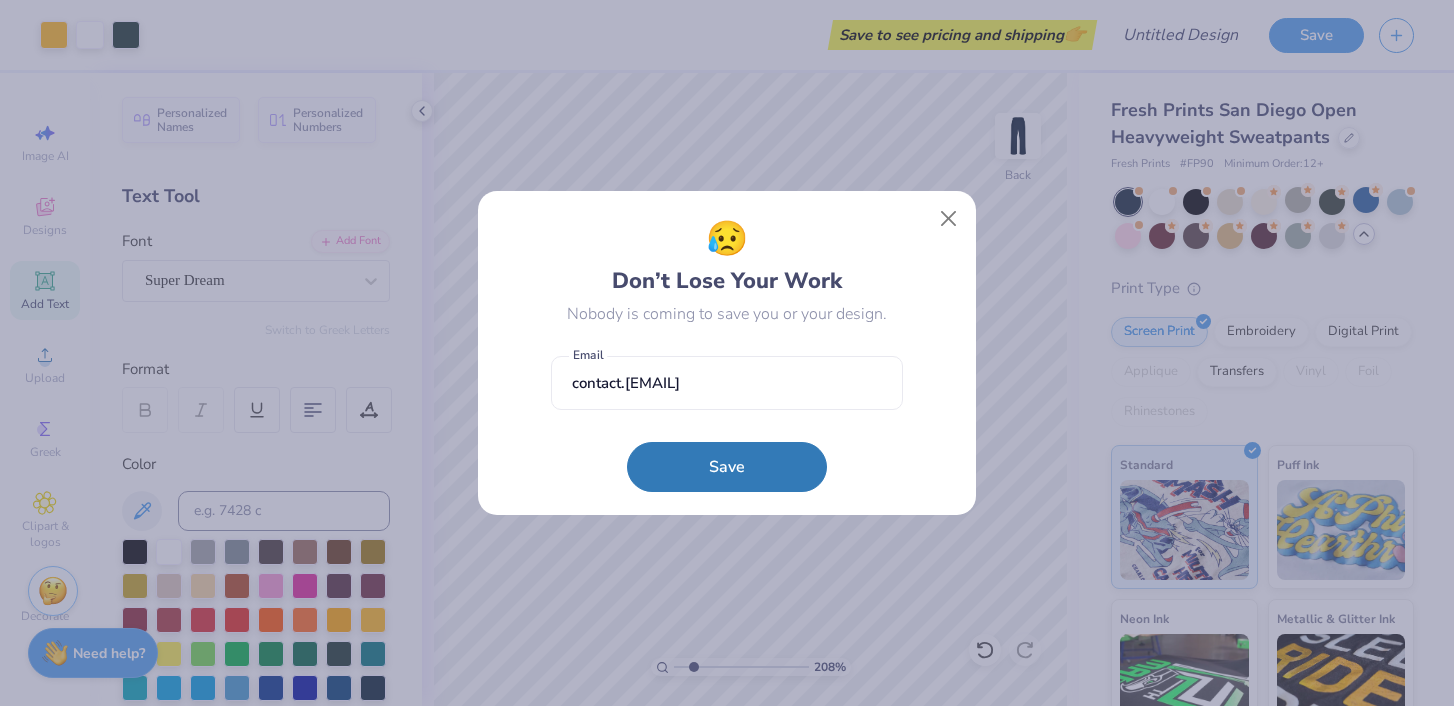 click on "😥 Don’t Lose Your Work Nobody is coming to save you or your design. contact.laylar@gmail.com Email Save" at bounding box center (727, 353) 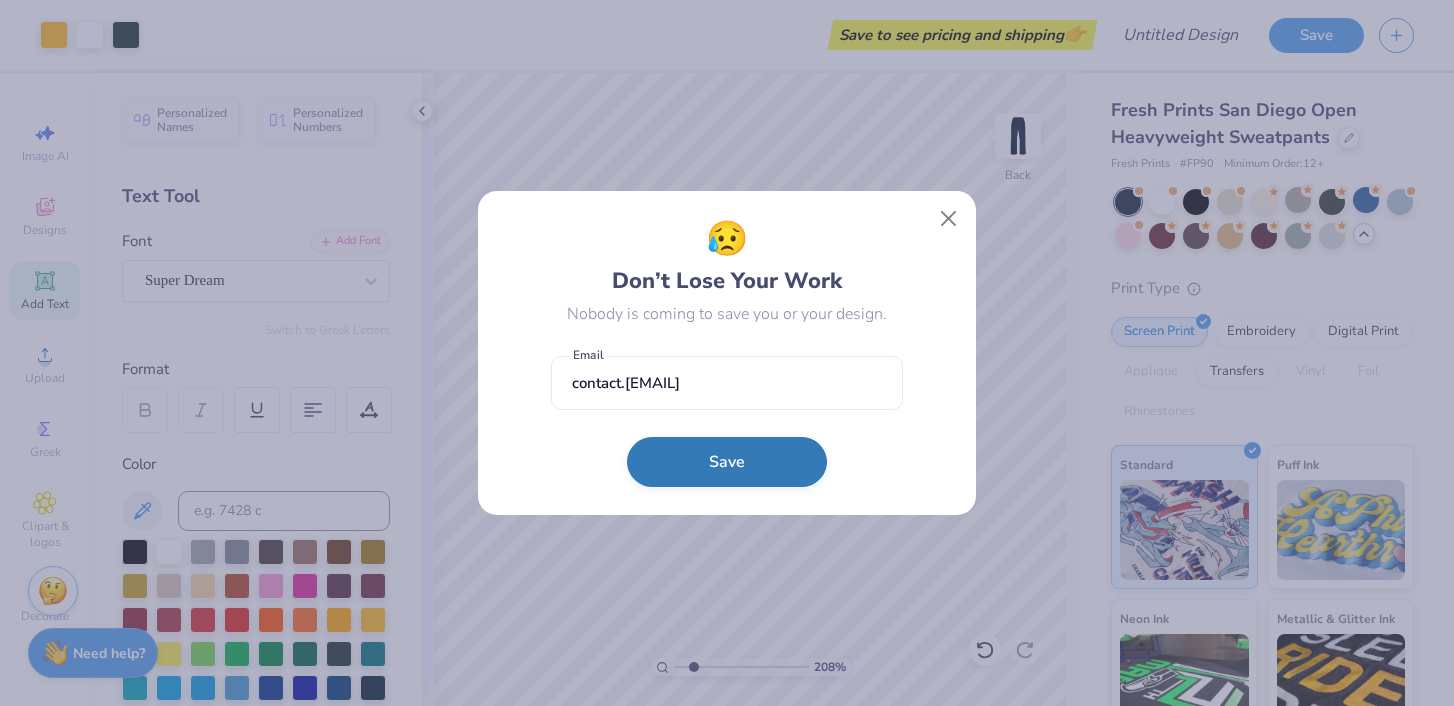 click on "Save" at bounding box center (727, 462) 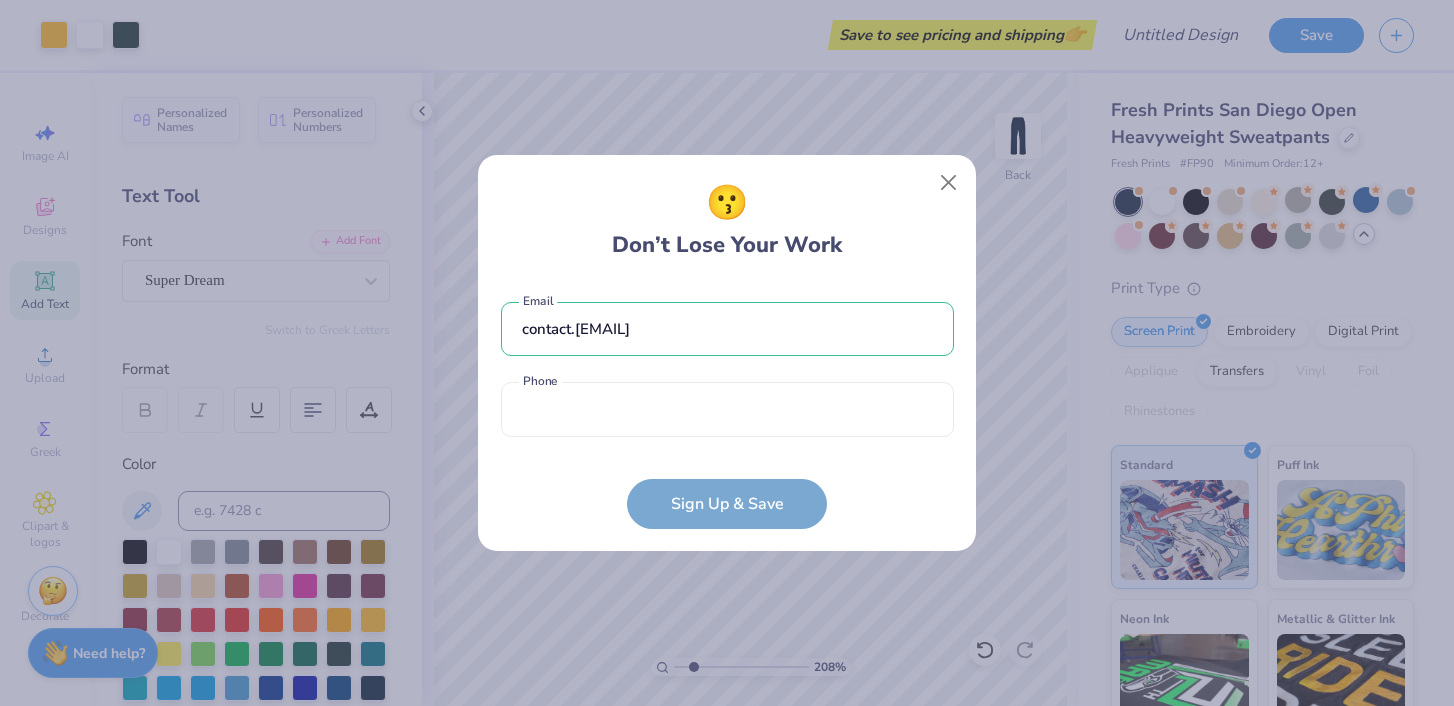 click on "contact.laylar@gmail.com Email Phone is a required field Phone" at bounding box center (727, 364) 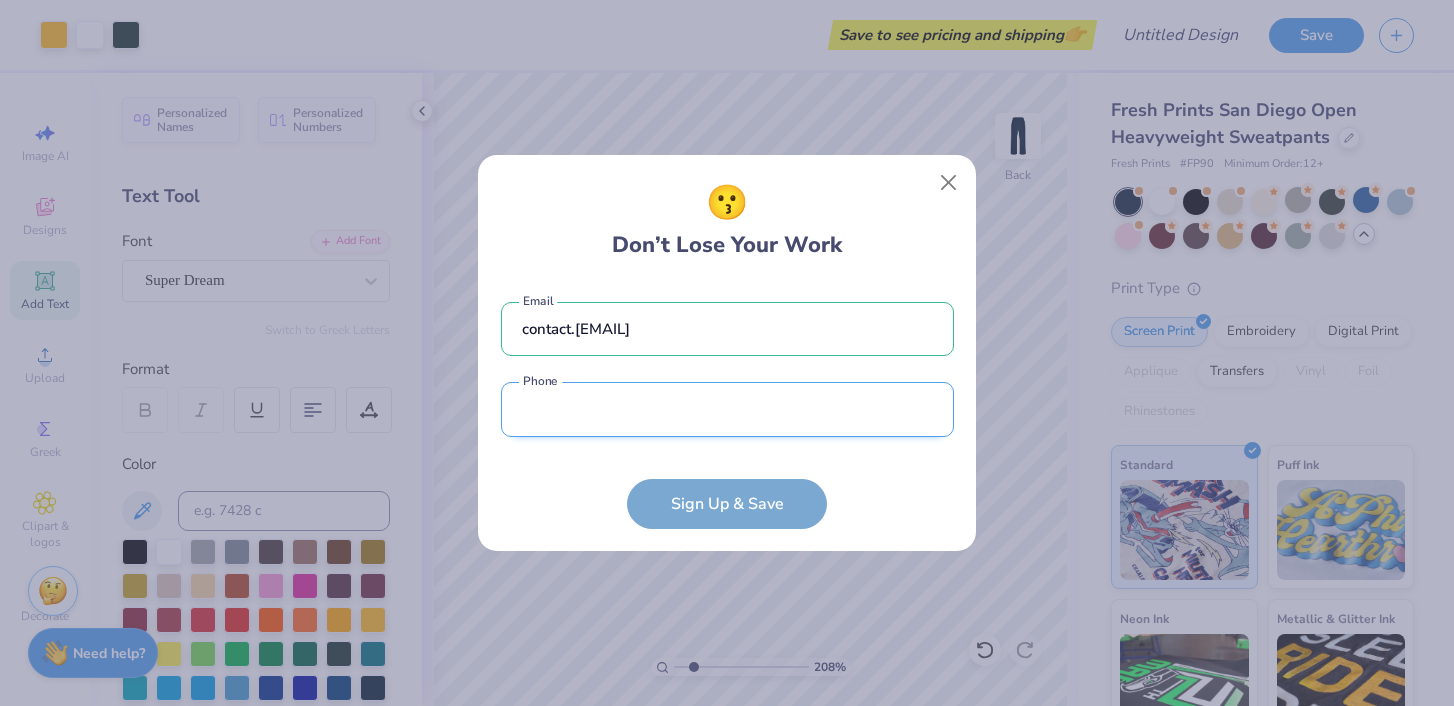 click at bounding box center (727, 409) 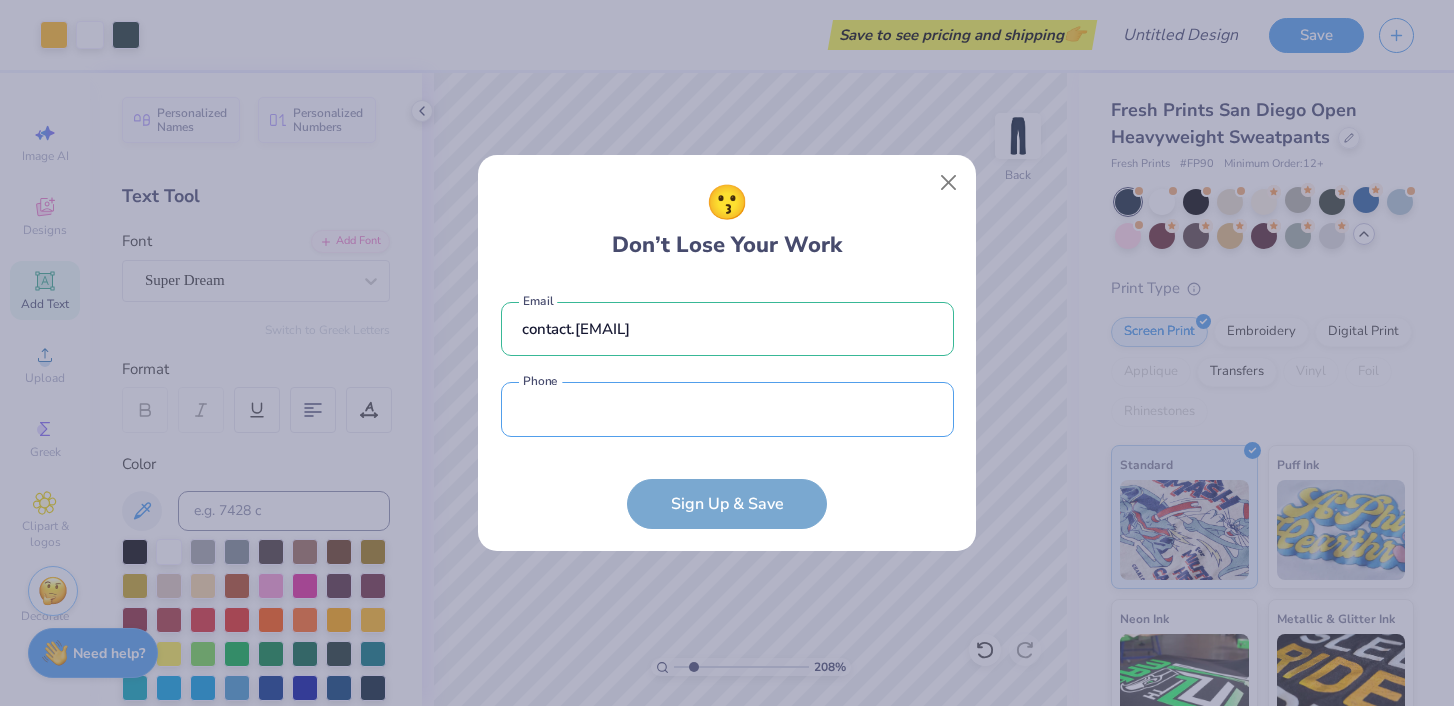 type on "(215) 410-7664" 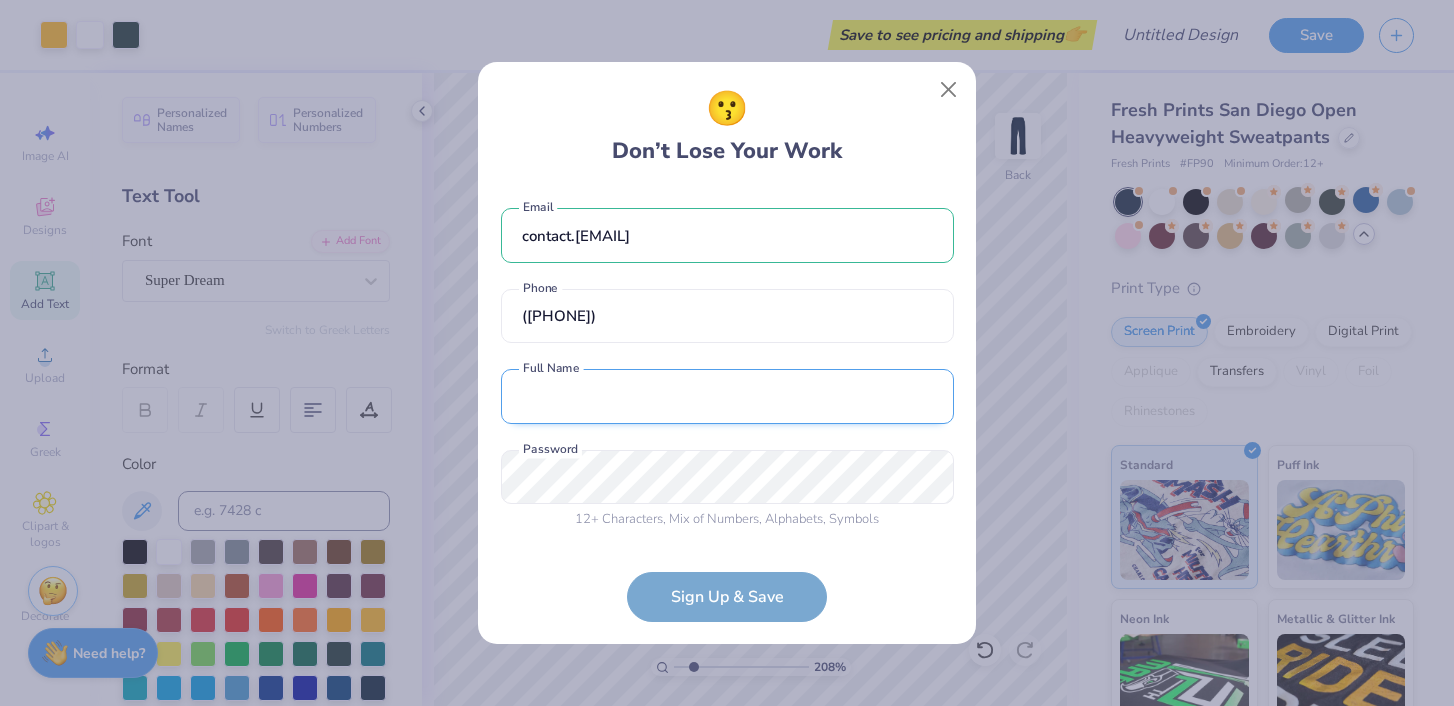 click at bounding box center (727, 396) 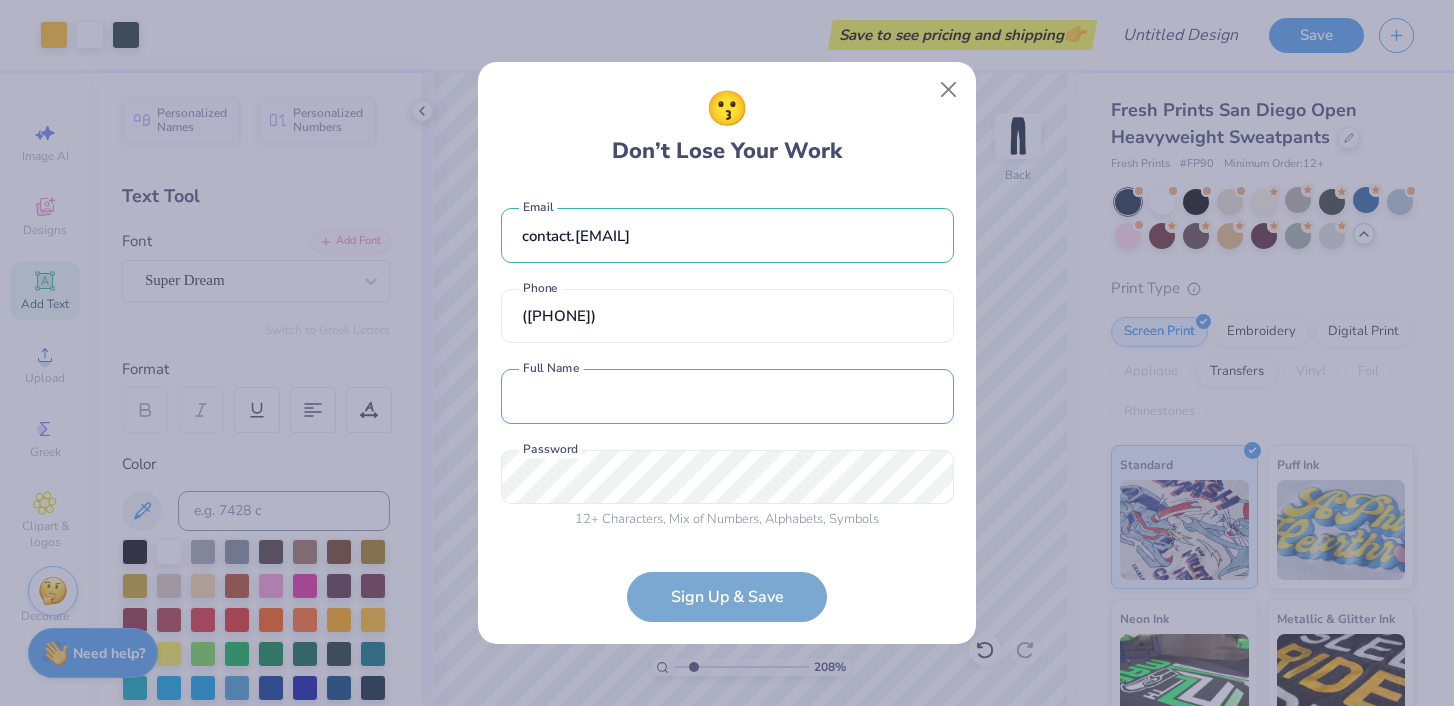 type on "Layla Jamo-Cohen" 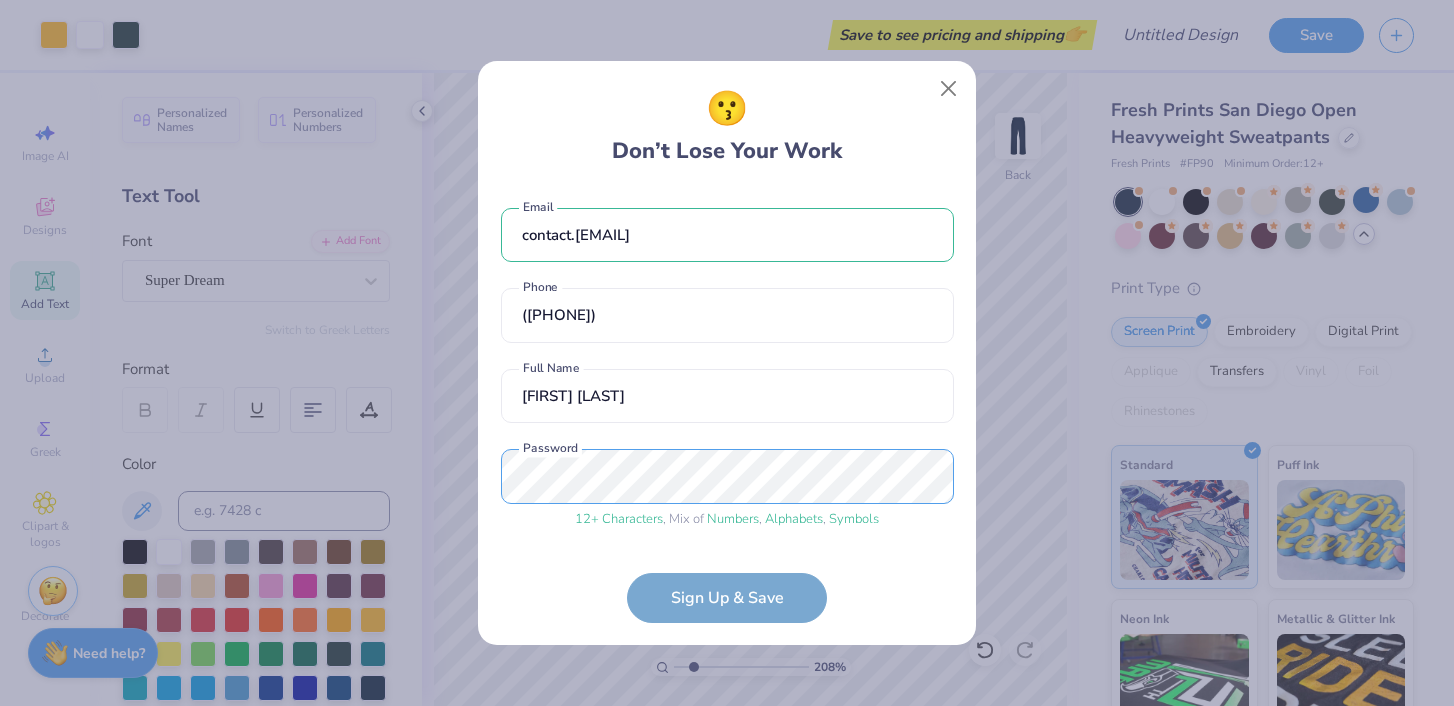 scroll, scrollTop: 74, scrollLeft: 0, axis: vertical 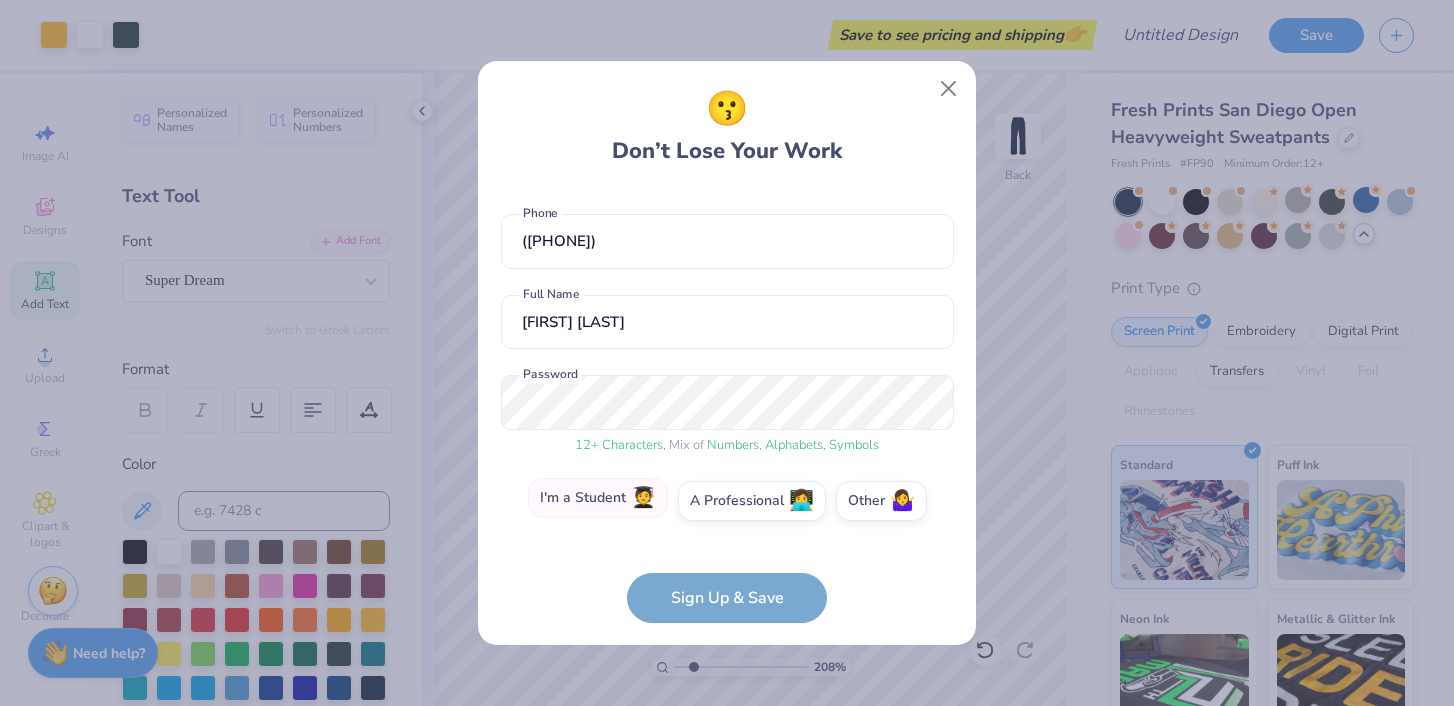 click on "🧑‍🎓" at bounding box center (643, 498) 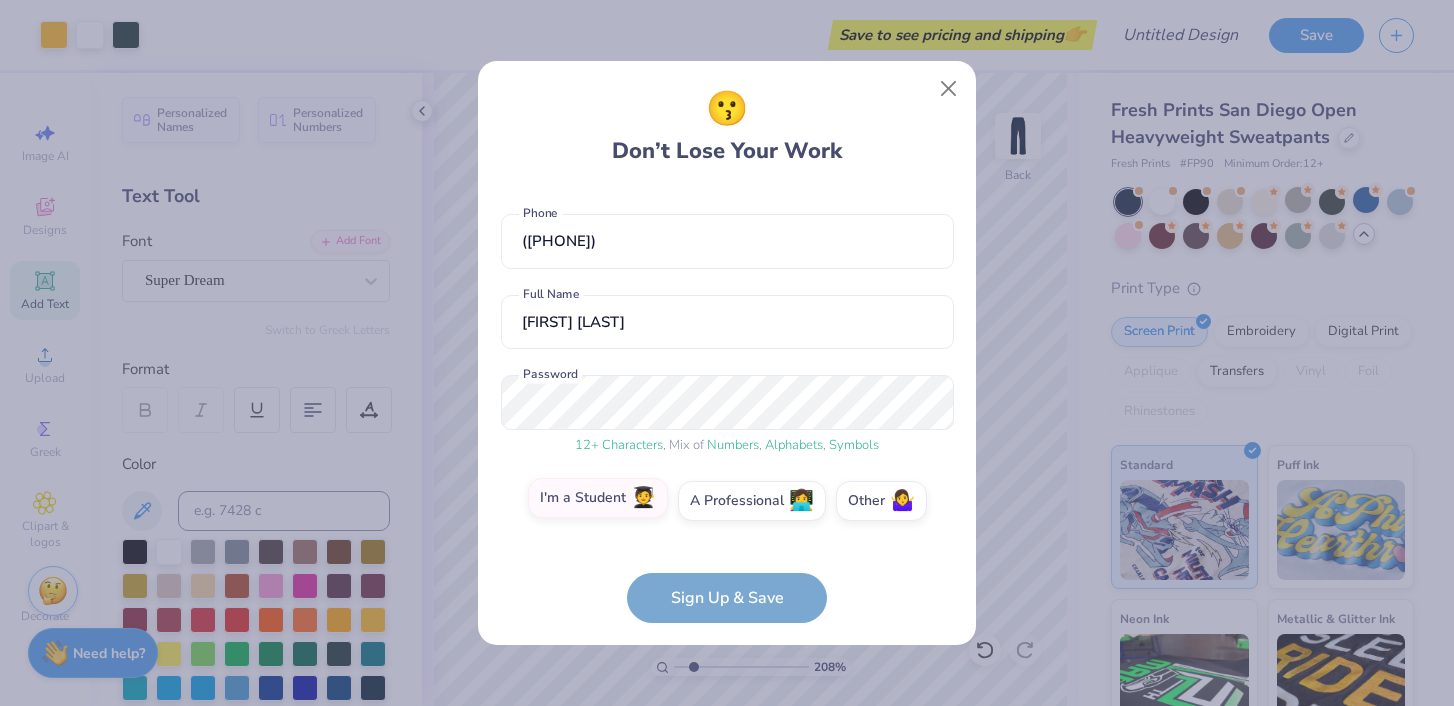 click on "I'm a Student 🧑‍🎓" at bounding box center (727, 580) 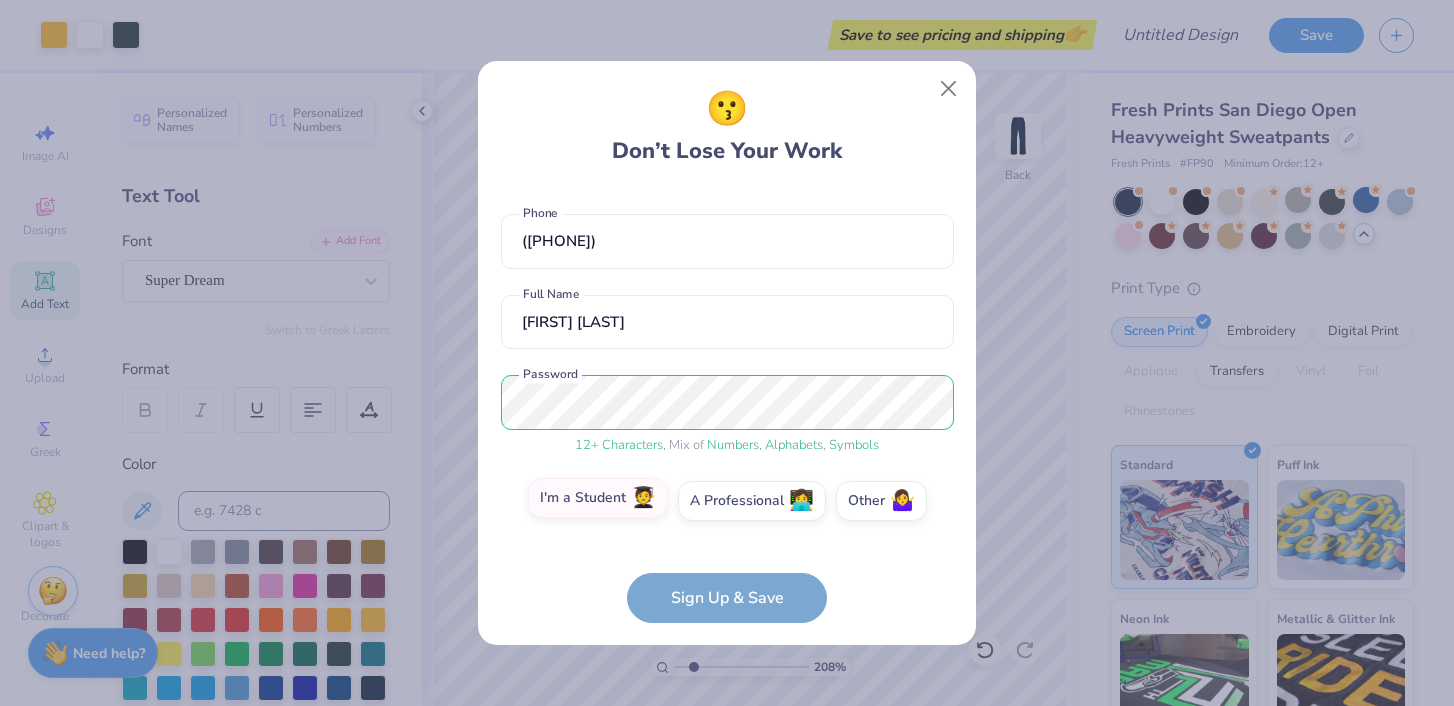 scroll, scrollTop: 145, scrollLeft: 0, axis: vertical 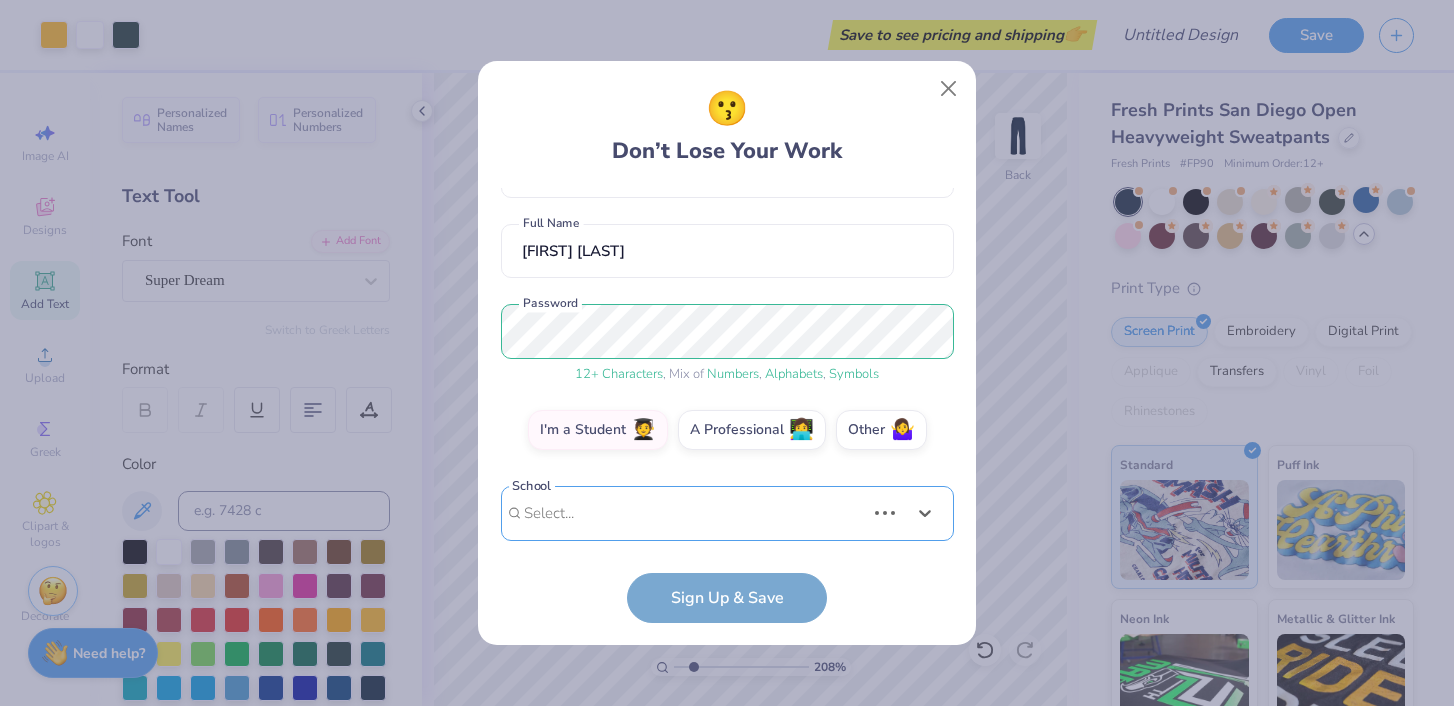 click on "Use Up and Down to choose options, press Enter to select the currently focused option, press Escape to exit the menu, press Tab to select the option and exit the menu. Select... Loading..." at bounding box center [727, 543] 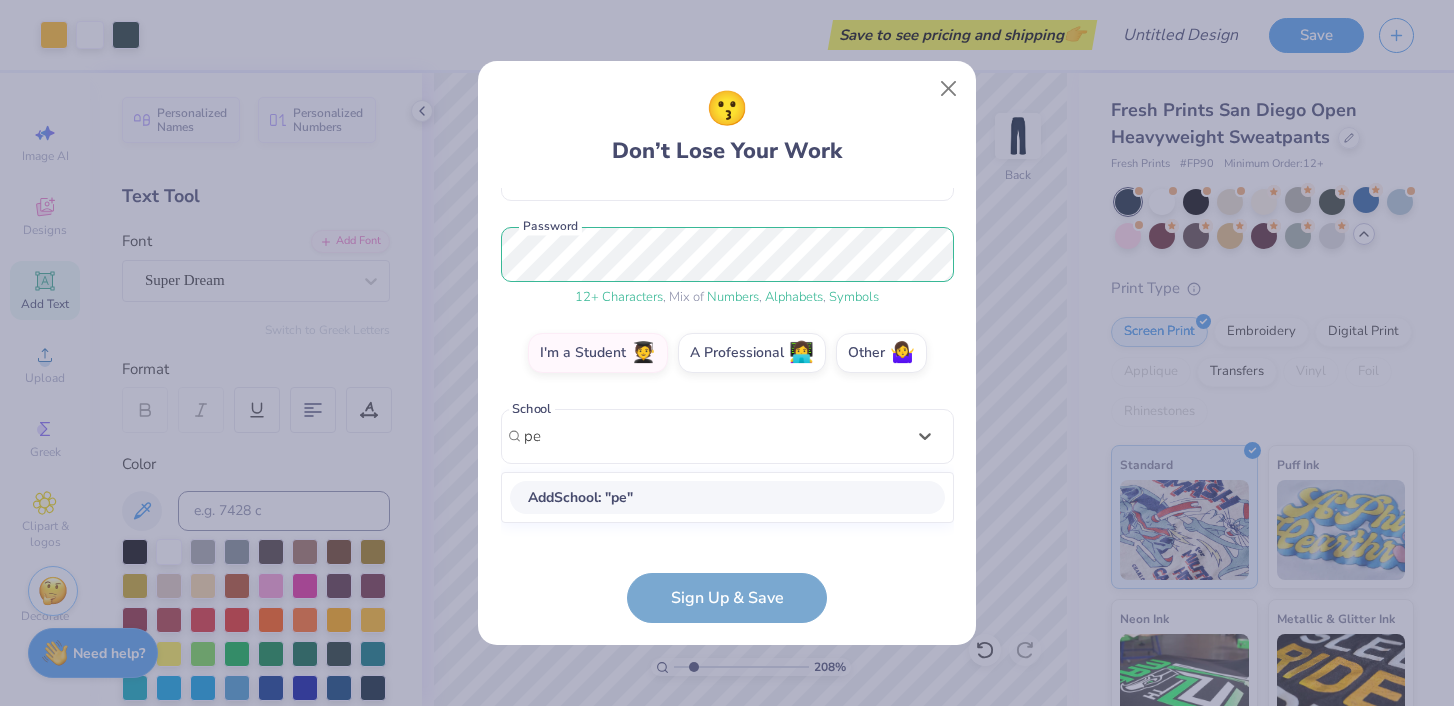 scroll, scrollTop: 204, scrollLeft: 0, axis: vertical 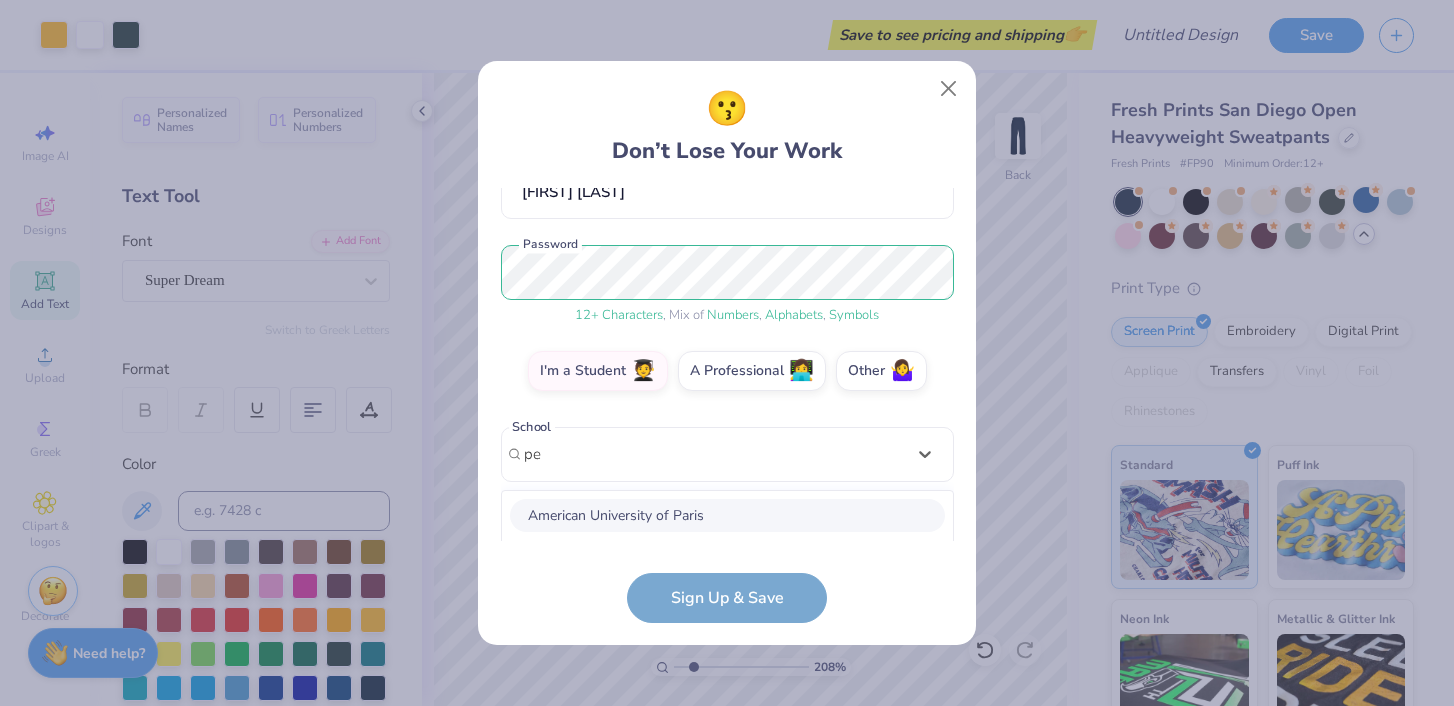 type on "p" 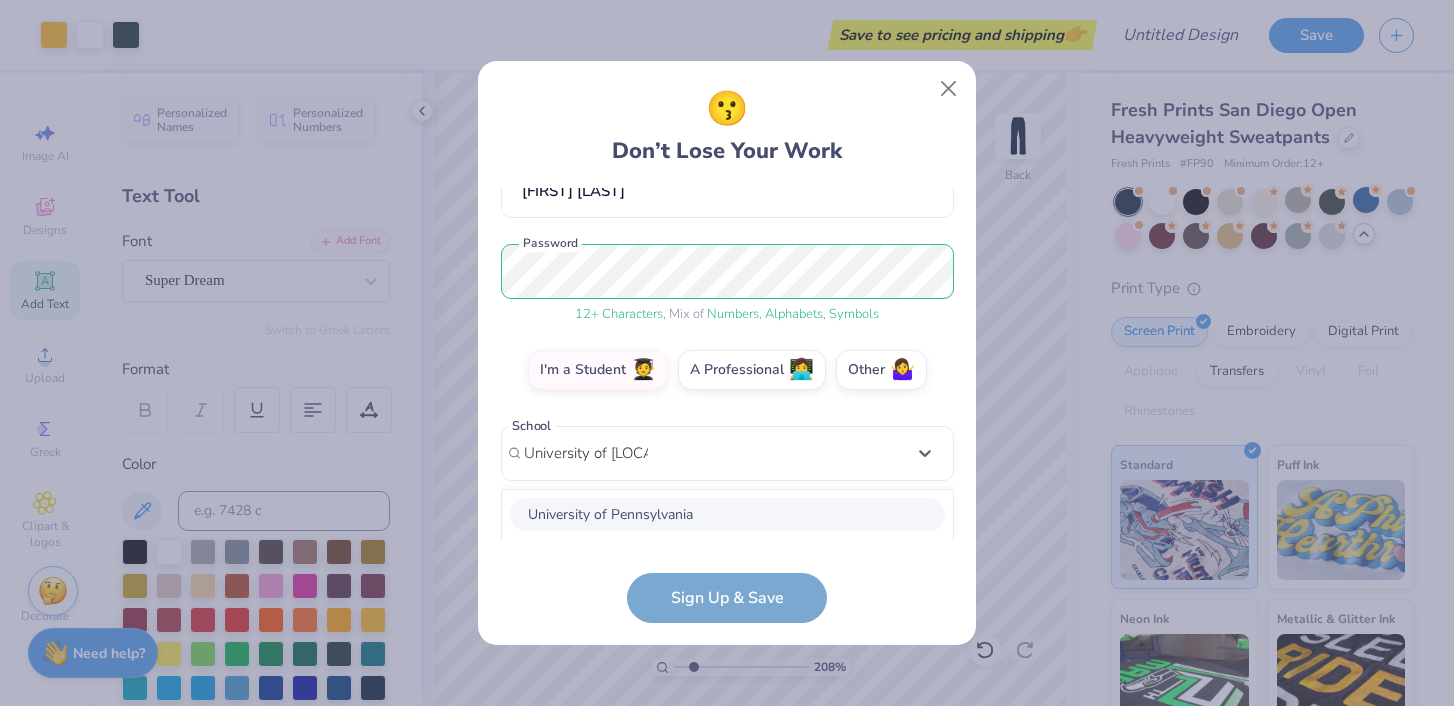 scroll, scrollTop: 455, scrollLeft: 0, axis: vertical 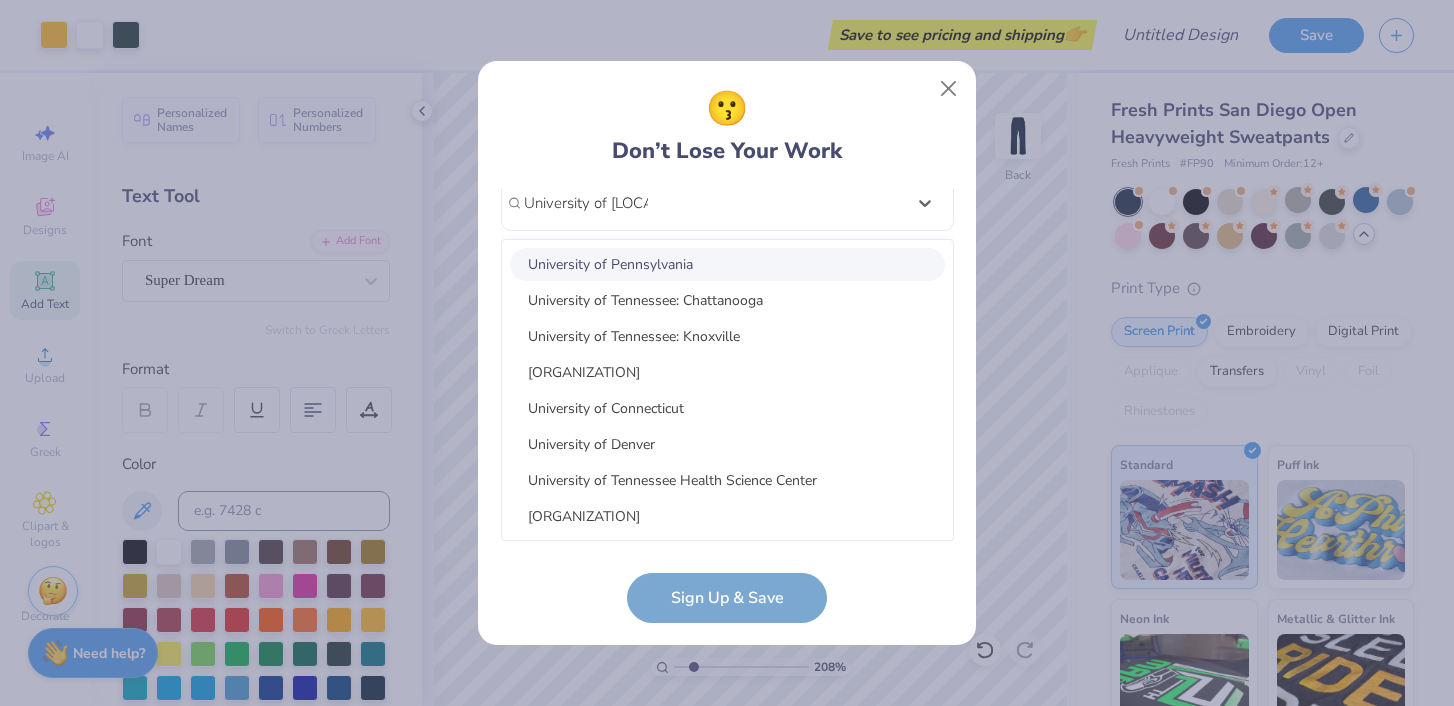 click on "University of Pennsylvania" at bounding box center (727, 264) 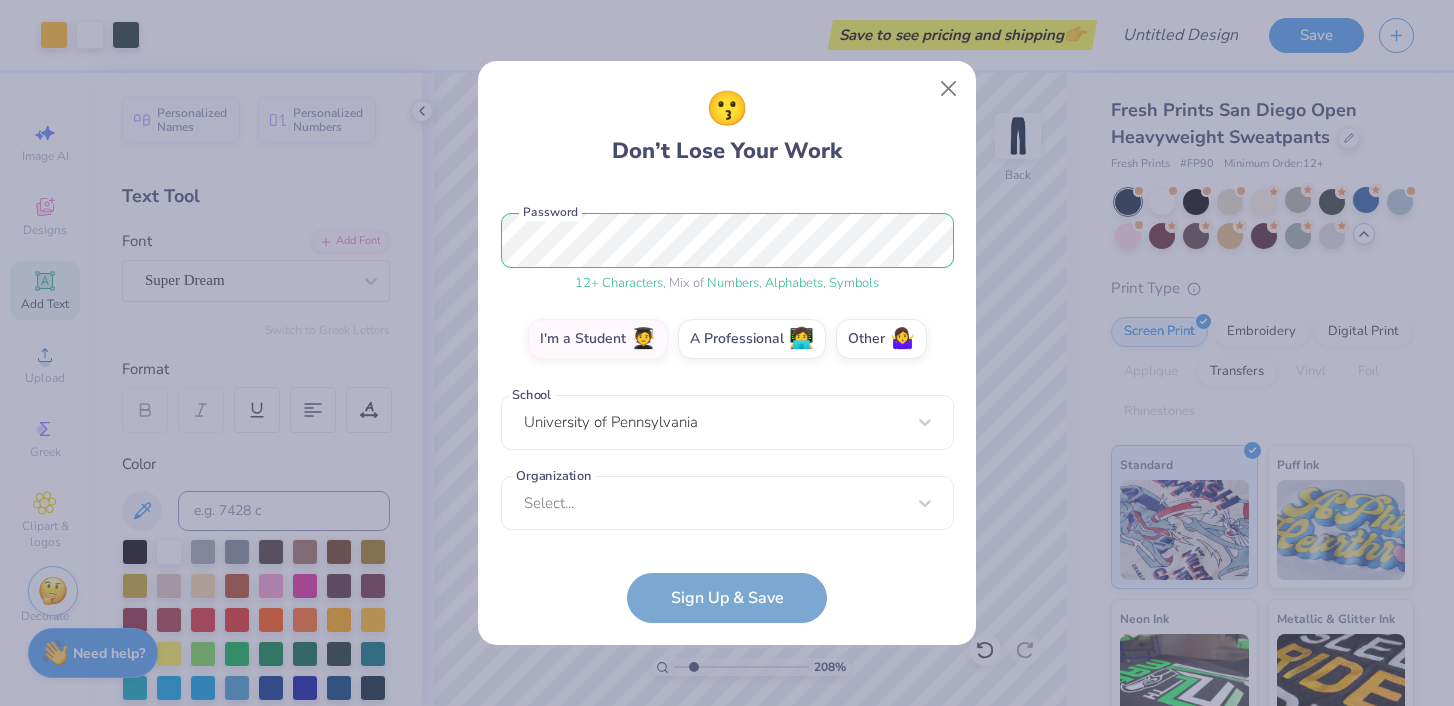 scroll, scrollTop: 235, scrollLeft: 0, axis: vertical 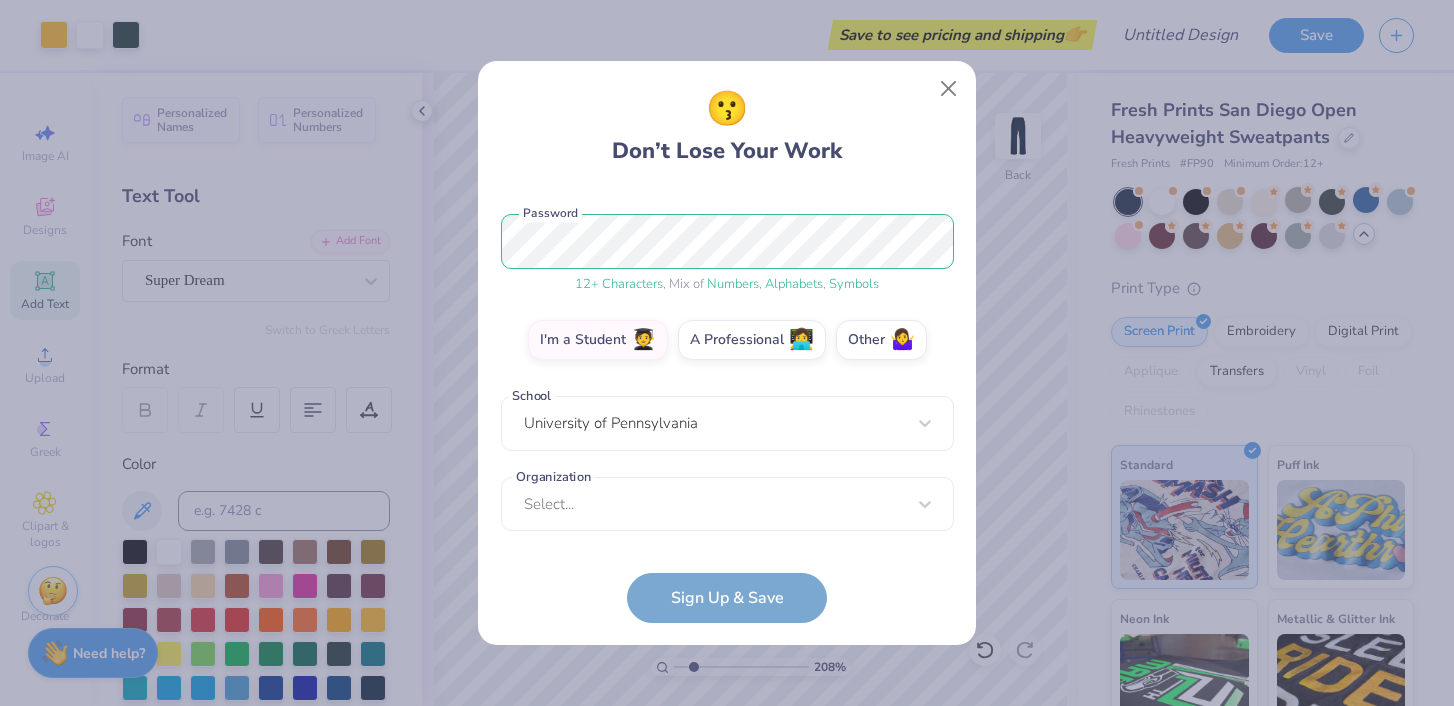 click on "contact.laylar@gmail.com Email (215) 410-7664 Phone Layla Jamo-Cohen Full Name 12 + Characters , Mix of   Numbers ,   Alphabets ,   Symbols Password I'm a Student 🧑‍🎓 A Professional 👩‍💻 Other 🤷‍♀️ School University of Pennsylvania Organization Select... Organization cannot be null Sign Up & Save" at bounding box center (727, 405) 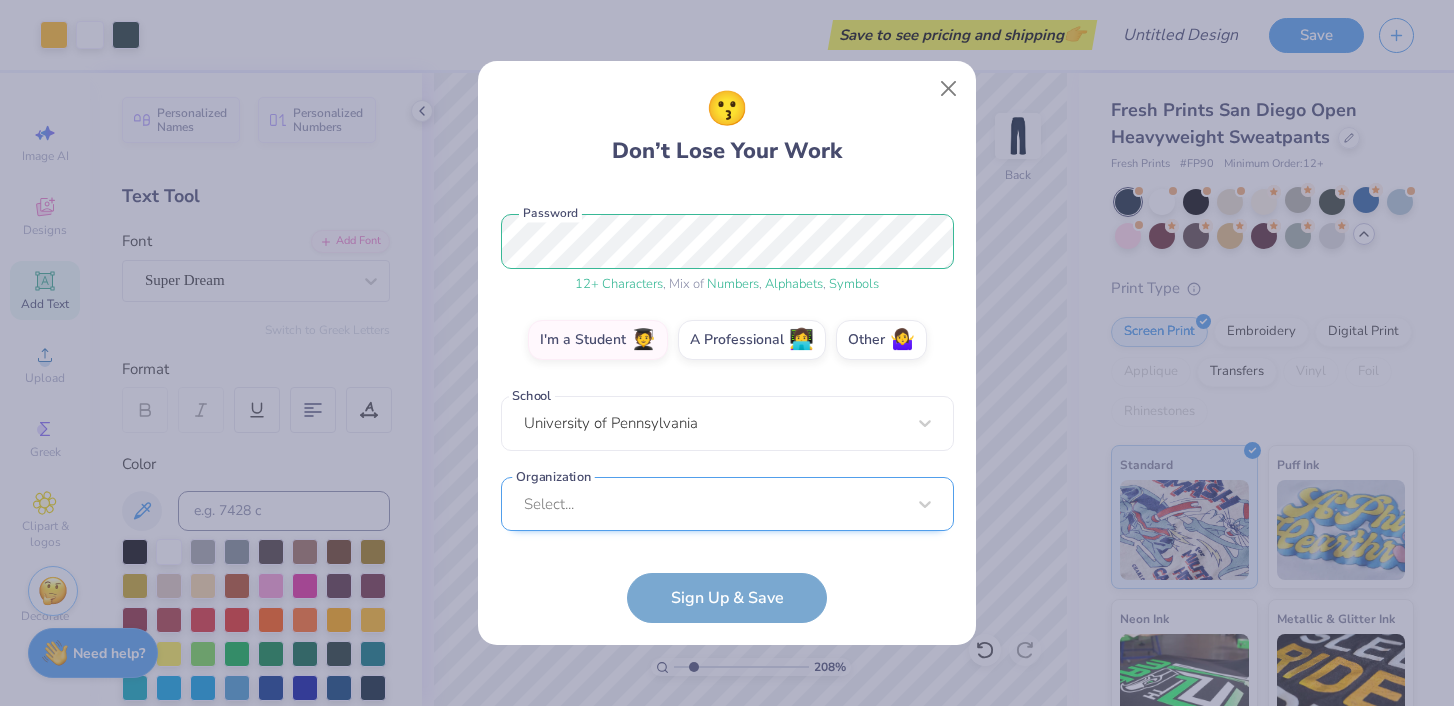 click on "Select..." at bounding box center (727, 504) 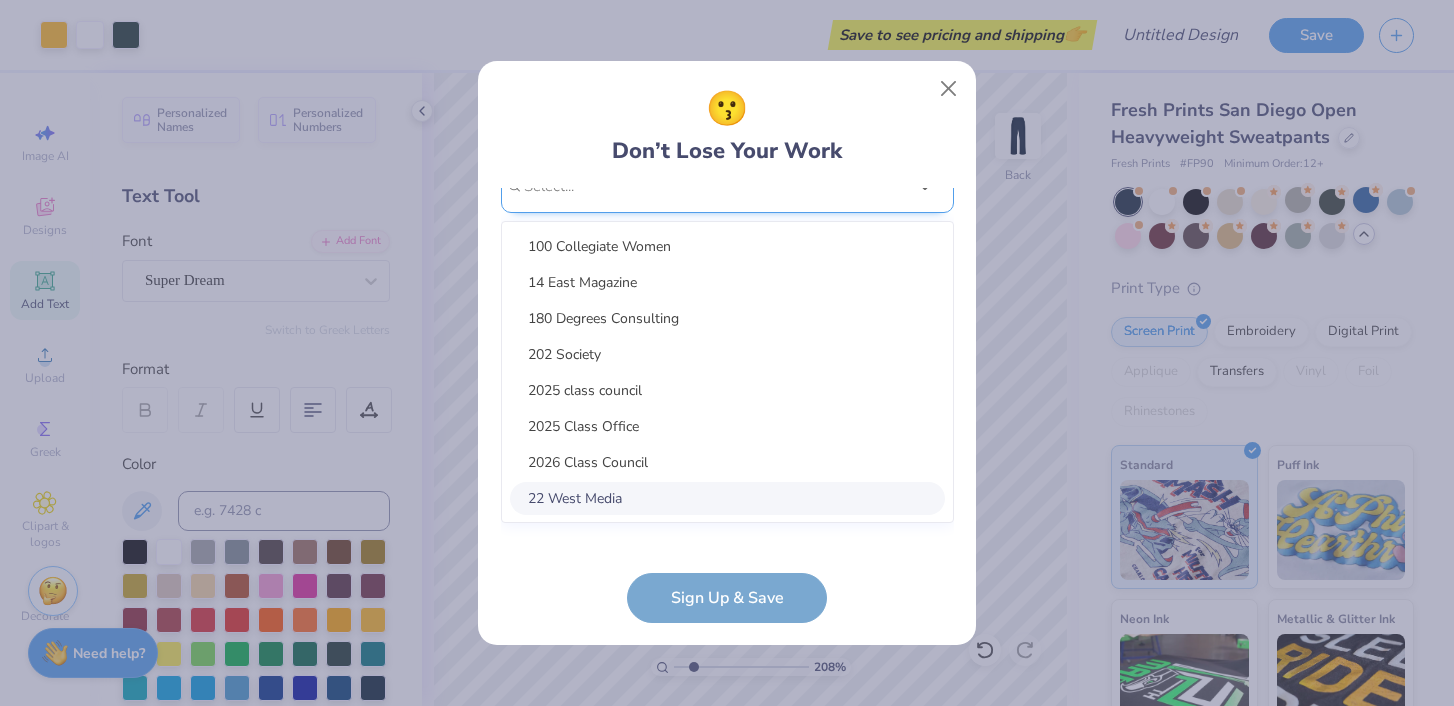 scroll, scrollTop: 535, scrollLeft: 0, axis: vertical 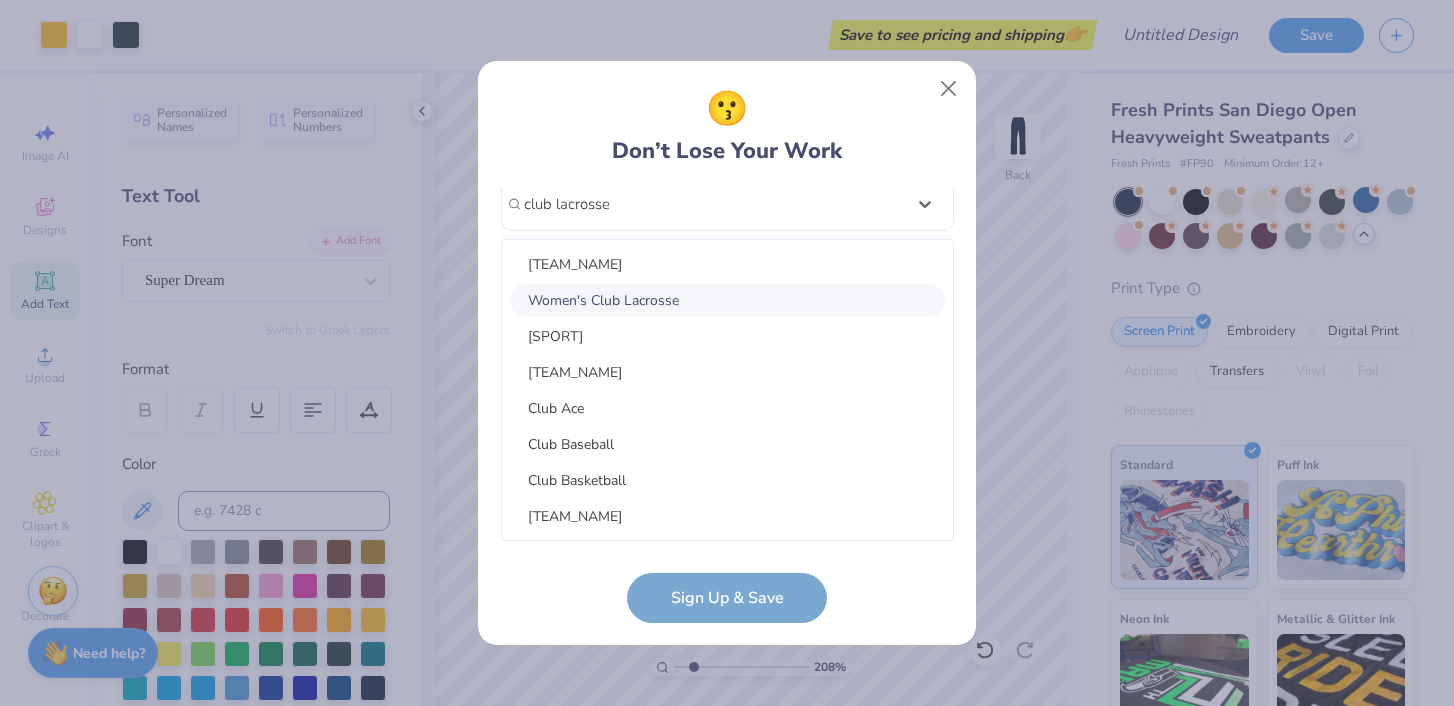 click on "Women's Club Lacrosse" at bounding box center (727, 300) 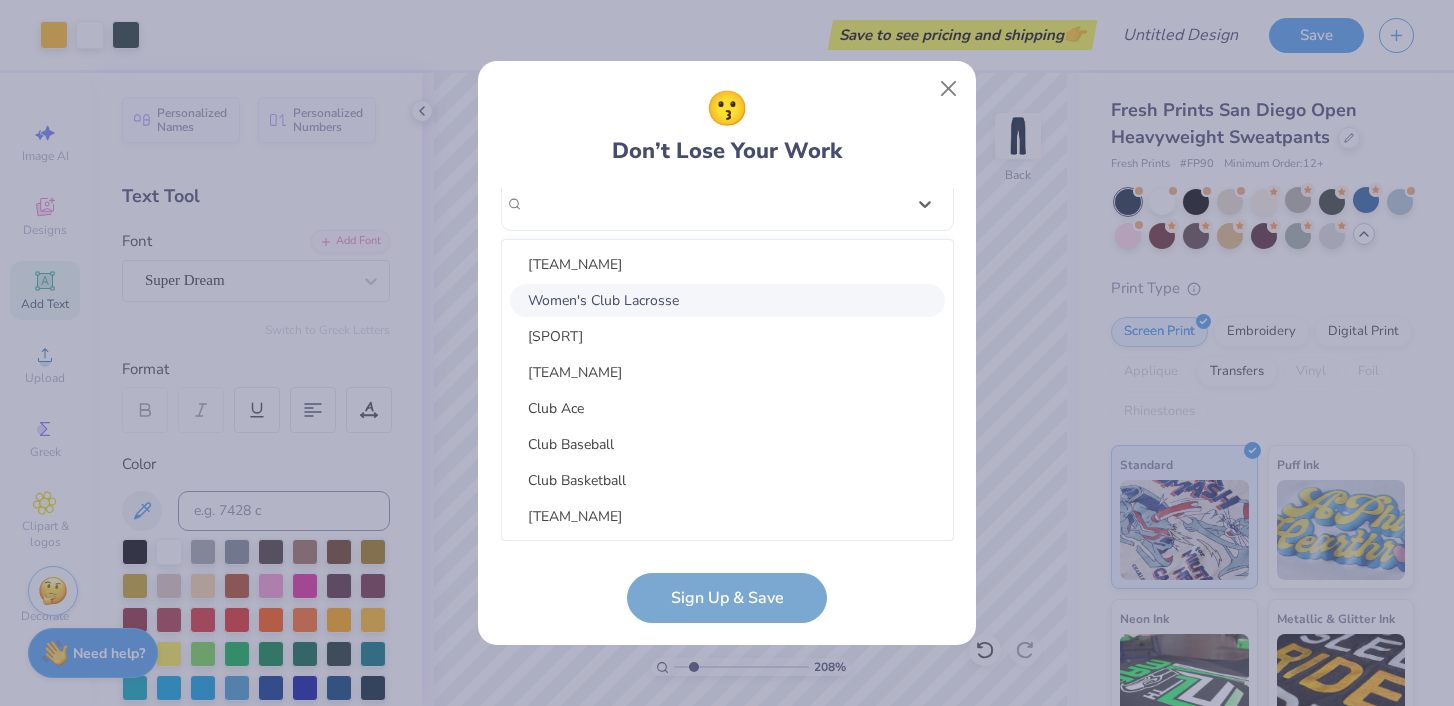 scroll, scrollTop: 317, scrollLeft: 0, axis: vertical 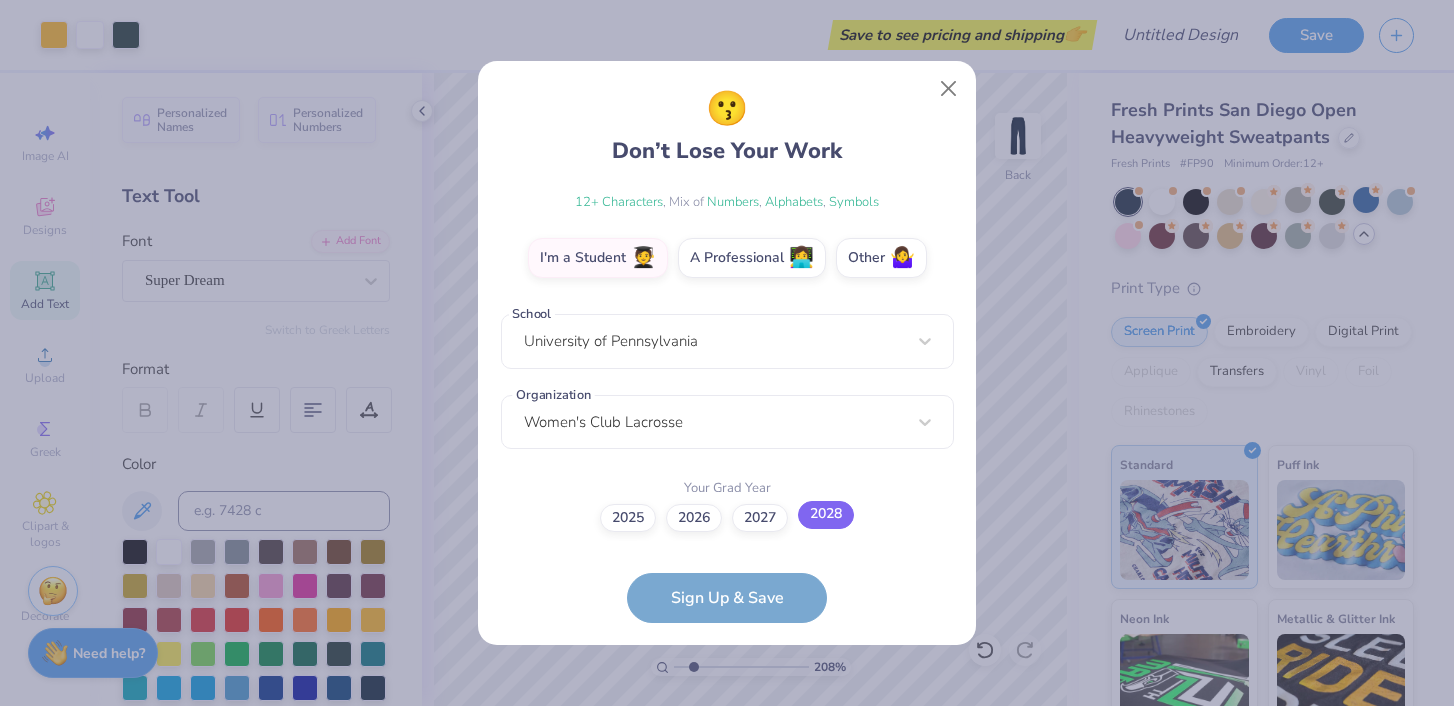 click on "2028" at bounding box center (826, 515) 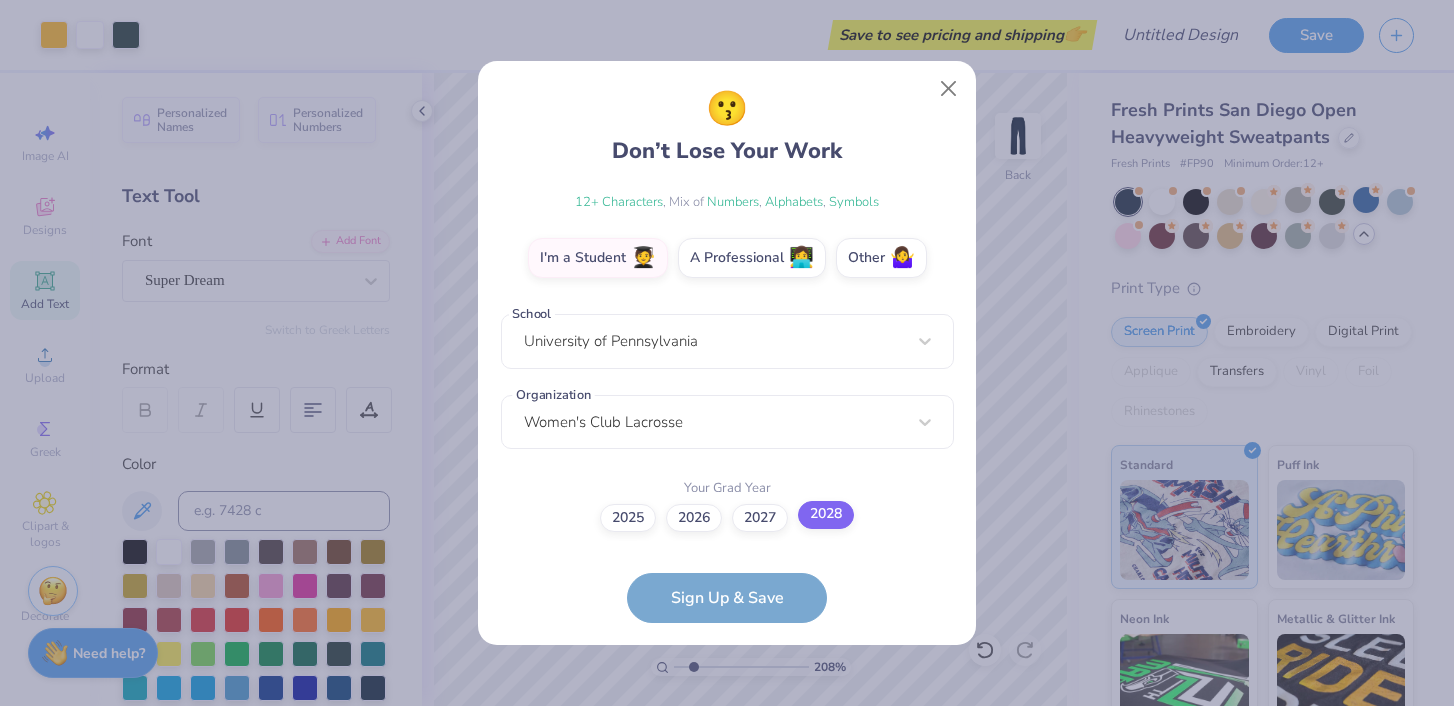 click on "2028" at bounding box center (727, 834) 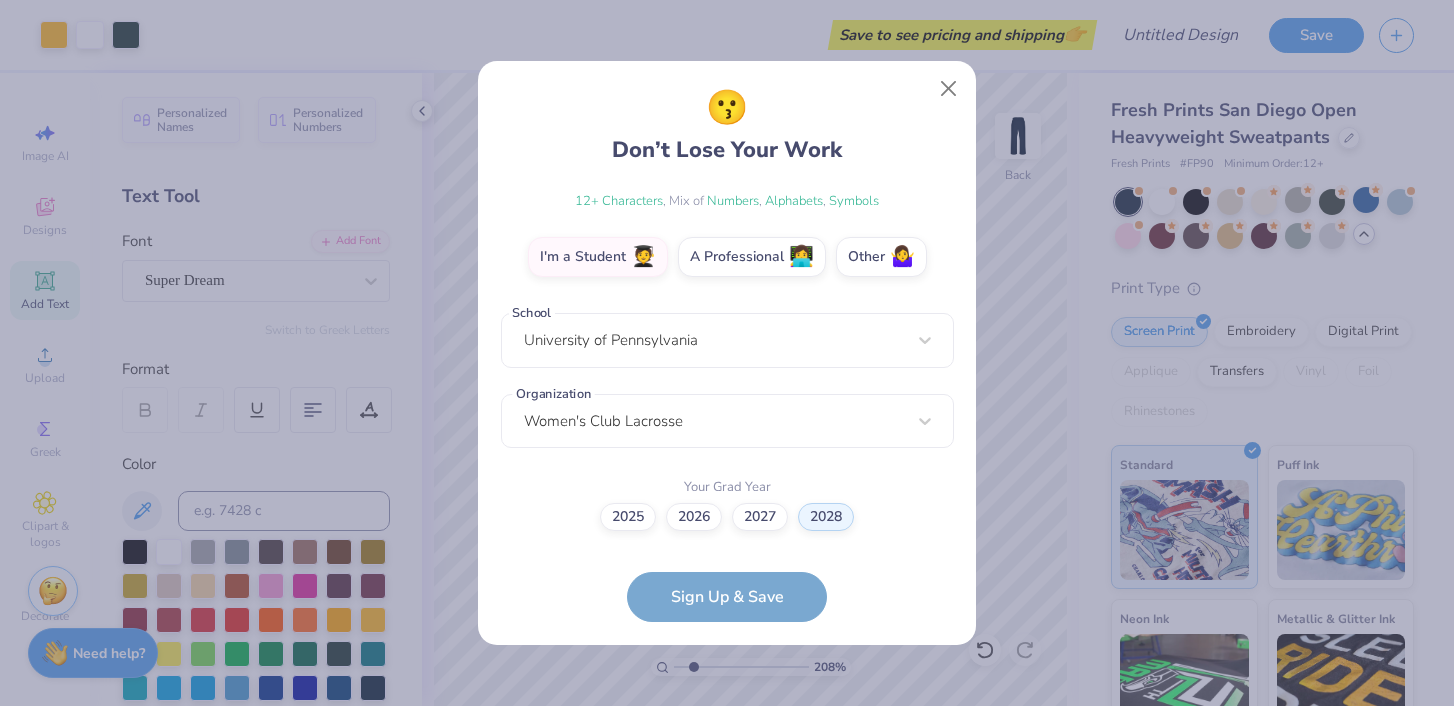 scroll, scrollTop: 436, scrollLeft: 0, axis: vertical 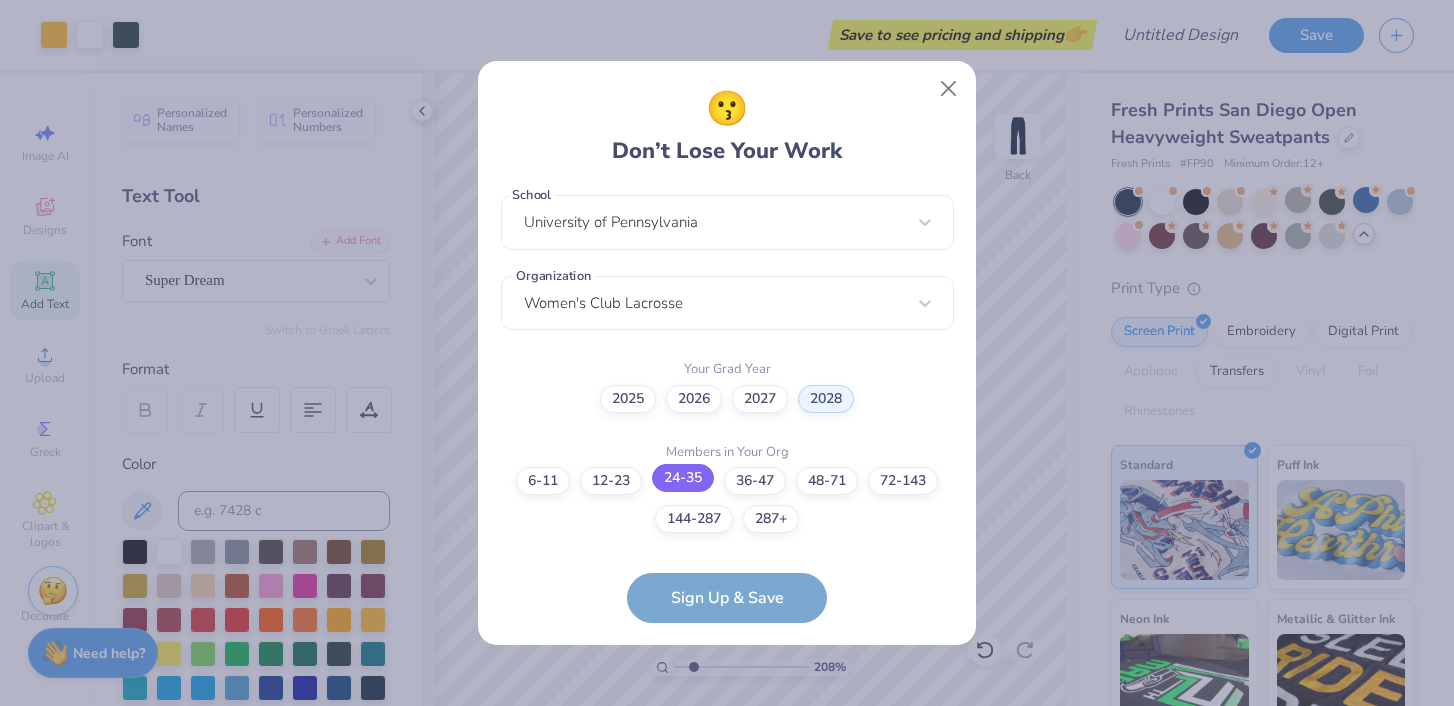click on "24-35" at bounding box center [683, 478] 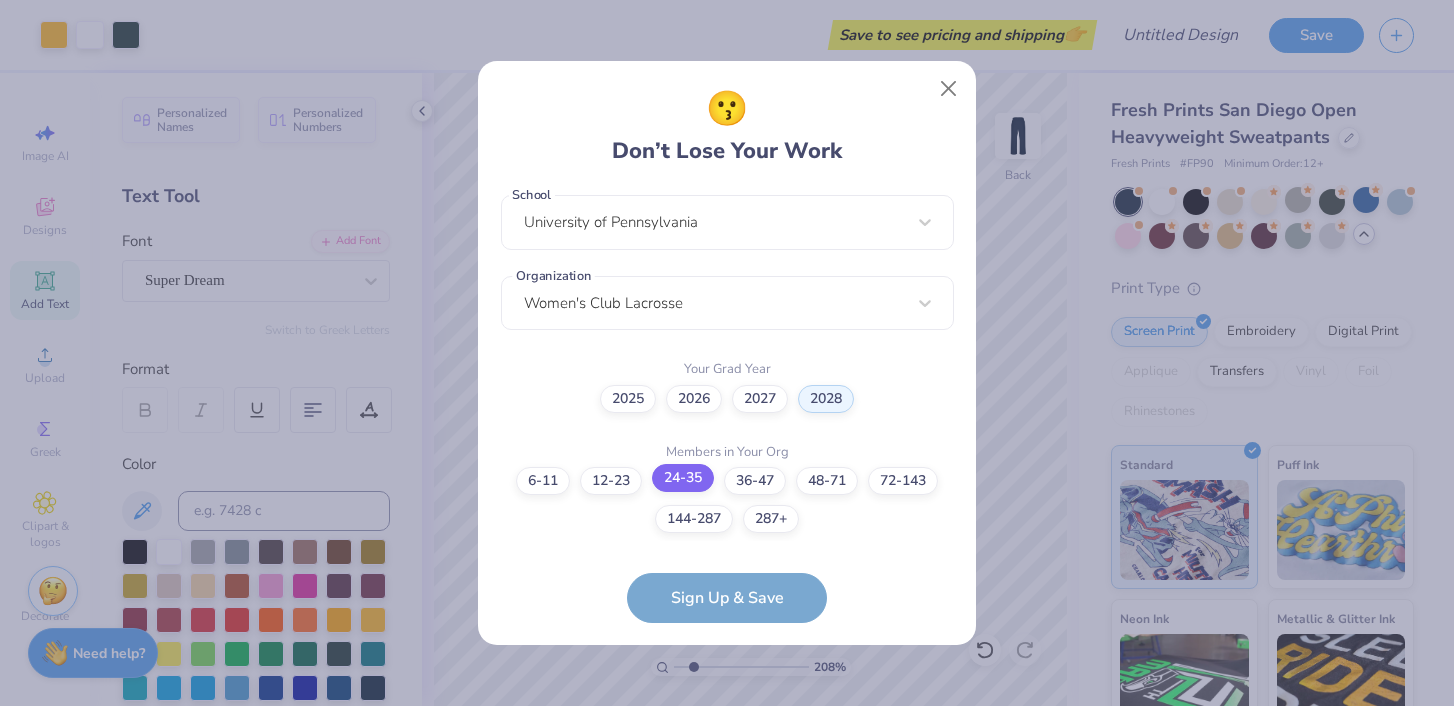 click on "24-35" at bounding box center (727, 936) 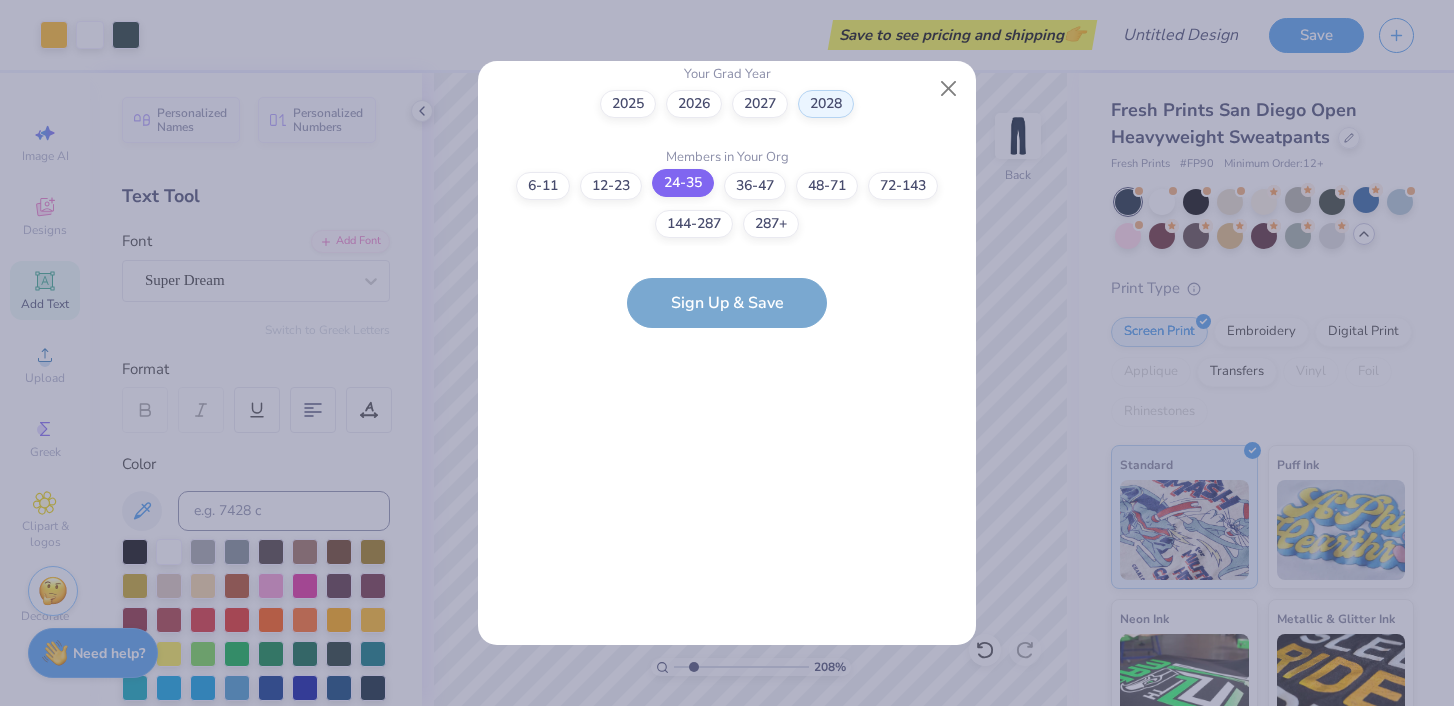 scroll, scrollTop: 517, scrollLeft: 0, axis: vertical 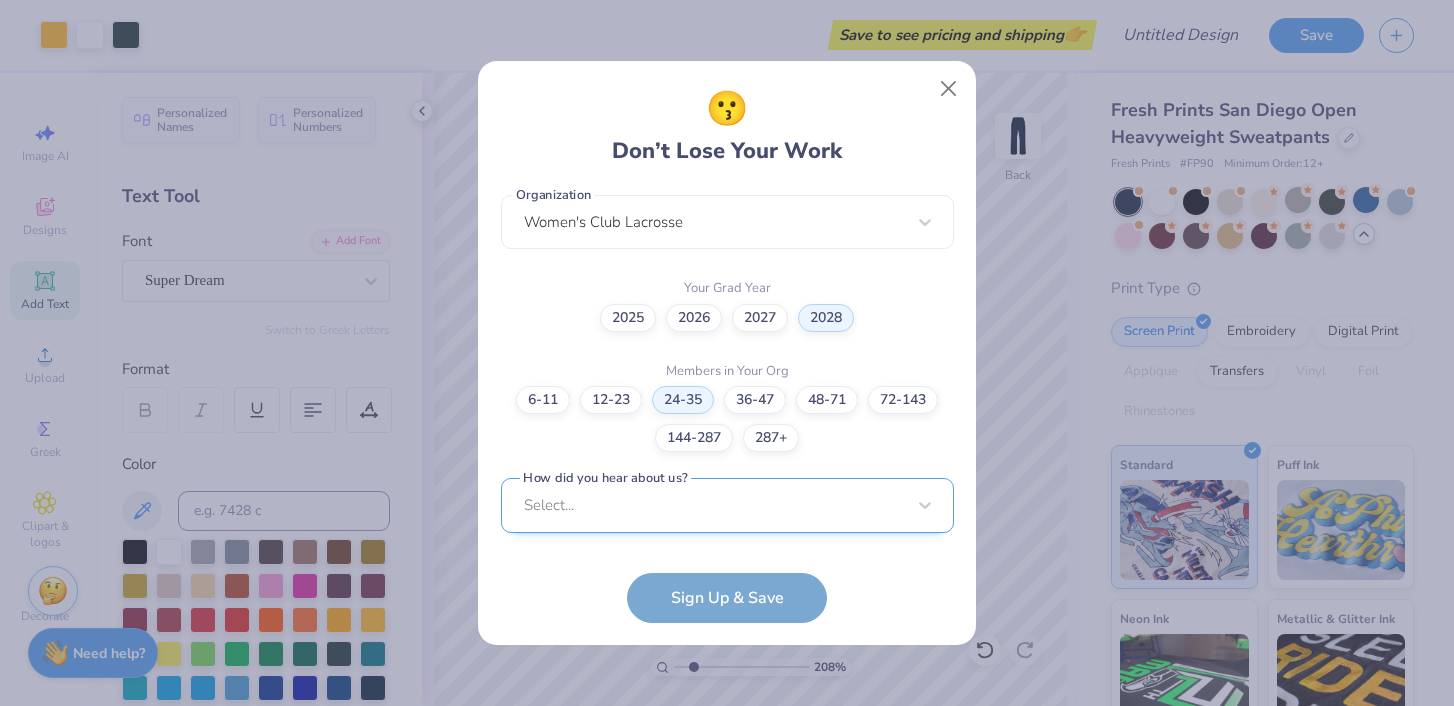 click on "Select..." at bounding box center (727, 505) 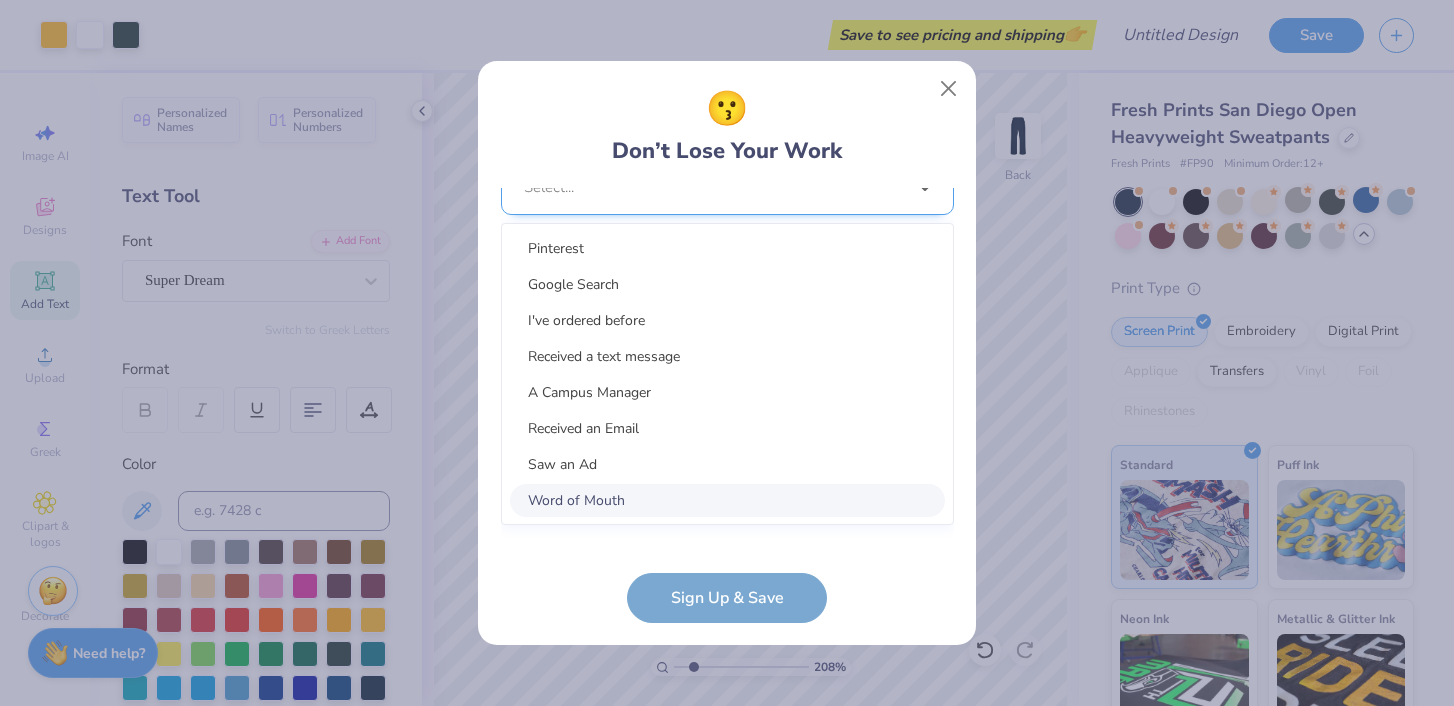 scroll, scrollTop: 817, scrollLeft: 0, axis: vertical 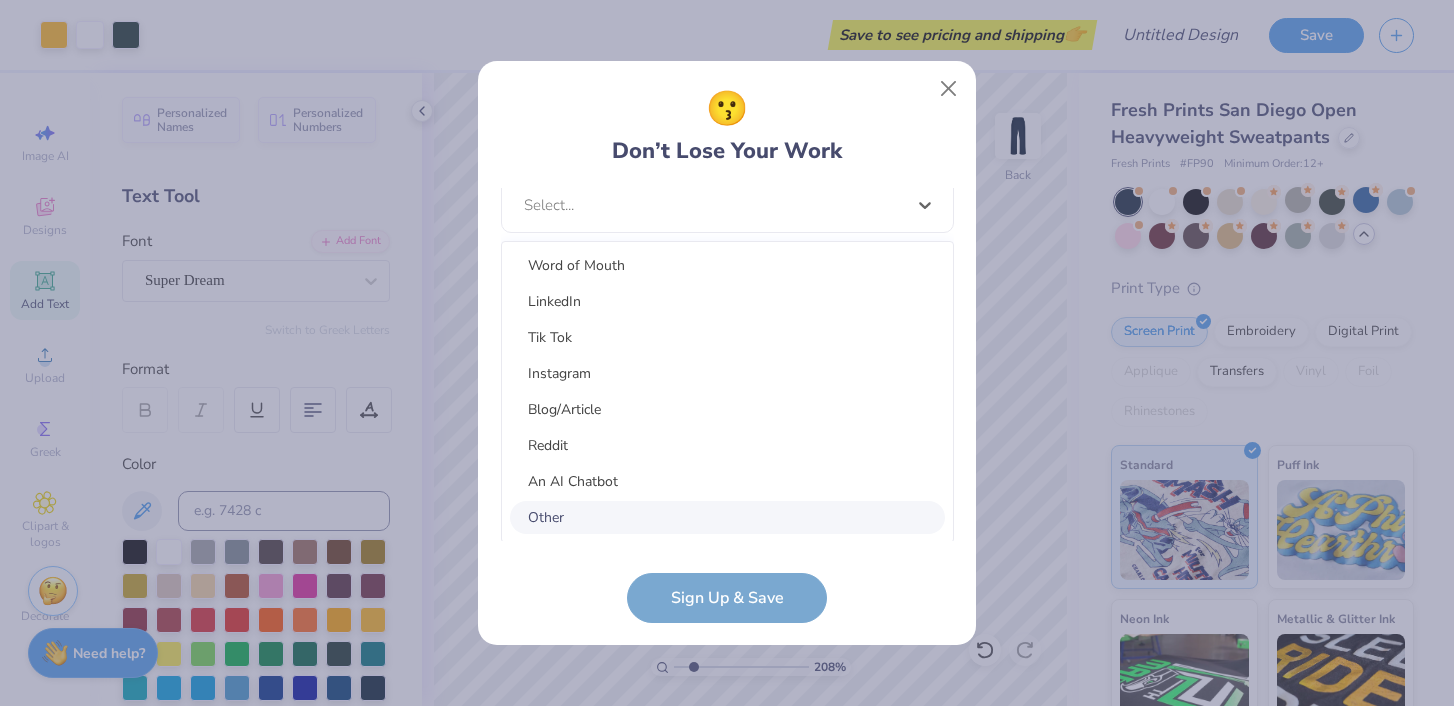 click on "Other" at bounding box center (727, 517) 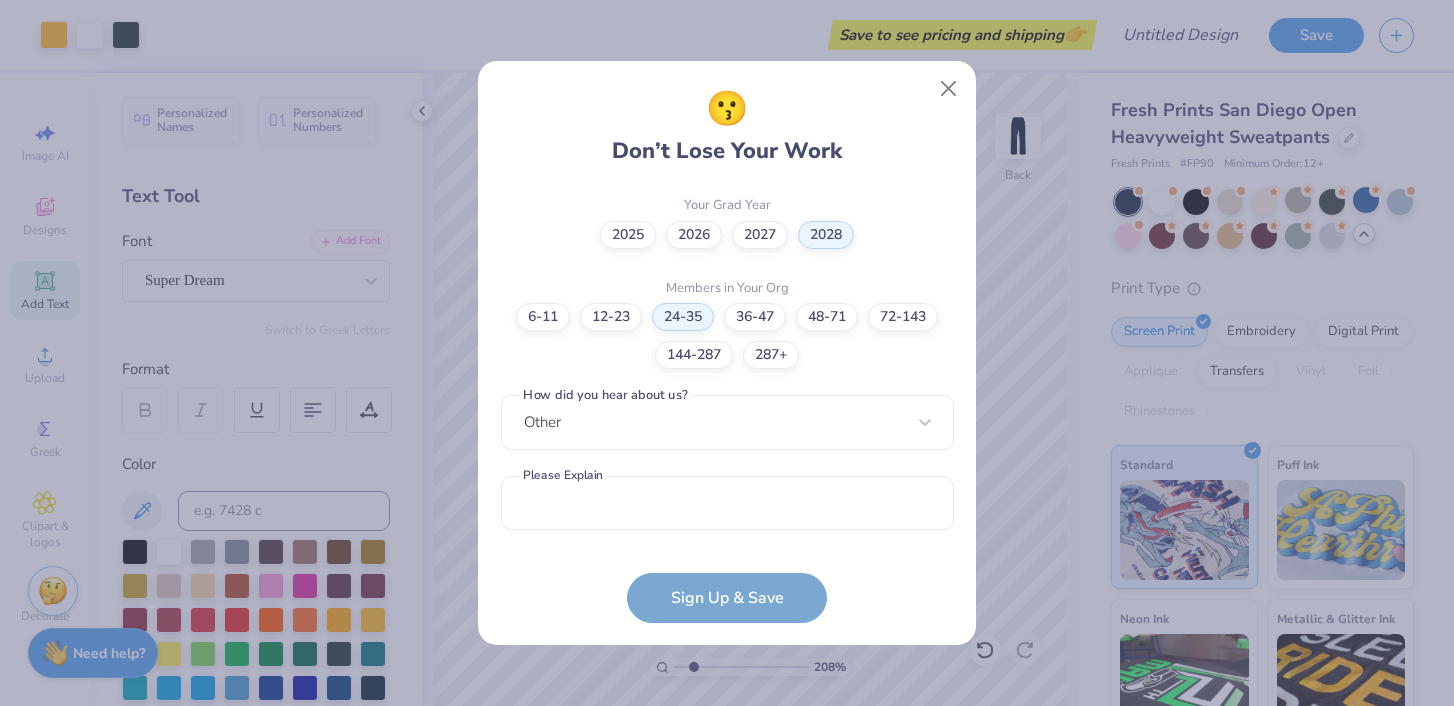 scroll, scrollTop: 597, scrollLeft: 0, axis: vertical 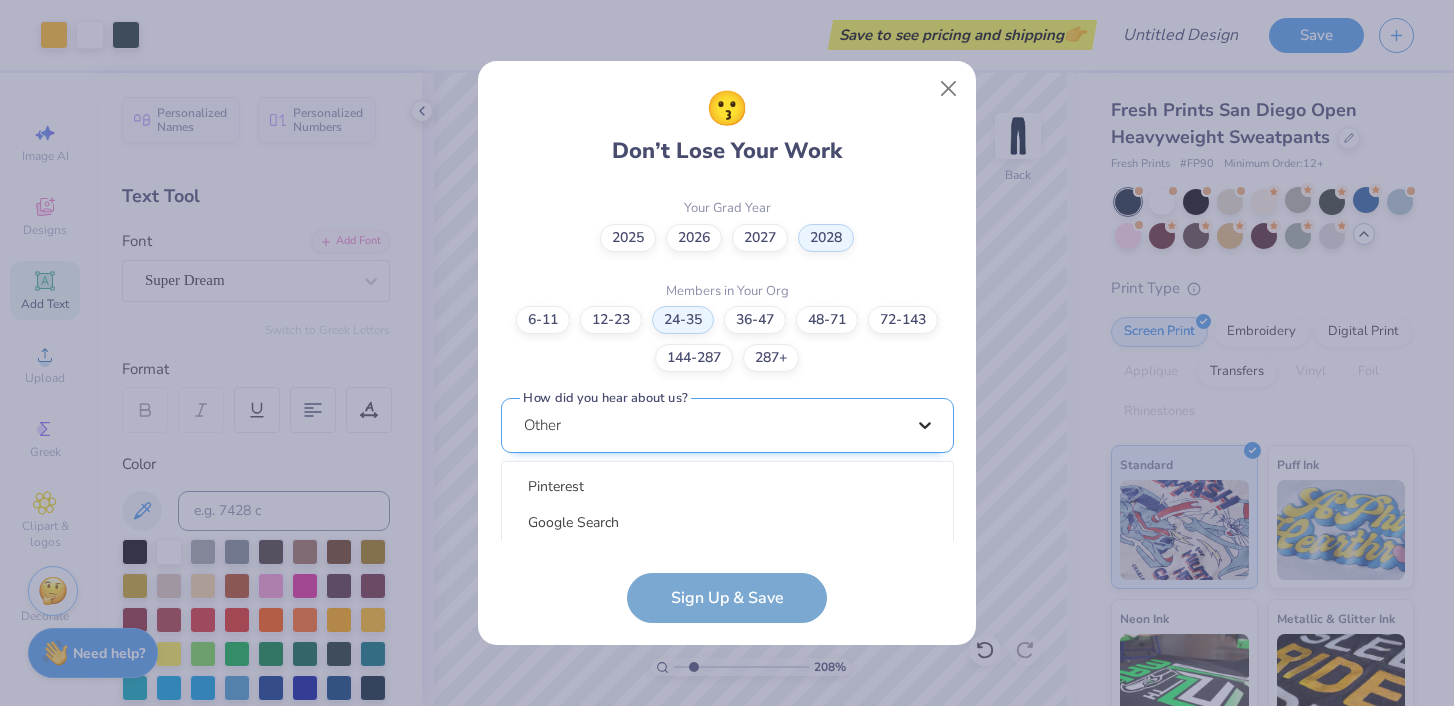 click on "option Other selected, 15 of 15. 15 results available. Use Up and Down to choose options, press Enter to select the currently focused option, press Escape to exit the menu, press Tab to select the option and exit the menu. Other Pinterest Google Search I've ordered before Received a text message A Campus Manager Received an Email Saw an Ad Word of Mouth LinkedIn Tik Tok Instagram Blog/Article Reddit An AI Chatbot Other" at bounding box center [727, 580] 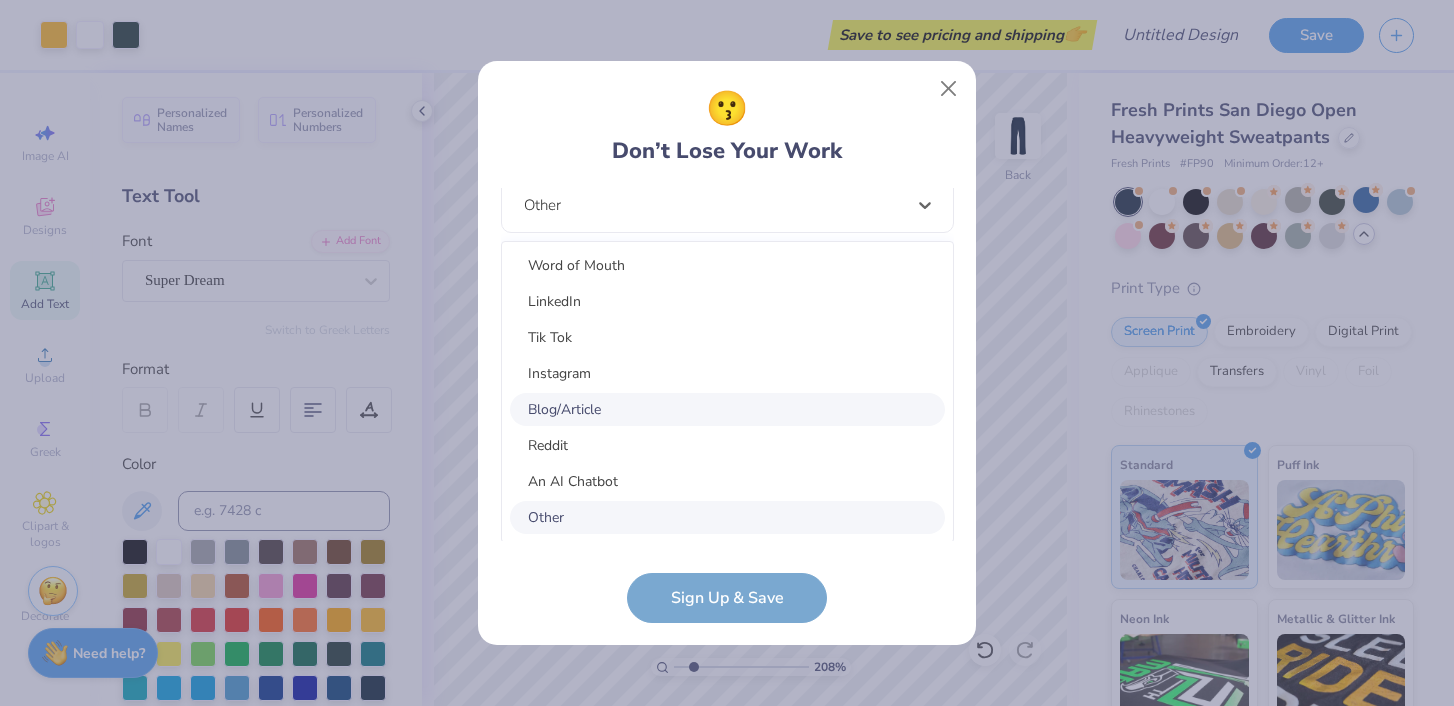 scroll, scrollTop: 0, scrollLeft: 0, axis: both 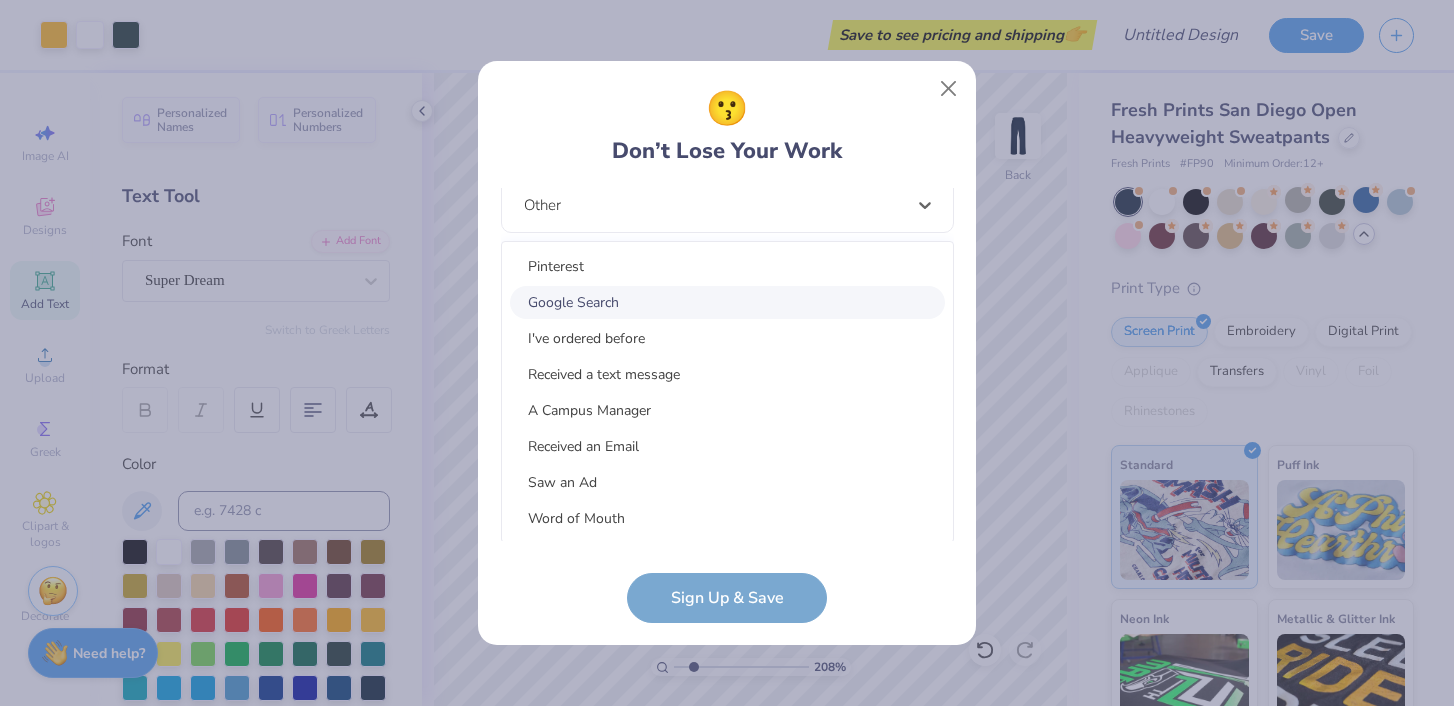 click on "Google Search" at bounding box center (727, 302) 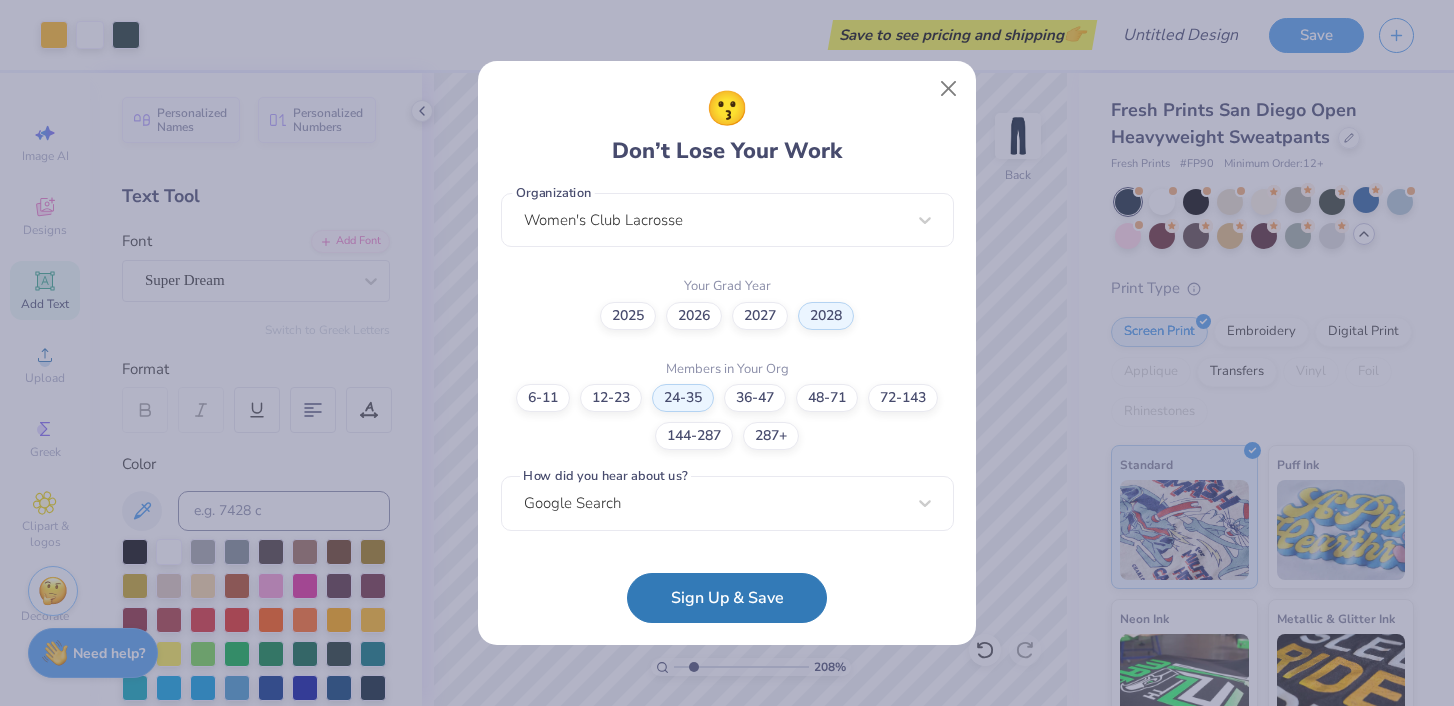 scroll, scrollTop: 517, scrollLeft: 0, axis: vertical 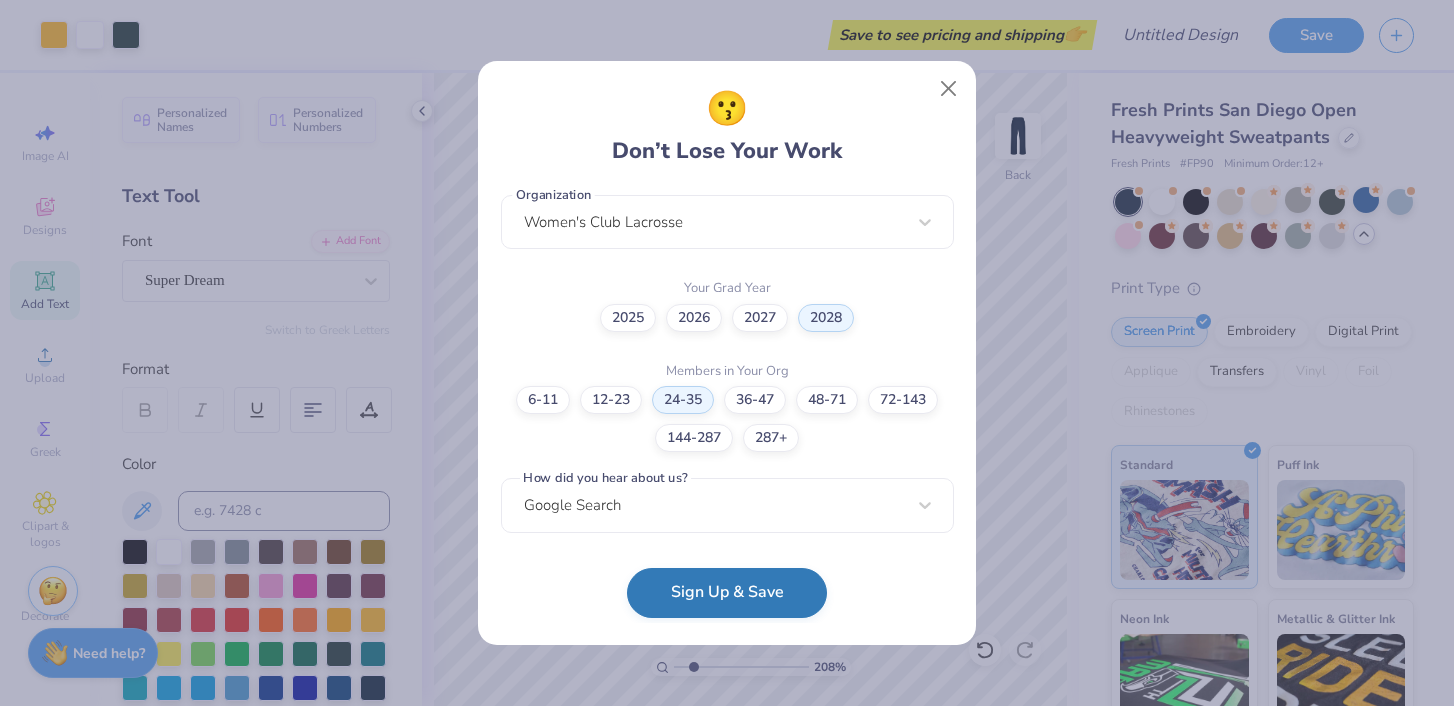 click on "Sign Up & Save" at bounding box center [727, 593] 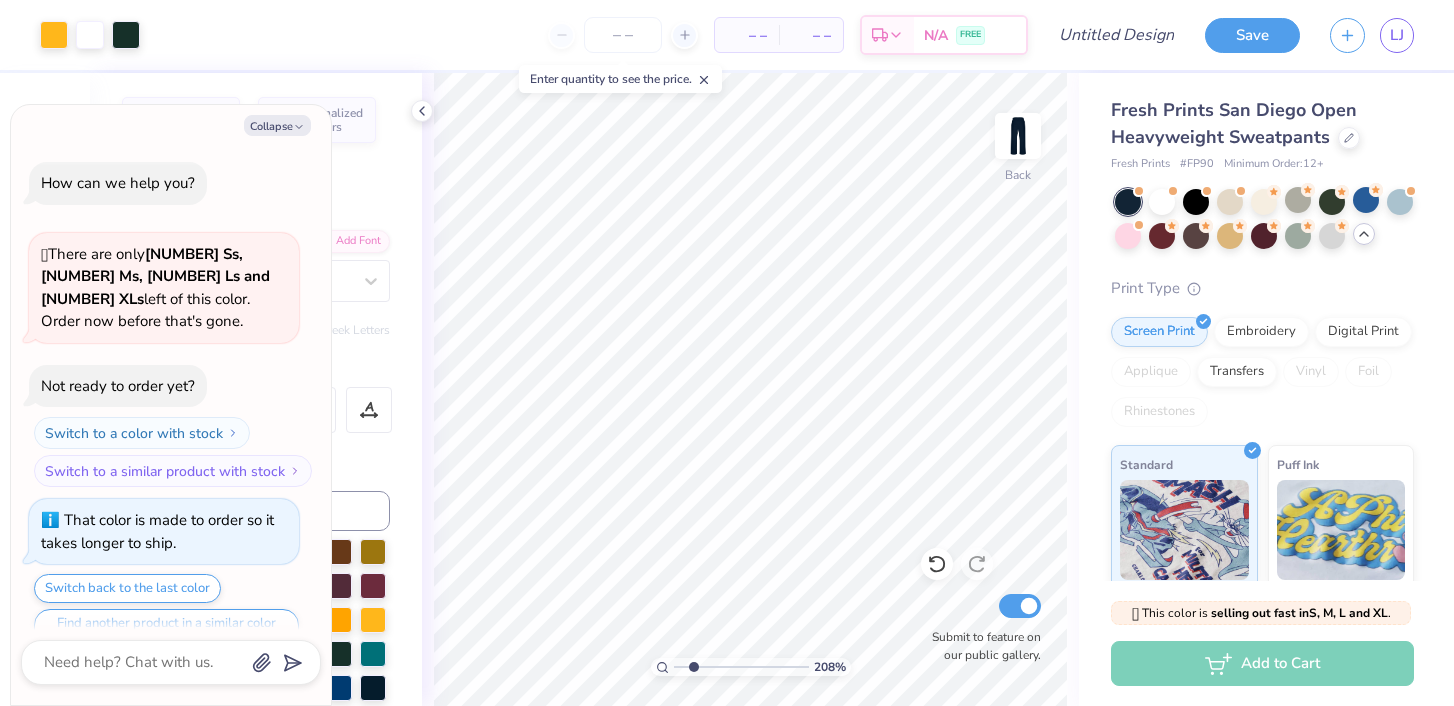 scroll, scrollTop: 575, scrollLeft: 0, axis: vertical 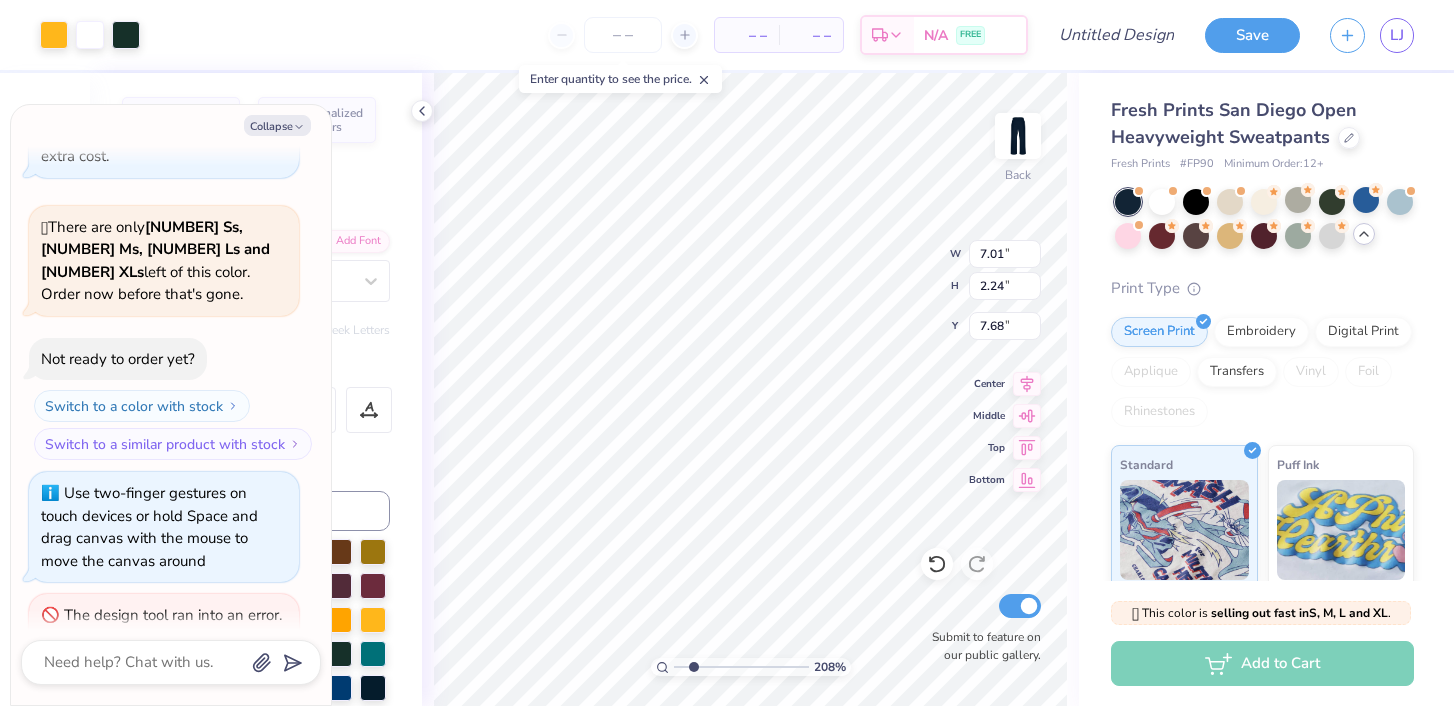 type on "x" 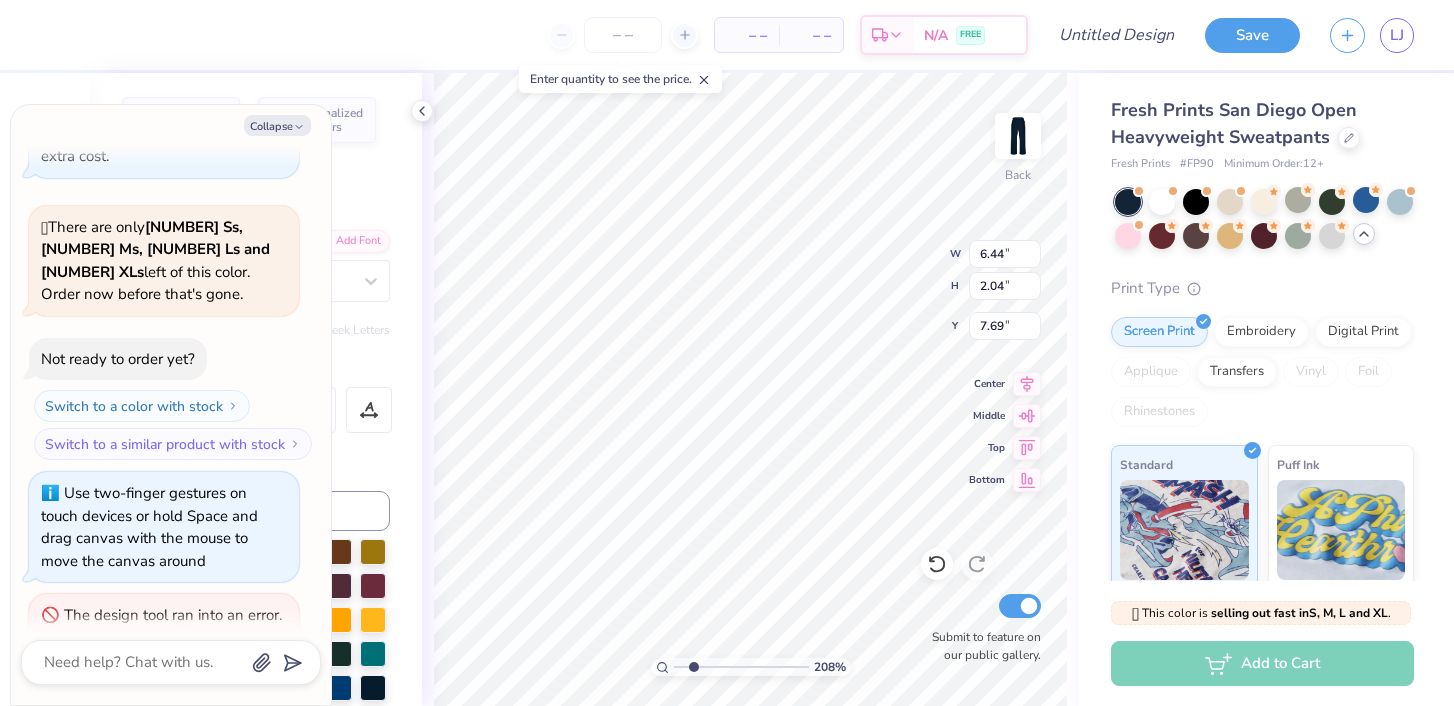 click on "208  % Back W 6.44 6.44 " H 2.04 2.04 " Y 7.69 7.69 " Center Middle Top Bottom Submit to feature on our public gallery." at bounding box center (750, 389) 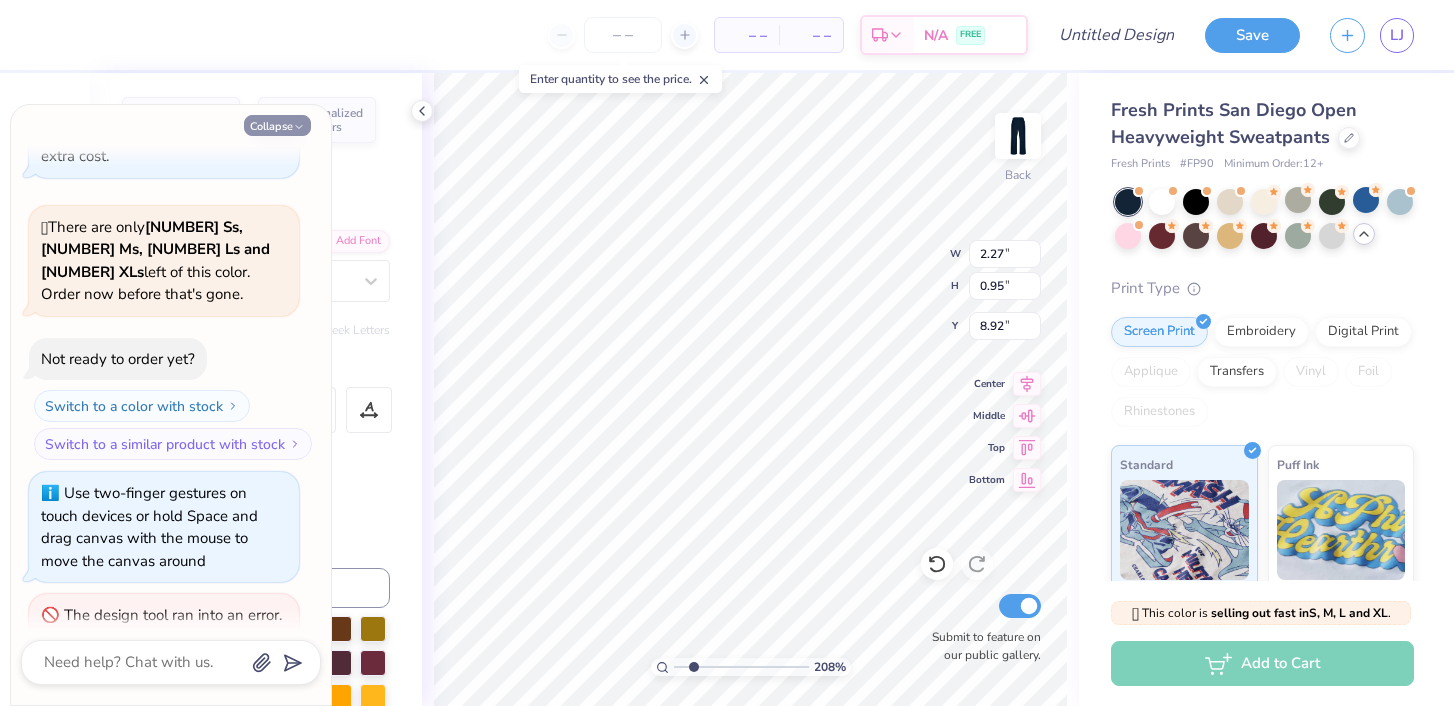 click on "Collapse" at bounding box center (277, 125) 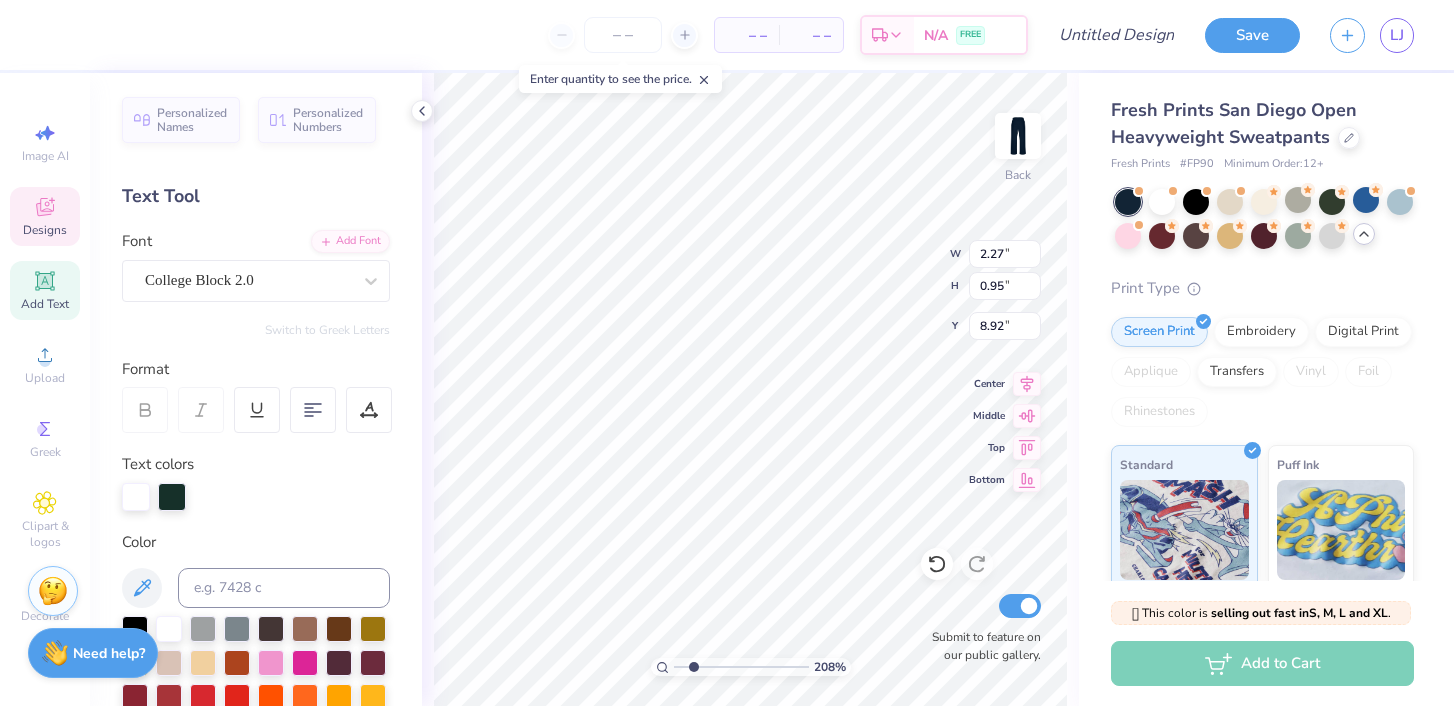 type on "6.44" 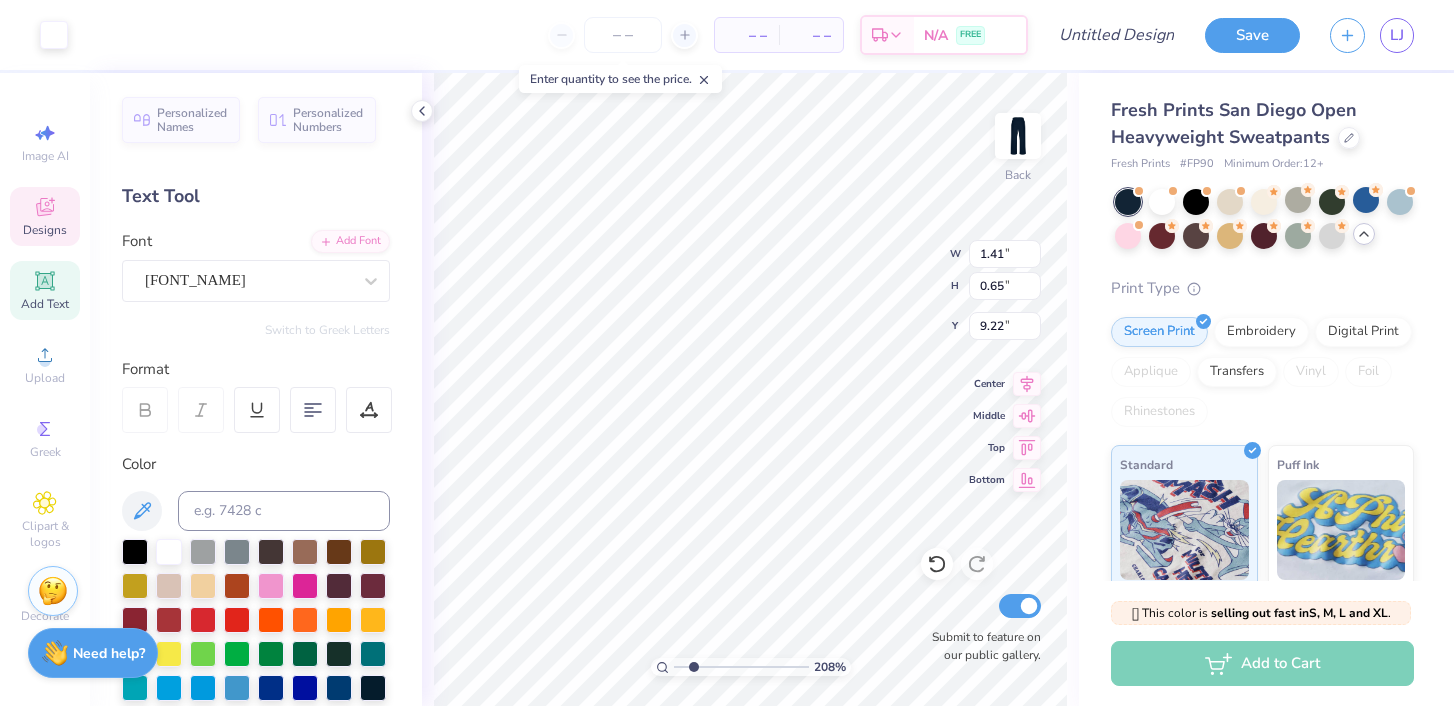type on "2.27" 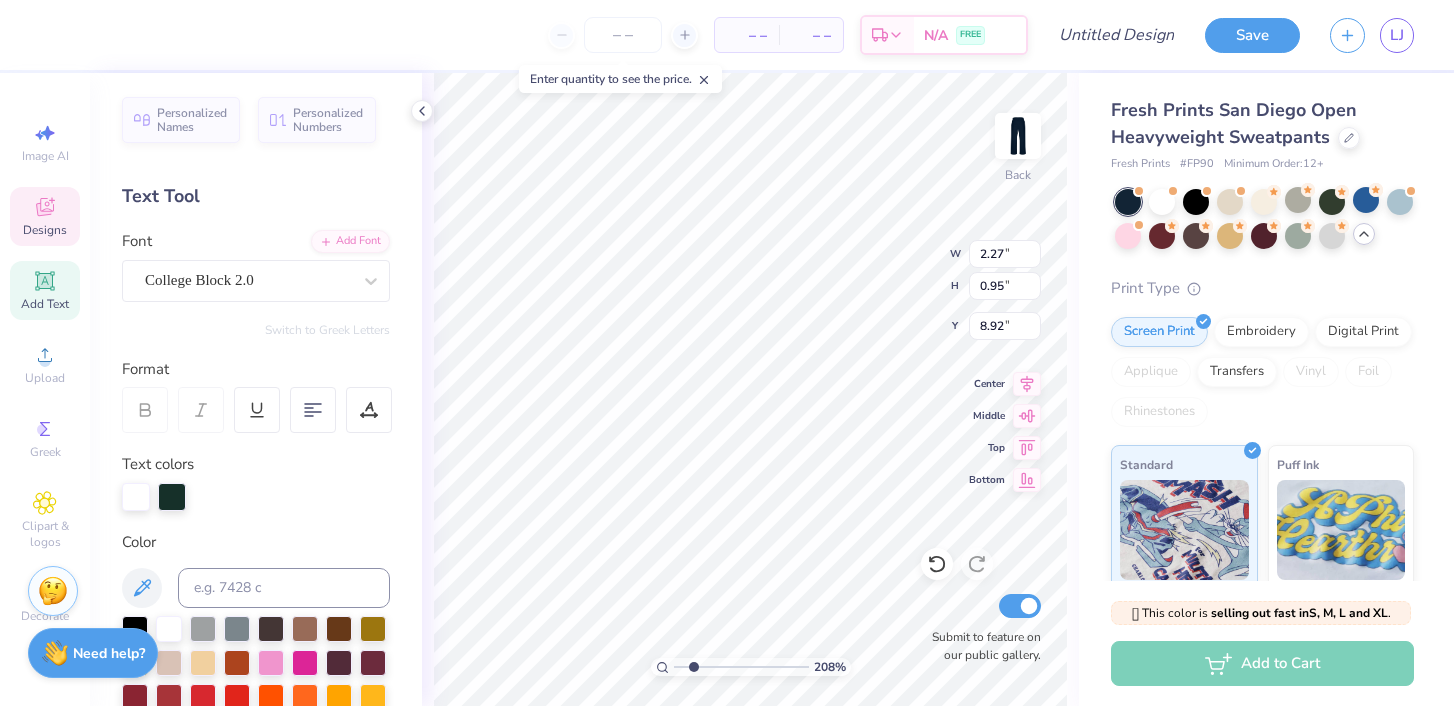 type on "6.44" 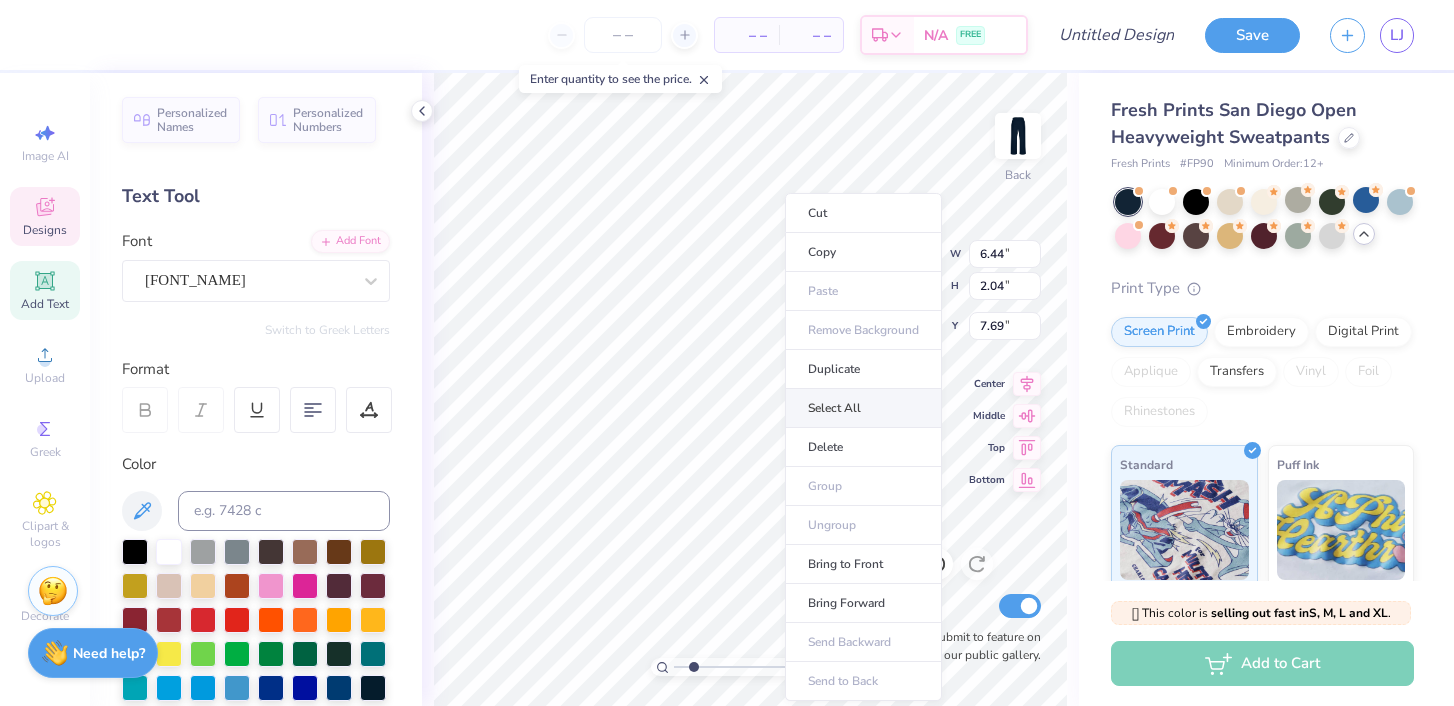 click on "Select All" at bounding box center [863, 408] 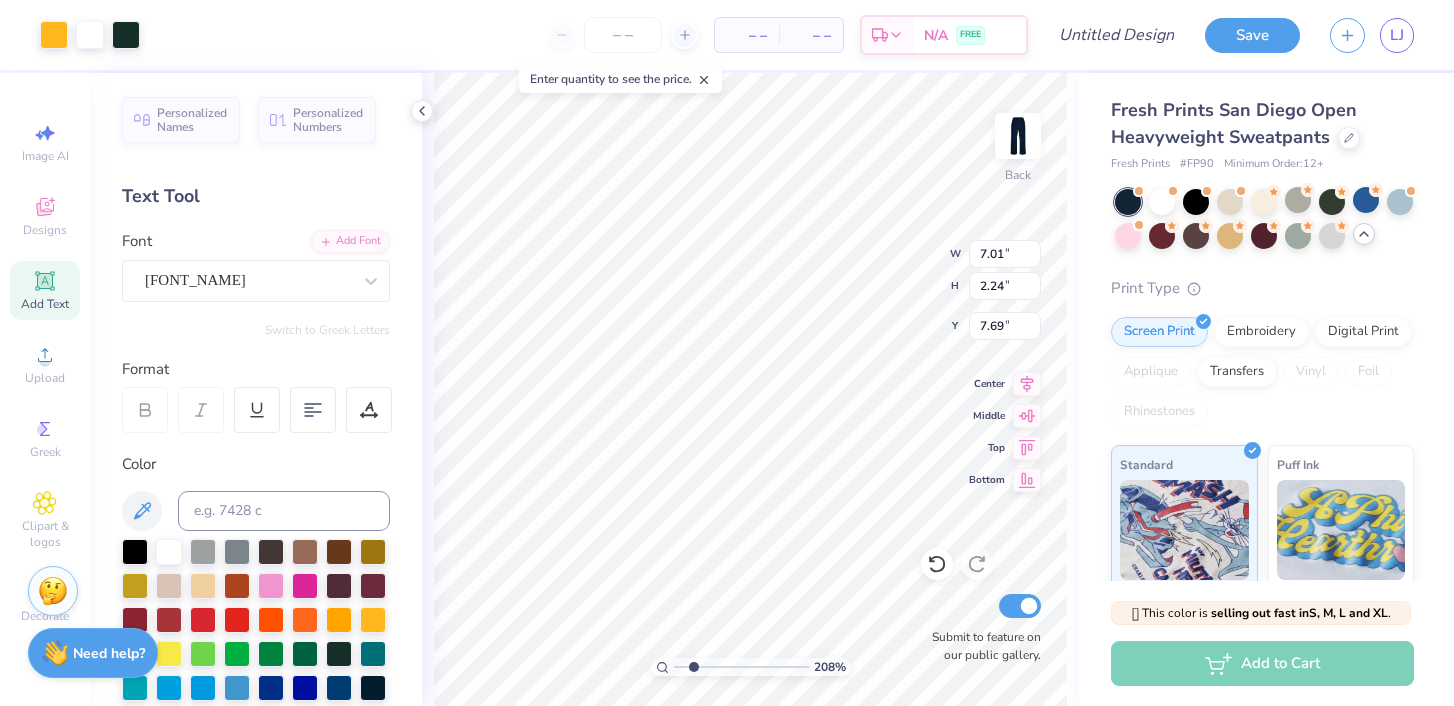 type on "6.09" 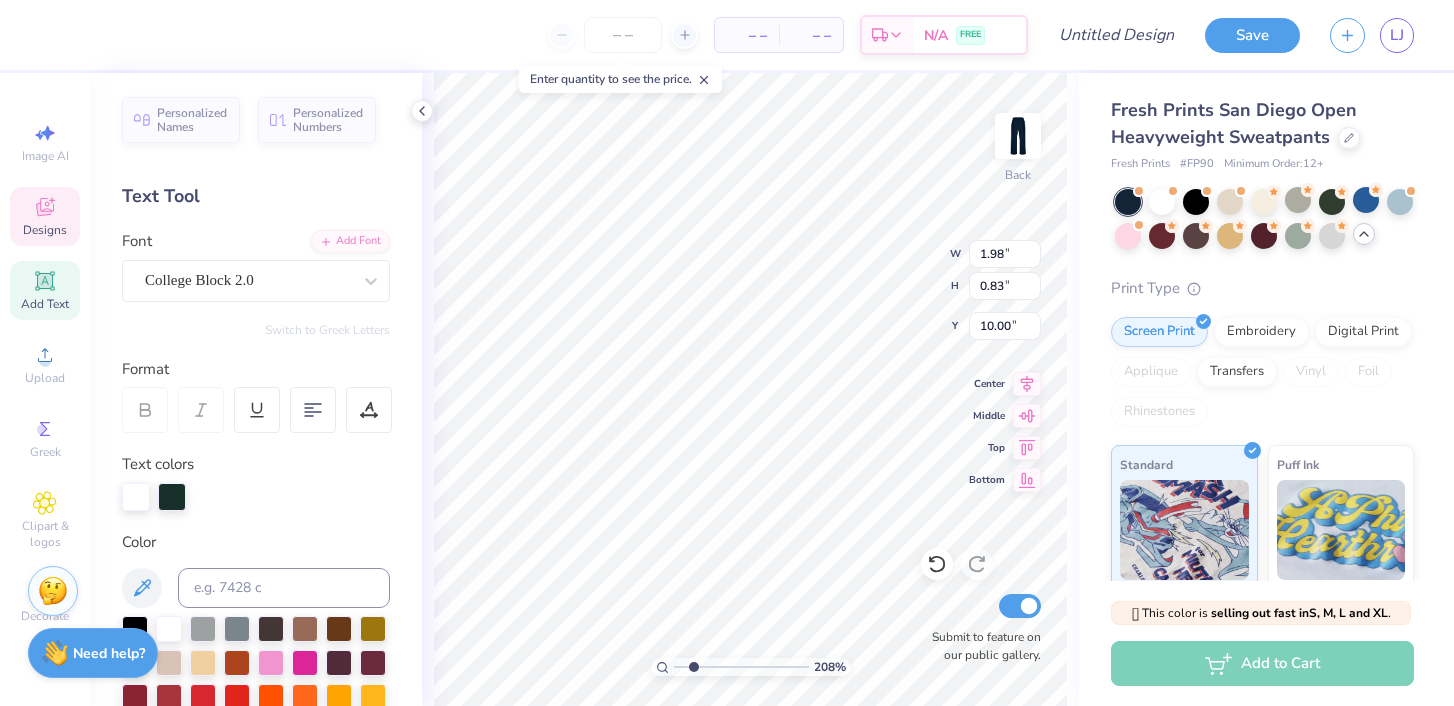 scroll, scrollTop: 0, scrollLeft: 1, axis: horizontal 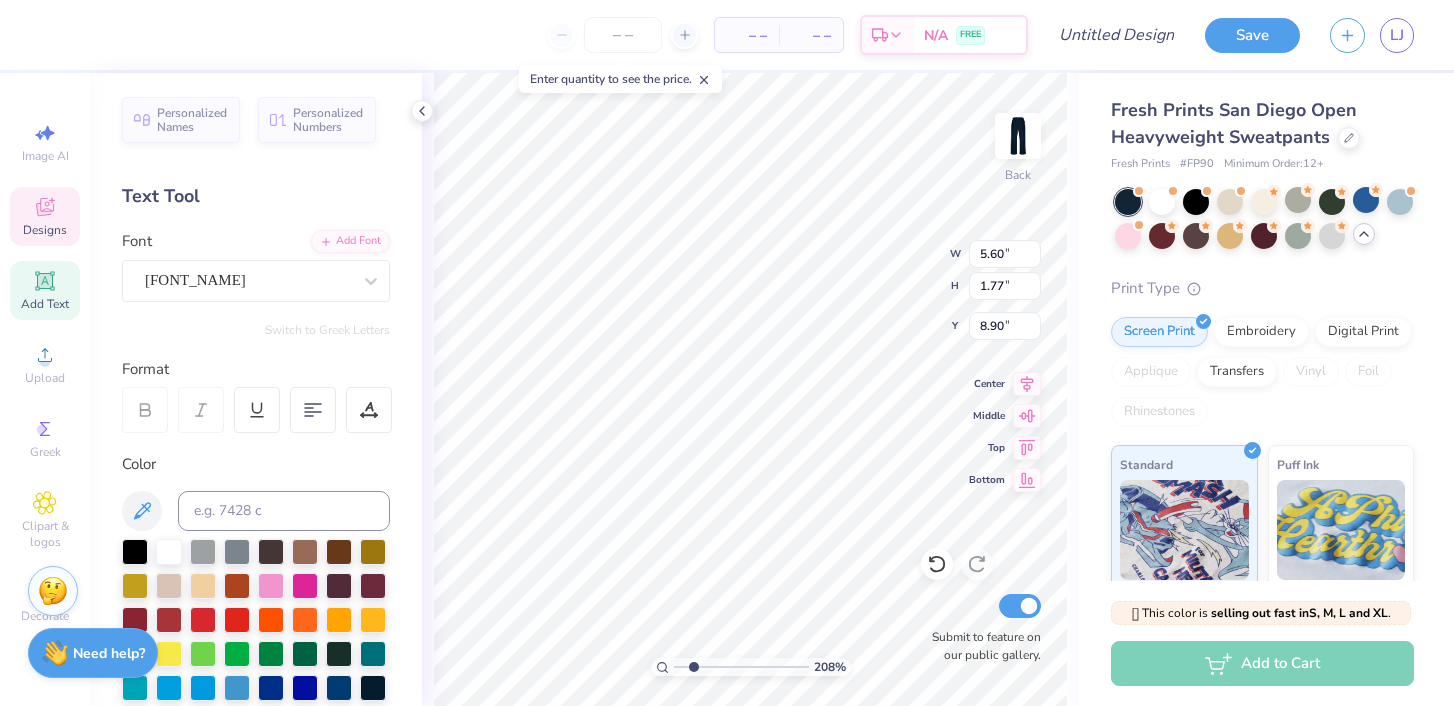 type on "4.26" 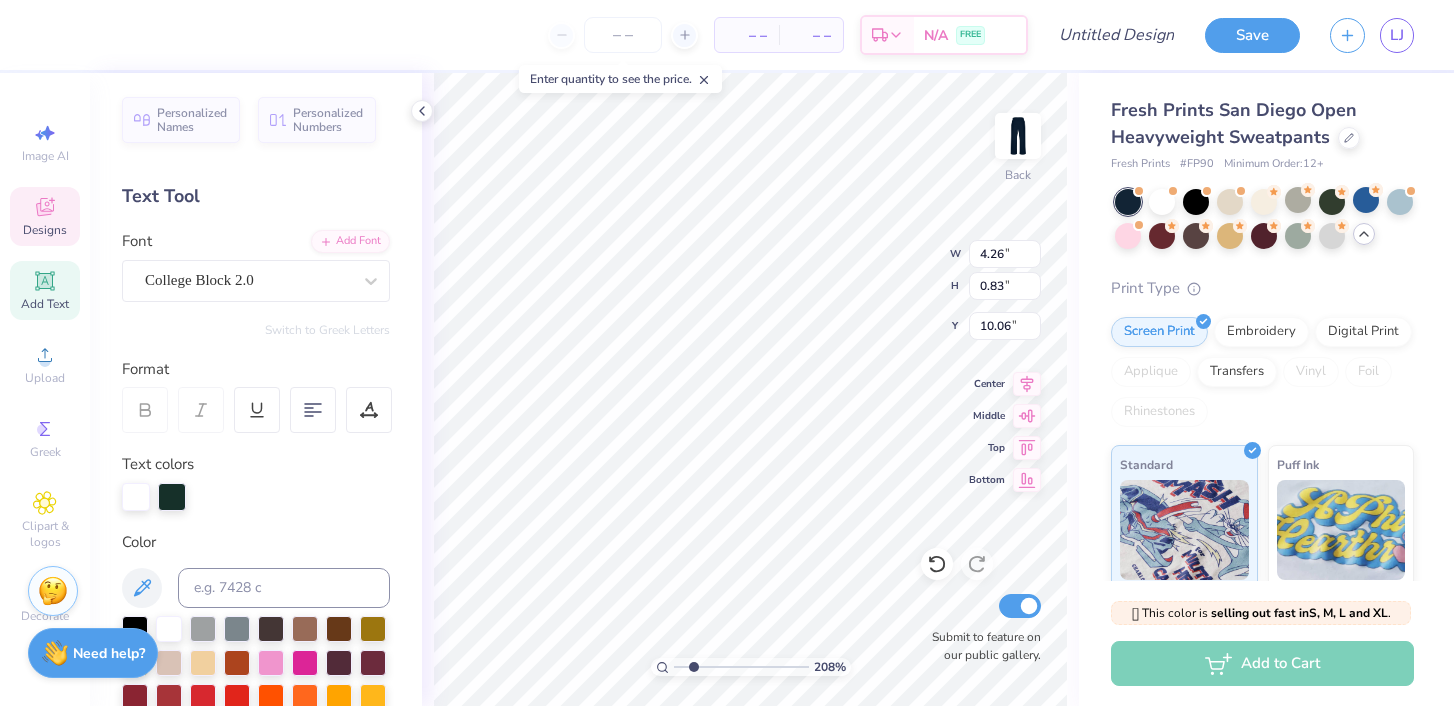 type on "3.67" 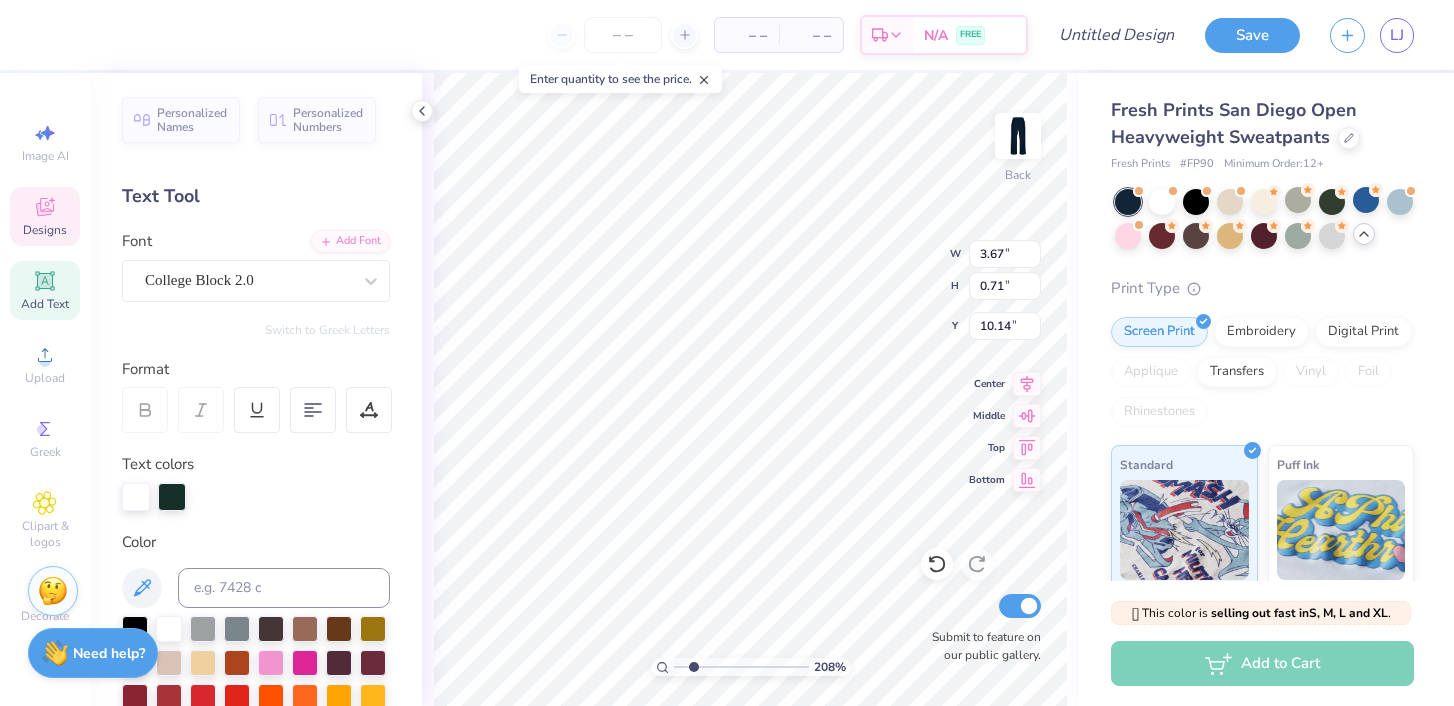 type on "3.80" 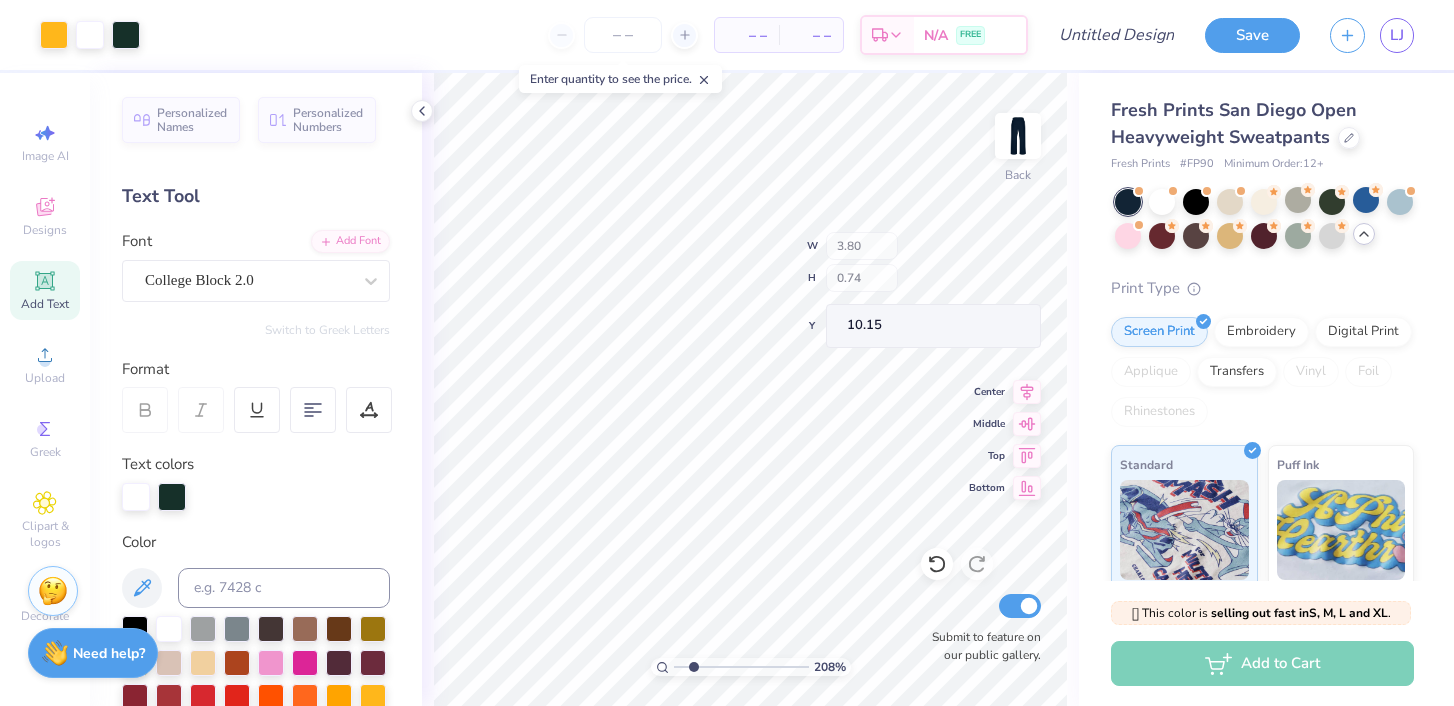 click on "208  % Back W 3.80 H 0.74 Y 10.15 Center Middle Top Bottom Submit to feature on our public gallery." at bounding box center [750, 389] 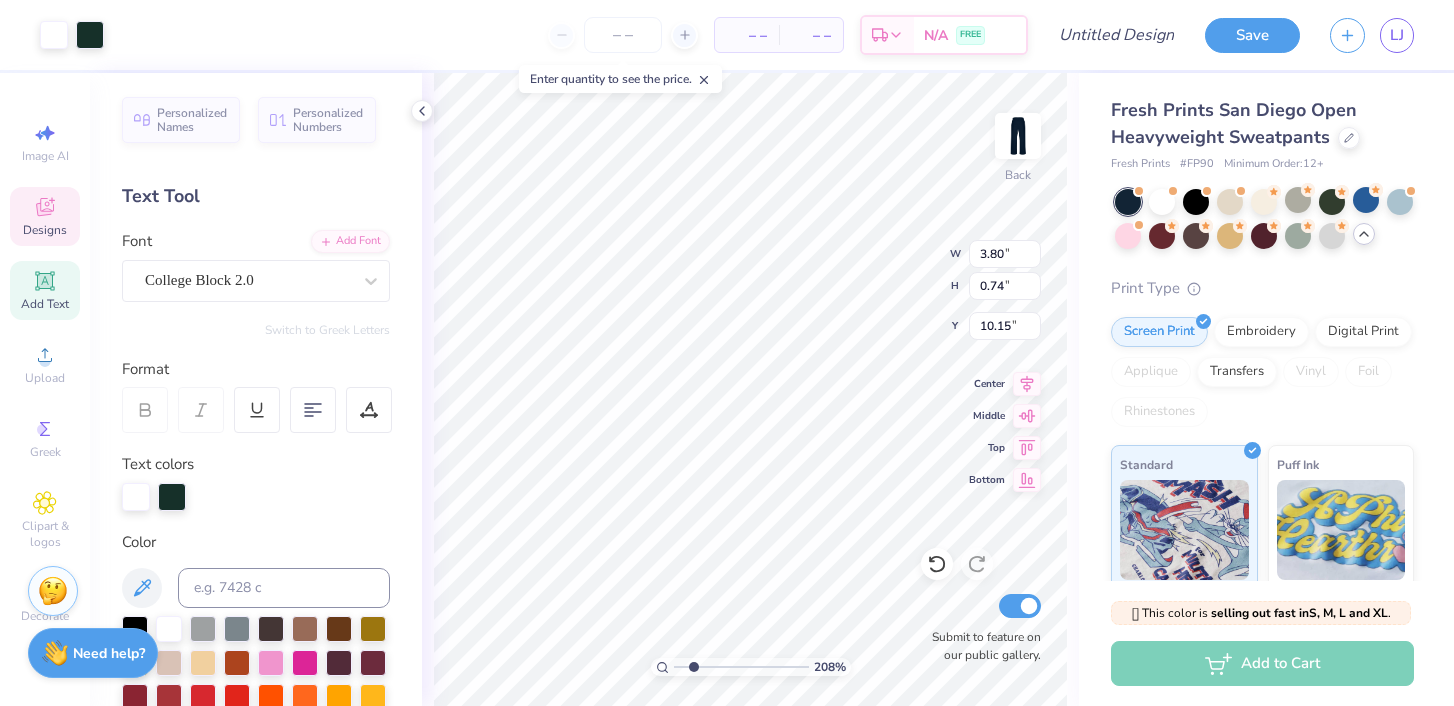 type on "10.10" 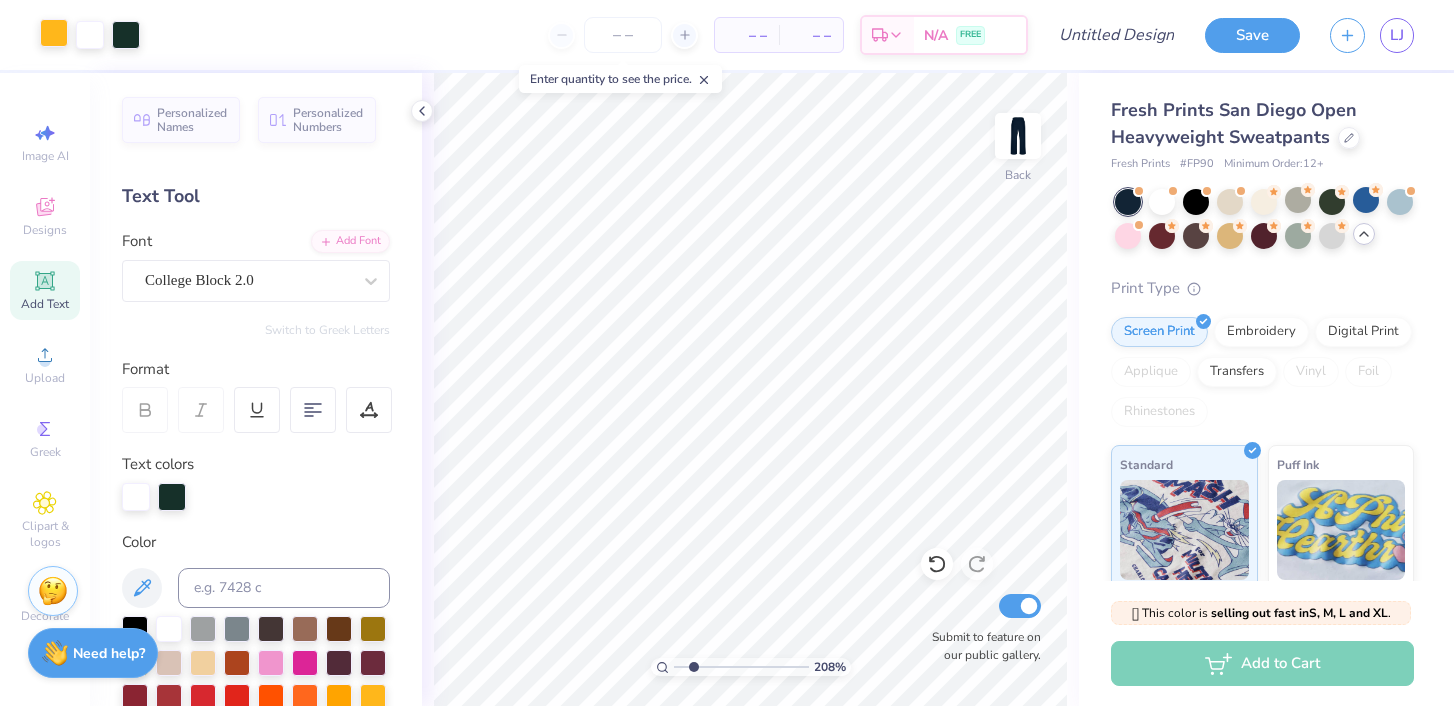 click at bounding box center (54, 33) 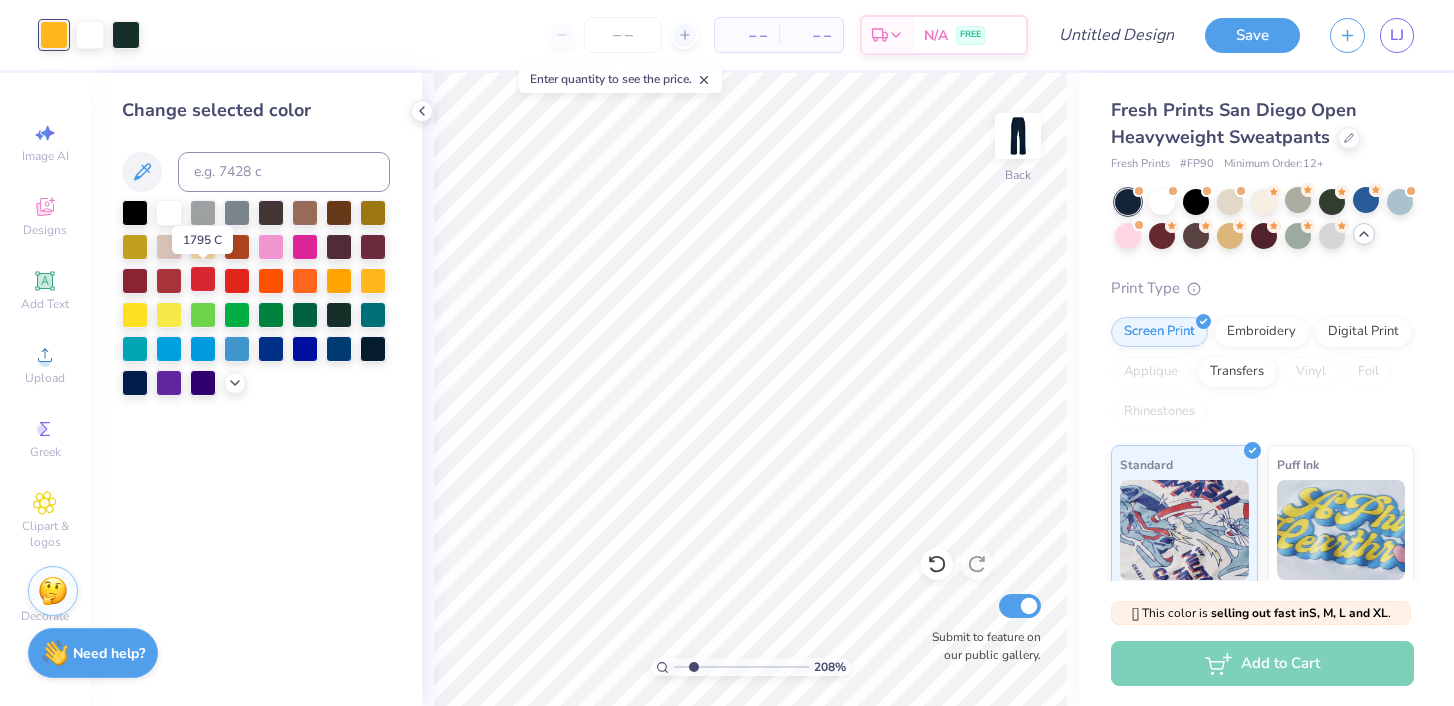 click at bounding box center (203, 279) 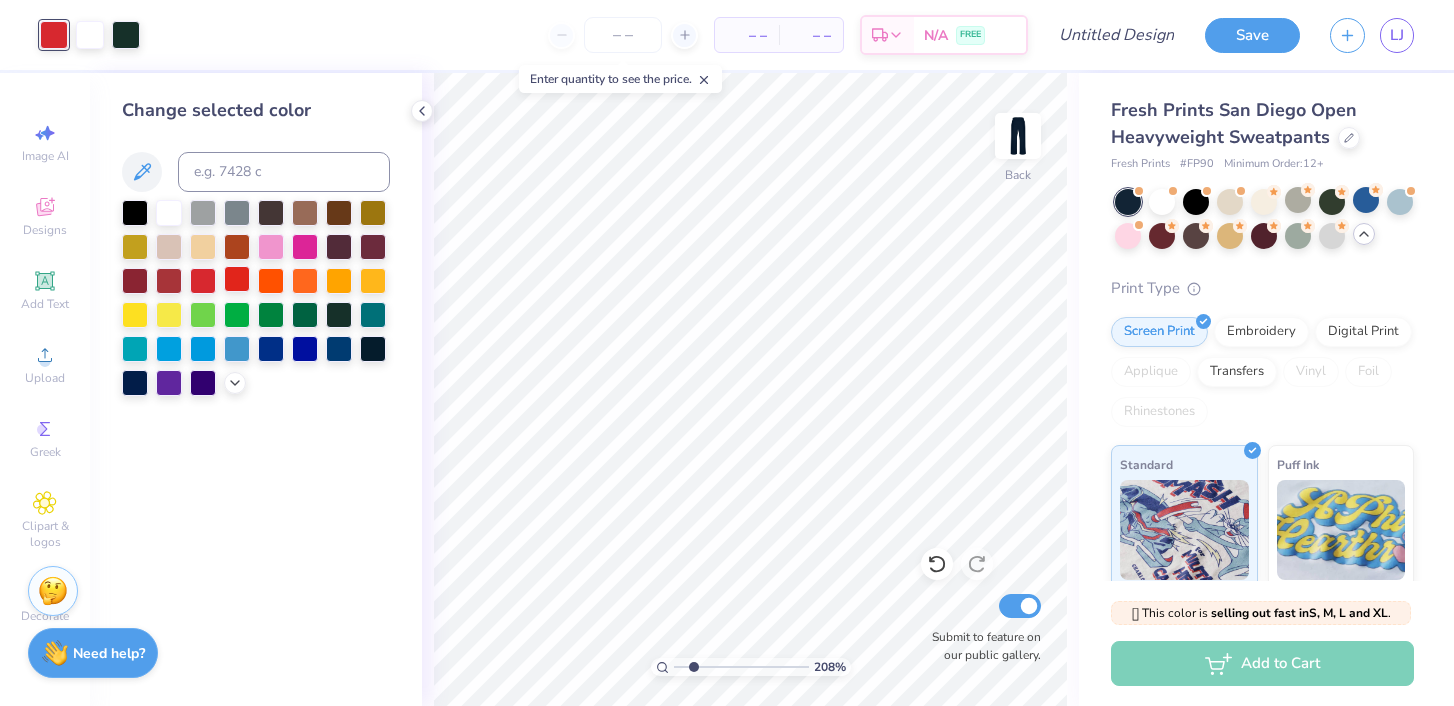 click at bounding box center [237, 279] 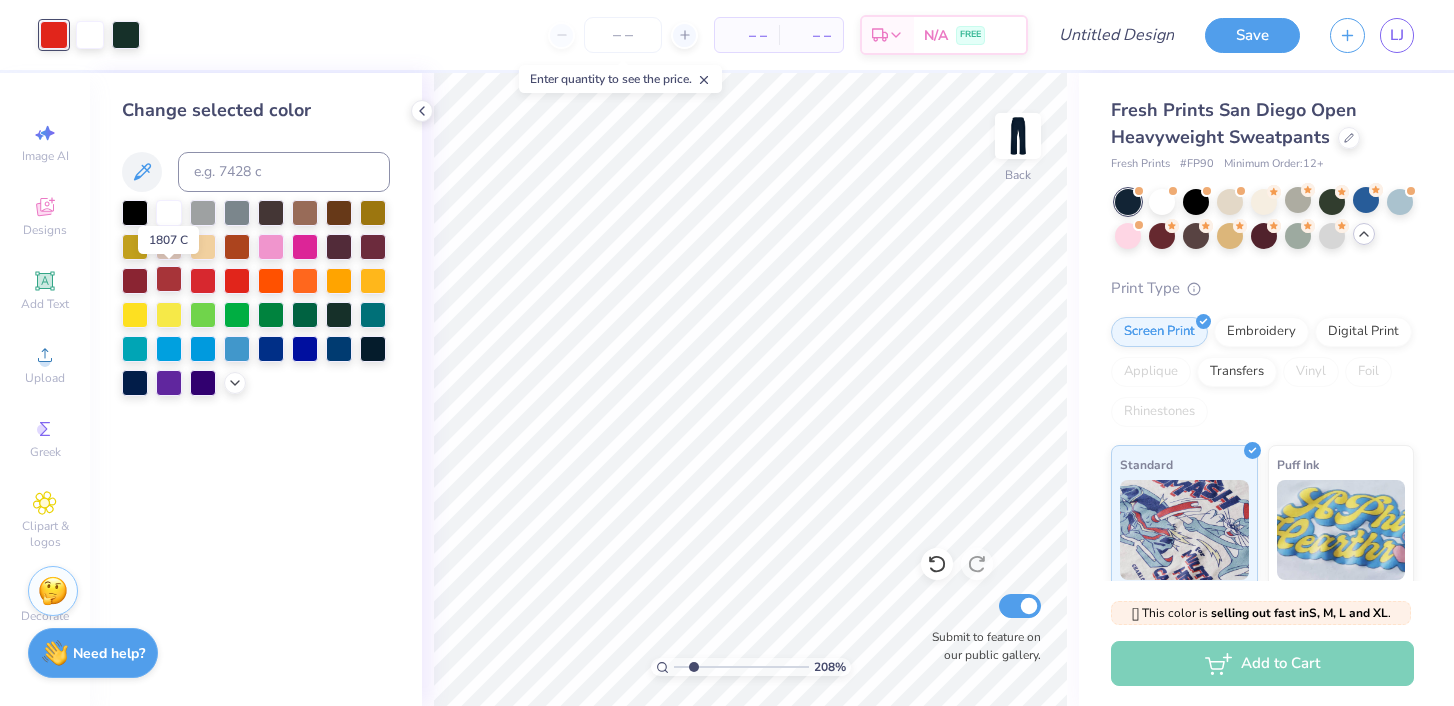 click at bounding box center [169, 279] 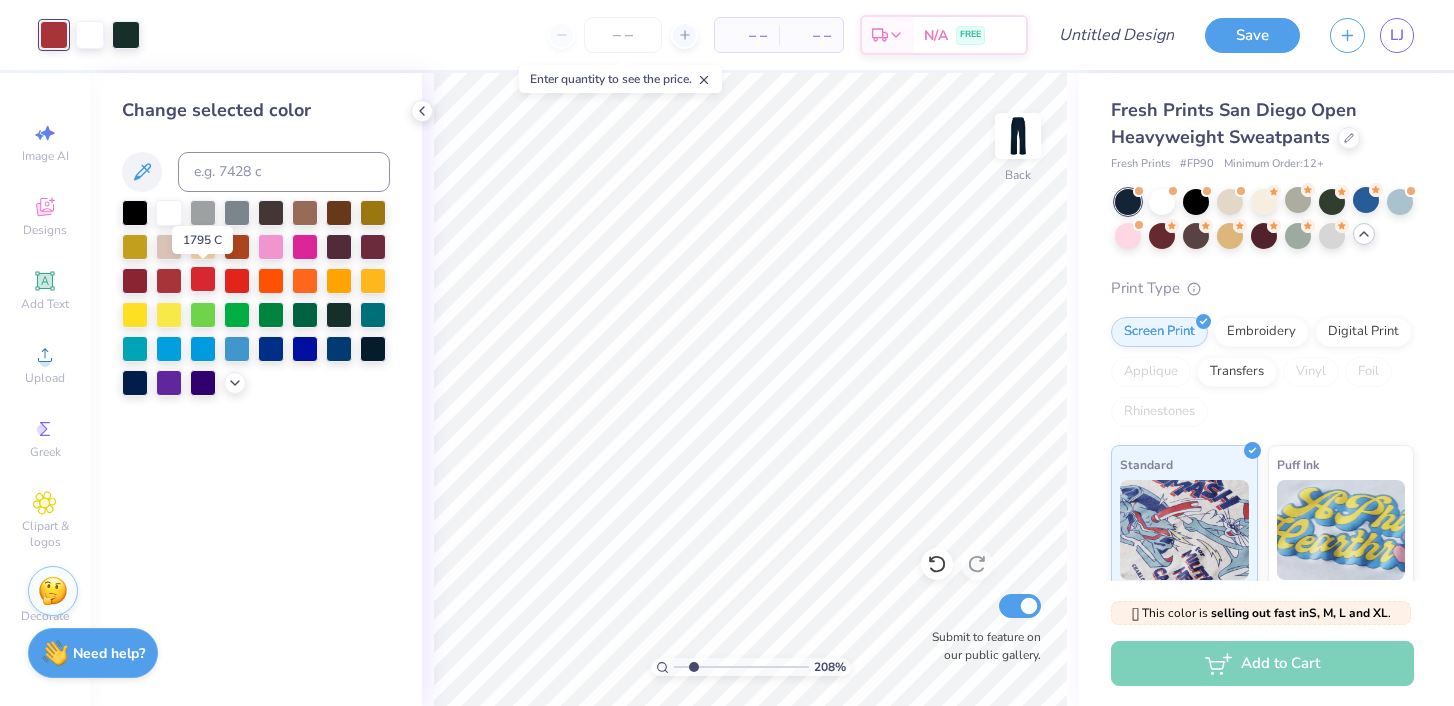 click at bounding box center [203, 279] 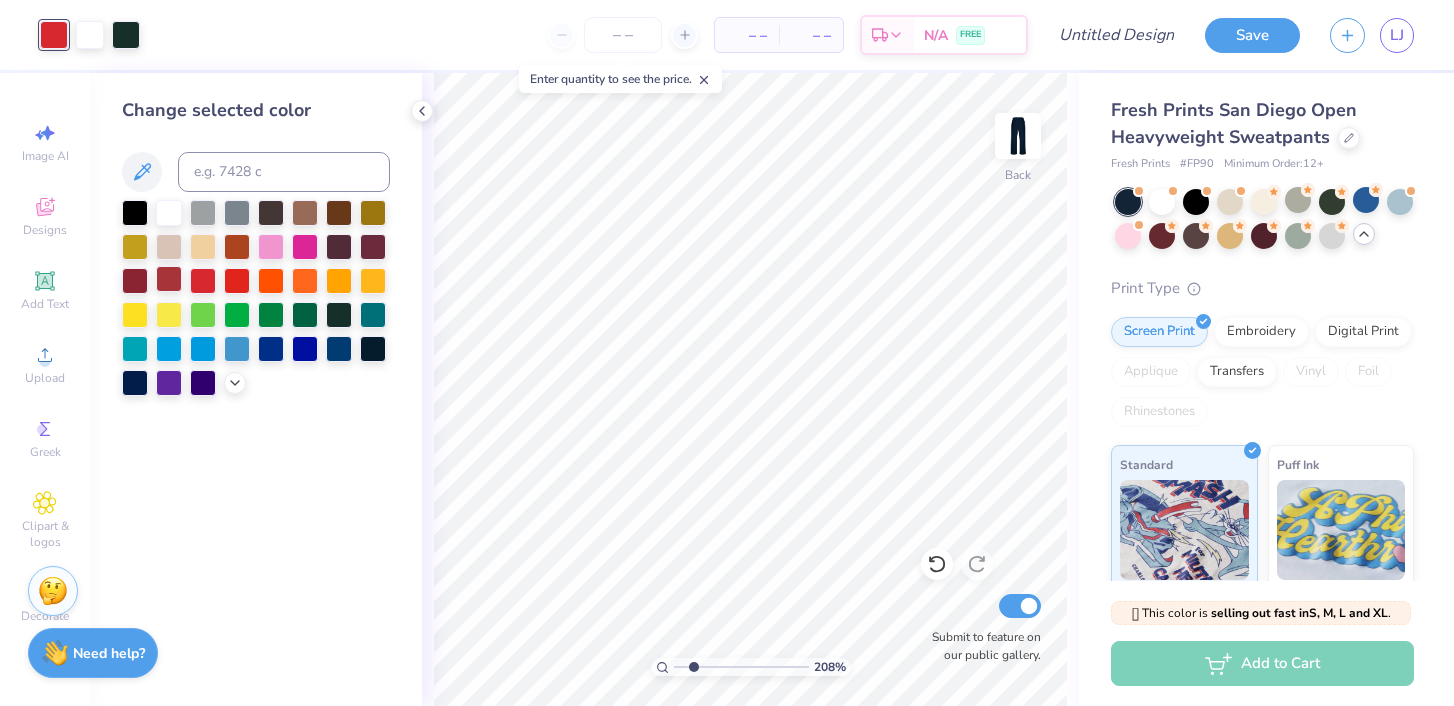click at bounding box center (169, 279) 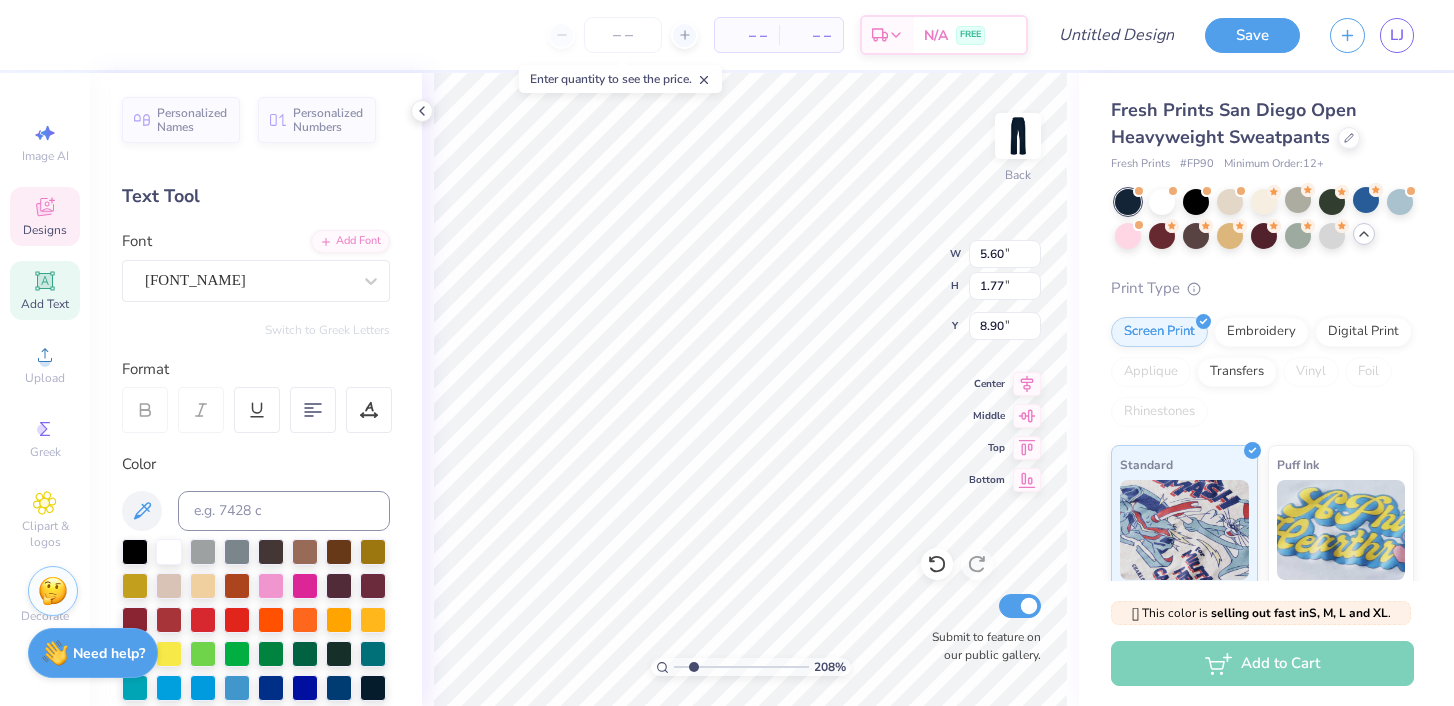 type on "4.45" 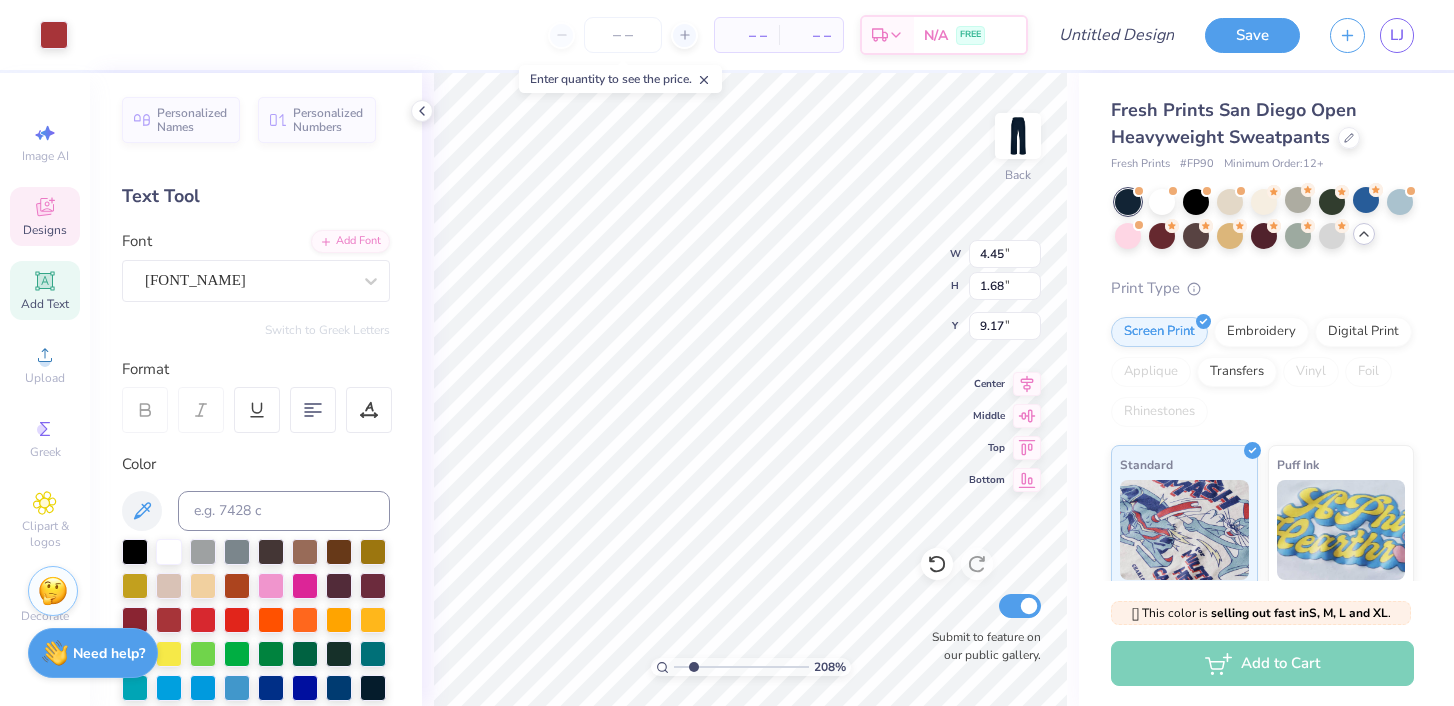 type on "1.22" 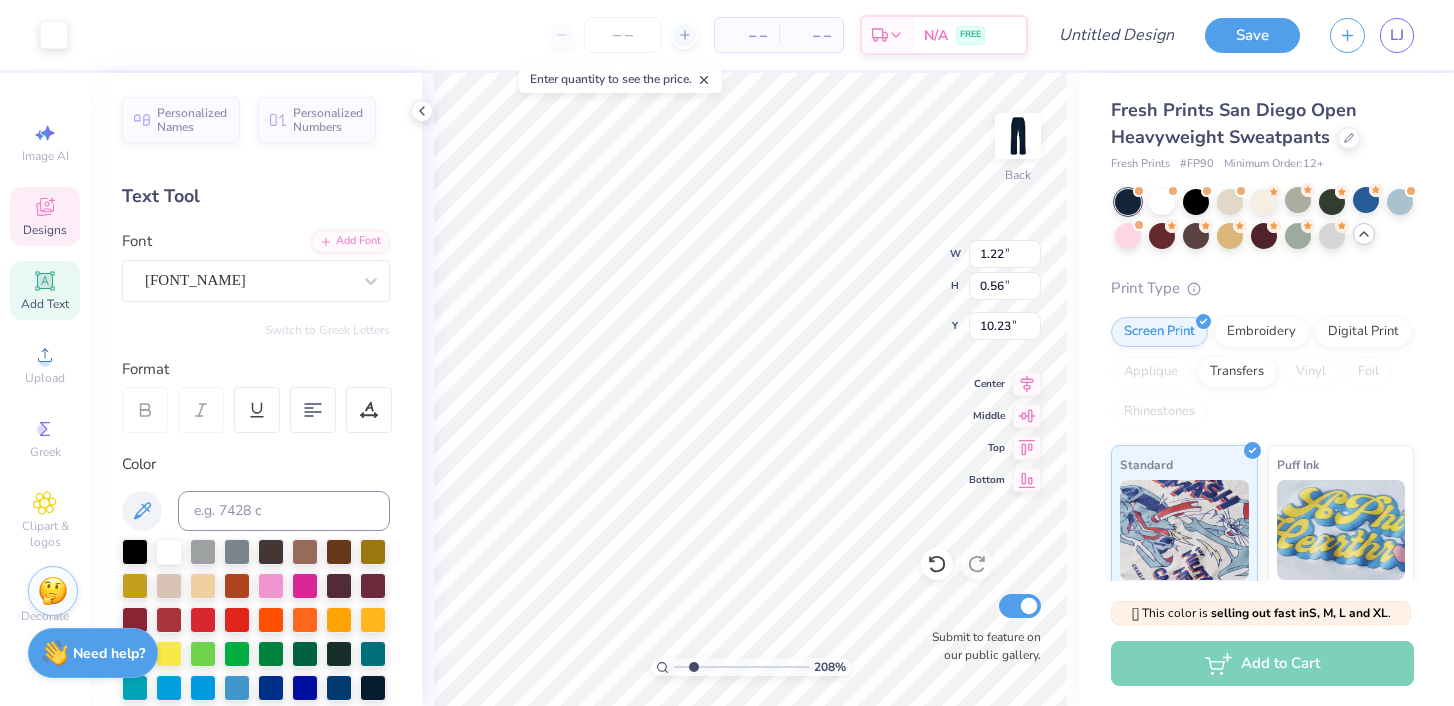 type on "5.60" 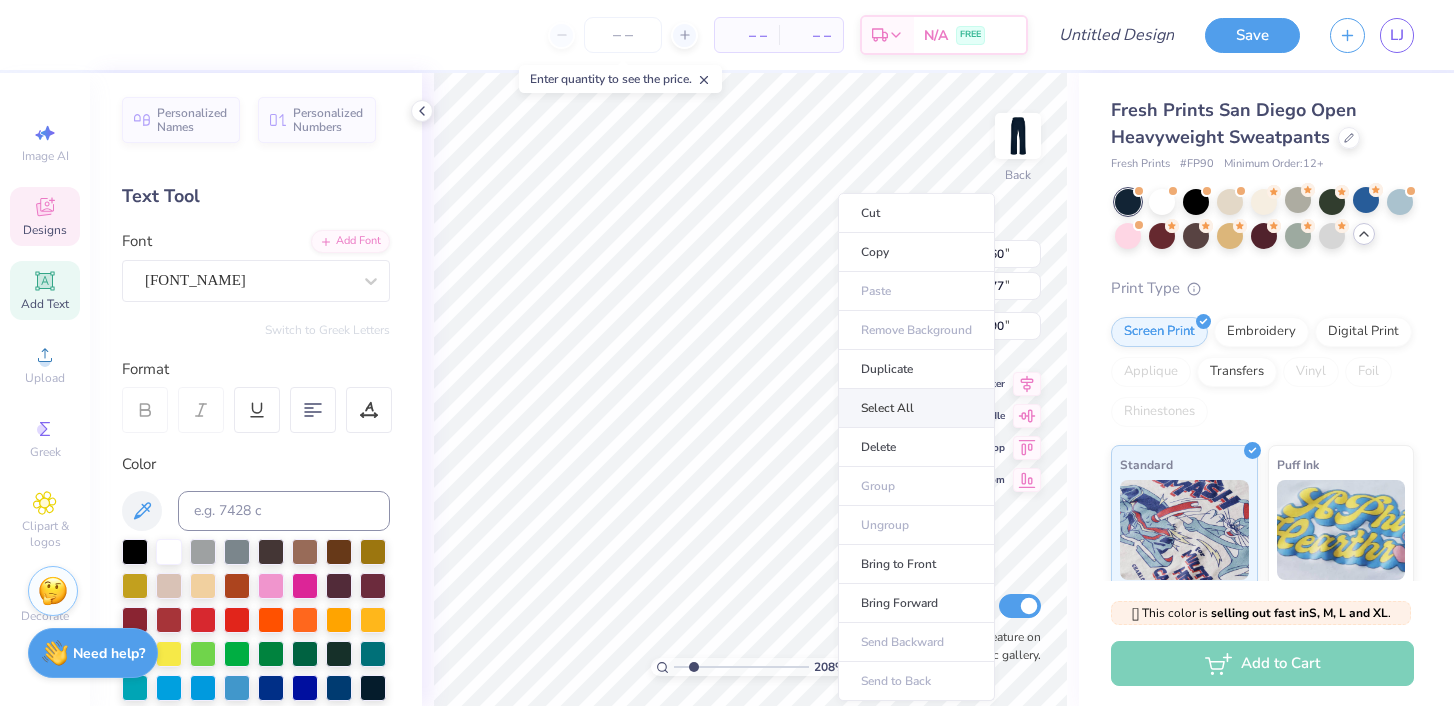 click on "Select All" at bounding box center [916, 408] 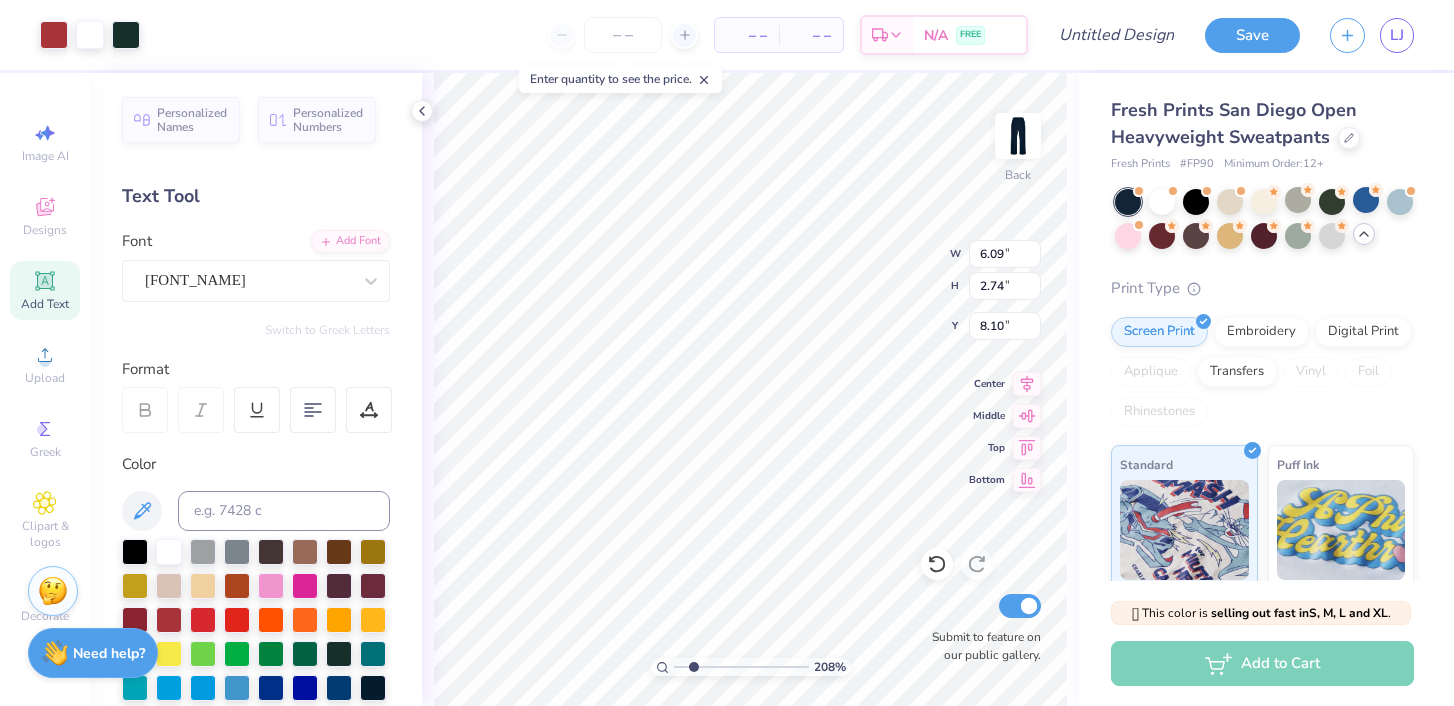 type on "6.72" 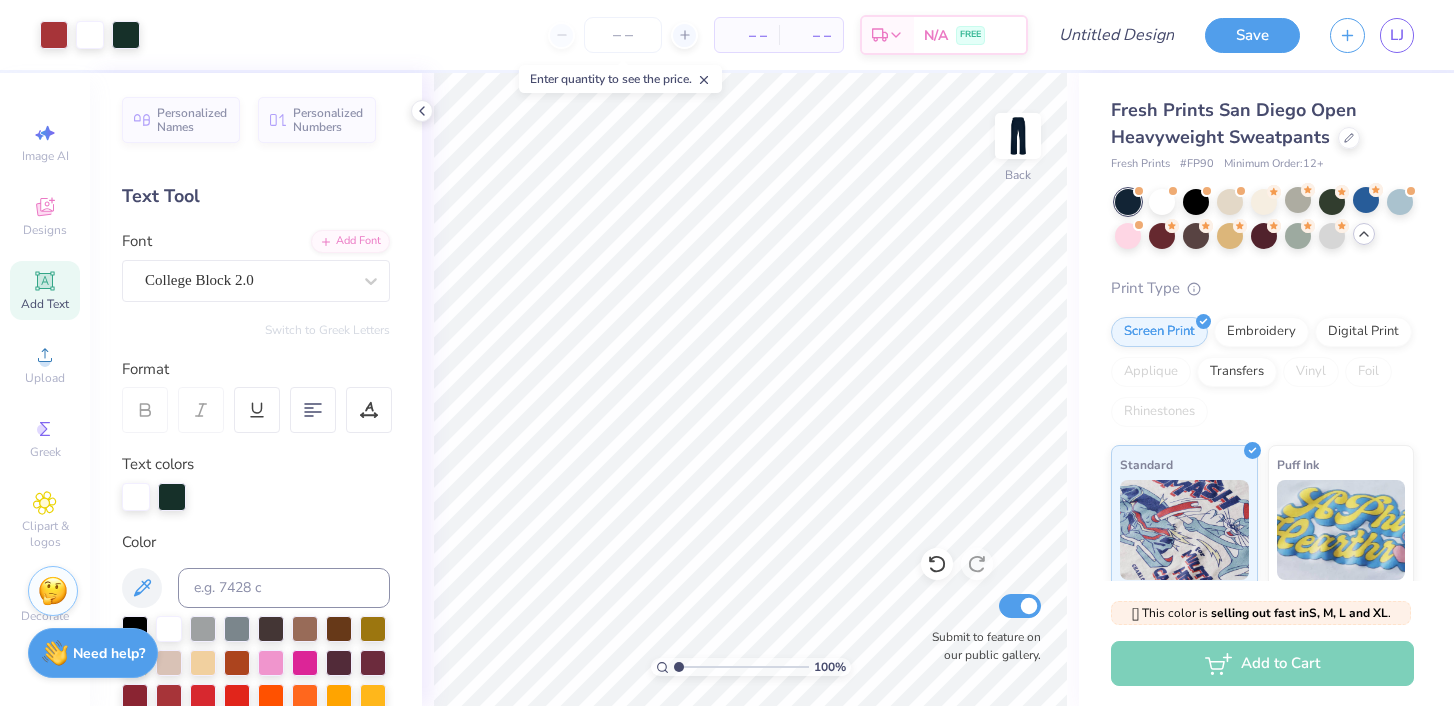 click on "100  %" at bounding box center (750, 389) 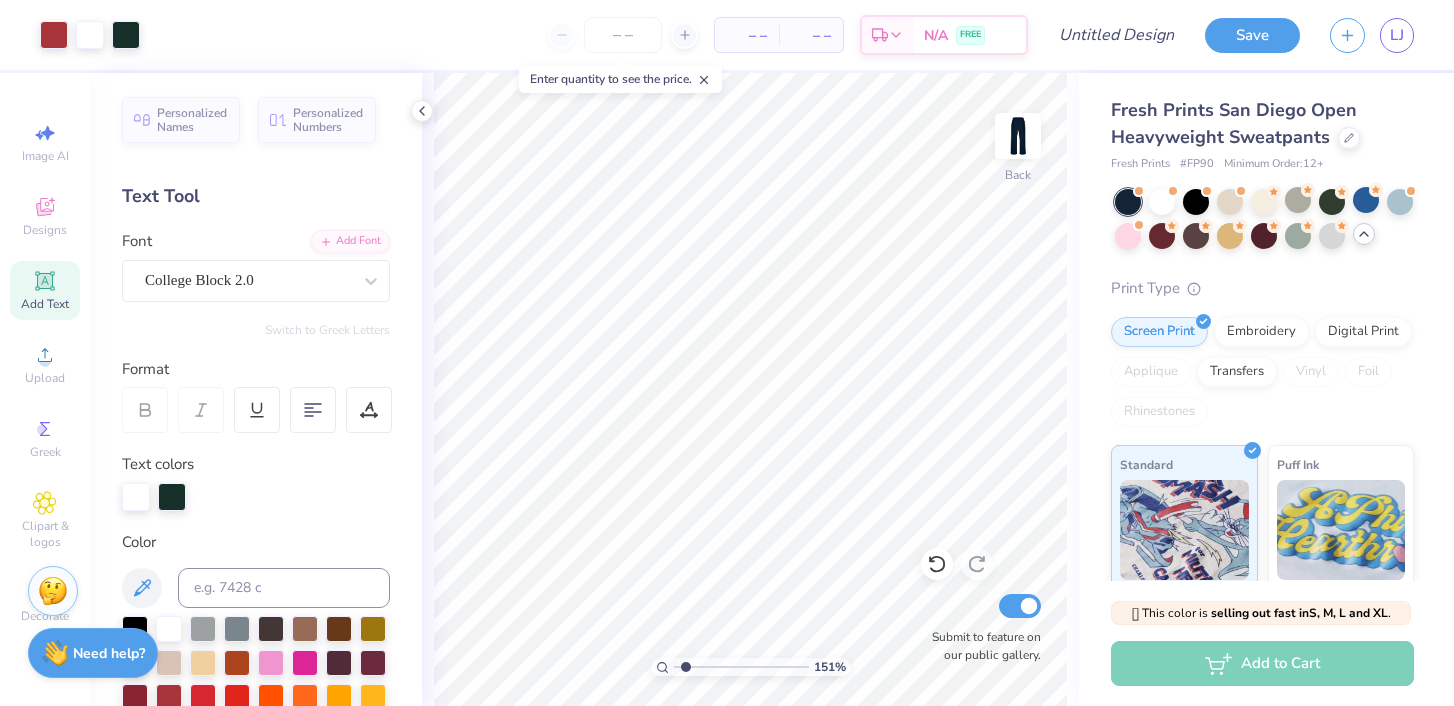 click at bounding box center [741, 667] 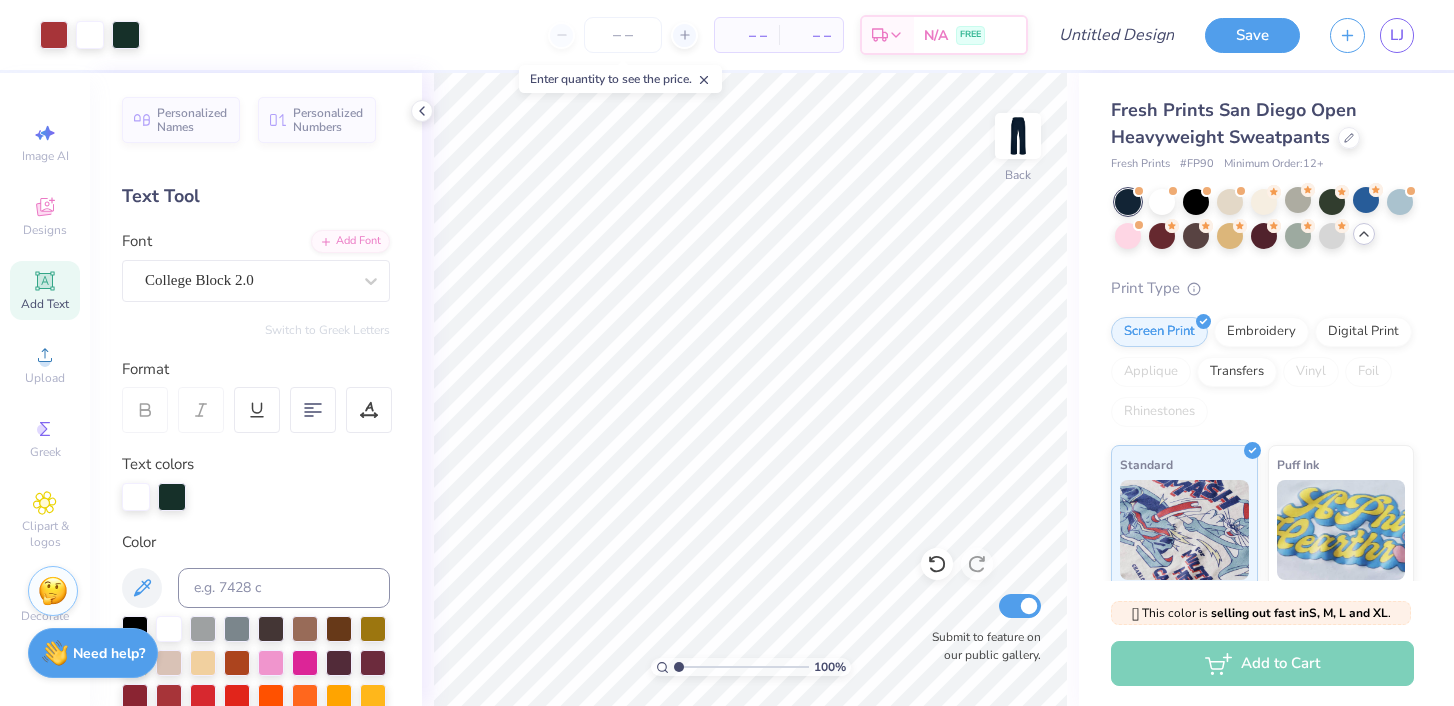 drag, startPoint x: 686, startPoint y: 664, endPoint x: 657, endPoint y: 666, distance: 29.068884 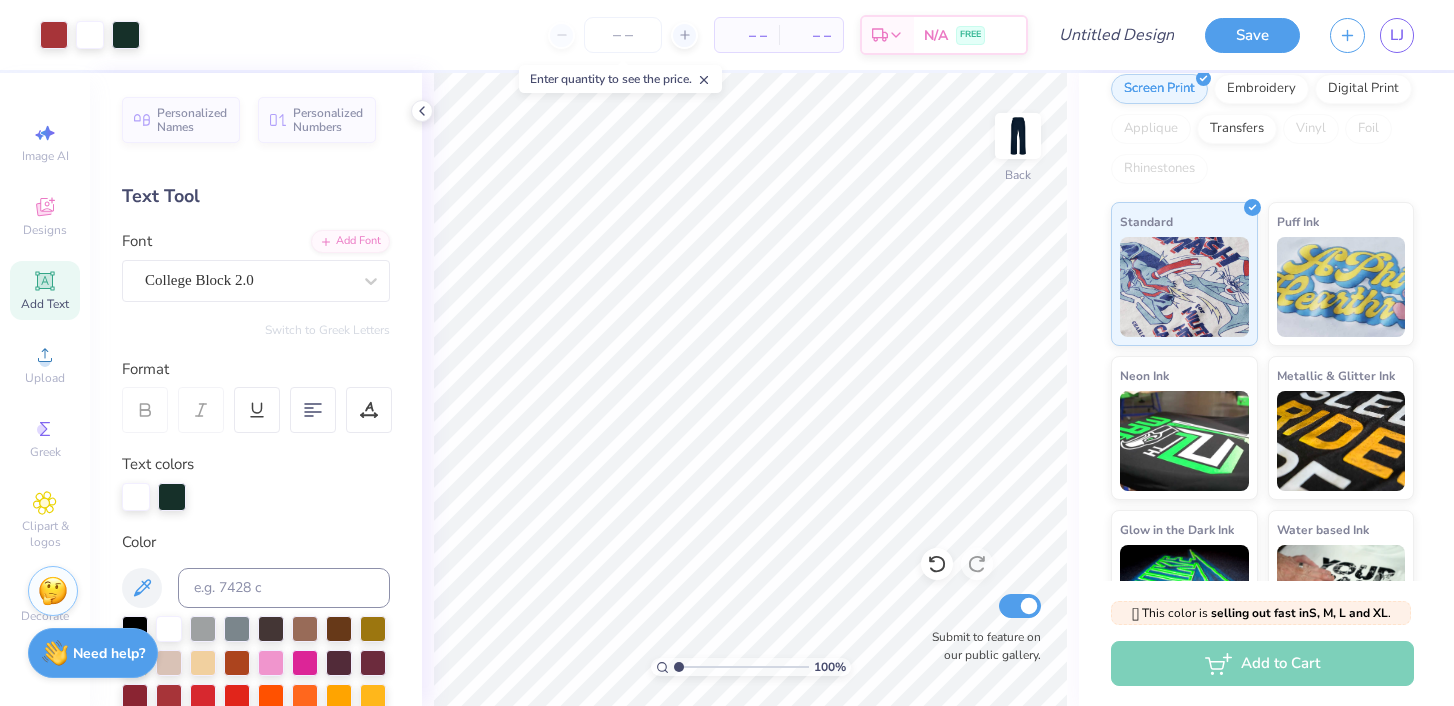 scroll, scrollTop: 258, scrollLeft: 0, axis: vertical 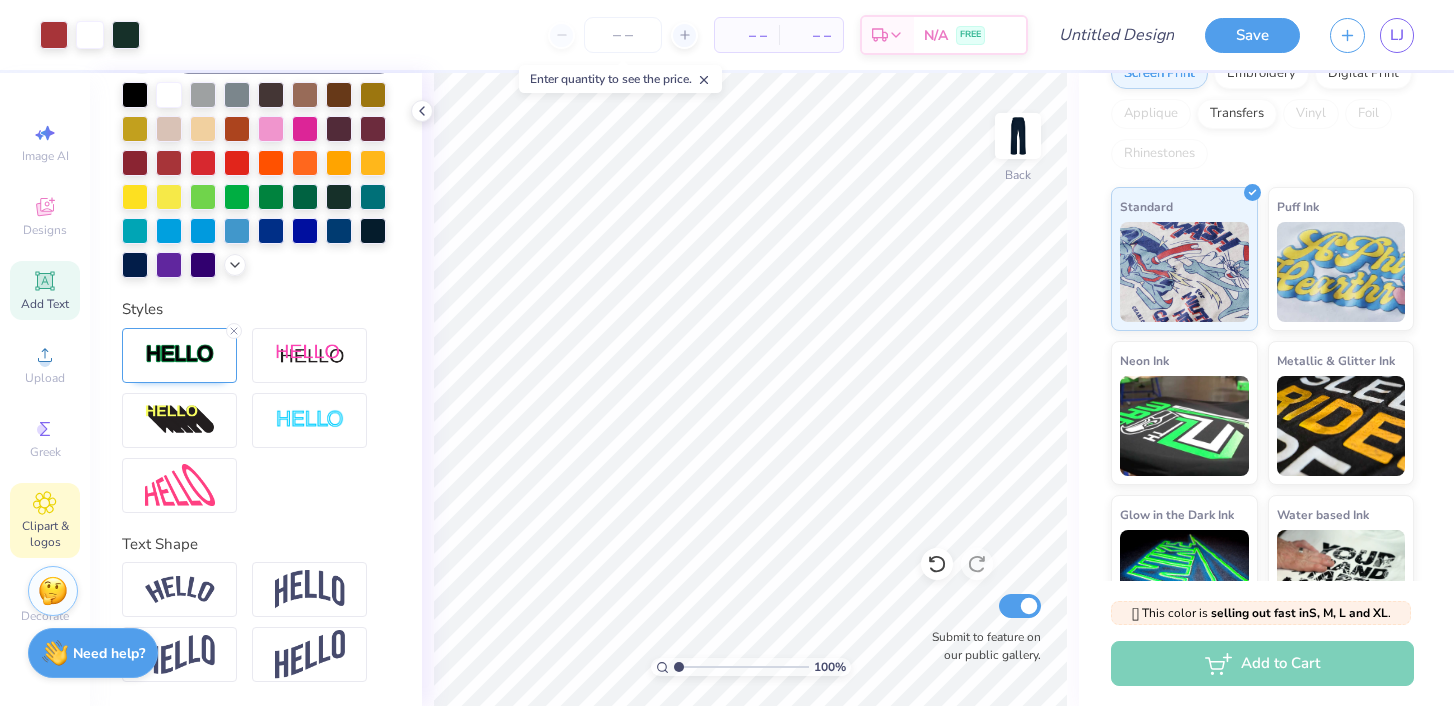 click on "Clipart & logos" at bounding box center (45, 520) 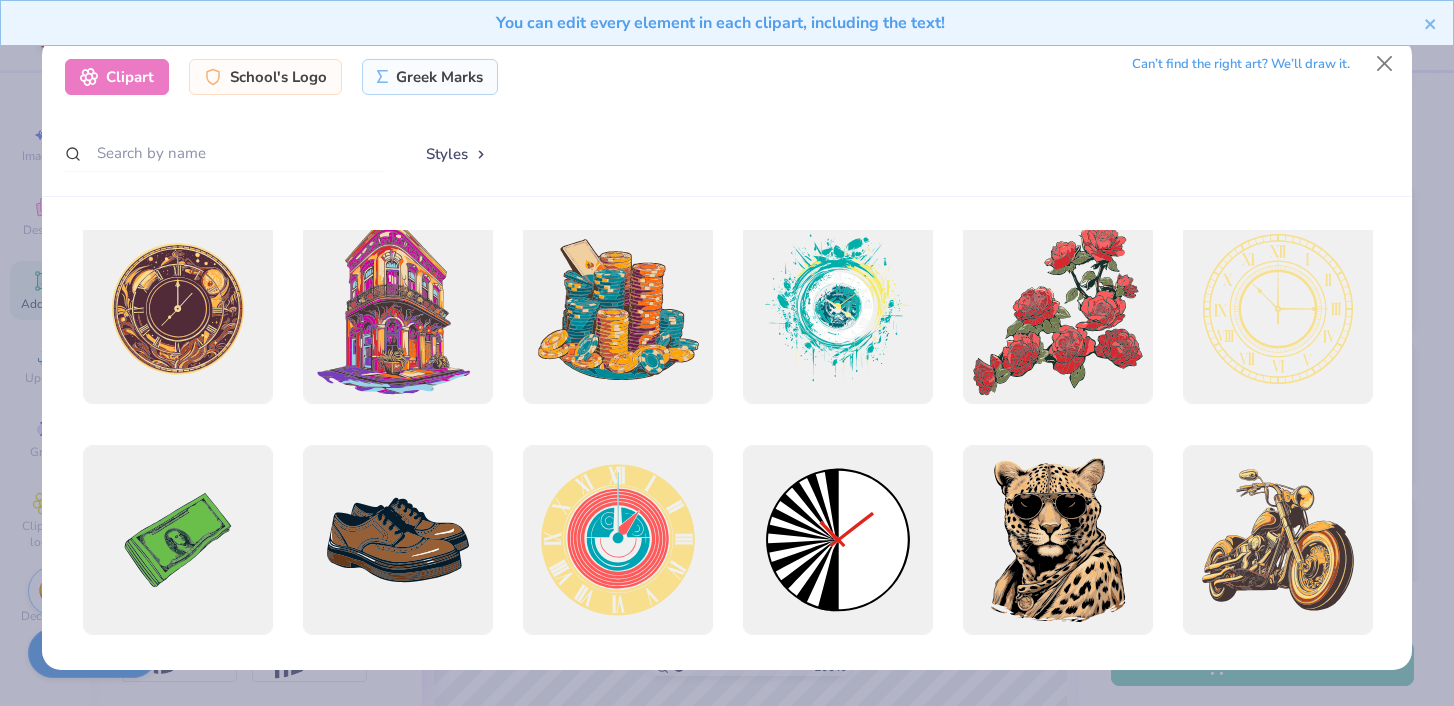 scroll, scrollTop: 0, scrollLeft: 0, axis: both 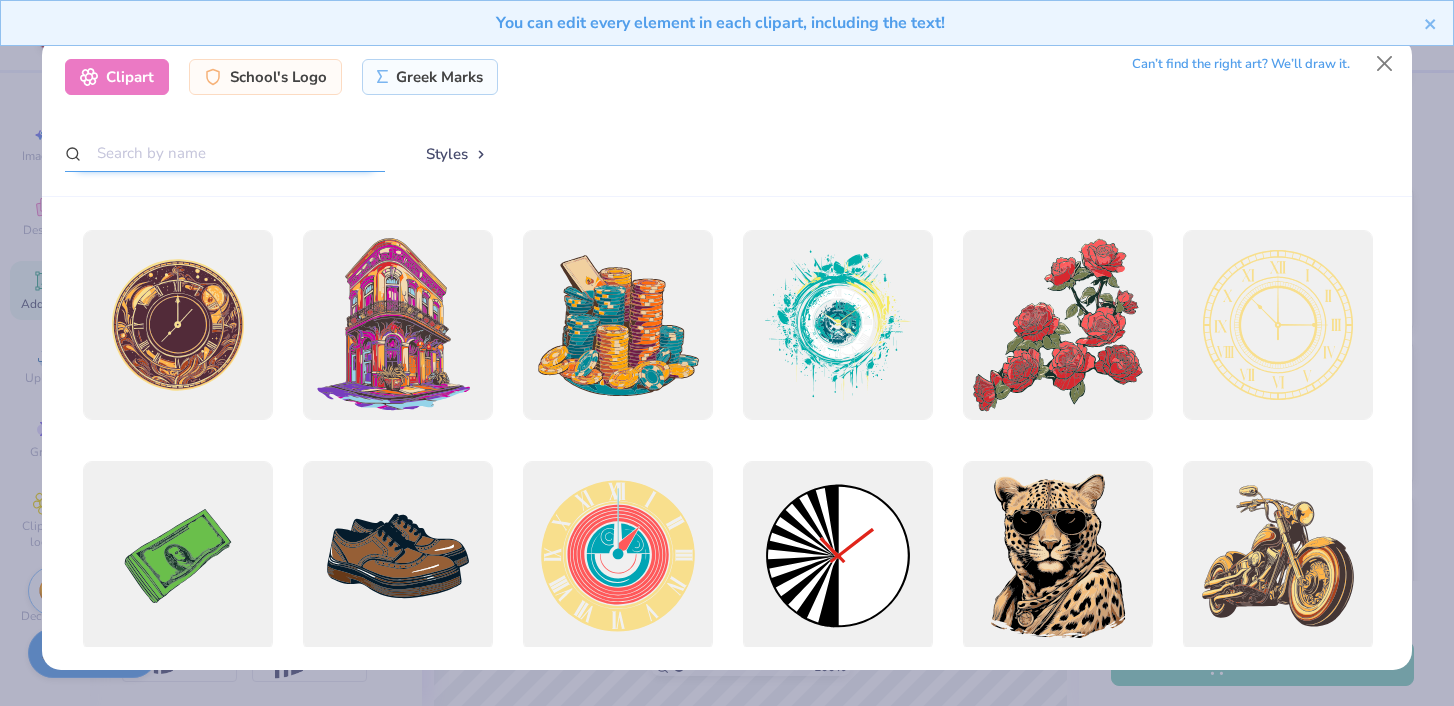 click at bounding box center [225, 153] 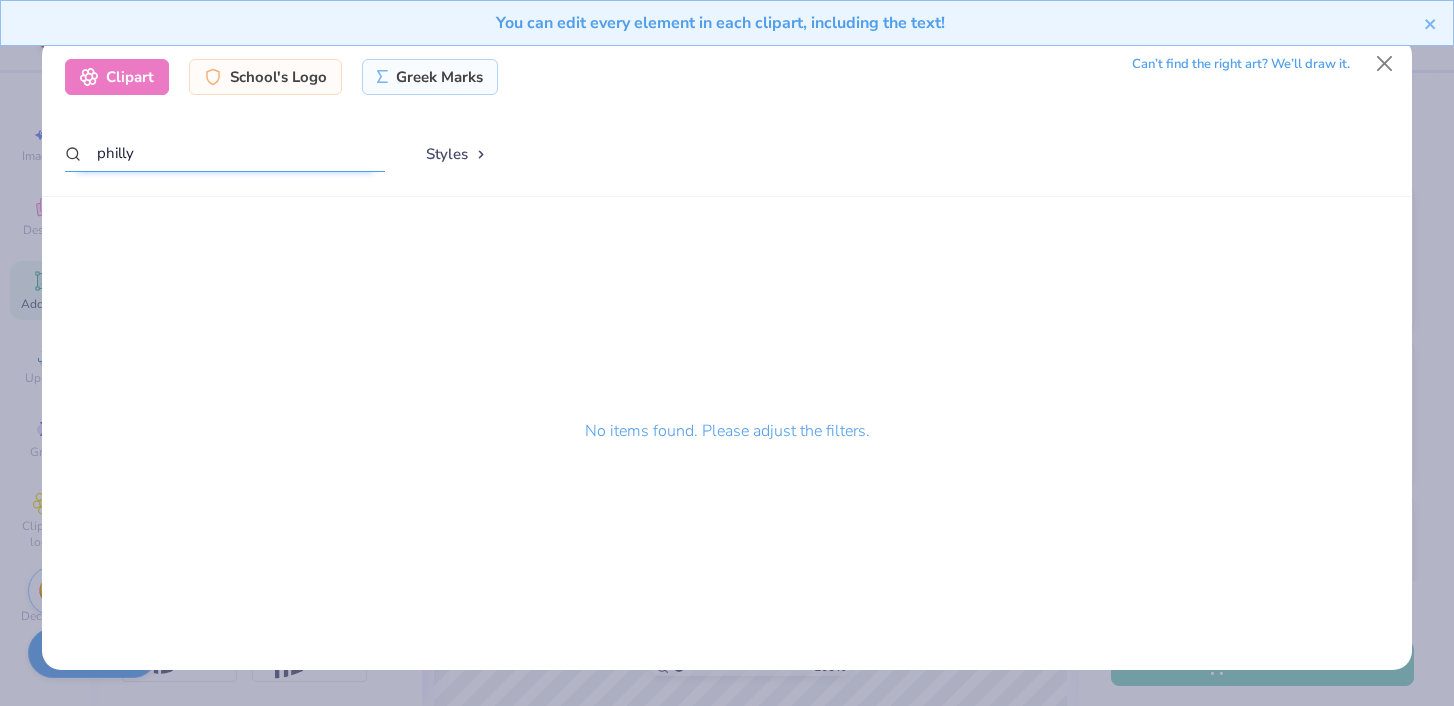 drag, startPoint x: 170, startPoint y: 151, endPoint x: 123, endPoint y: 152, distance: 47.010635 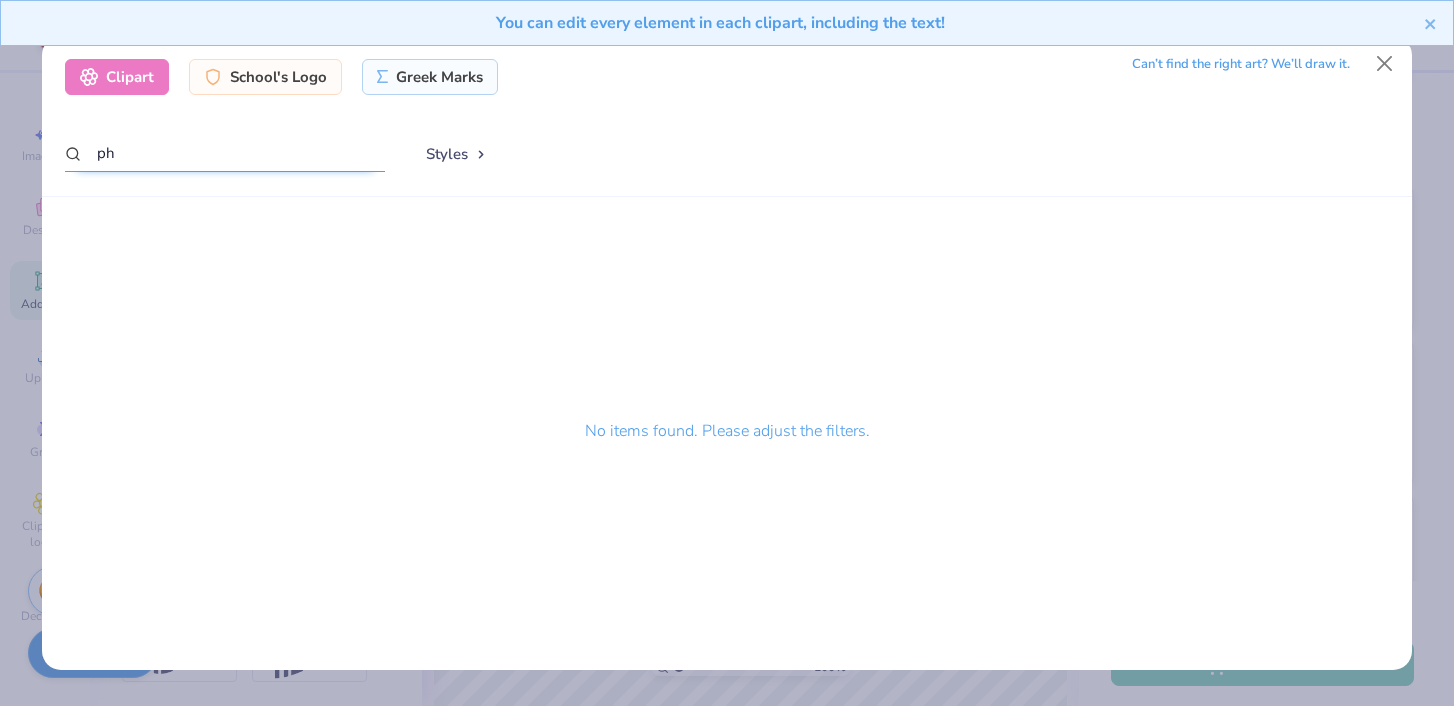 type on "p" 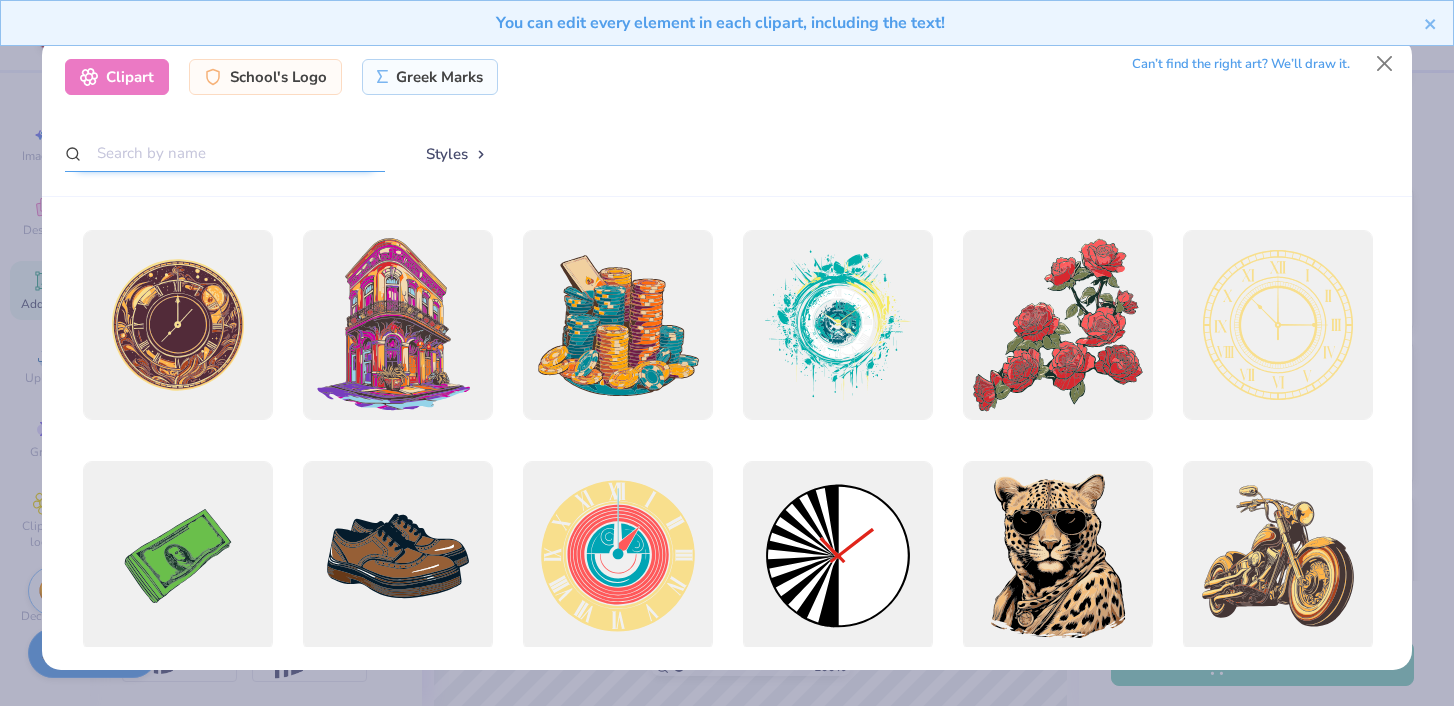 type 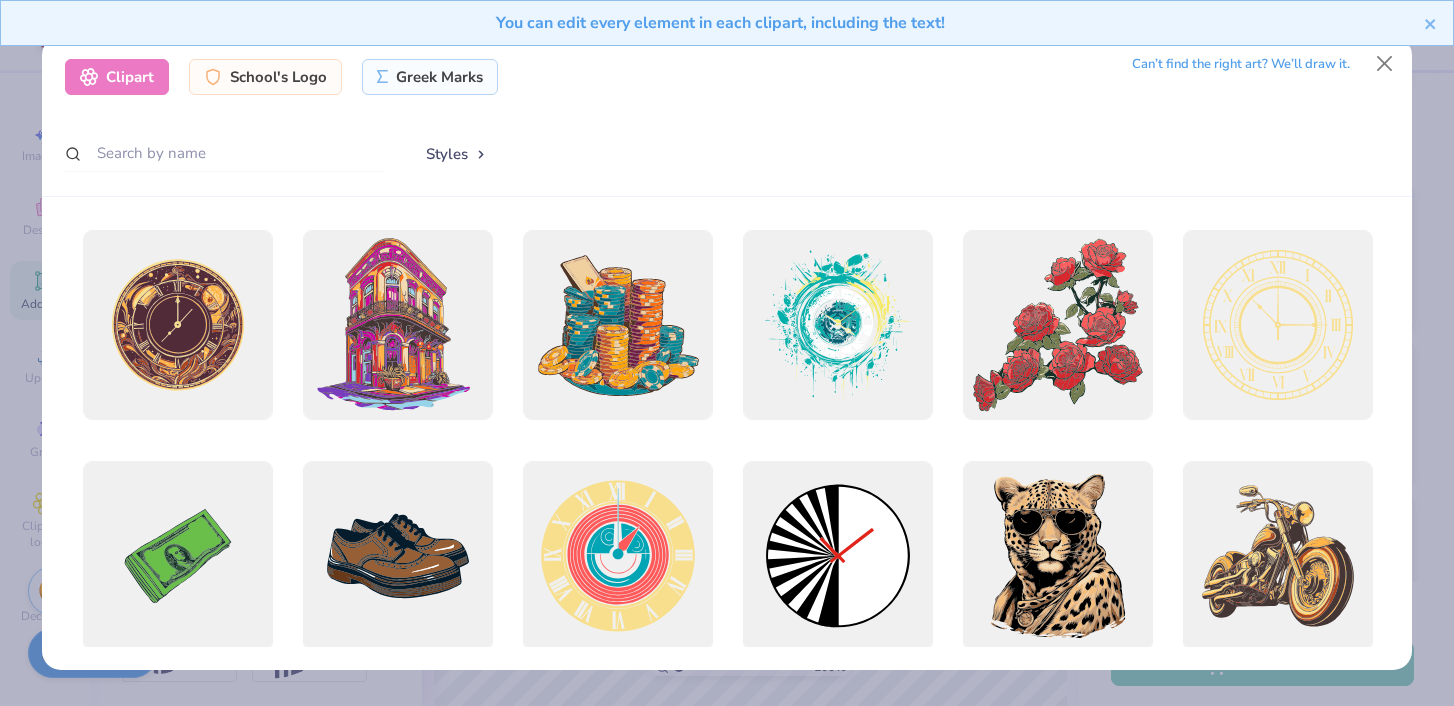 click on "You can edit every element in each clipart, including the text!" at bounding box center [727, 30] 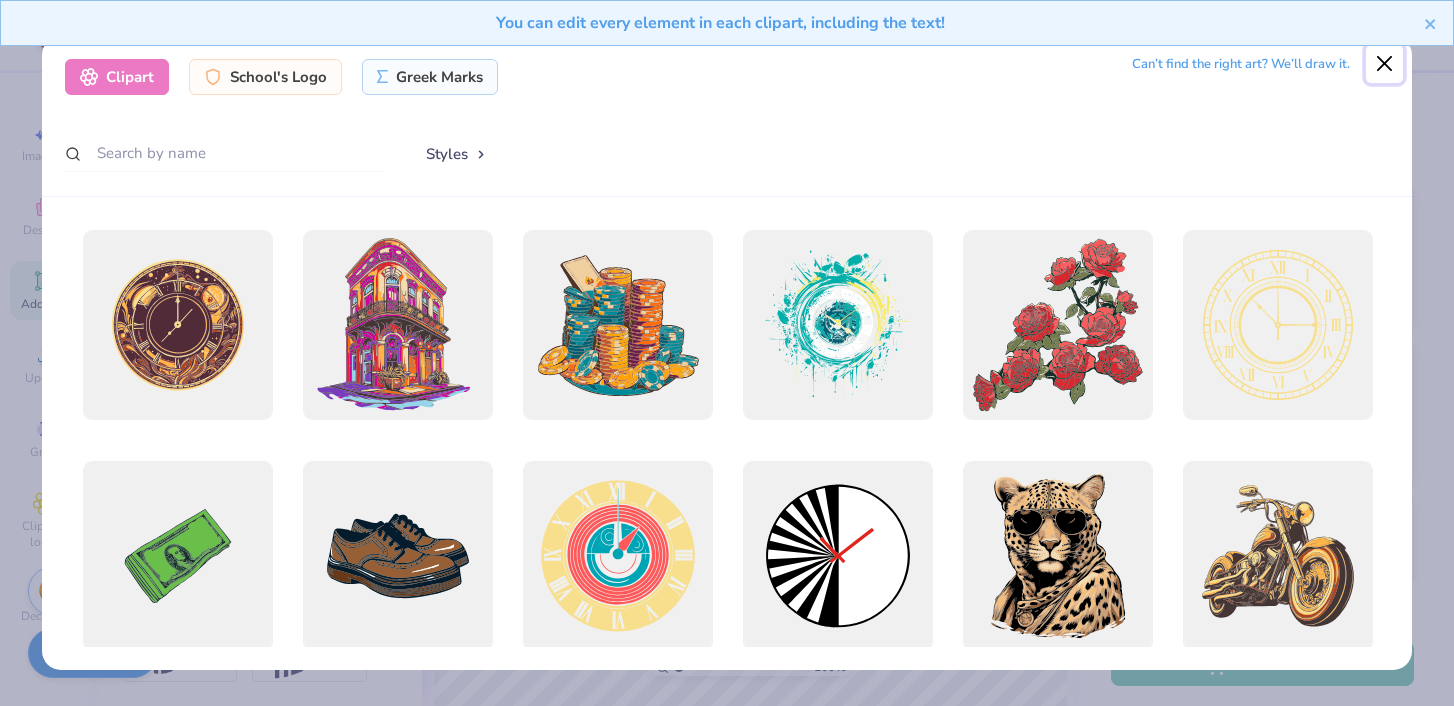 click at bounding box center (1385, 64) 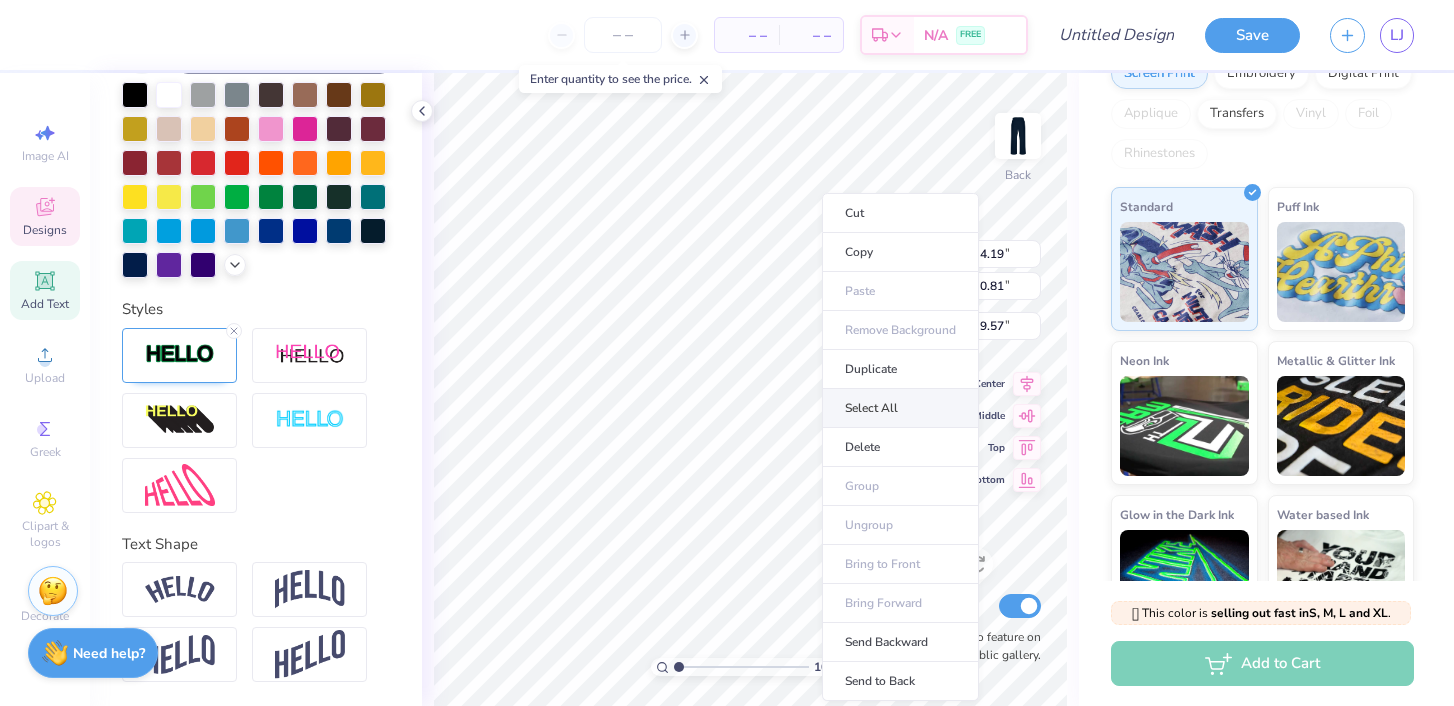 click on "Select All" at bounding box center (900, 408) 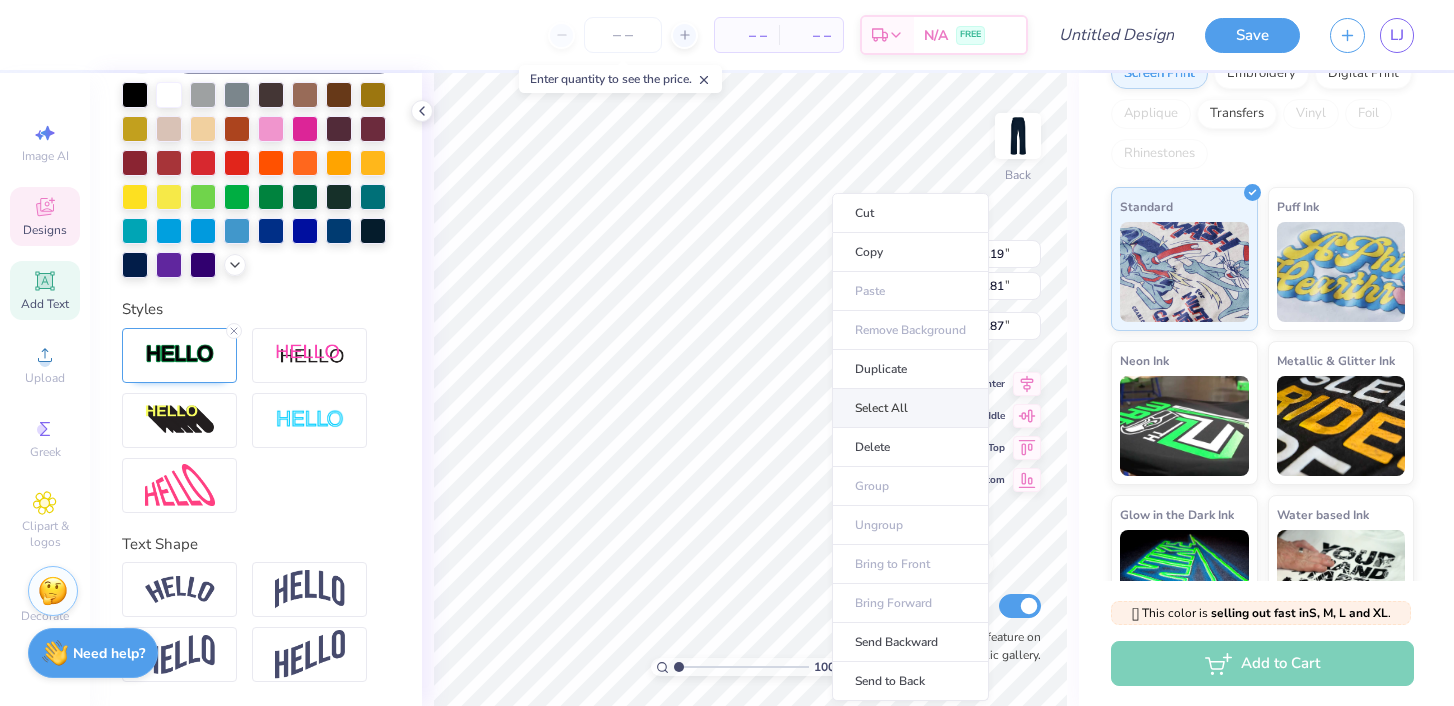 click on "Select All" at bounding box center (910, 408) 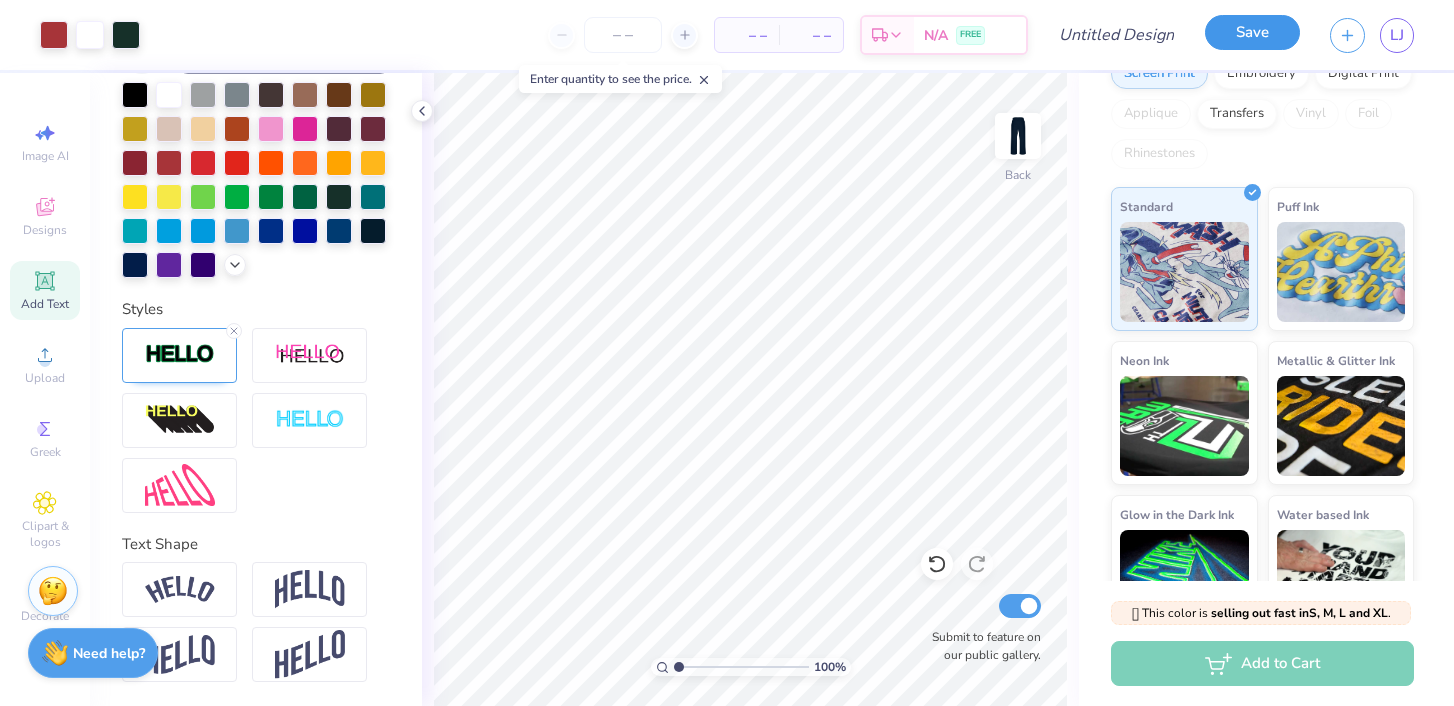 click on "Save" at bounding box center (1252, 32) 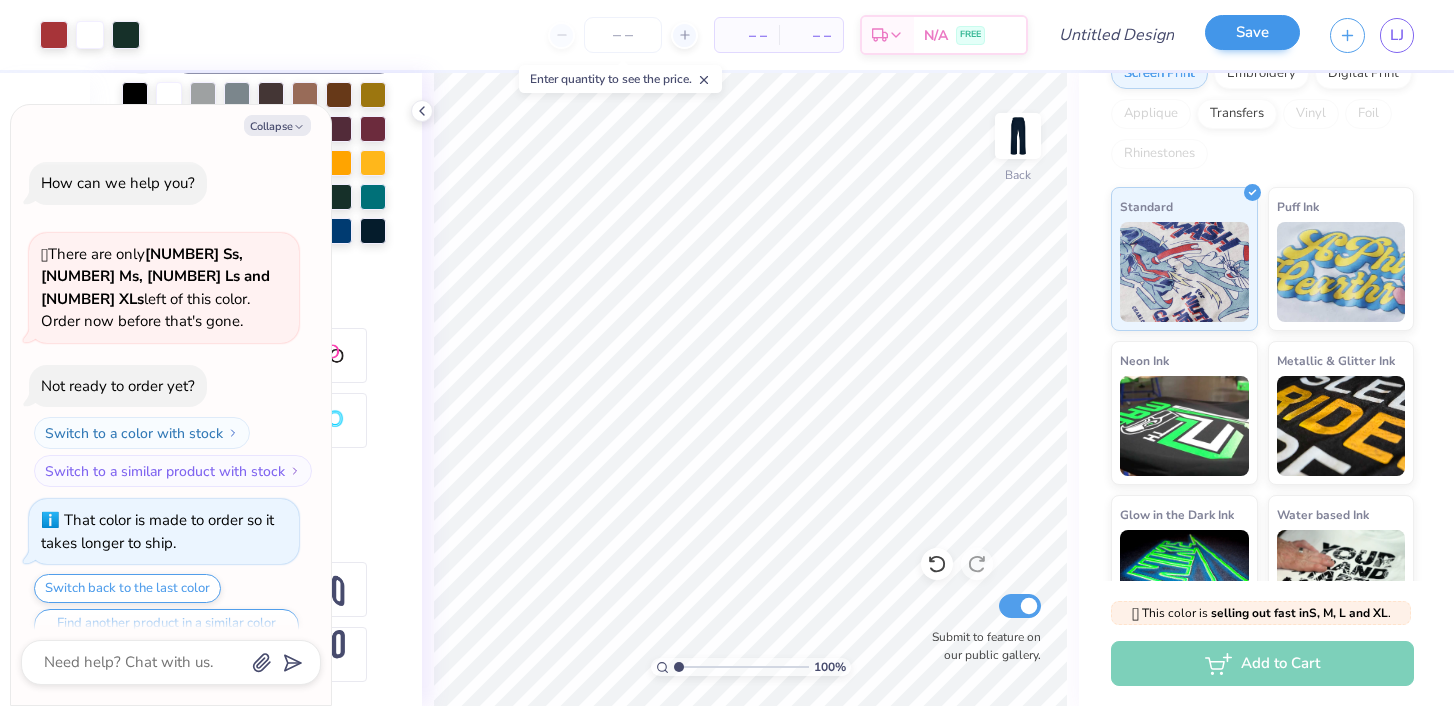 scroll, scrollTop: 629, scrollLeft: 0, axis: vertical 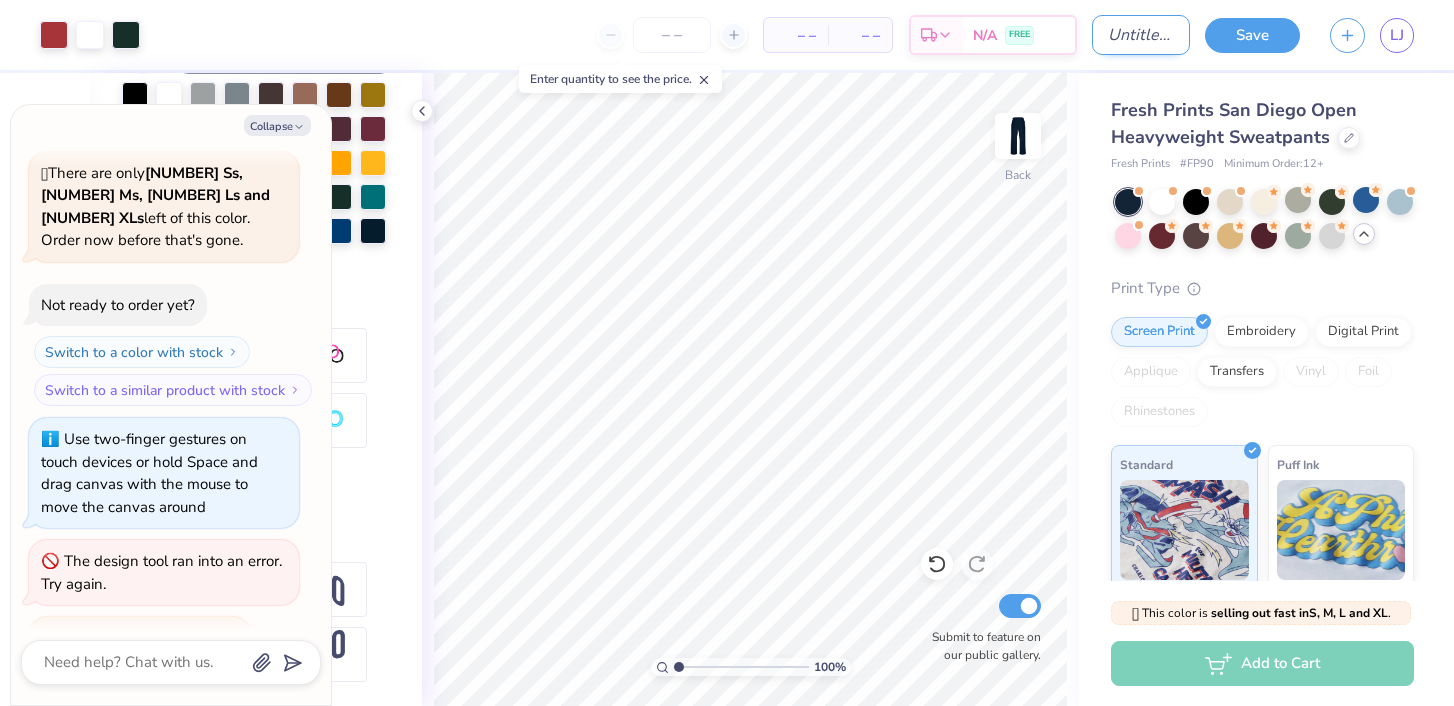 type on "x" 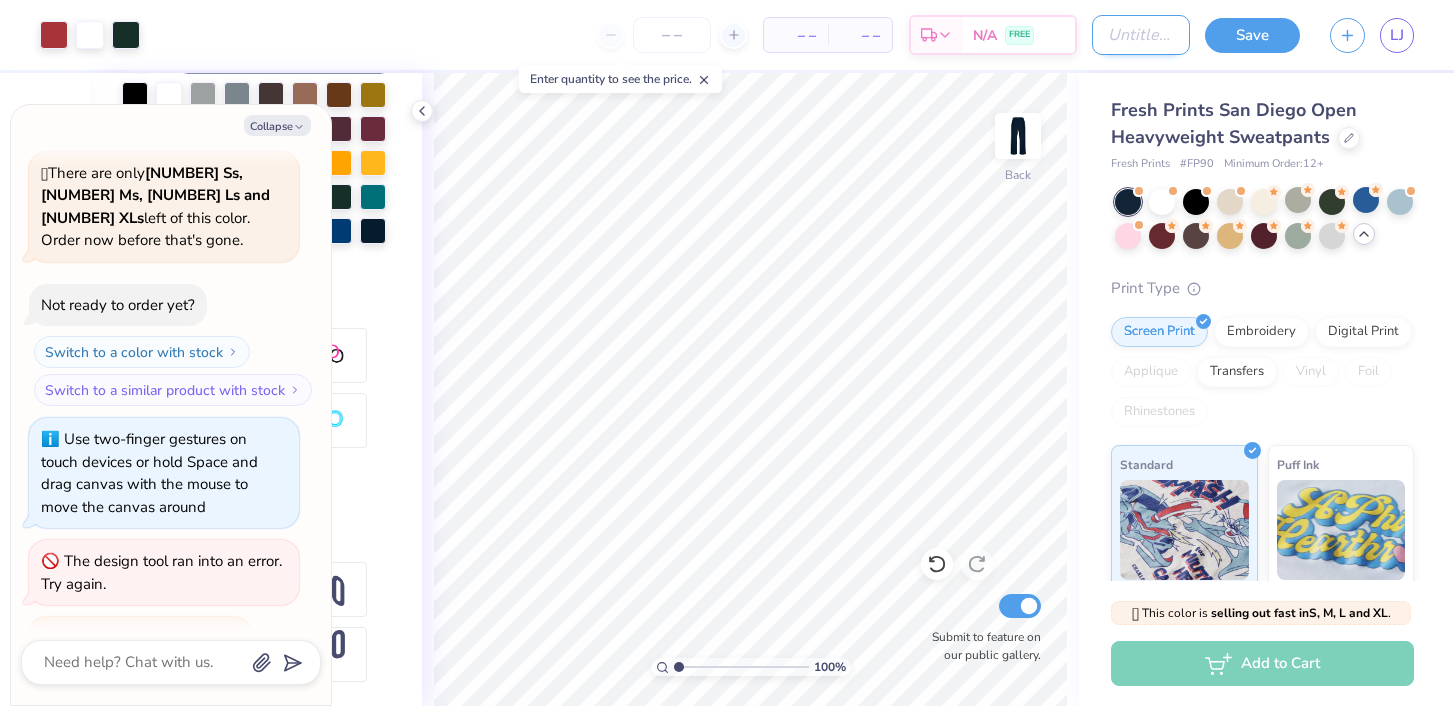 click on "Design Title" at bounding box center (1141, 35) 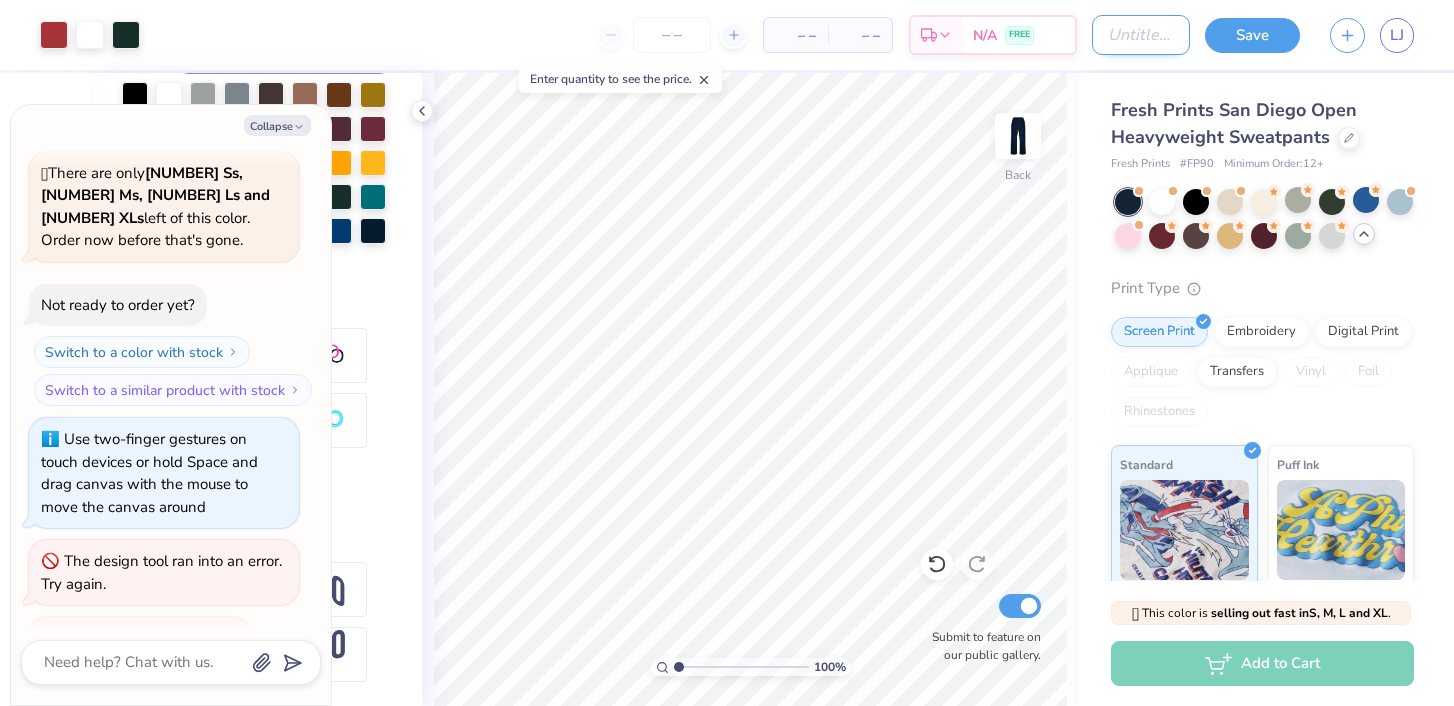 type on "P" 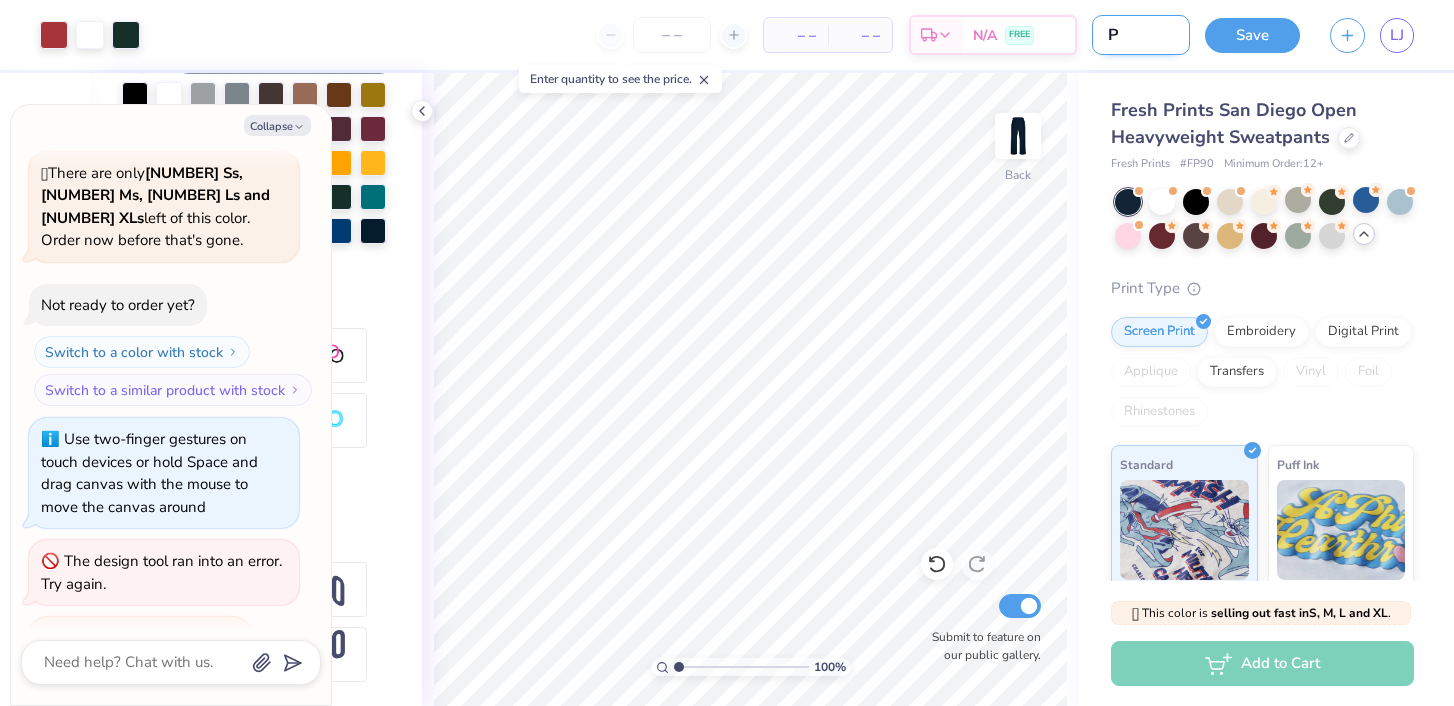 type 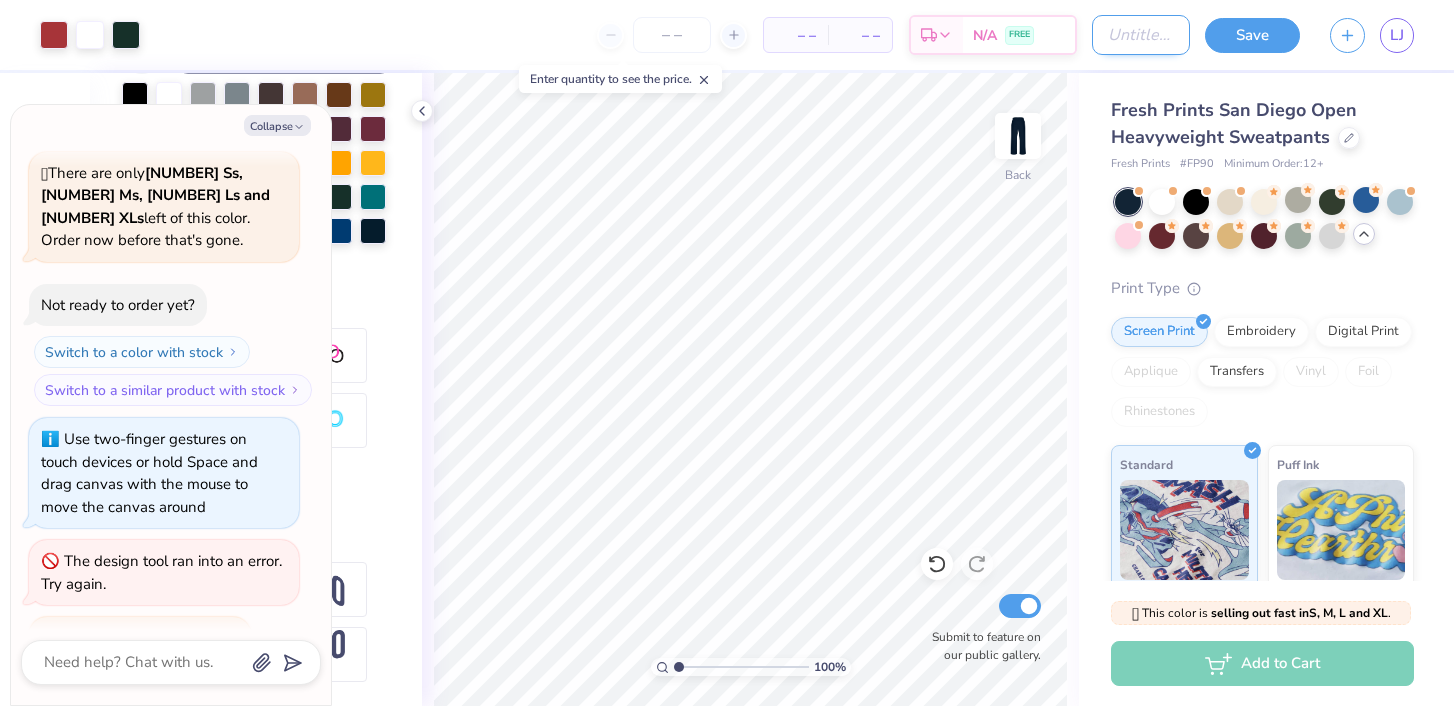 type on "C" 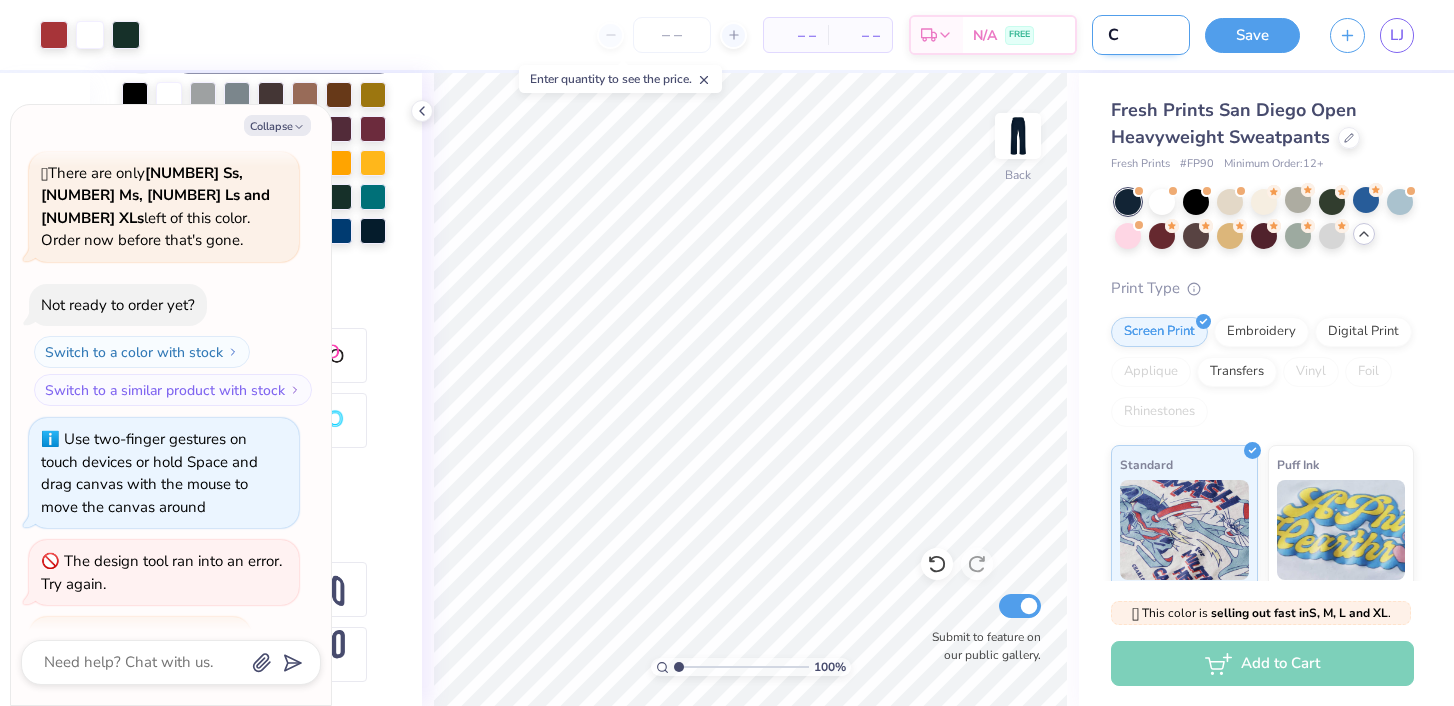 type on "CL" 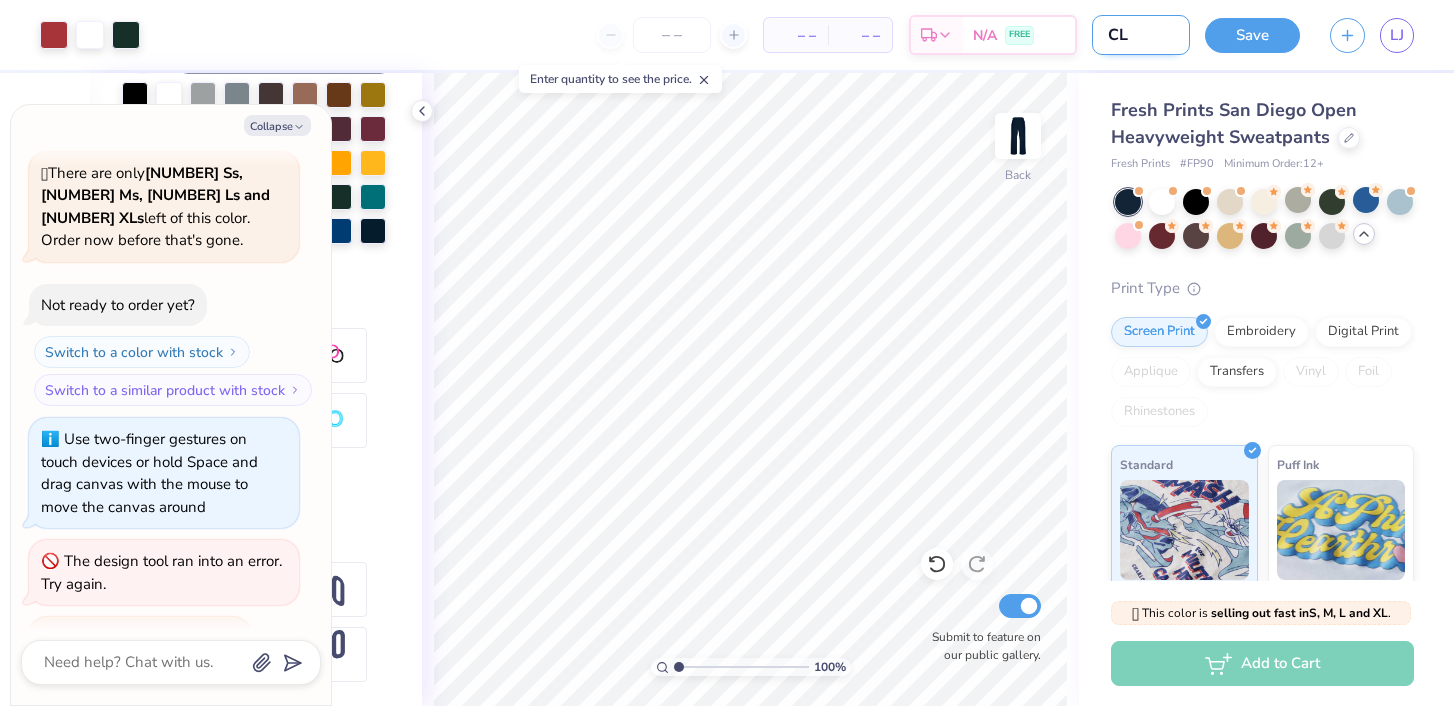 type on "CLA" 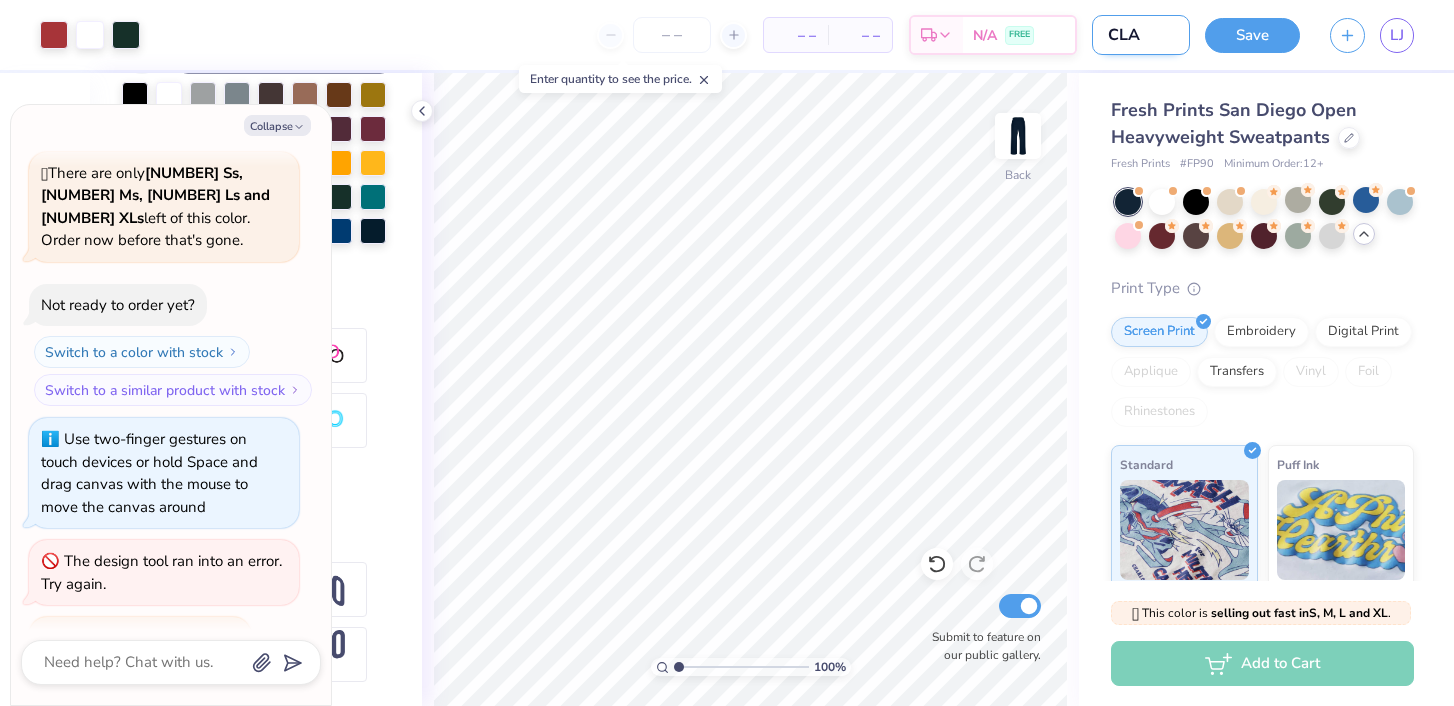 type on "CLAX" 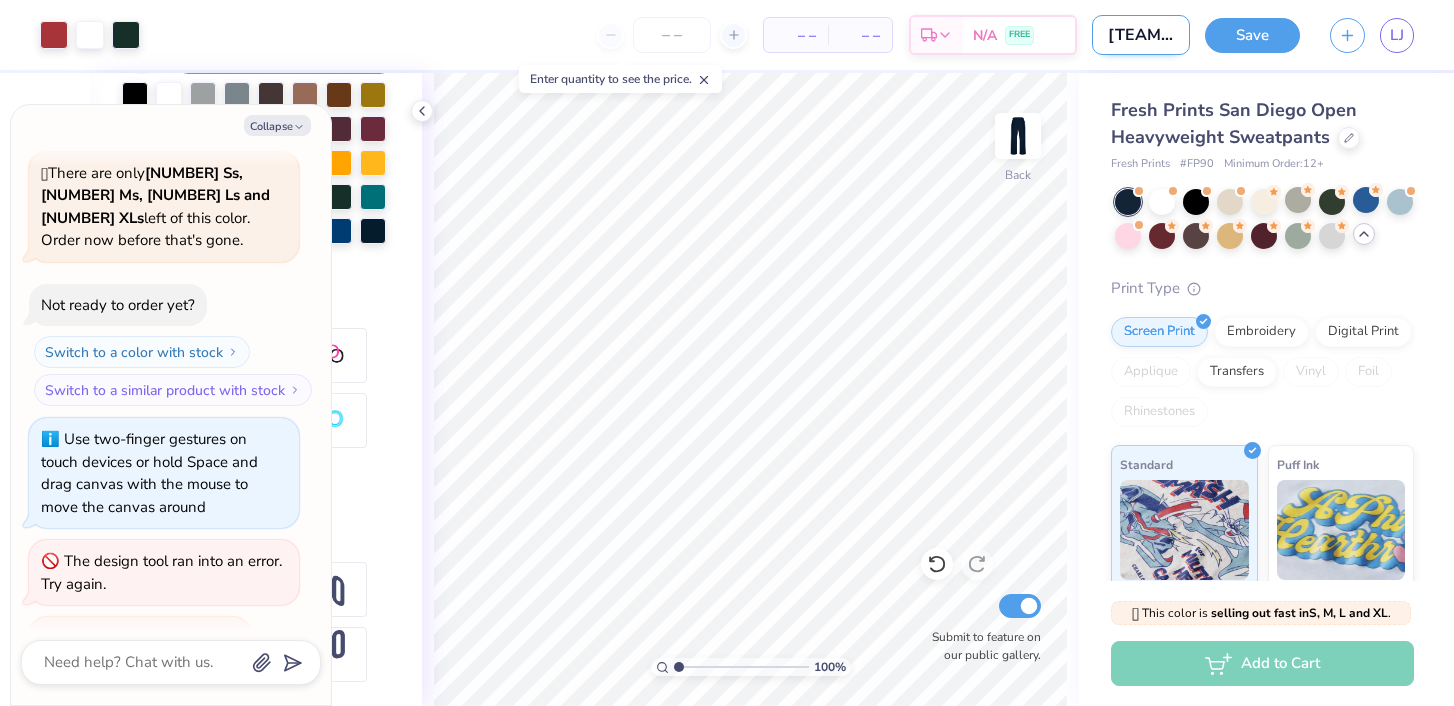 type on "CLAX" 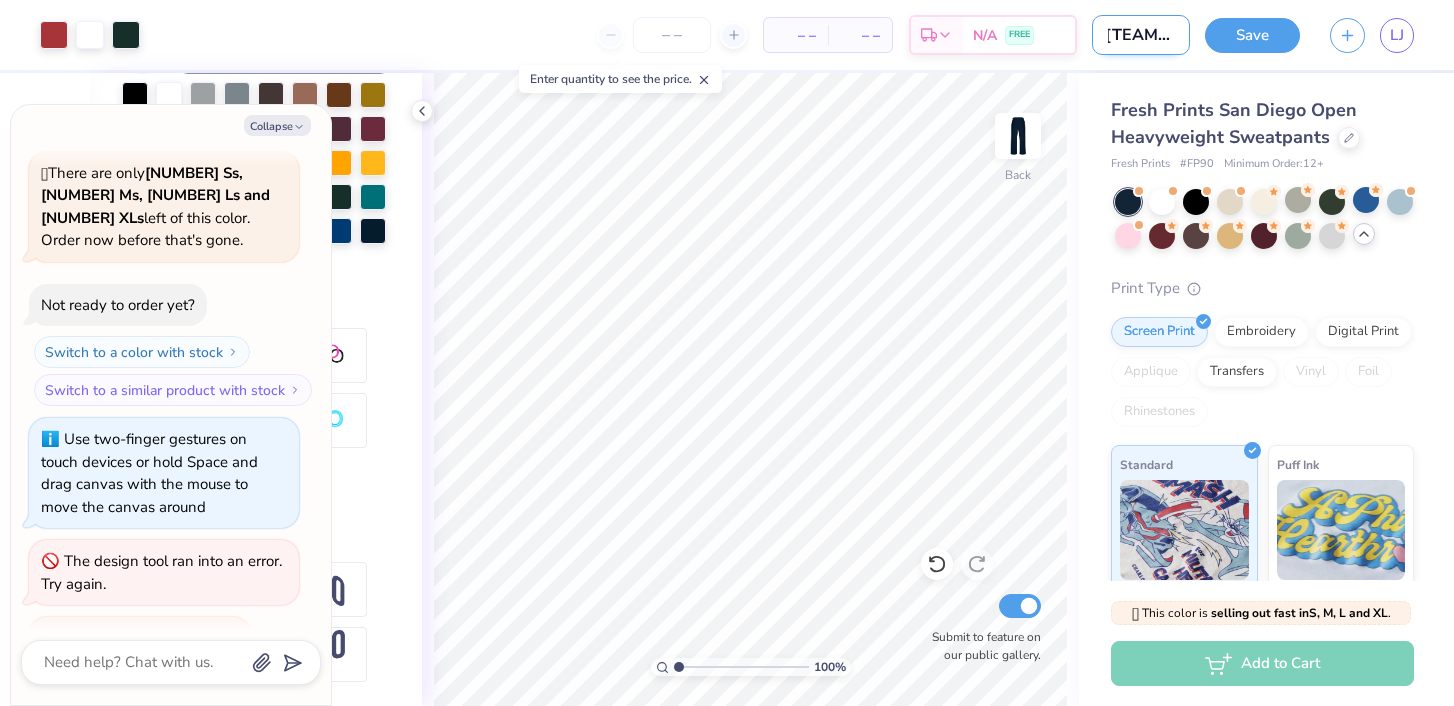 type on "CLAX Swe" 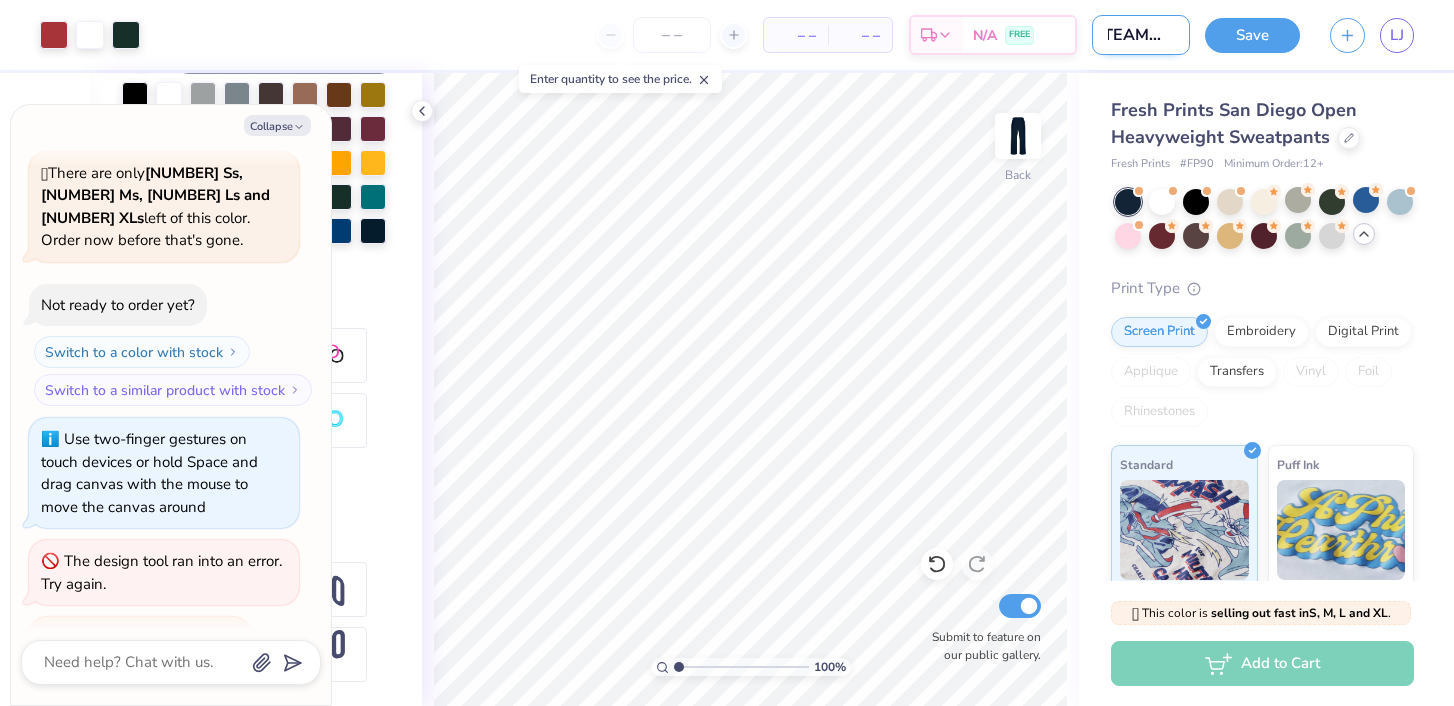 type on "CLAX Swea" 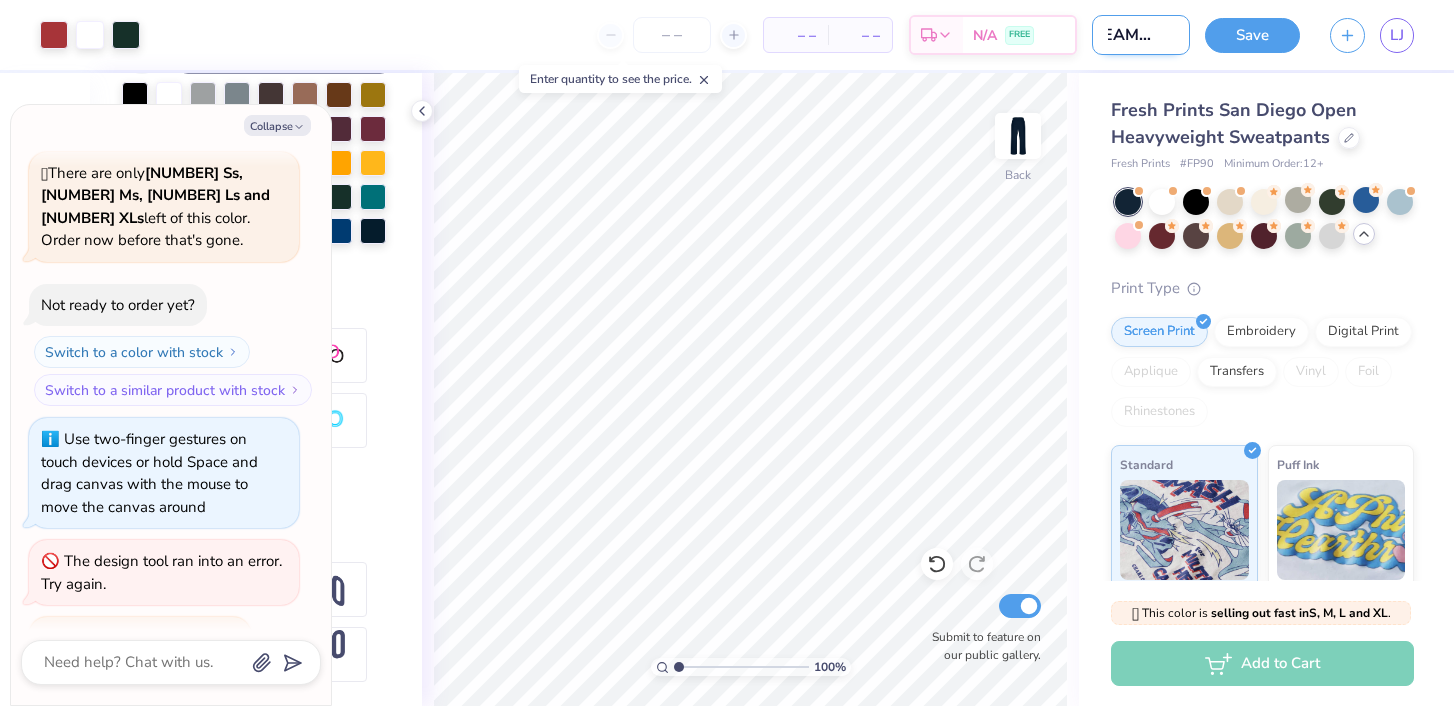 type on "CLAX Sweat" 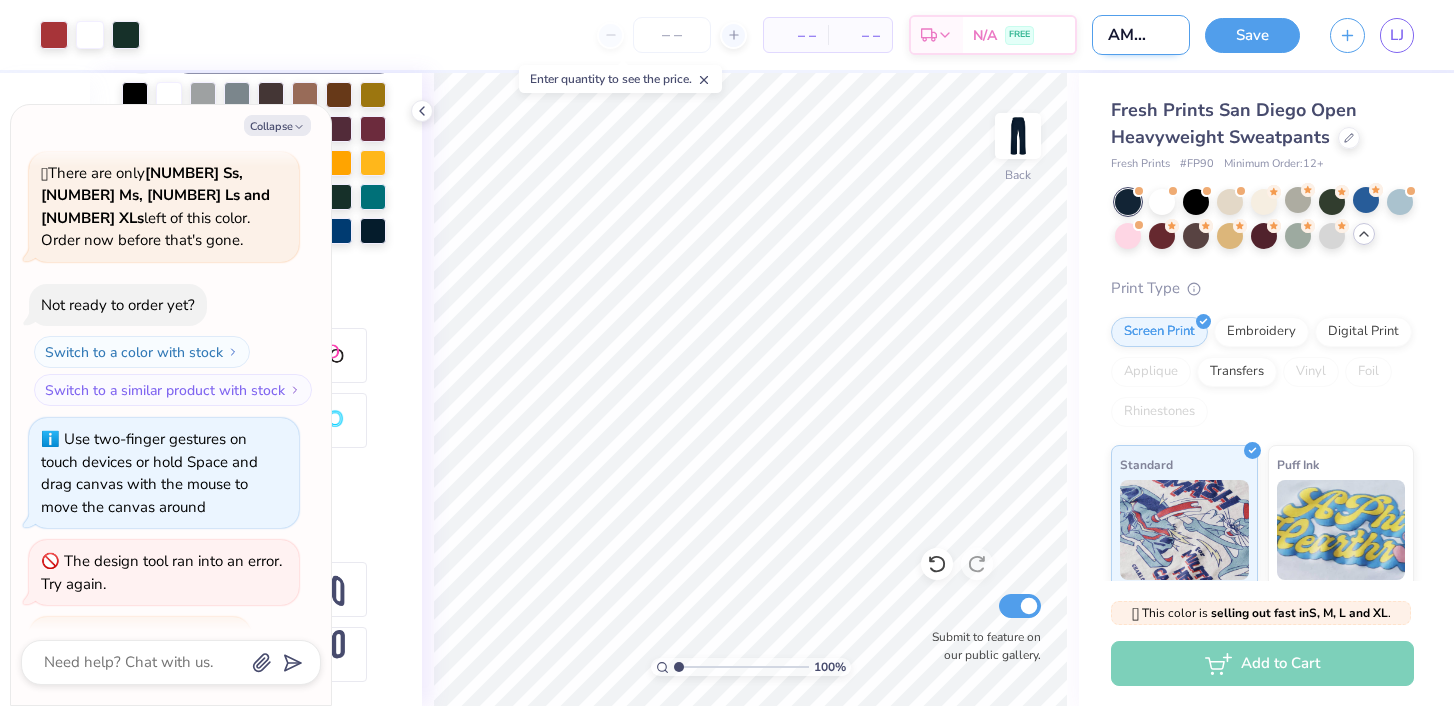 type on "CLAX Sweats" 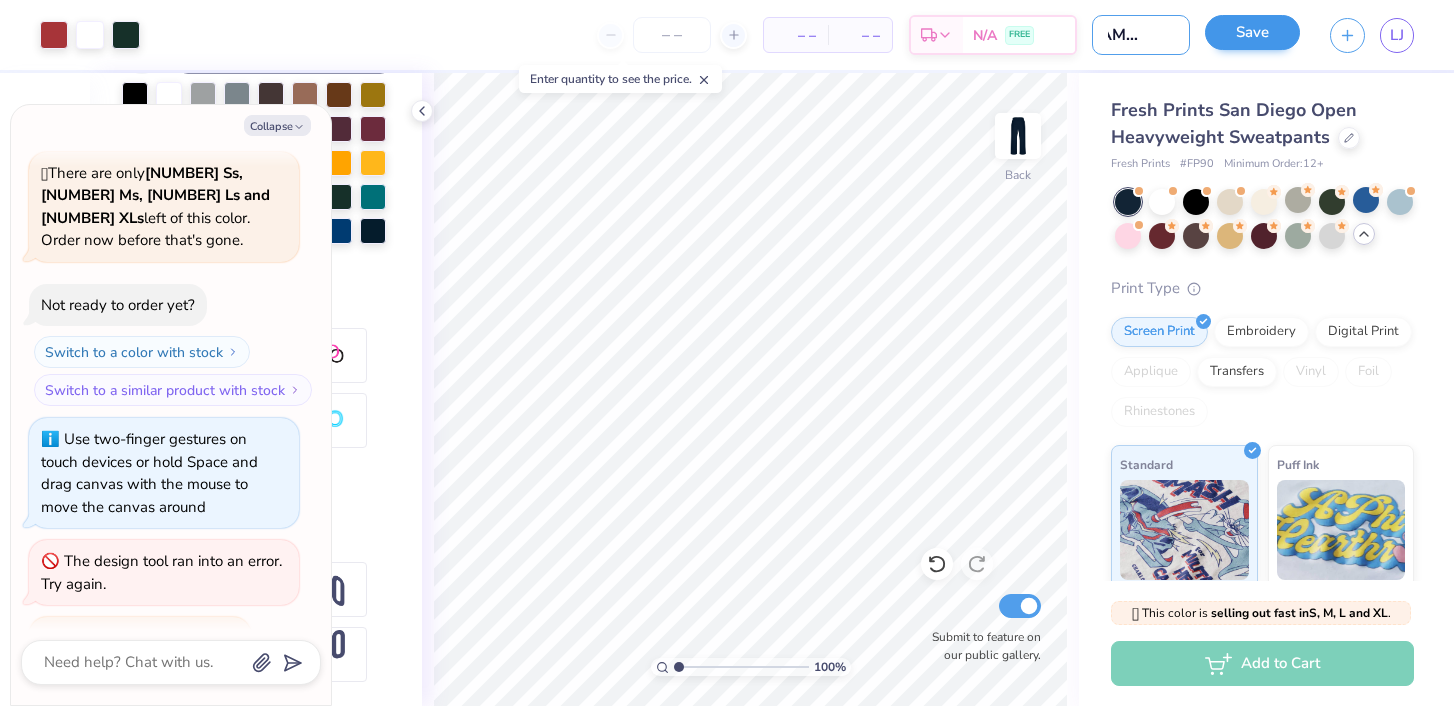 type on "CLAX Sweats" 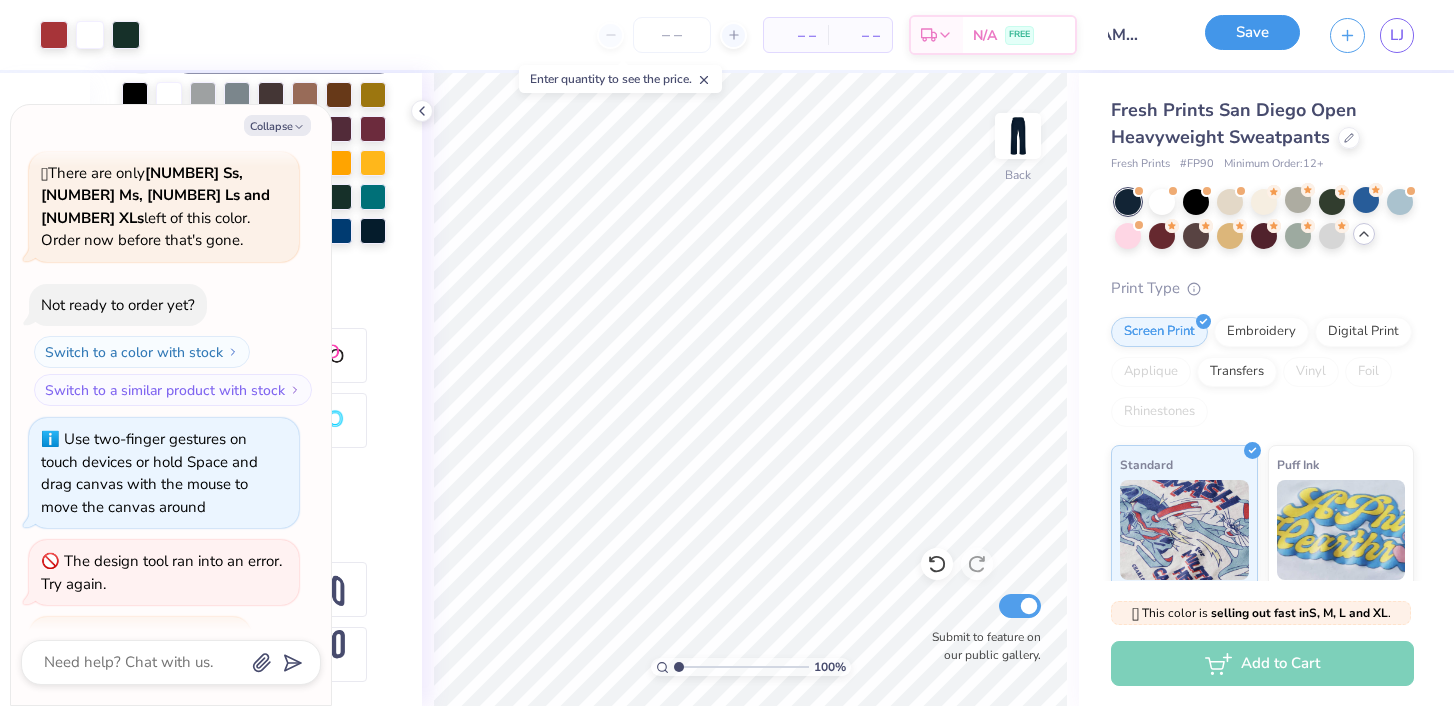 click on "Save" at bounding box center [1252, 32] 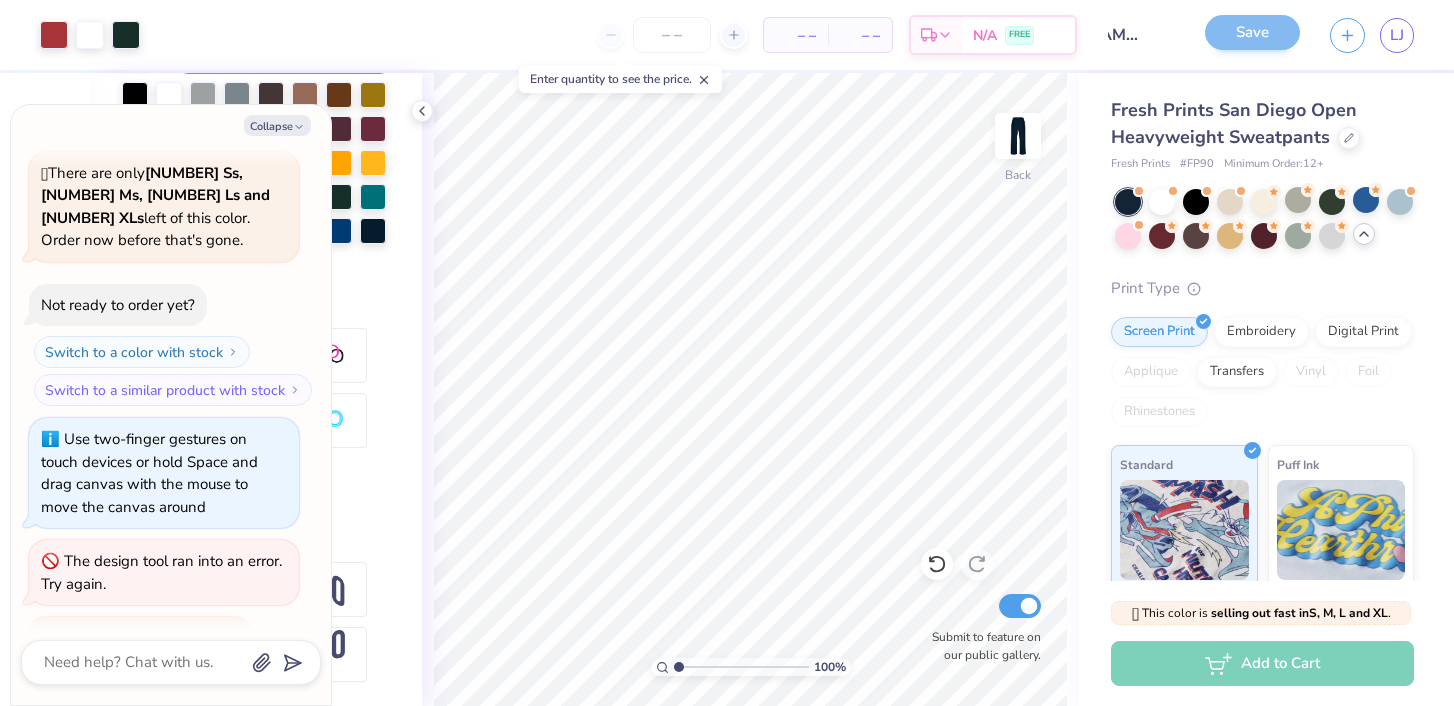 scroll, scrollTop: 0, scrollLeft: 0, axis: both 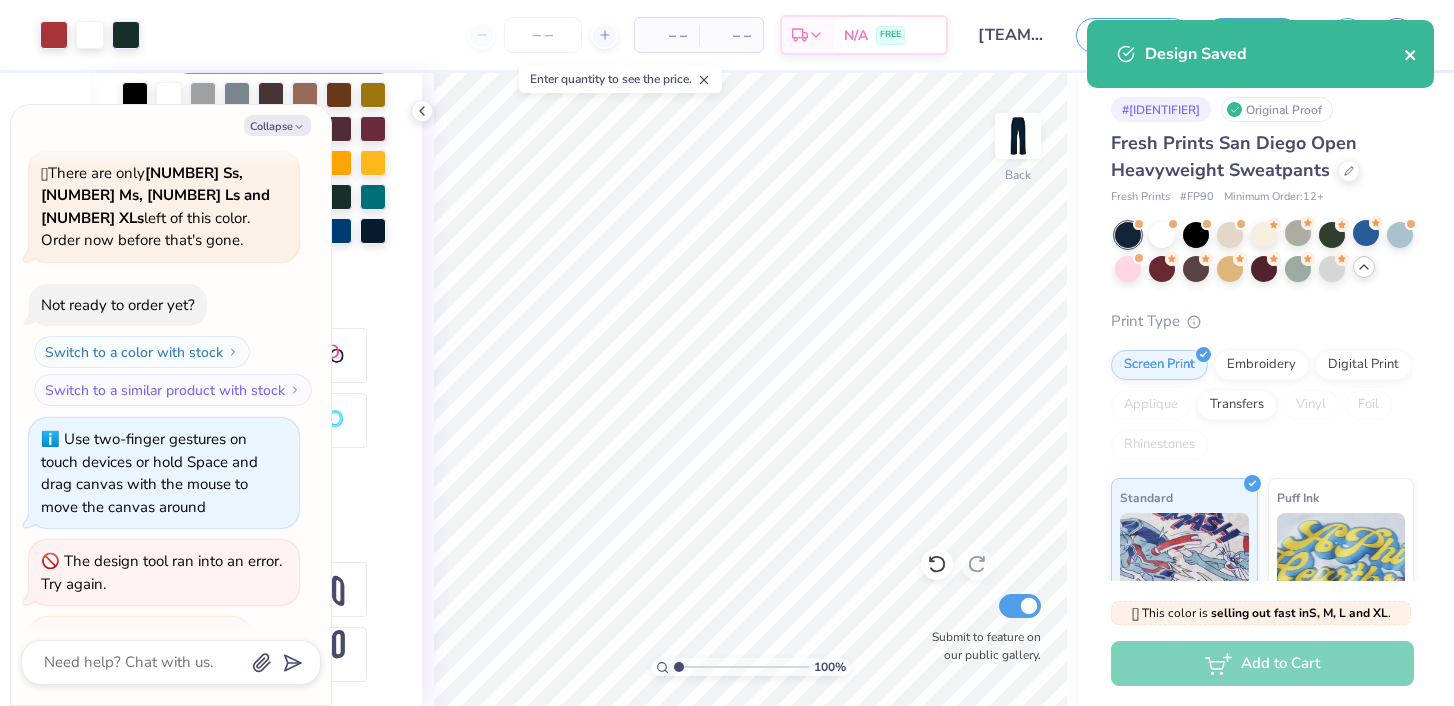 click 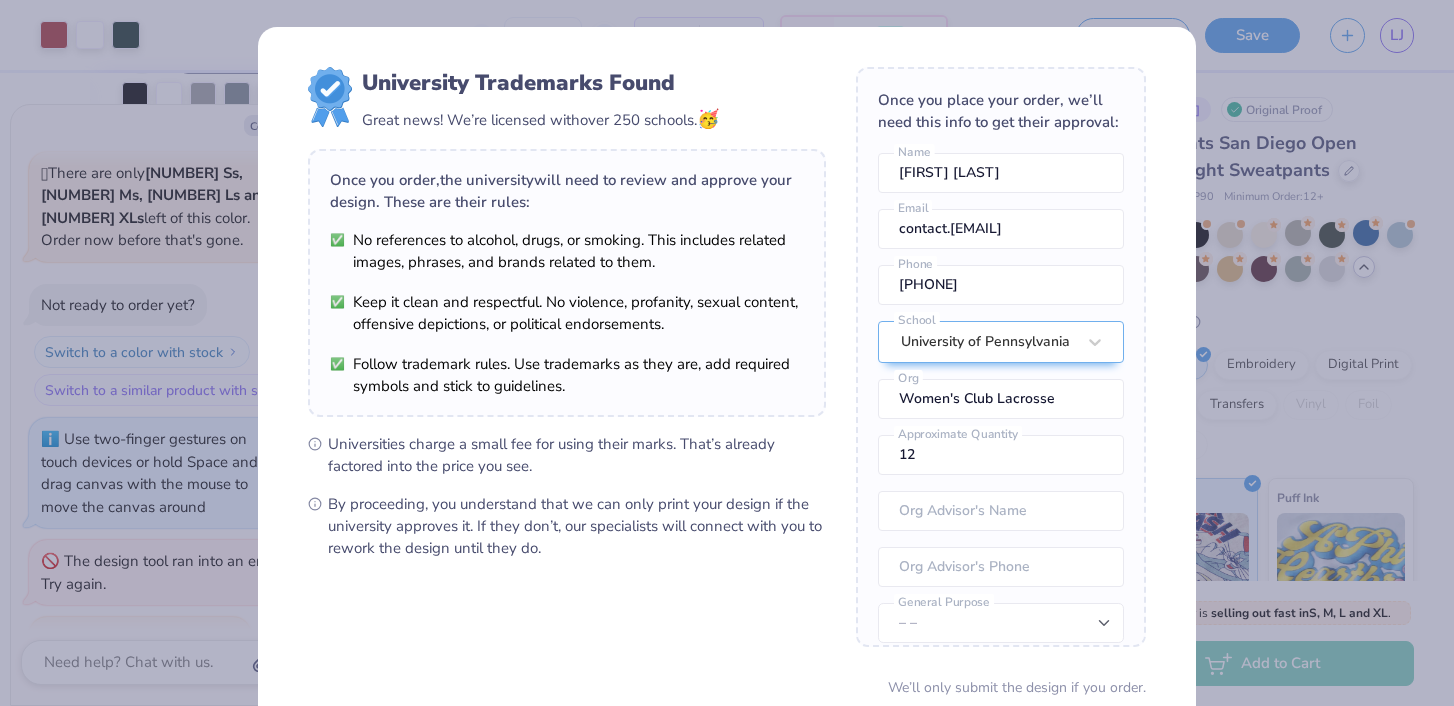 scroll, scrollTop: 164, scrollLeft: 0, axis: vertical 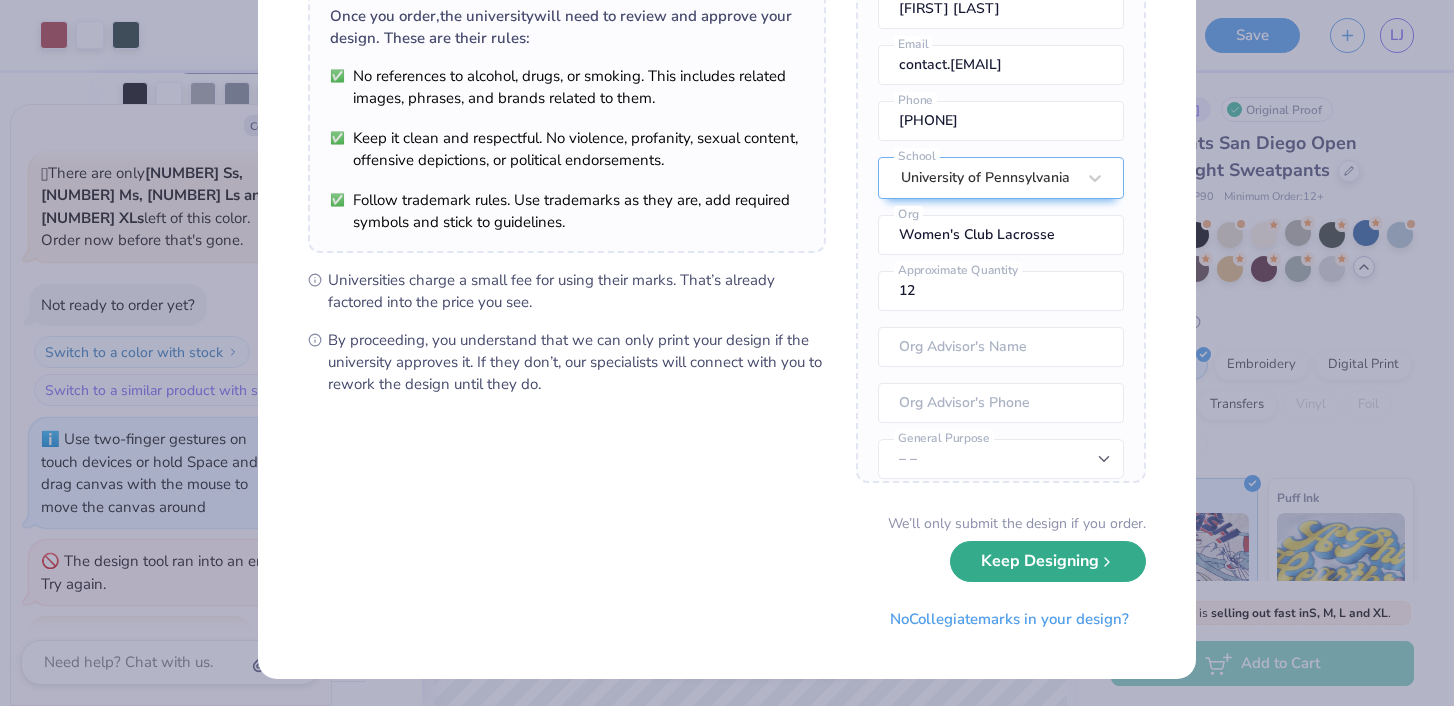 click on "Keep Designing" at bounding box center (1048, 561) 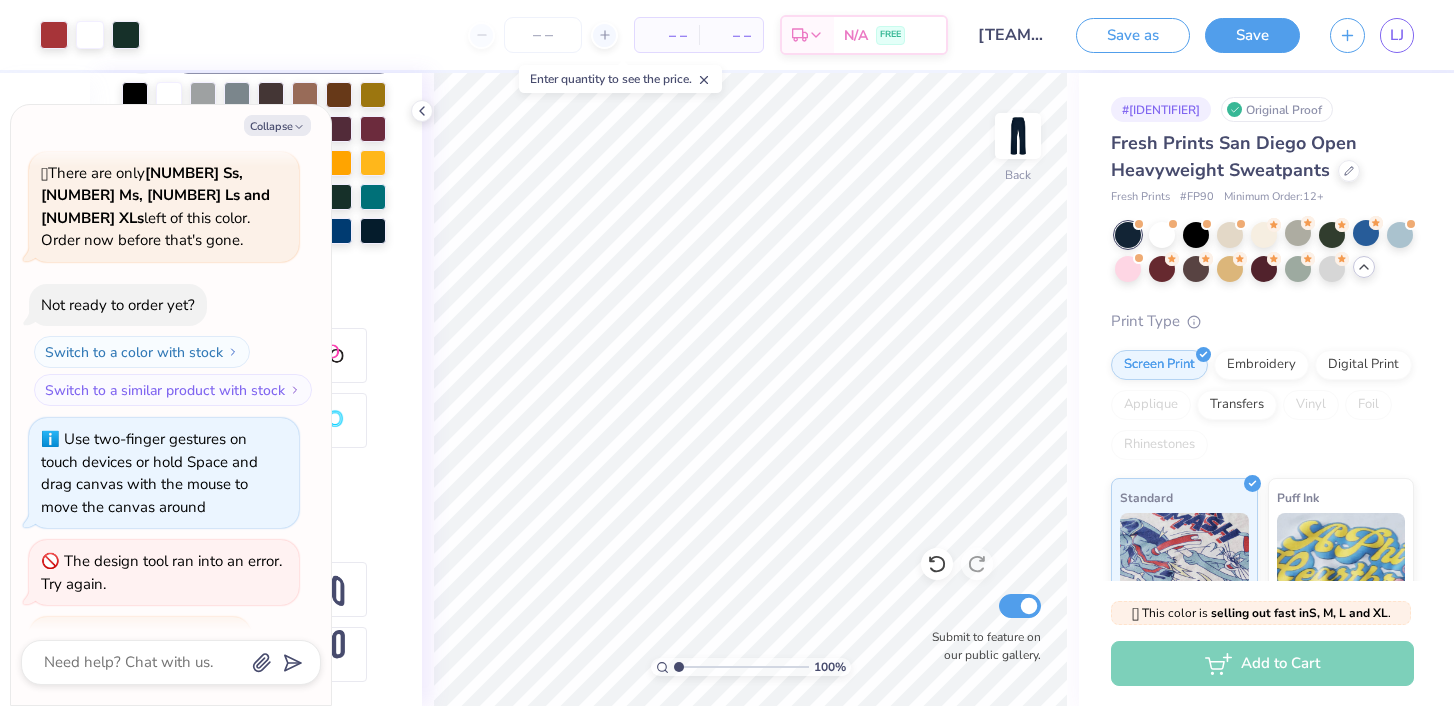 scroll, scrollTop: 0, scrollLeft: 0, axis: both 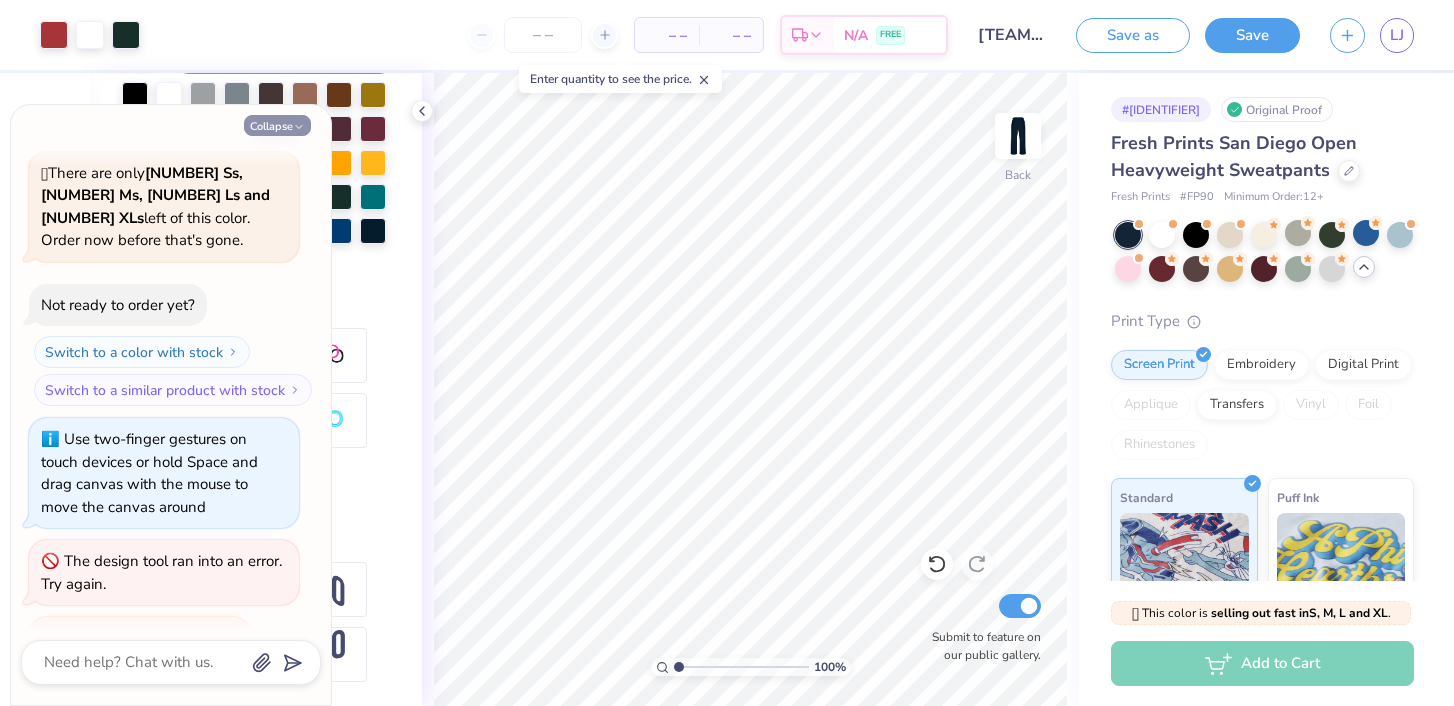 click 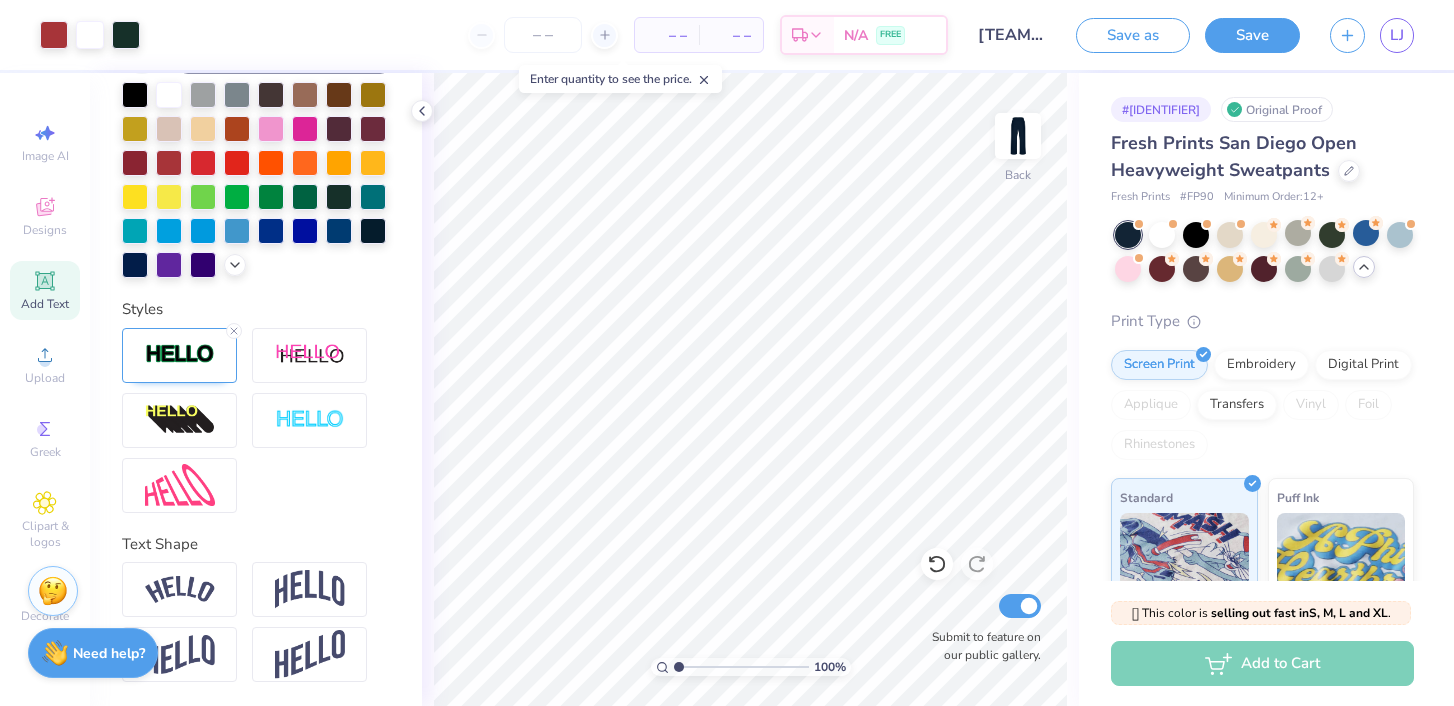 scroll, scrollTop: 349, scrollLeft: 0, axis: vertical 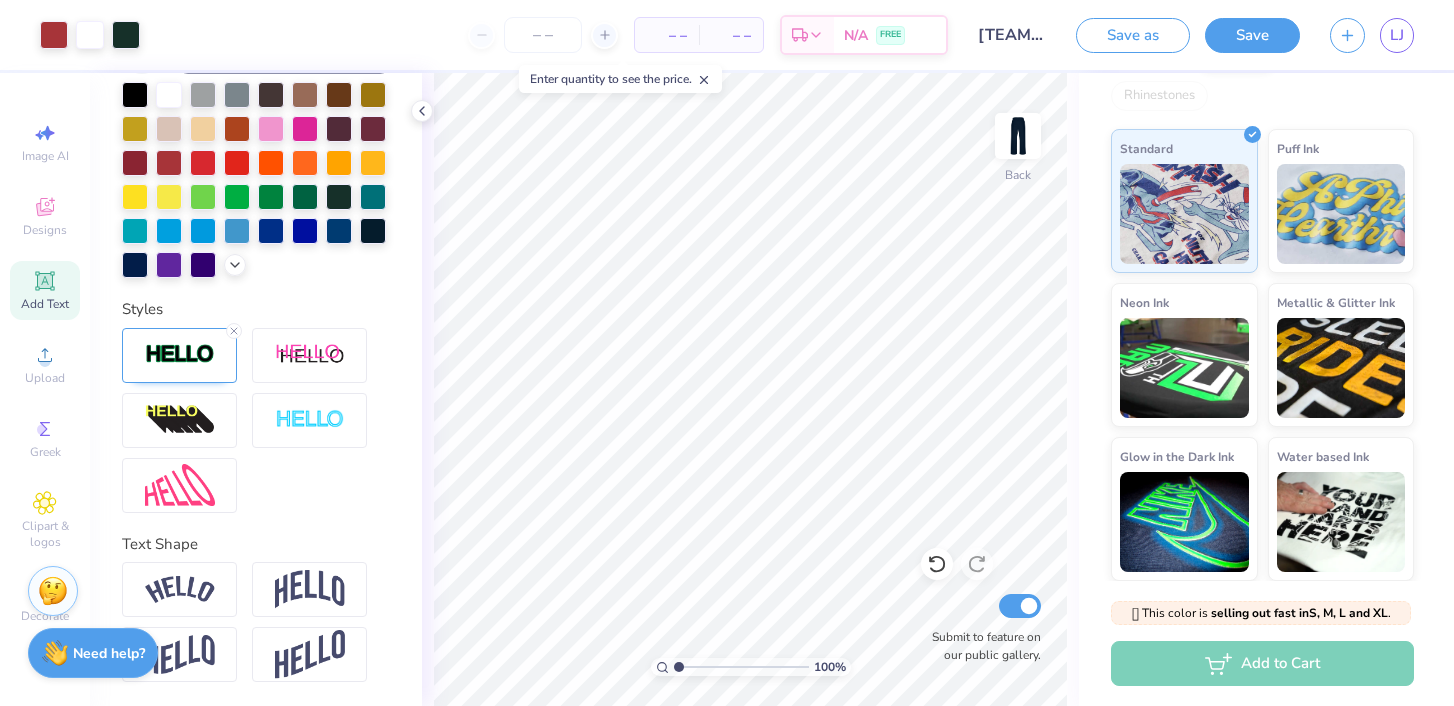 click 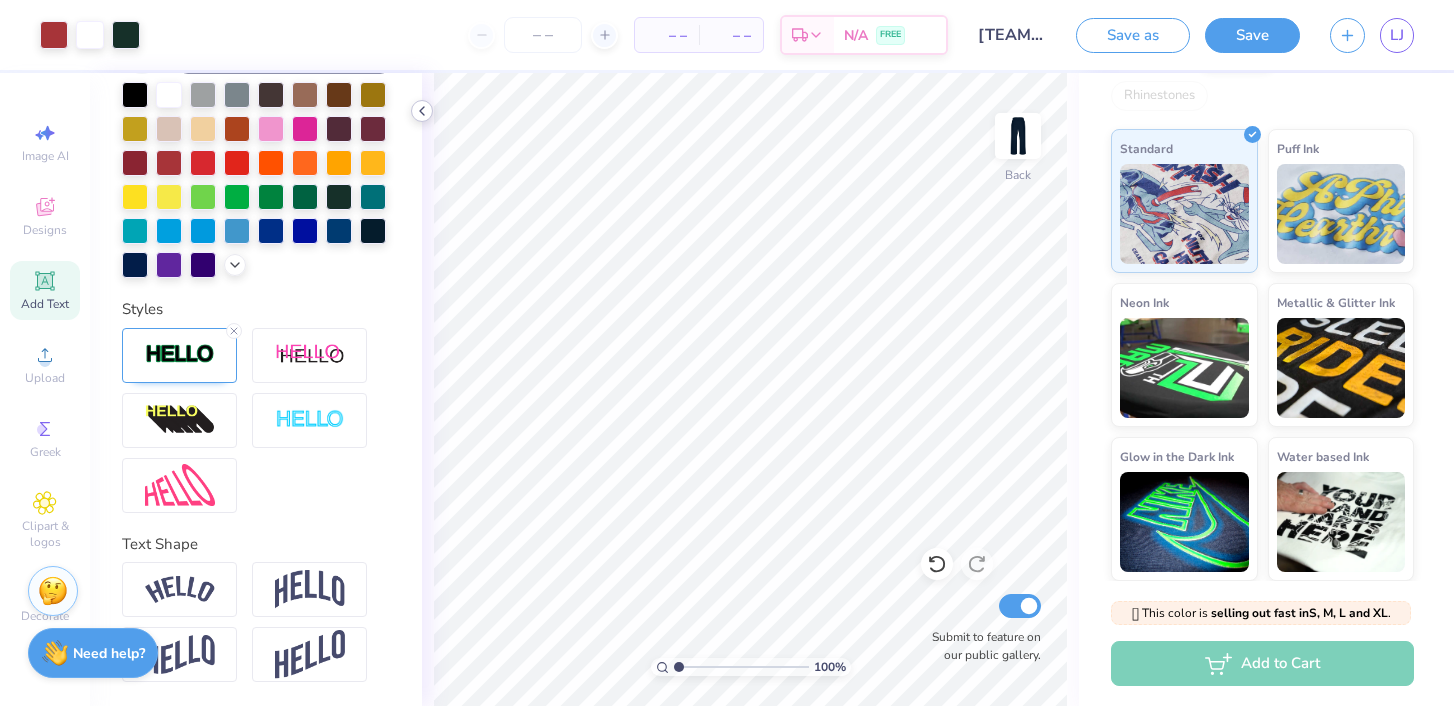 click 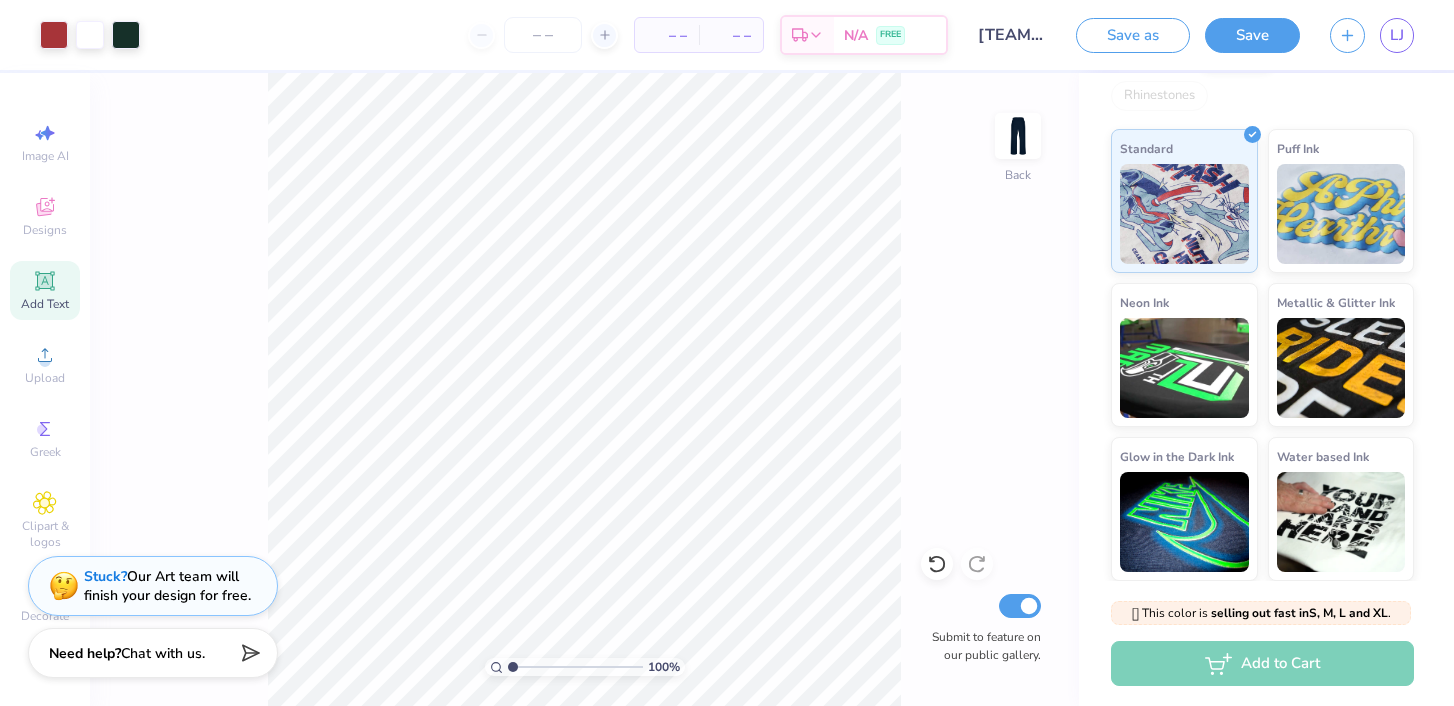 click on "– – Per Item – – Total Est.  Delivery N/A FREE" at bounding box center (551, 35) 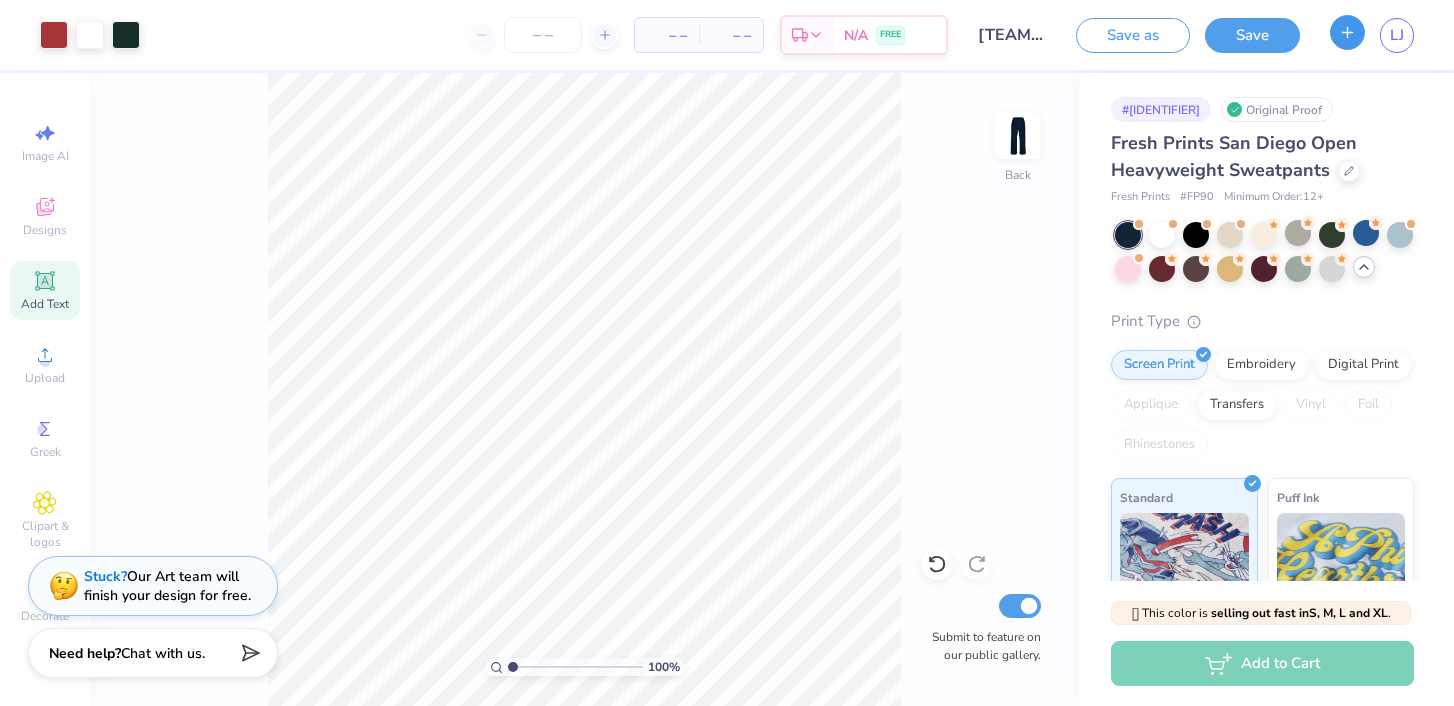 click at bounding box center [1347, 32] 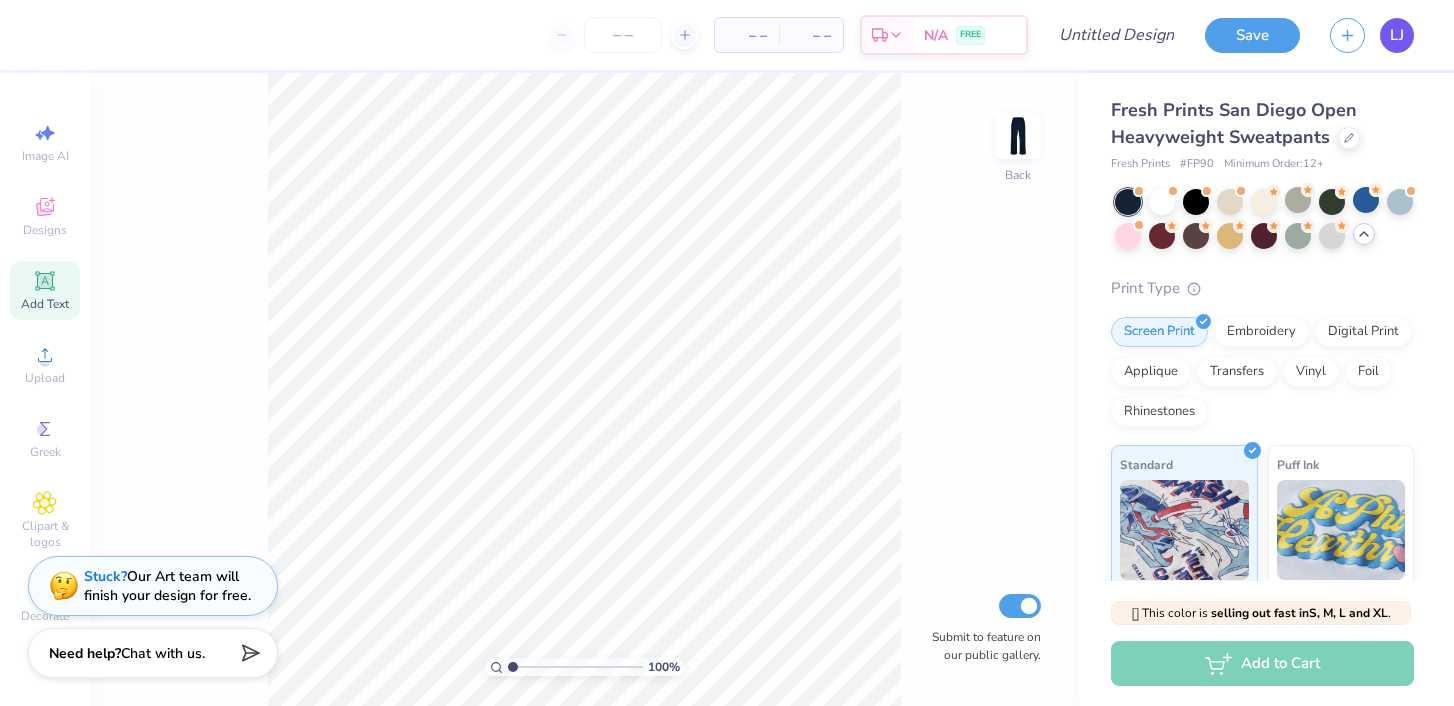 click on "LJ" at bounding box center [1397, 35] 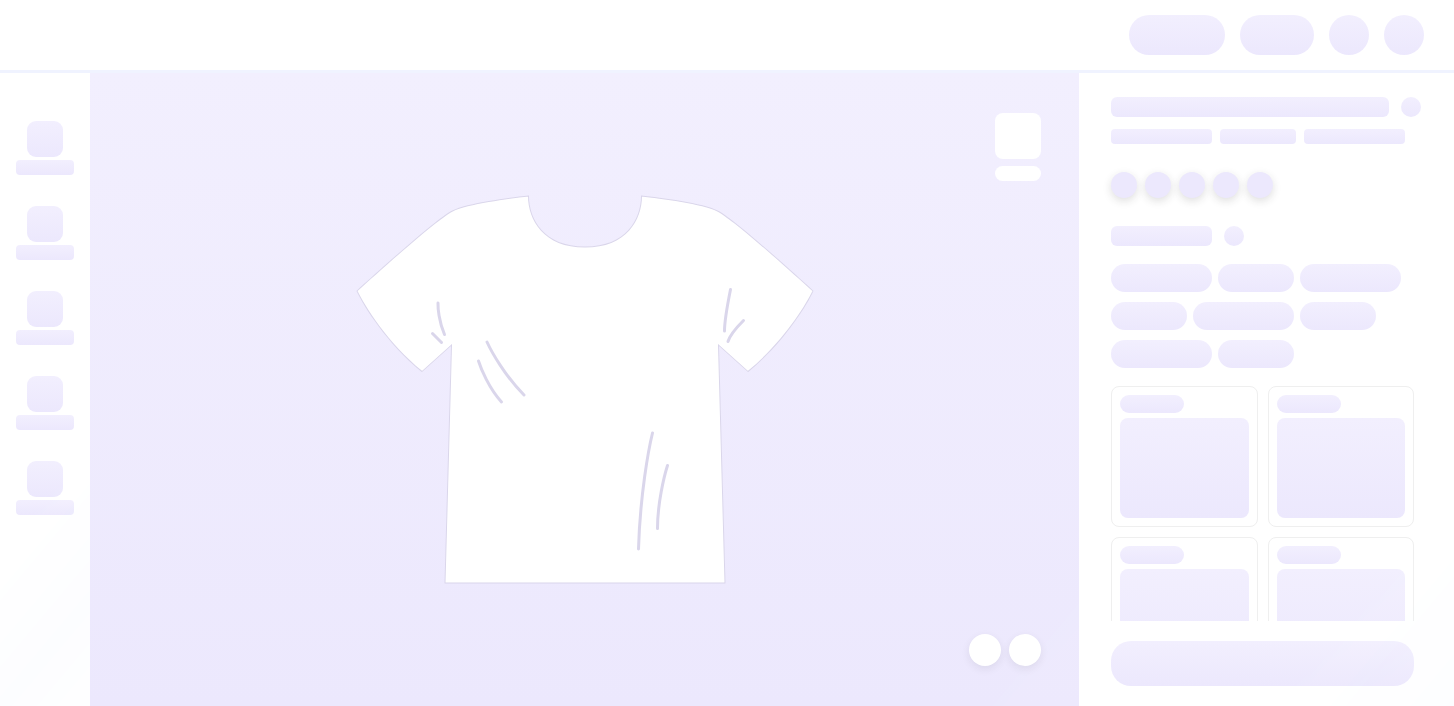 scroll, scrollTop: 0, scrollLeft: 0, axis: both 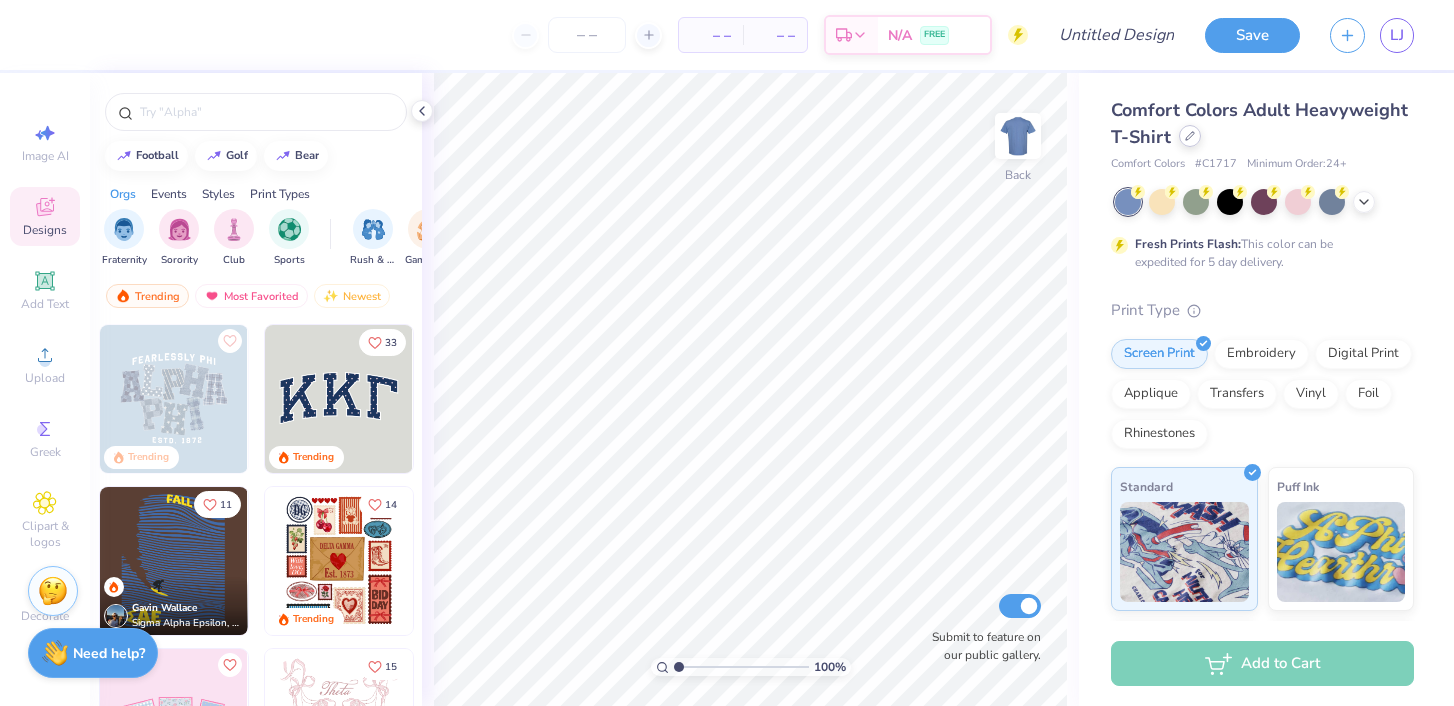 click at bounding box center (1190, 136) 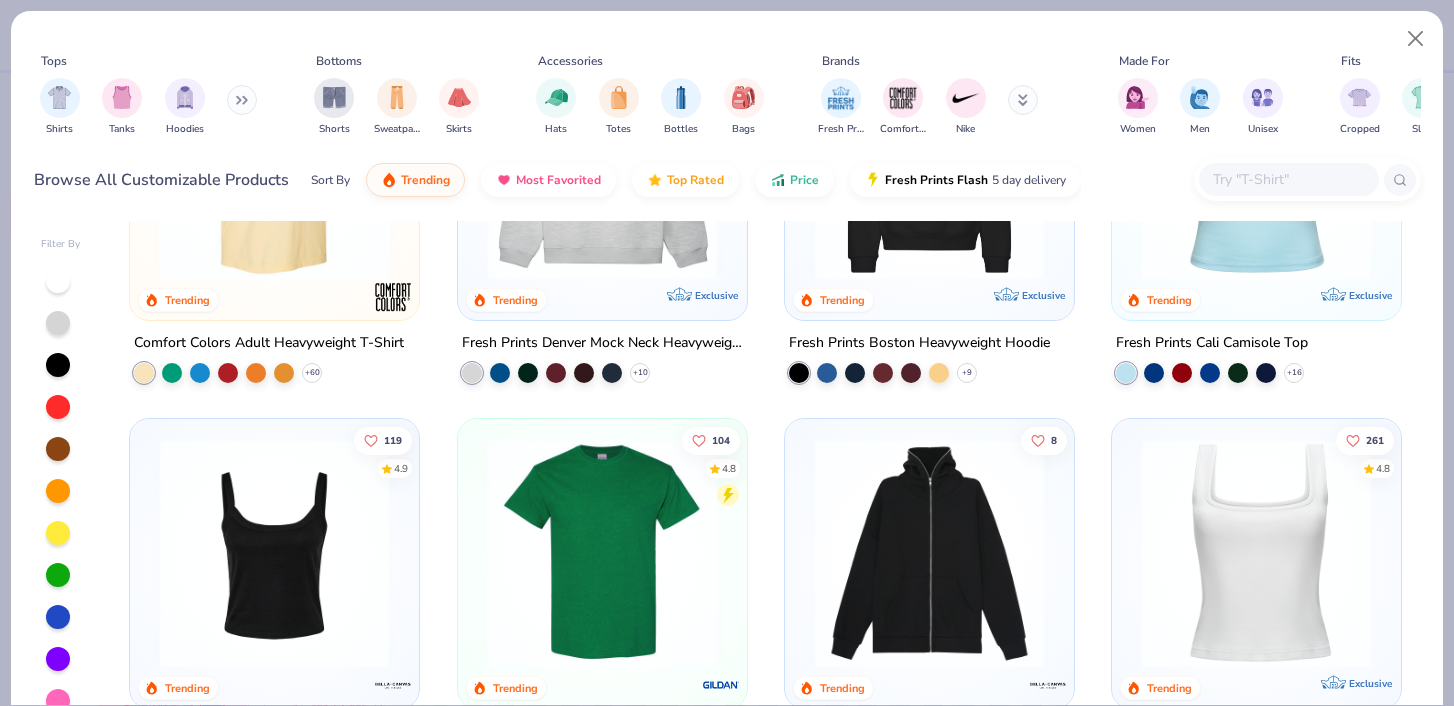 scroll, scrollTop: 0, scrollLeft: 0, axis: both 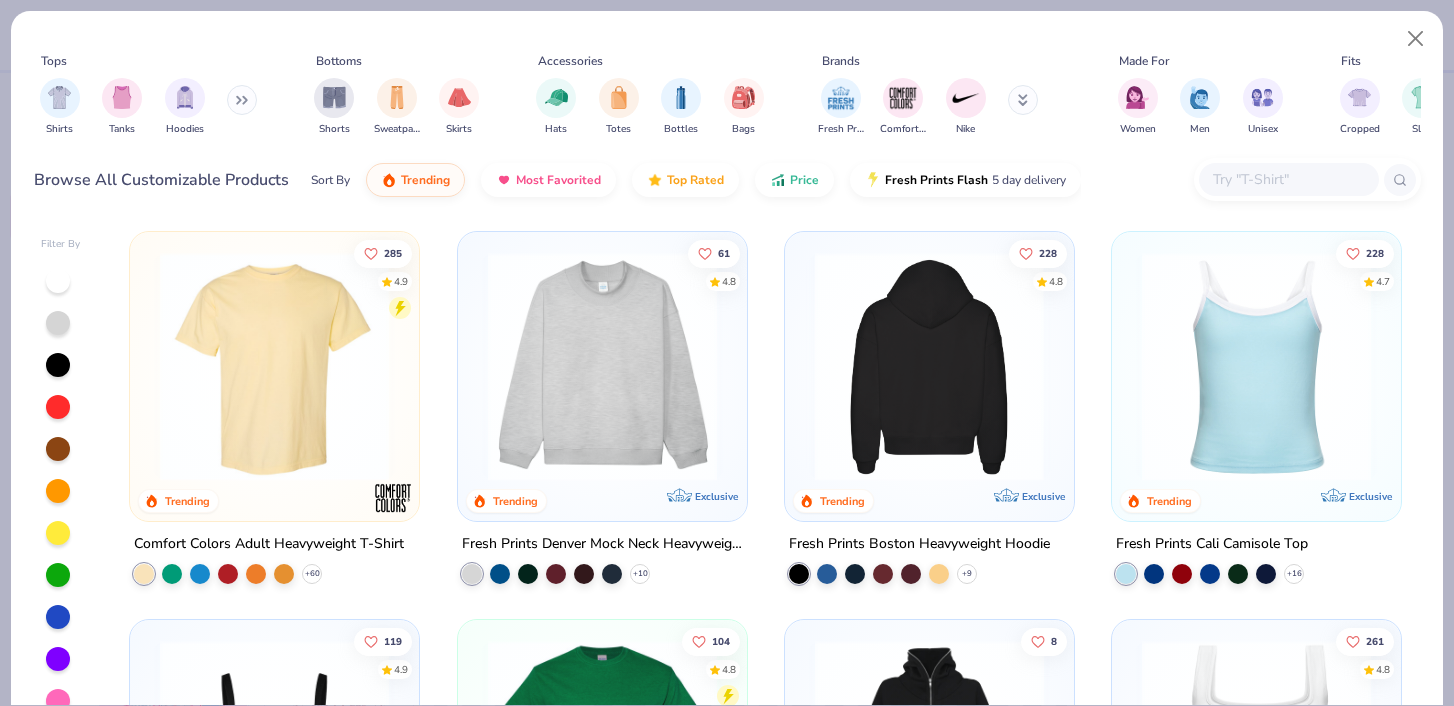 click at bounding box center [929, 366] 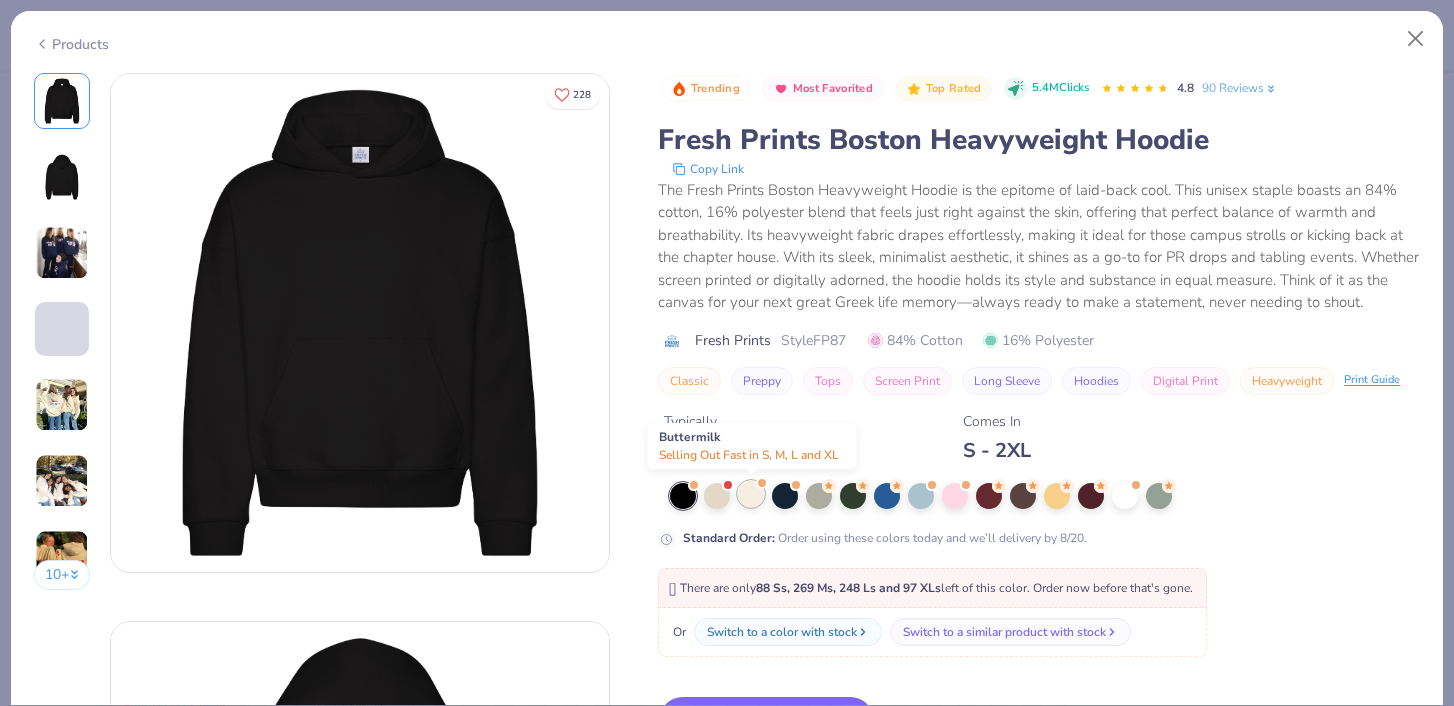 click at bounding box center (751, 494) 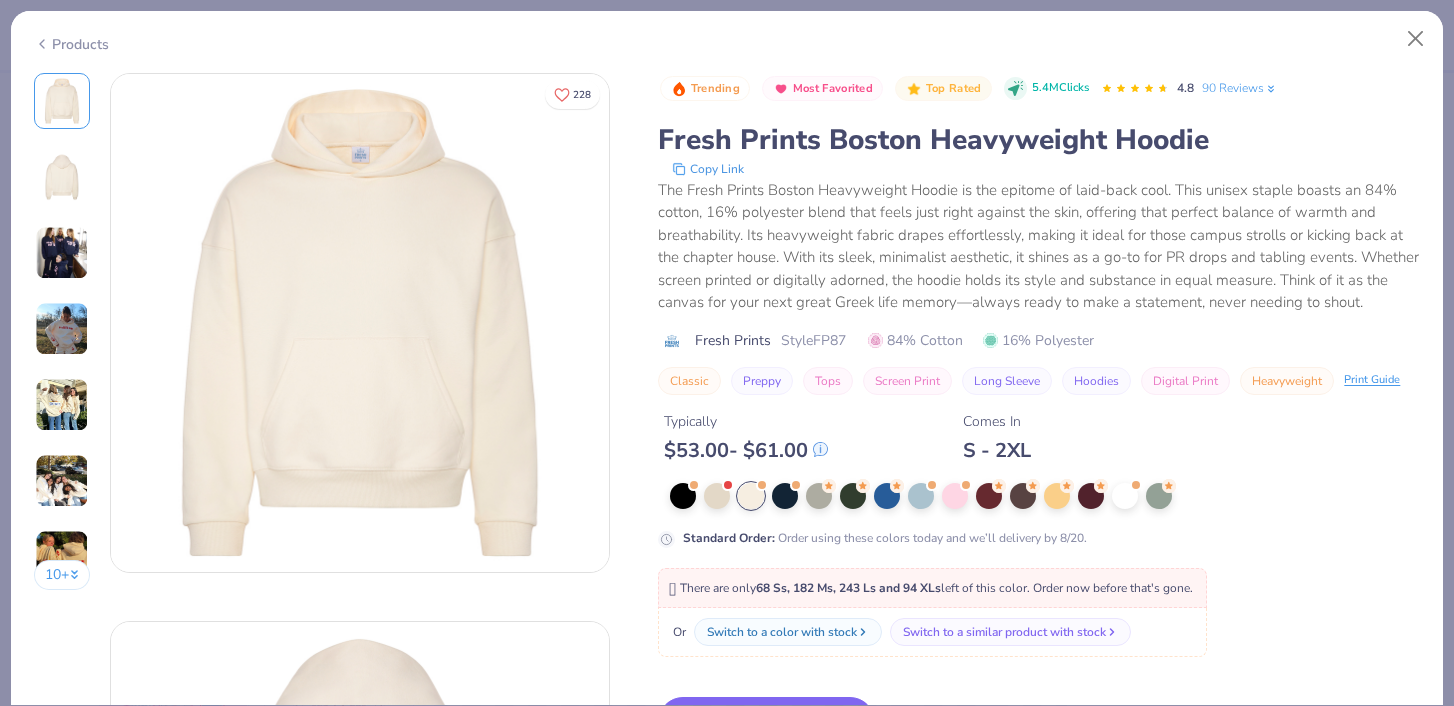 click at bounding box center [62, 329] 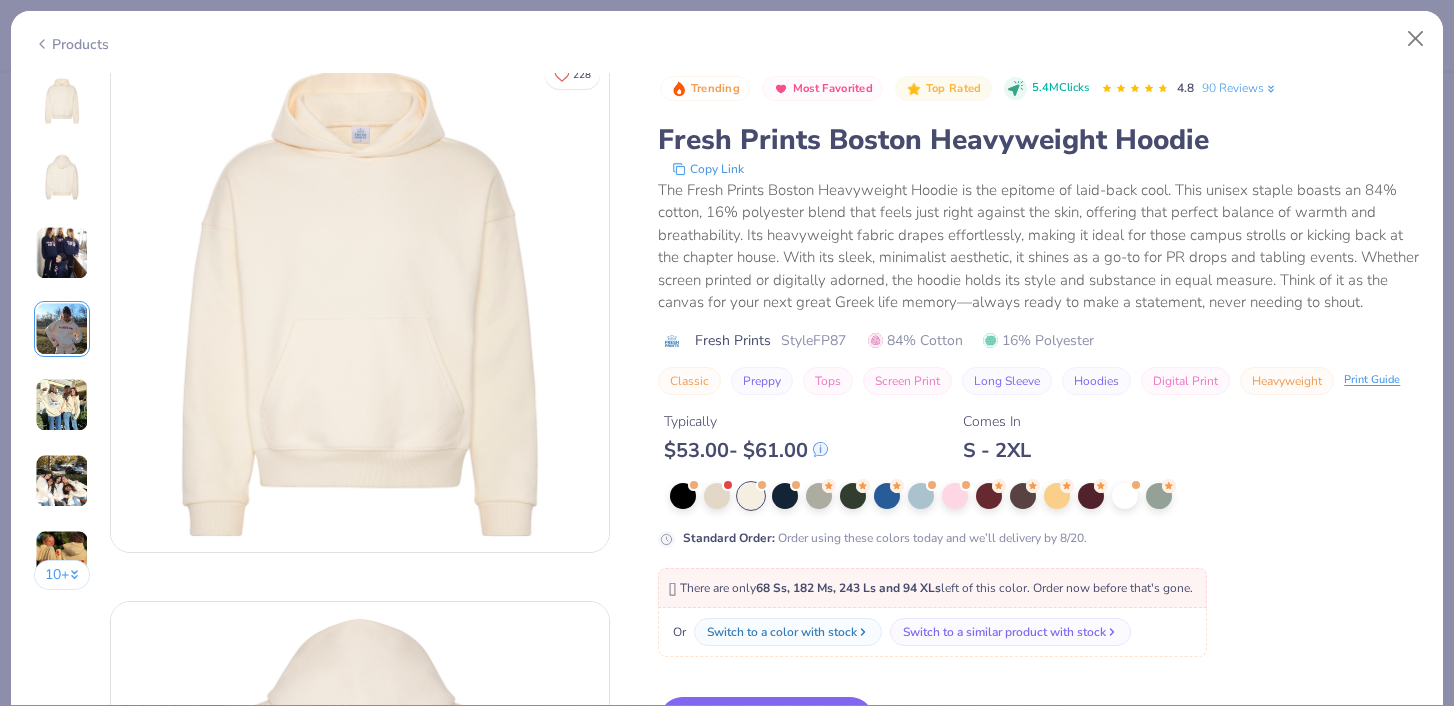 scroll, scrollTop: 0, scrollLeft: 0, axis: both 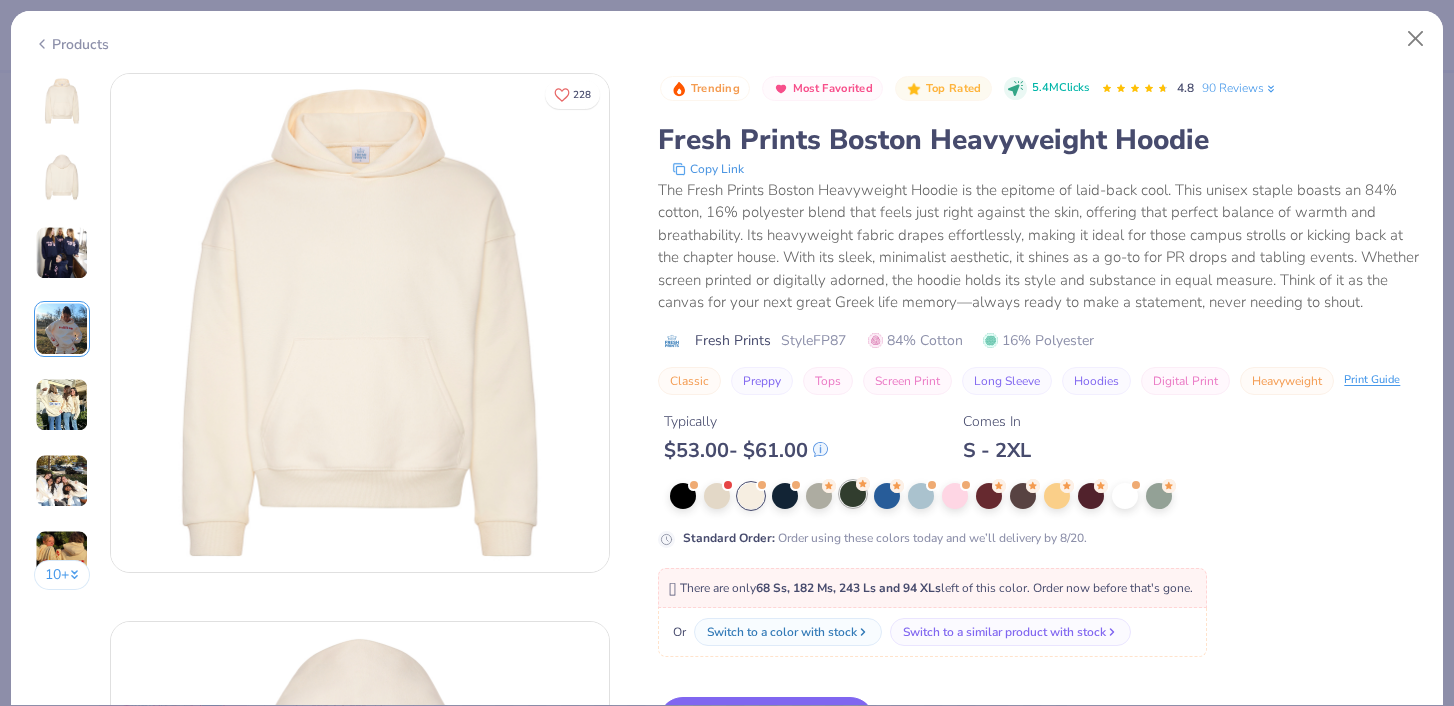 click at bounding box center (853, 494) 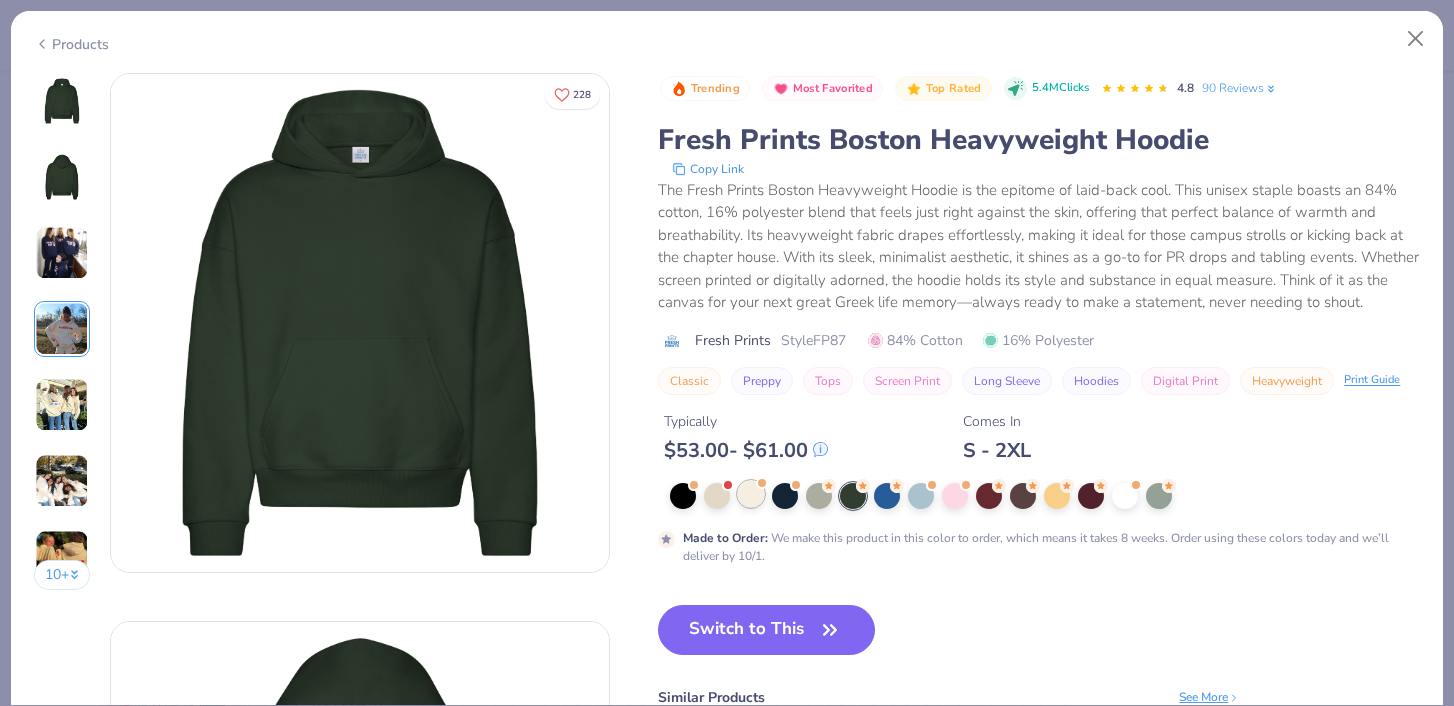 click at bounding box center (751, 494) 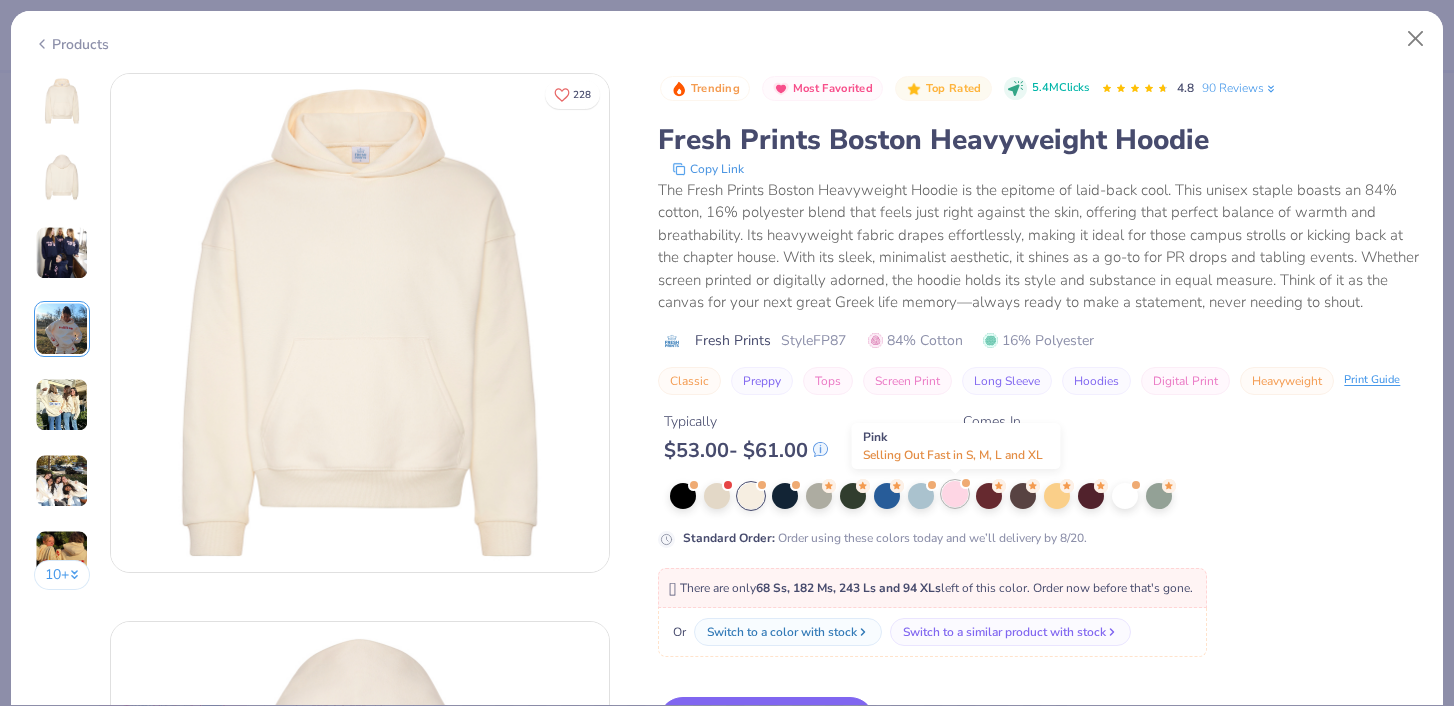click at bounding box center (955, 494) 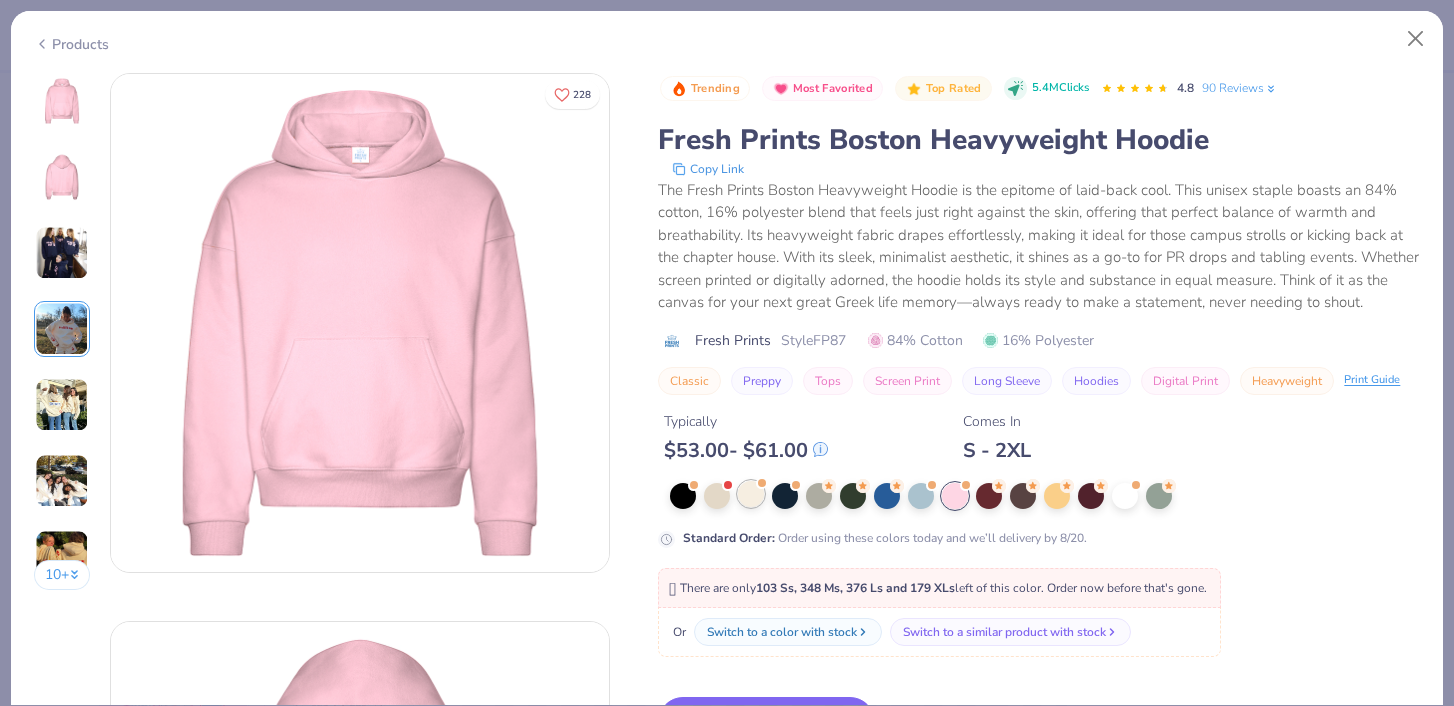 click at bounding box center (751, 494) 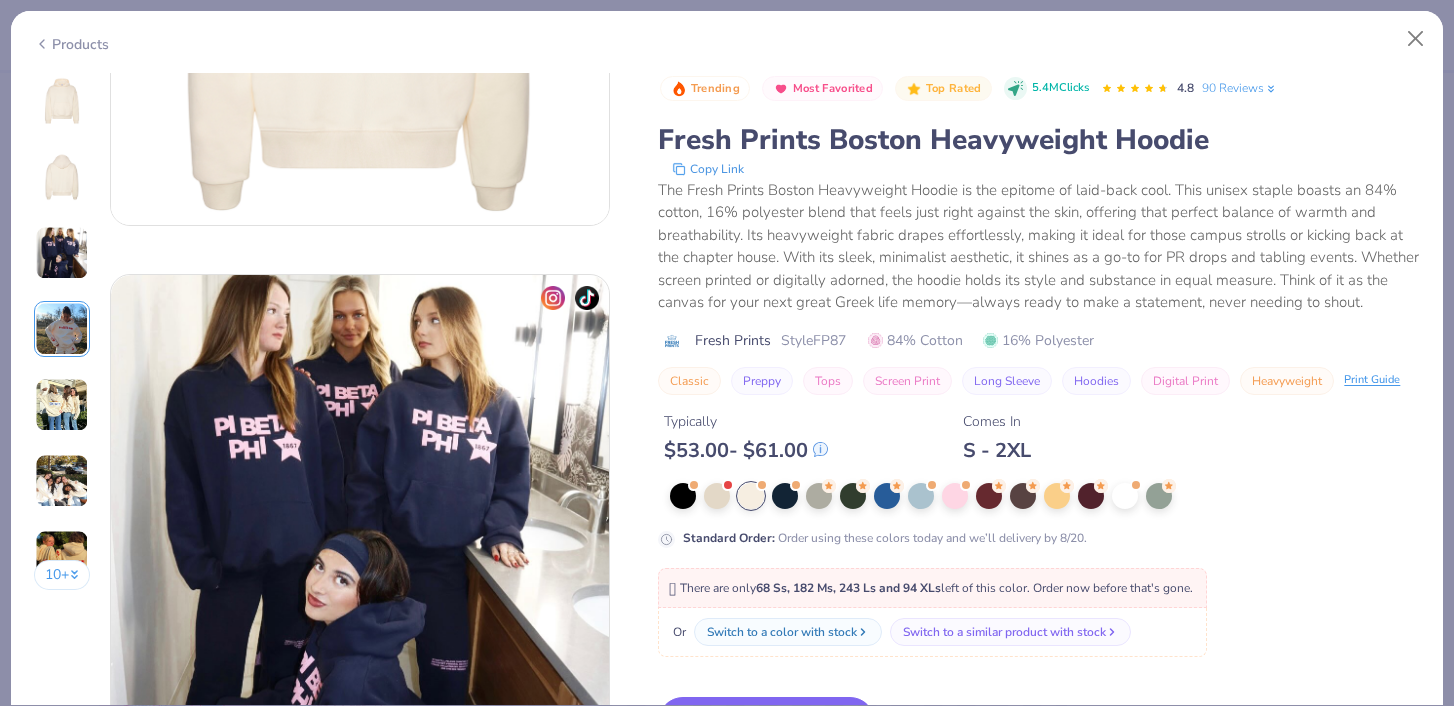 scroll, scrollTop: 912, scrollLeft: 0, axis: vertical 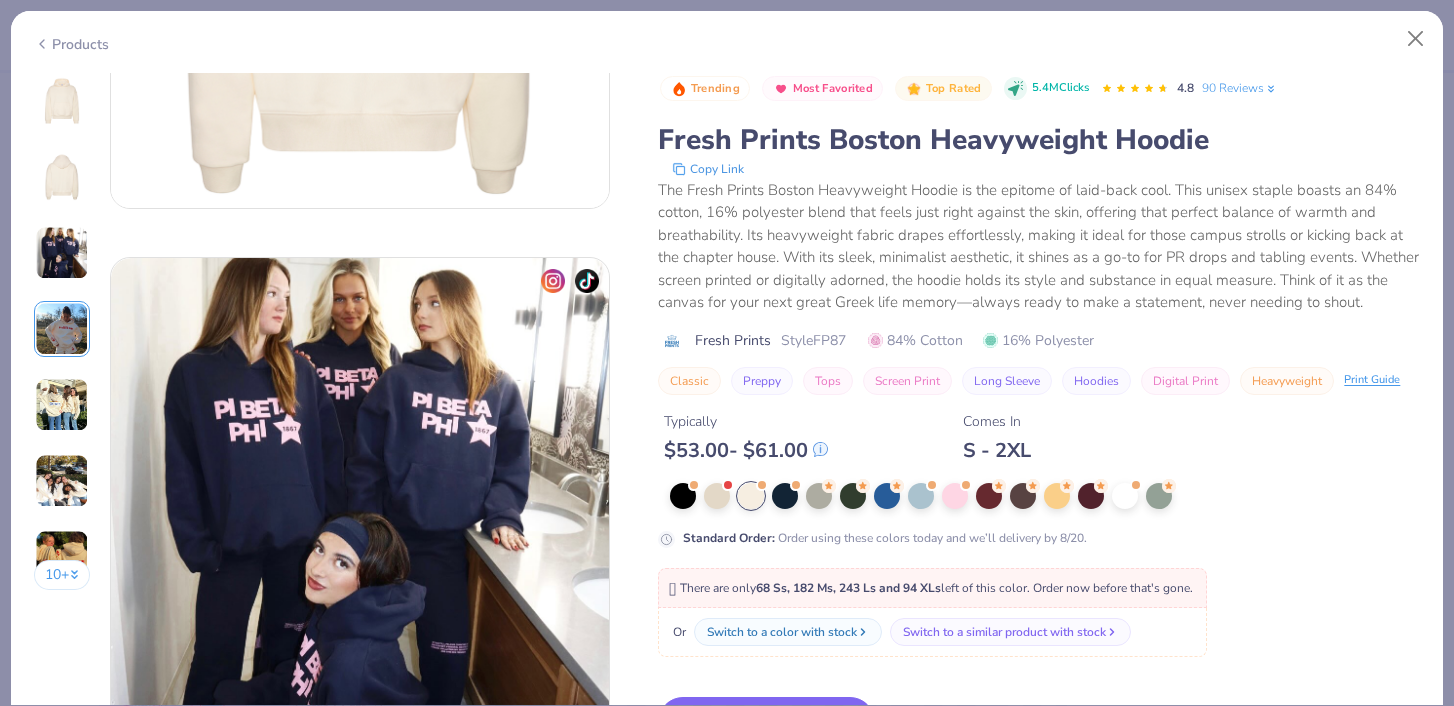 click on "The Fresh Prints Boston Heavyweight Hoodie is the epitome of laid-back cool. This unisex staple boasts an 84% cotton, 16% polyester blend that feels just right against the skin, offering that perfect balance of warmth and breathability. Its heavyweight fabric drapes effortlessly, making it ideal for those campus strolls or kicking back at the chapter house. With its sleek, minimalist aesthetic, it shines as a go-to for PR drops and tabling events. Whether screen printed or digitally adorned, the hoodie holds its style and substance in equal measure. Think of it as the canvas for your next great Greek life memory—always ready to make a statement, never needing to shout." at bounding box center [1039, 246] 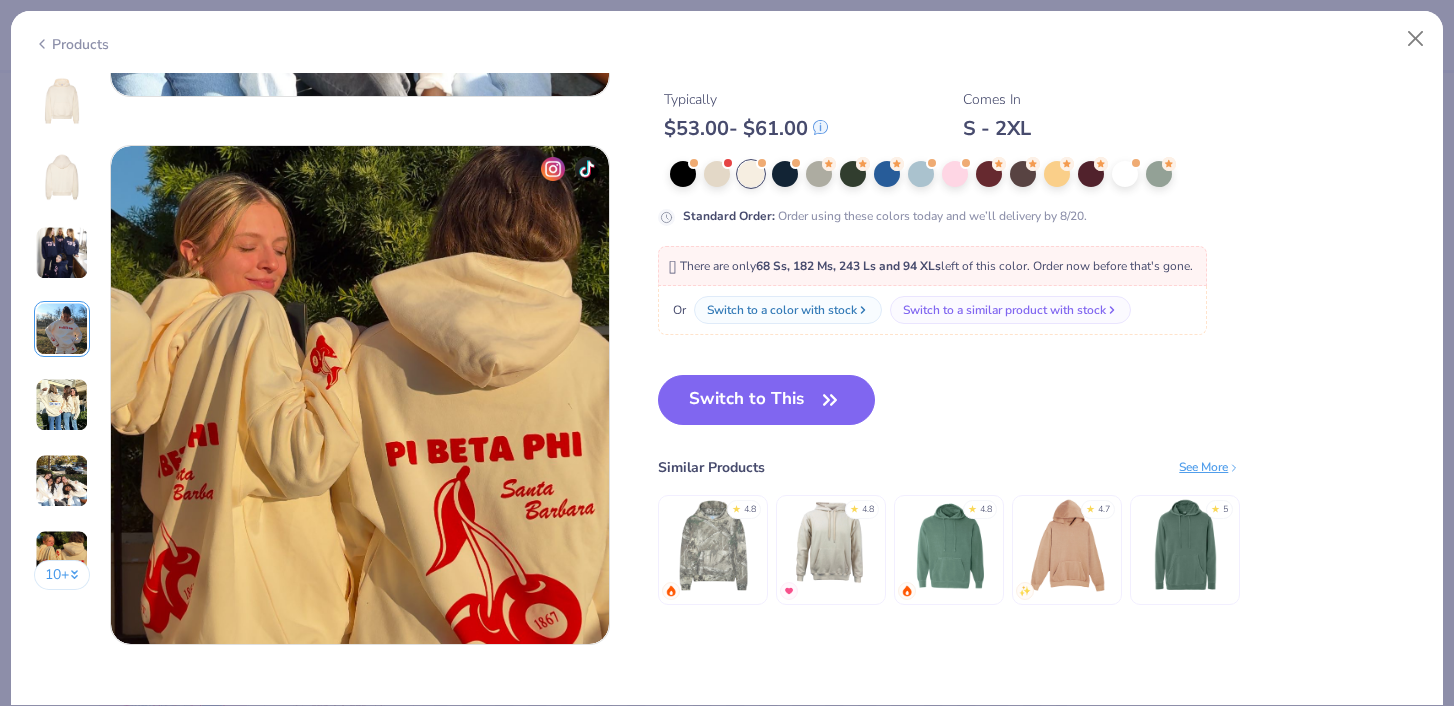 scroll, scrollTop: 3174, scrollLeft: 0, axis: vertical 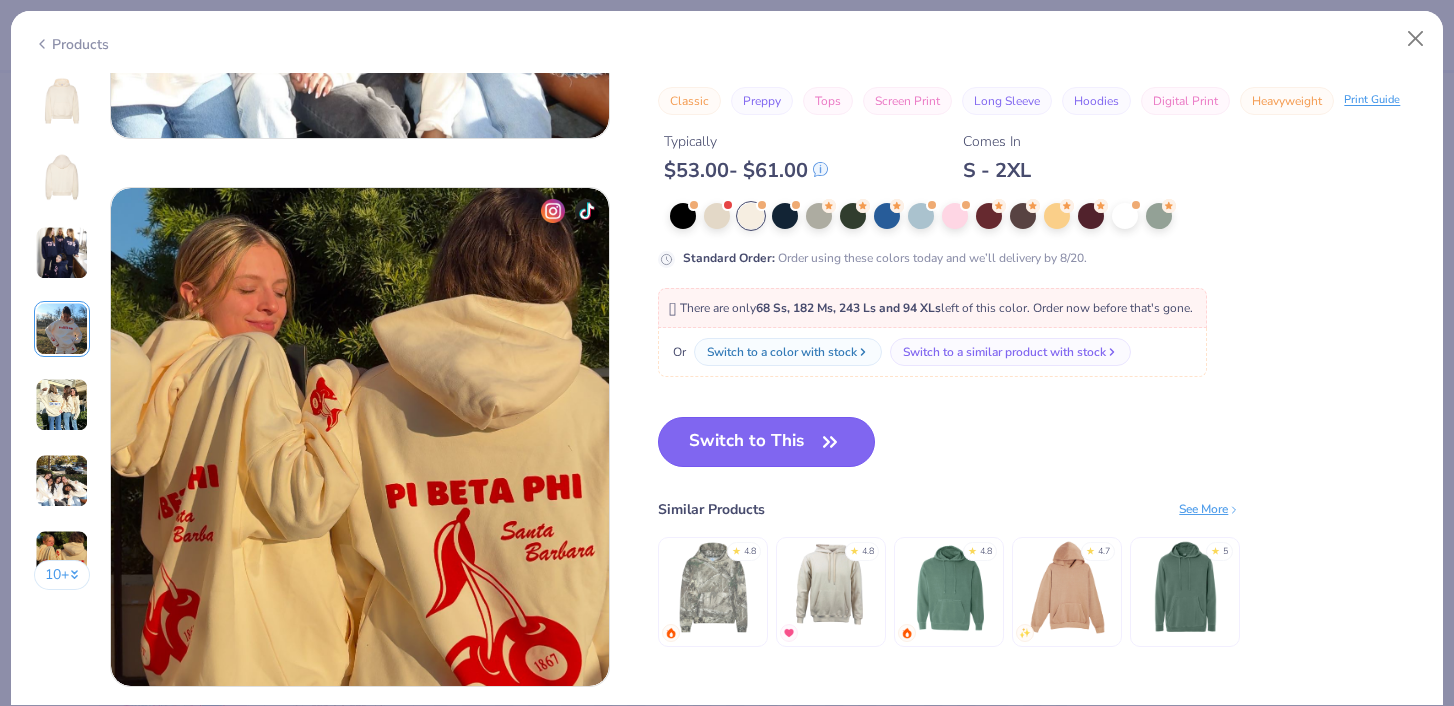 click on "Switch to This" at bounding box center [766, 442] 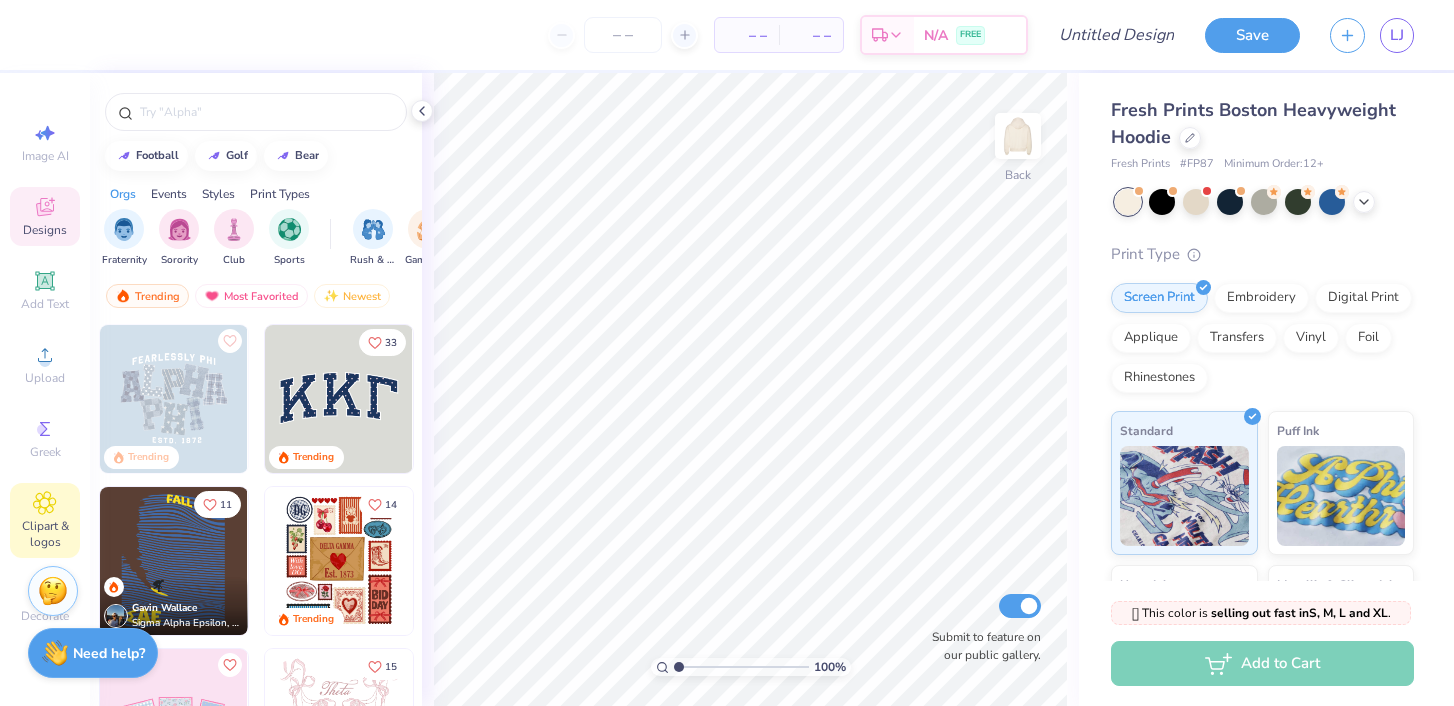 click on "Clipart & logos" at bounding box center [45, 534] 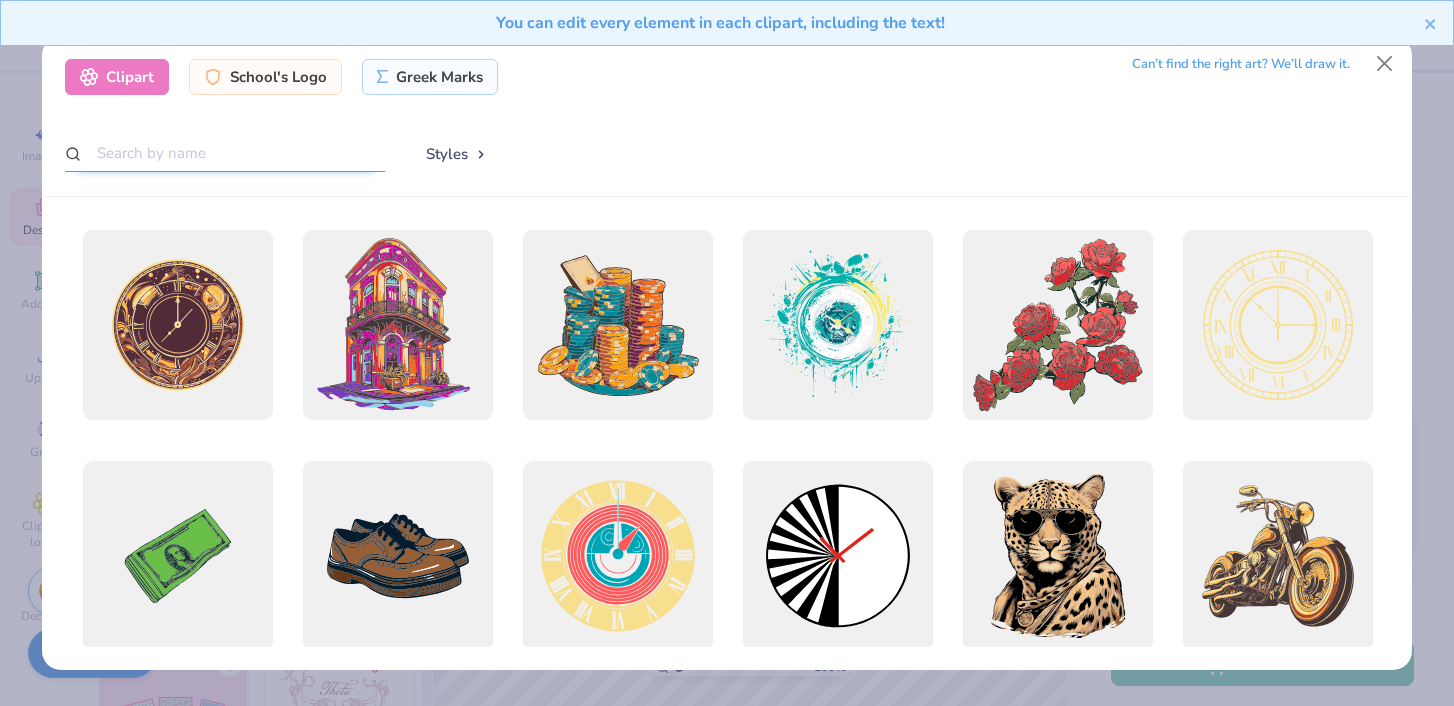 click at bounding box center (225, 153) 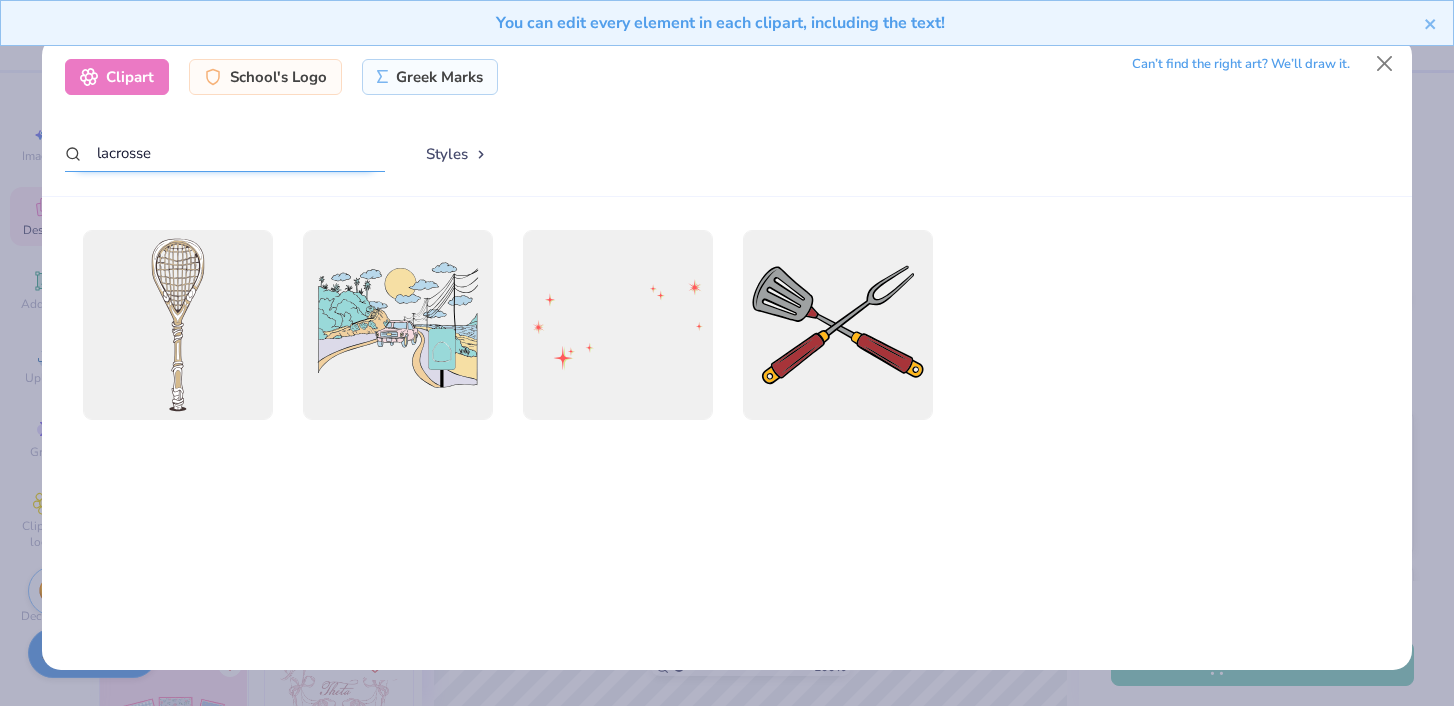 type on "lacrosse" 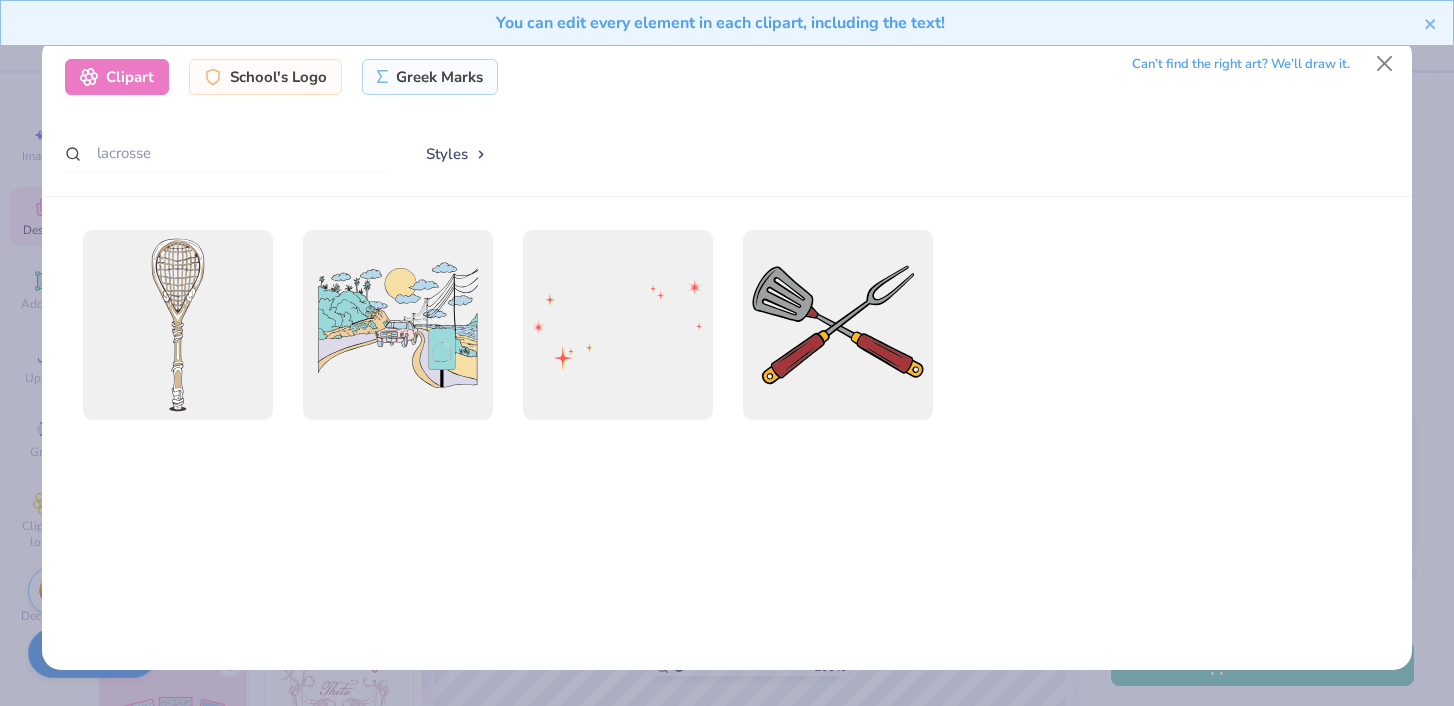 click on "You can edit every element in each clipart, including the text!" at bounding box center (727, 30) 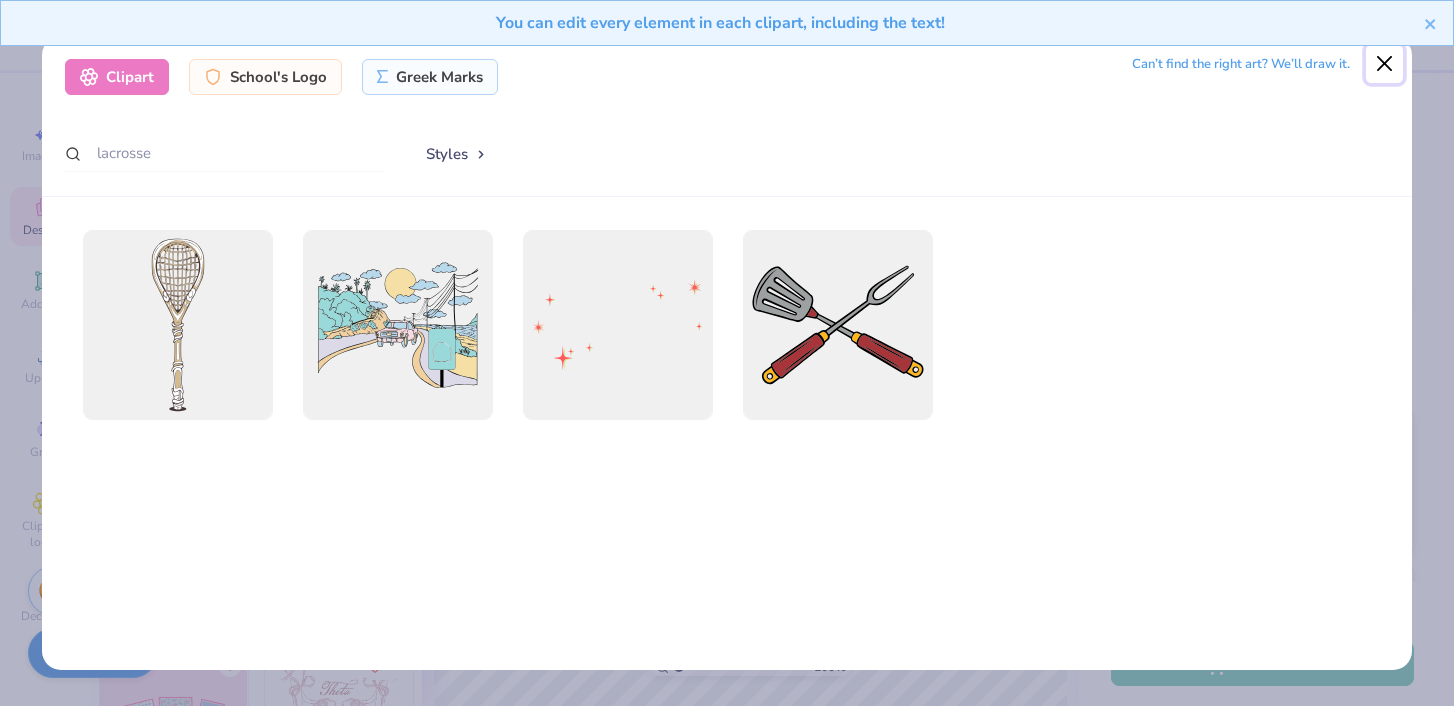 click at bounding box center [1385, 64] 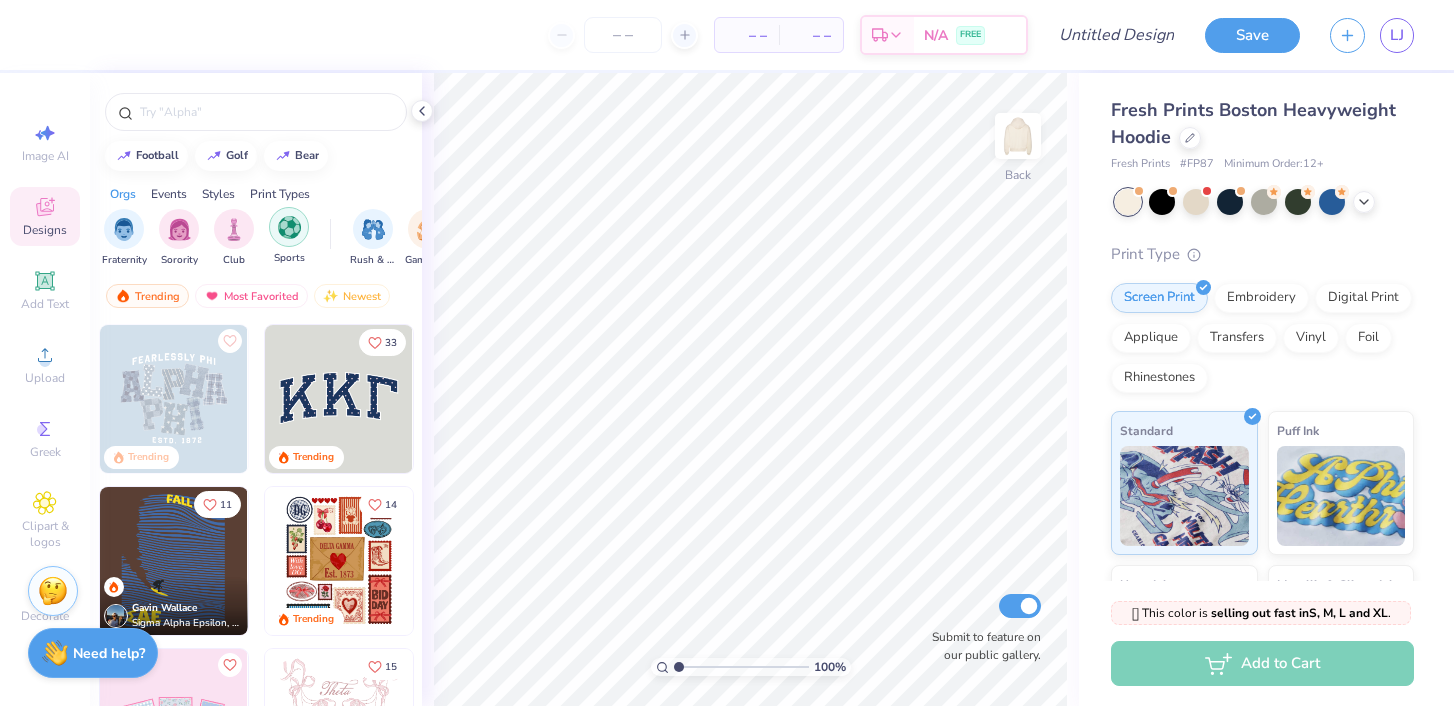 click at bounding box center (289, 227) 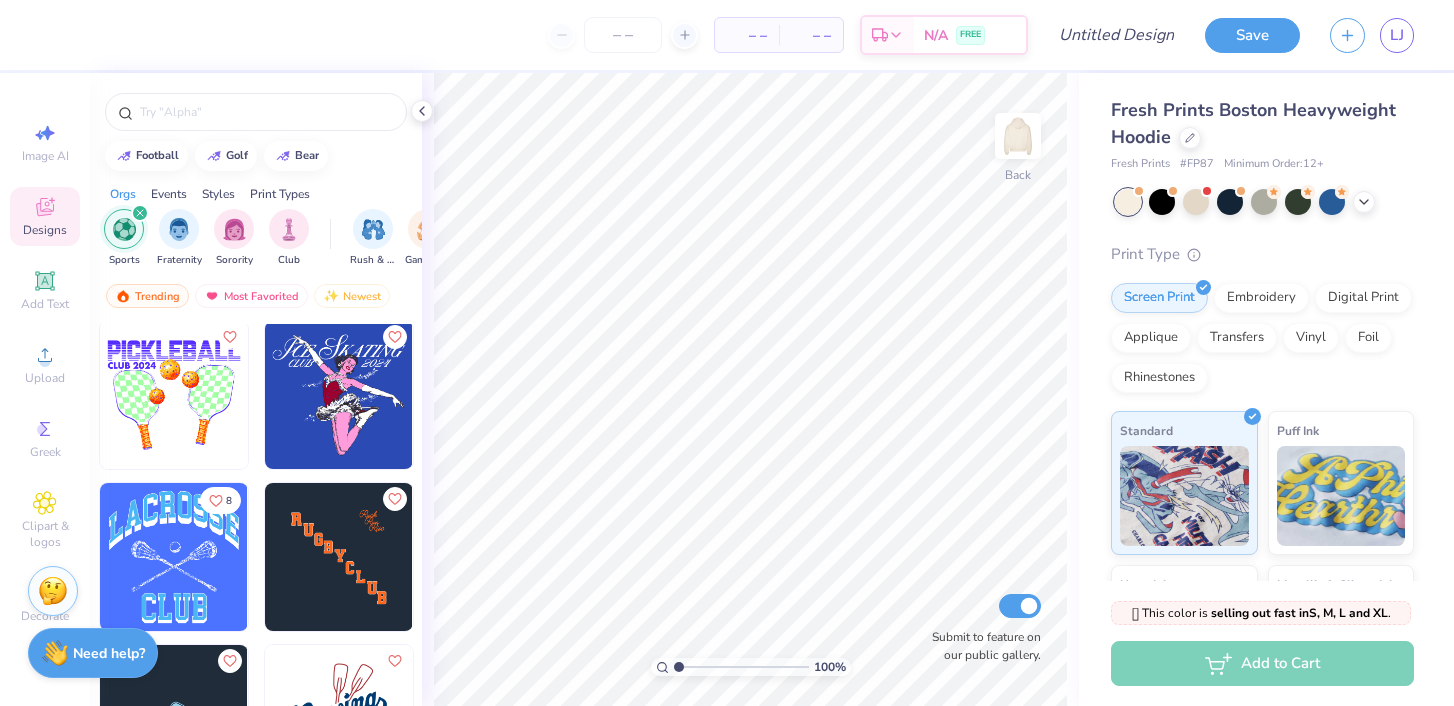 scroll, scrollTop: 499, scrollLeft: 0, axis: vertical 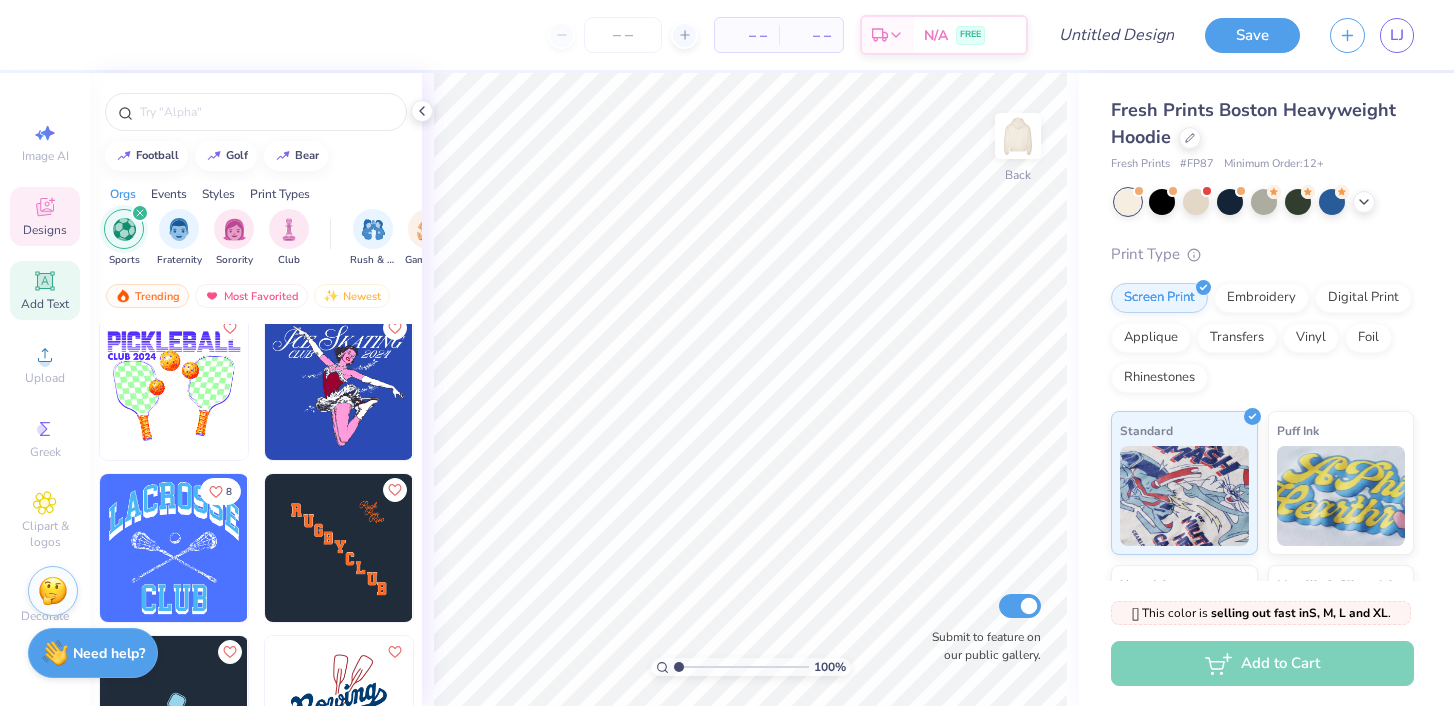 click on "Add Text" at bounding box center (45, 290) 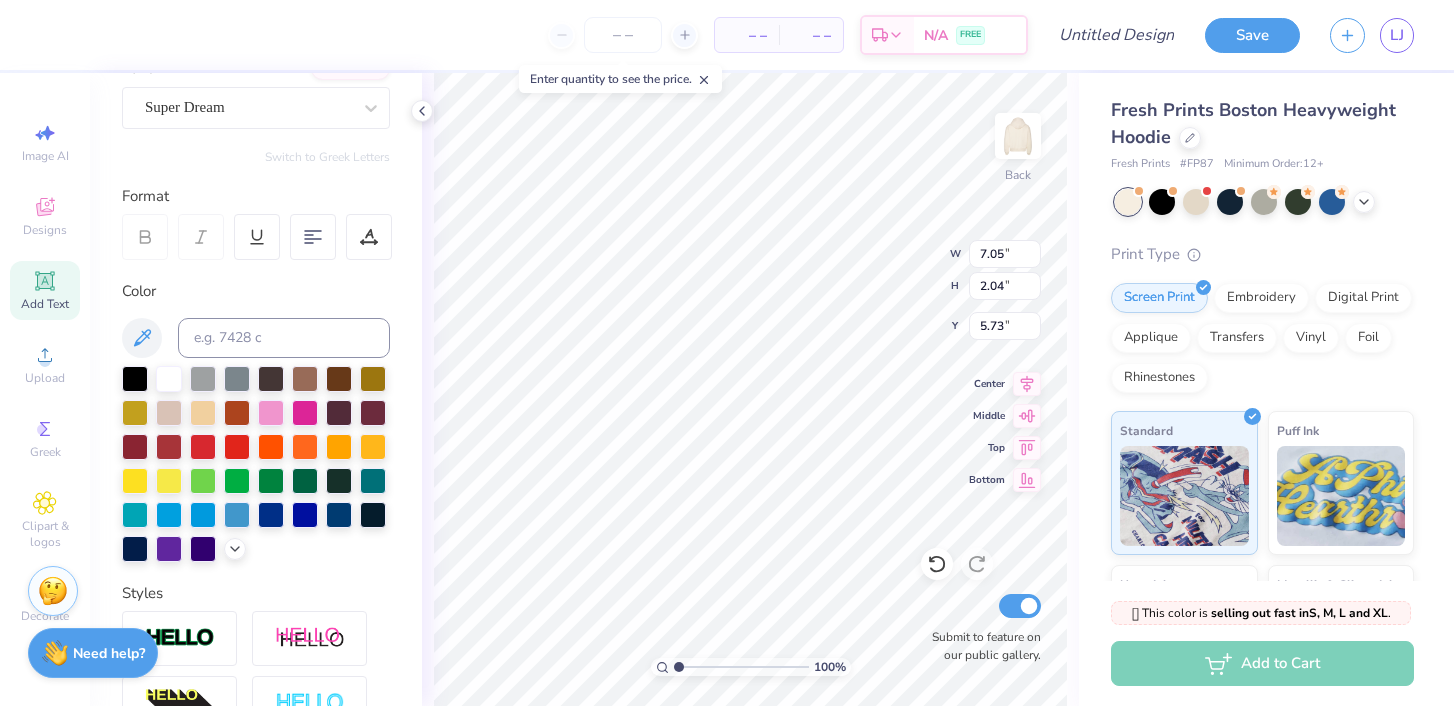scroll, scrollTop: 0, scrollLeft: 0, axis: both 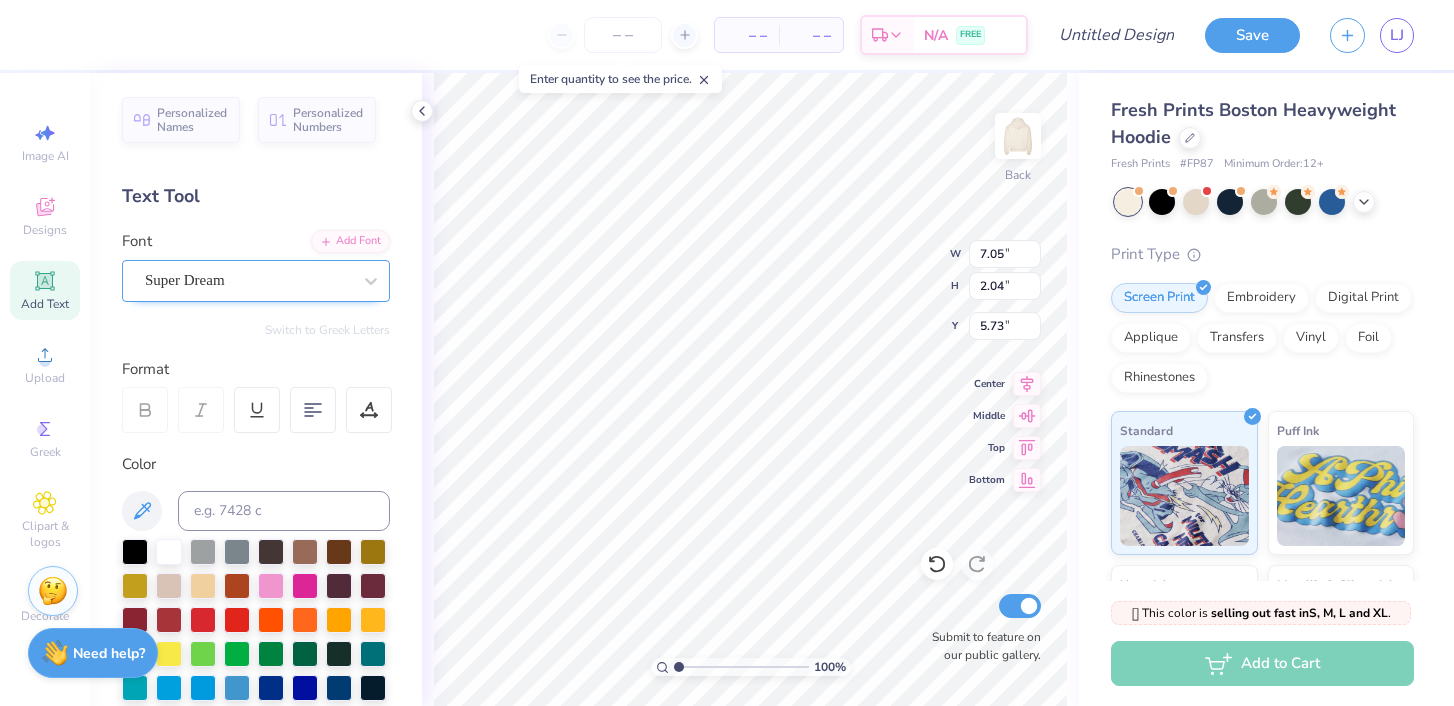 click on "Super Dream" at bounding box center (248, 280) 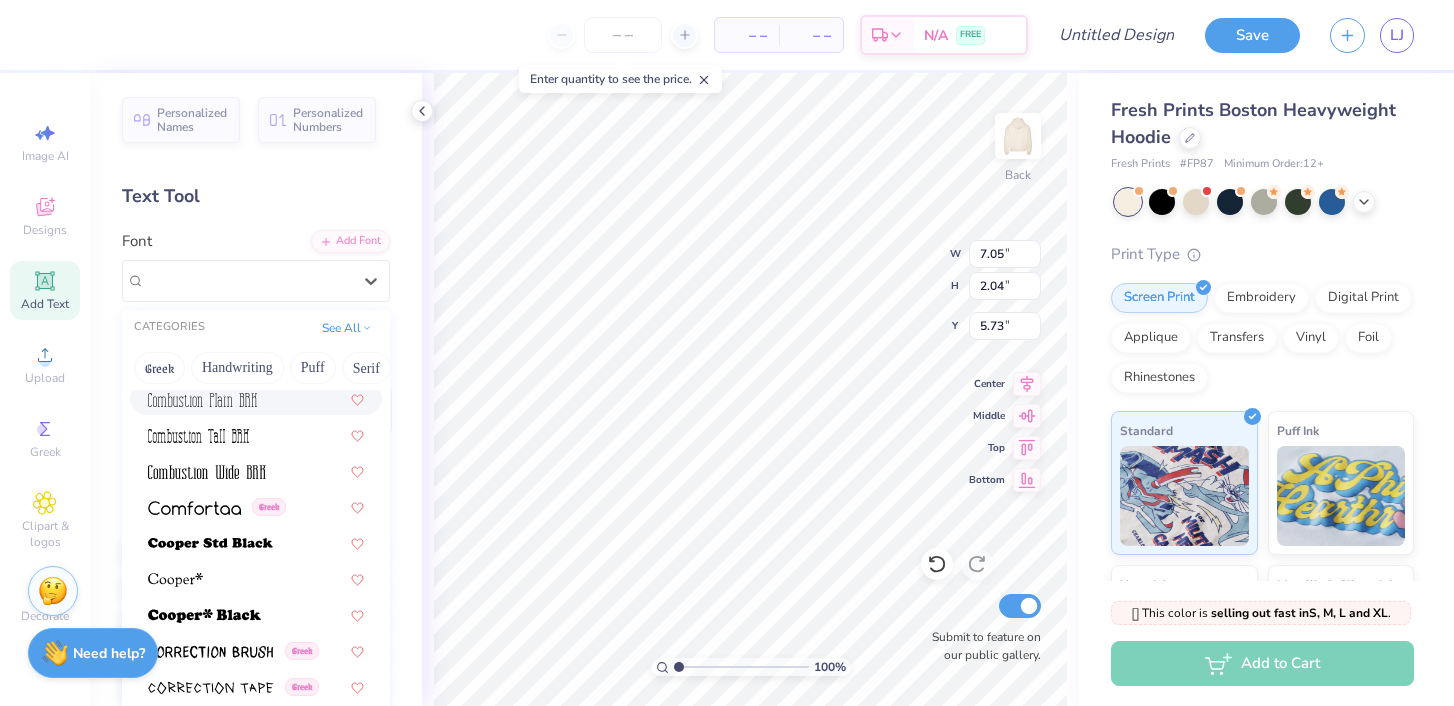 scroll, scrollTop: 2887, scrollLeft: 0, axis: vertical 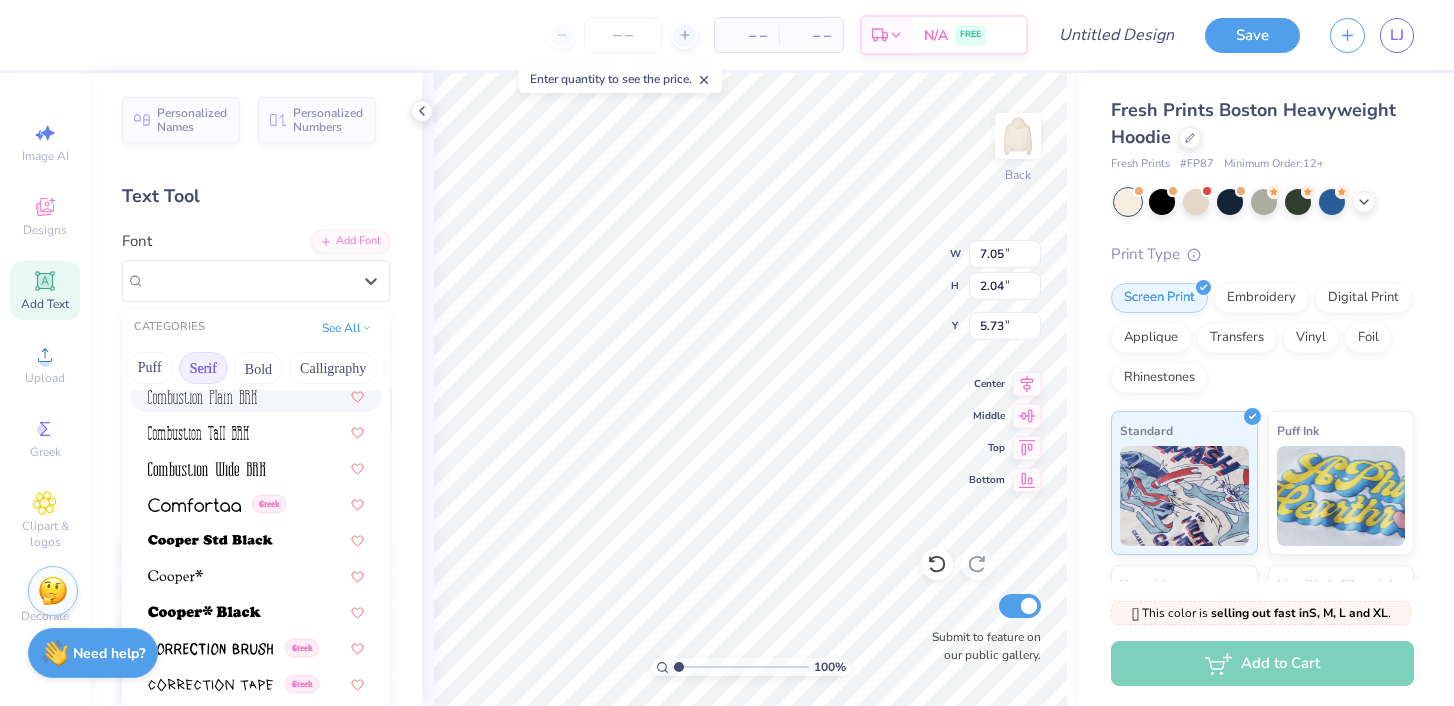 click on "Serif" at bounding box center (203, 368) 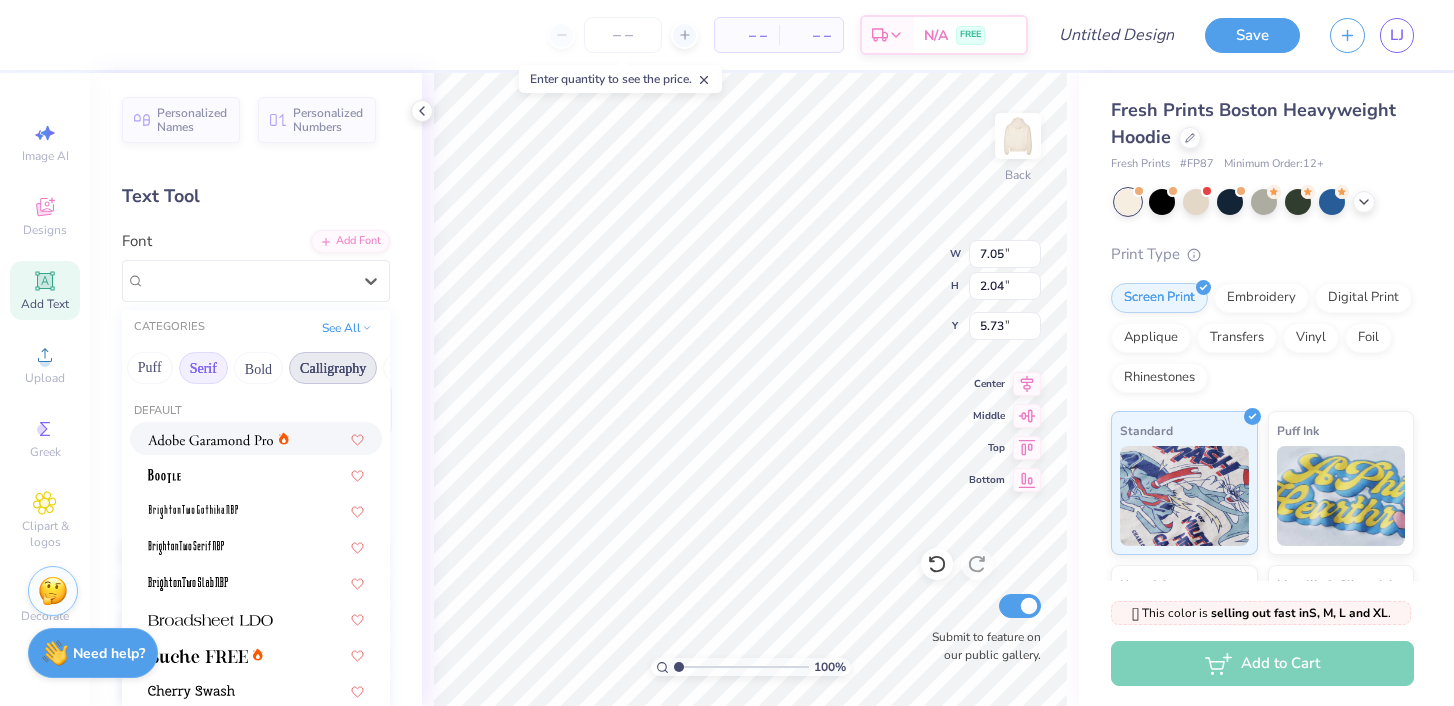 click on "Calligraphy" at bounding box center [333, 368] 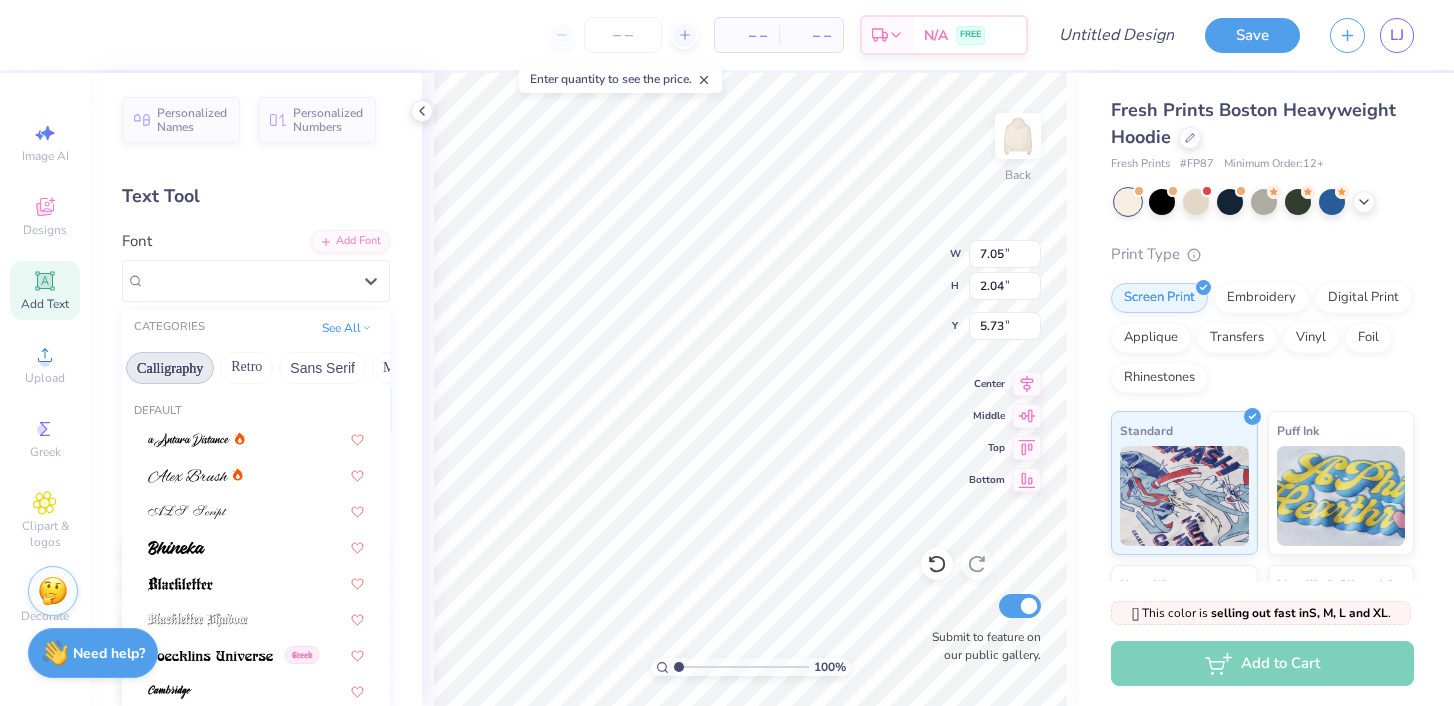 scroll, scrollTop: 0, scrollLeft: 331, axis: horizontal 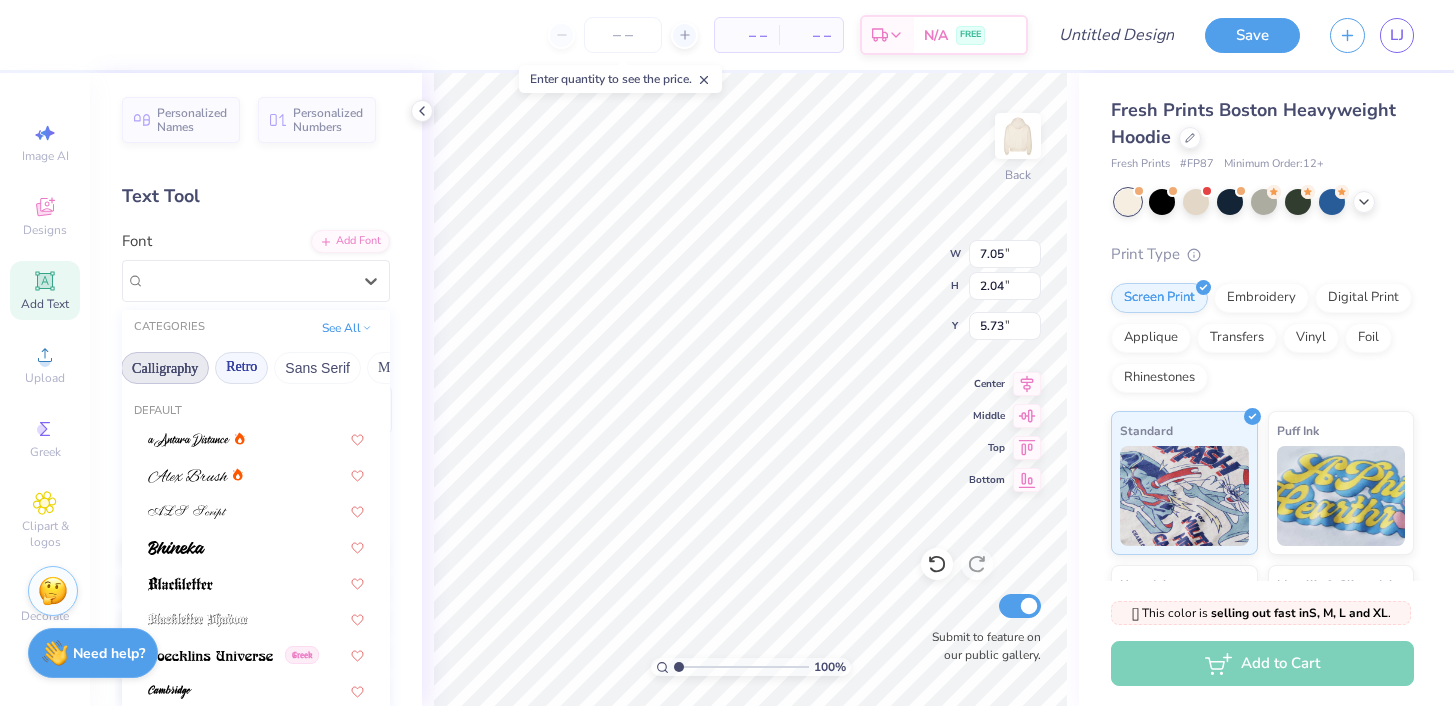 click on "Retro" at bounding box center [241, 368] 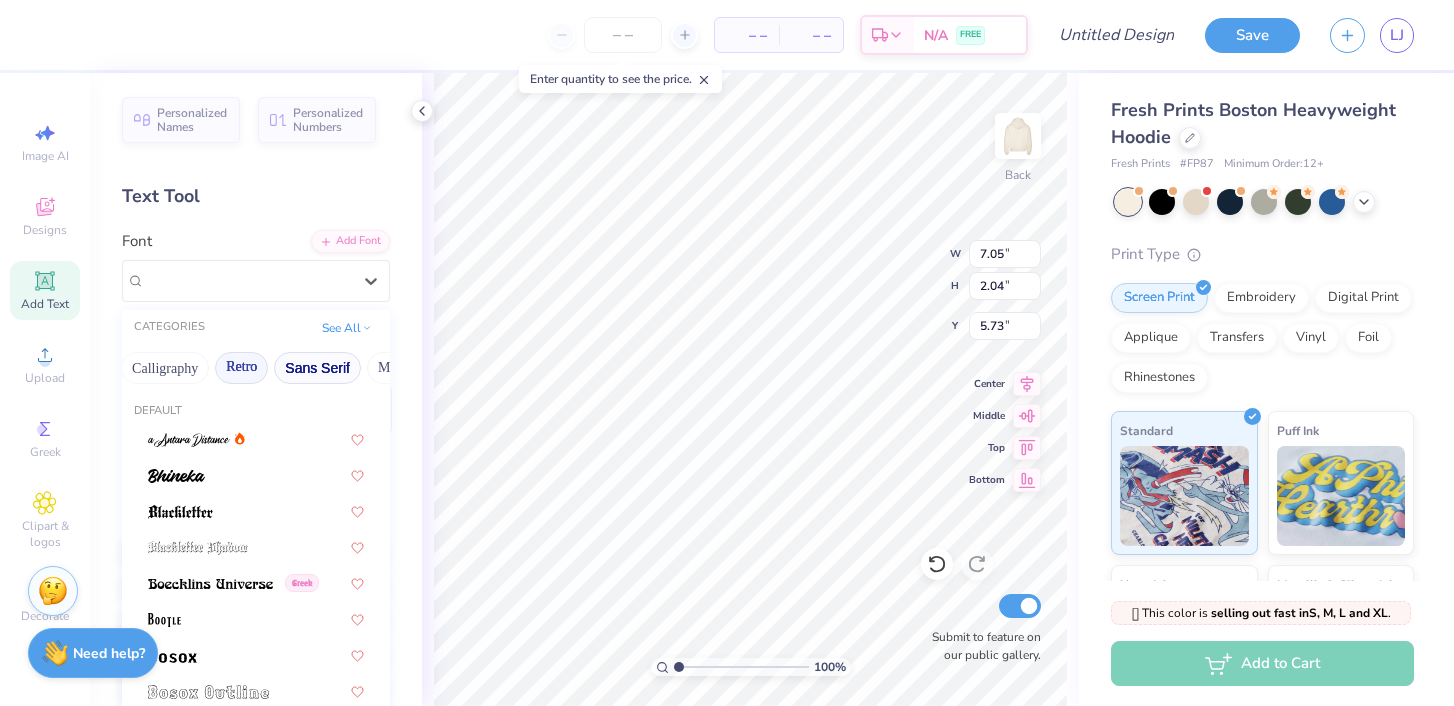 click on "Sans Serif" at bounding box center [317, 368] 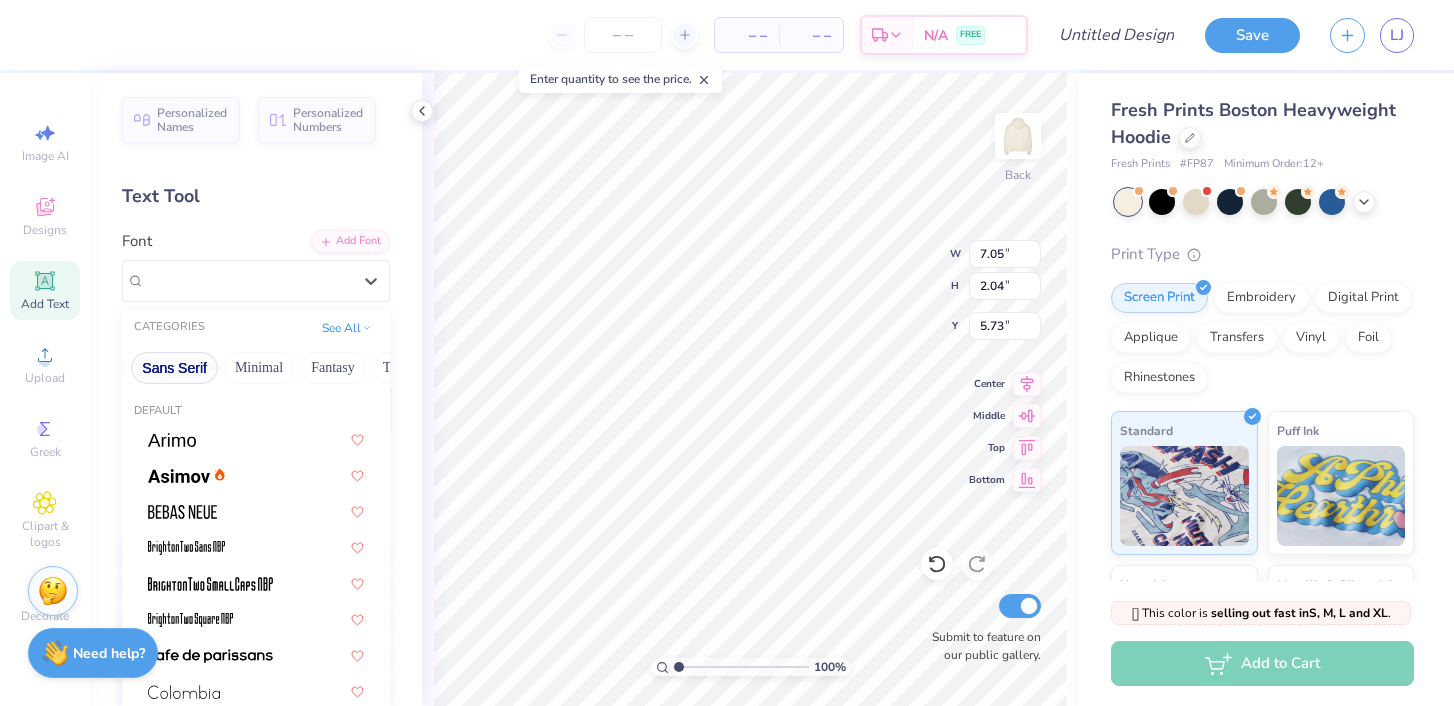 scroll, scrollTop: 0, scrollLeft: 480, axis: horizontal 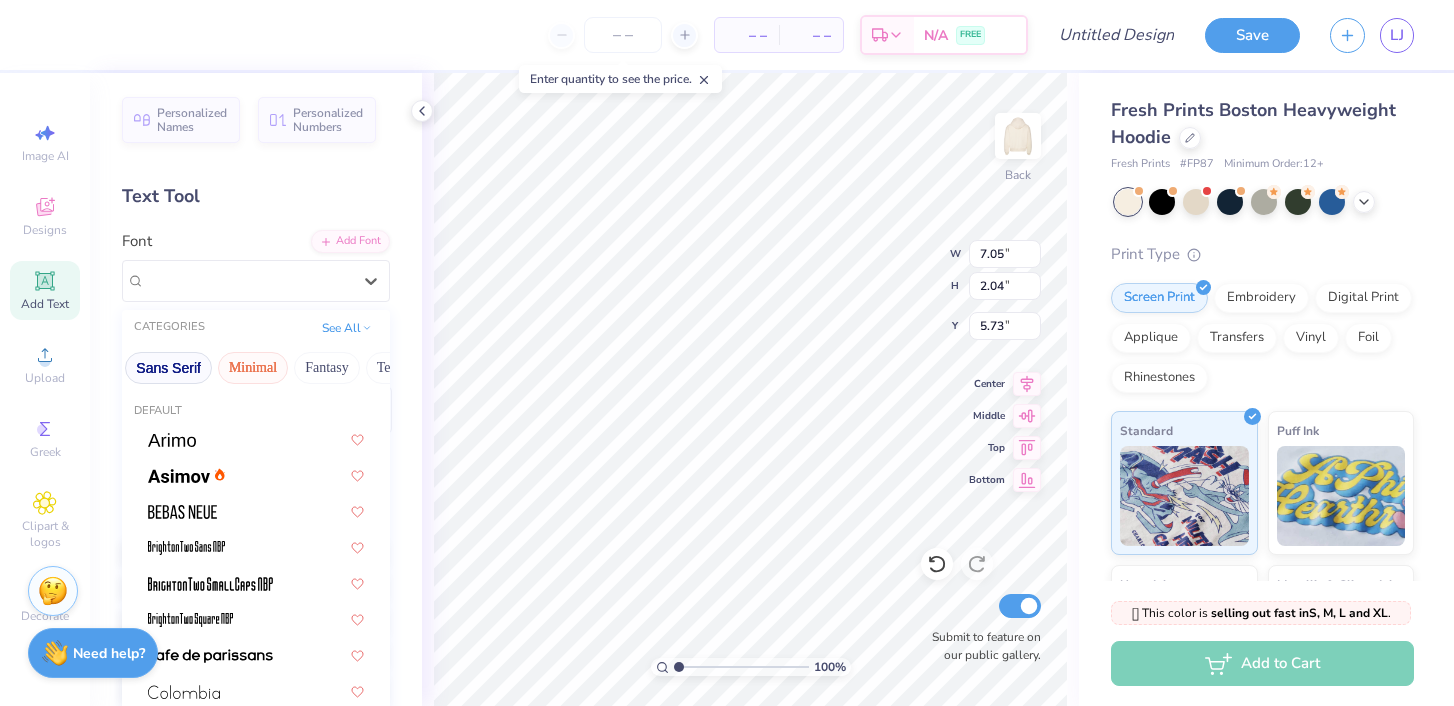 click on "Minimal" at bounding box center (253, 368) 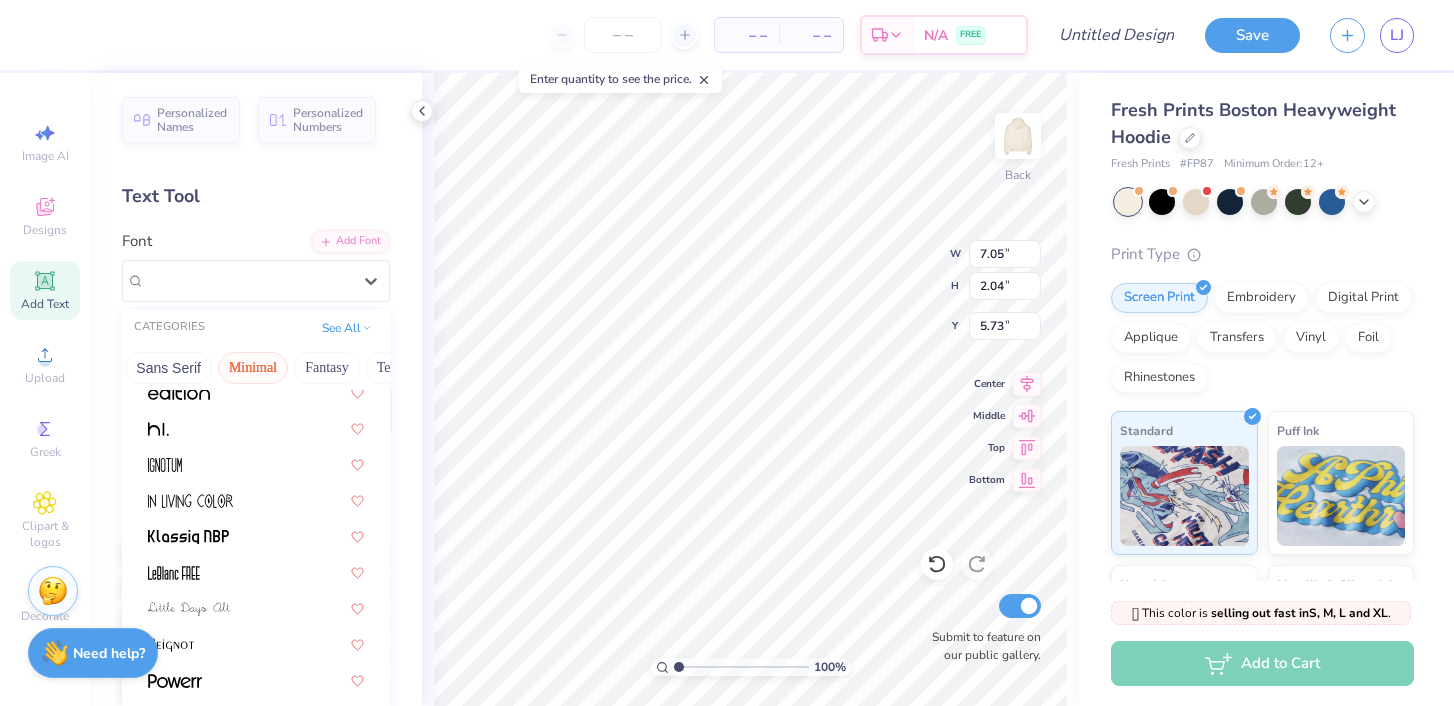 scroll, scrollTop: 382, scrollLeft: 0, axis: vertical 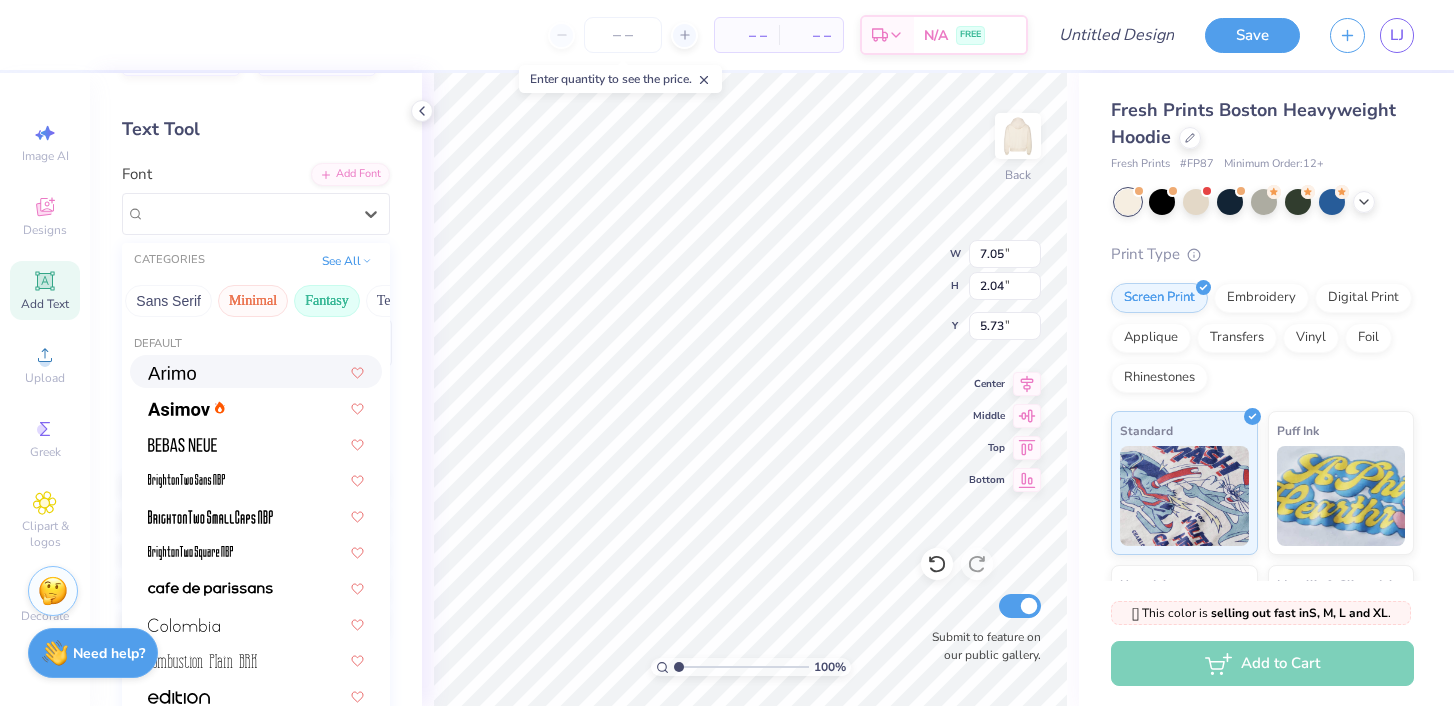 click on "Fantasy" at bounding box center (327, 301) 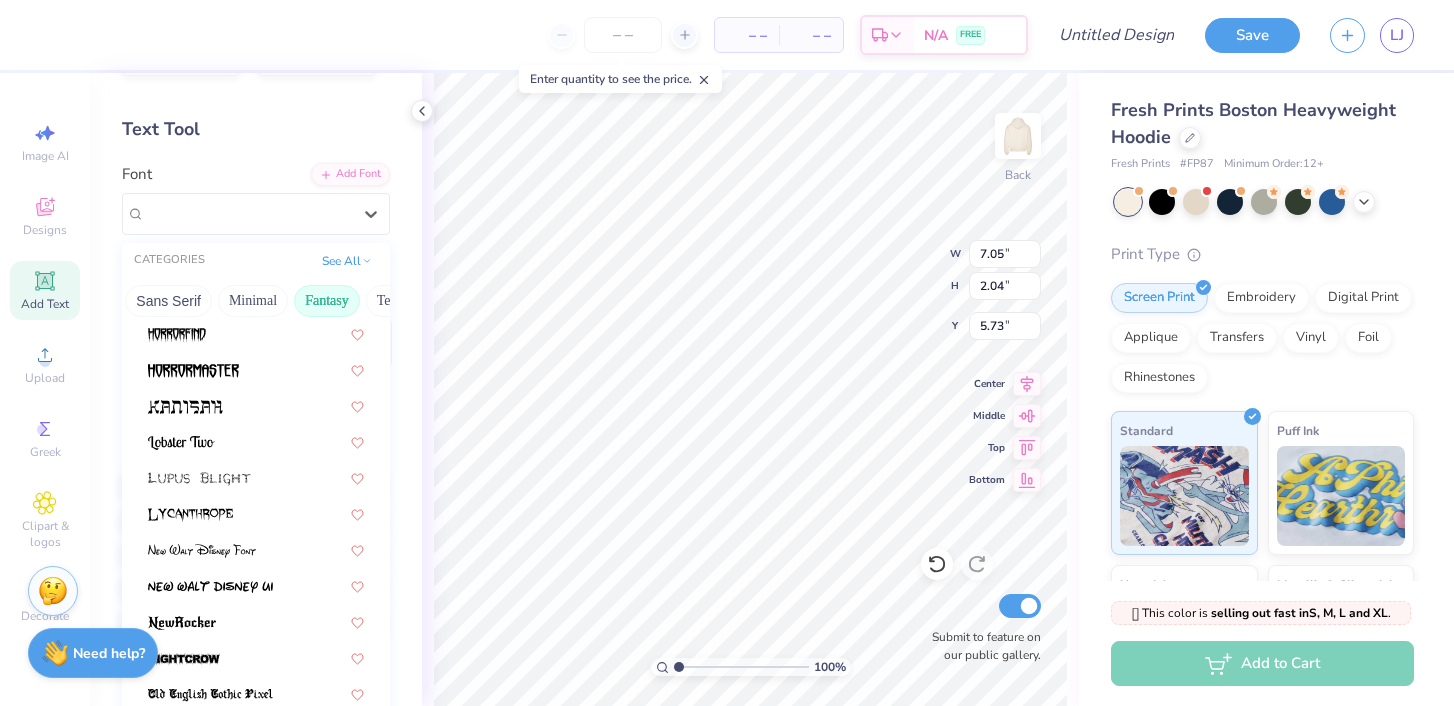 scroll, scrollTop: 418, scrollLeft: 0, axis: vertical 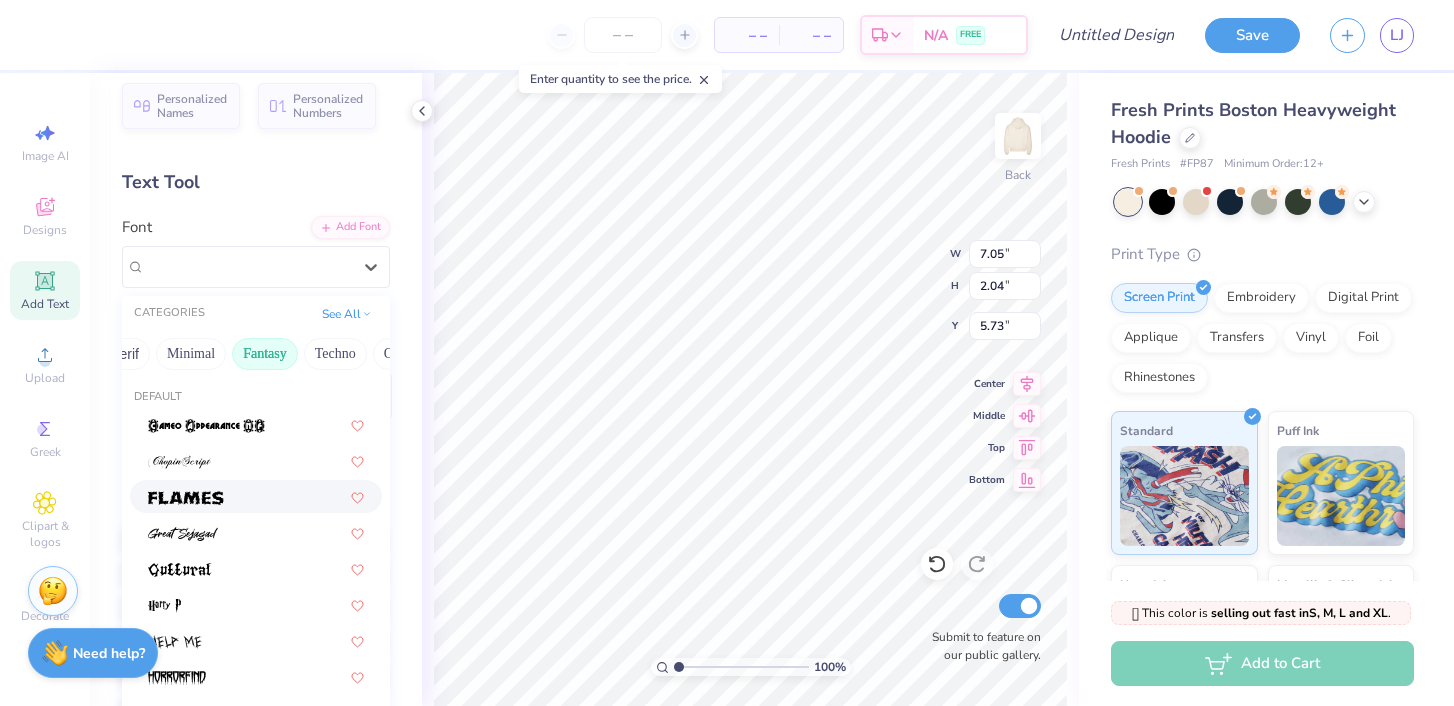 click on "Techno" at bounding box center [335, 354] 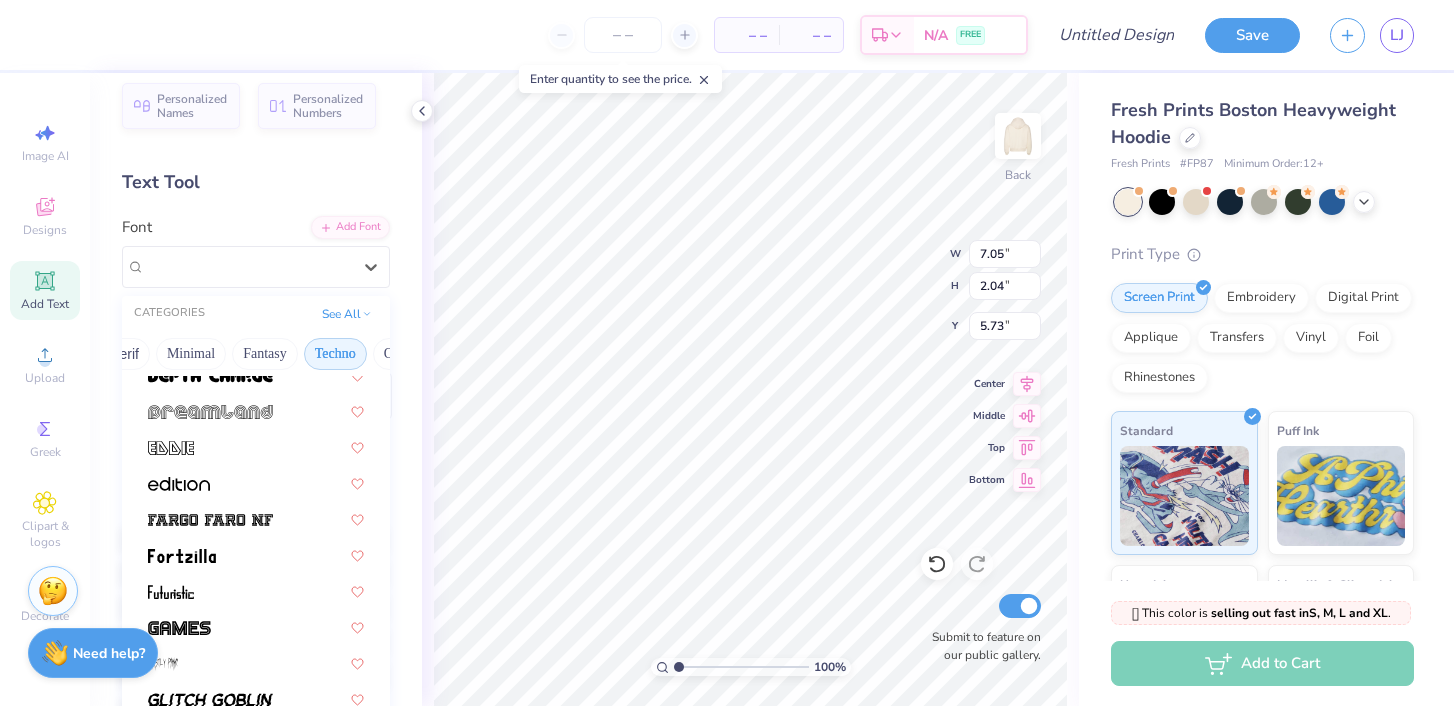 scroll, scrollTop: 218, scrollLeft: 0, axis: vertical 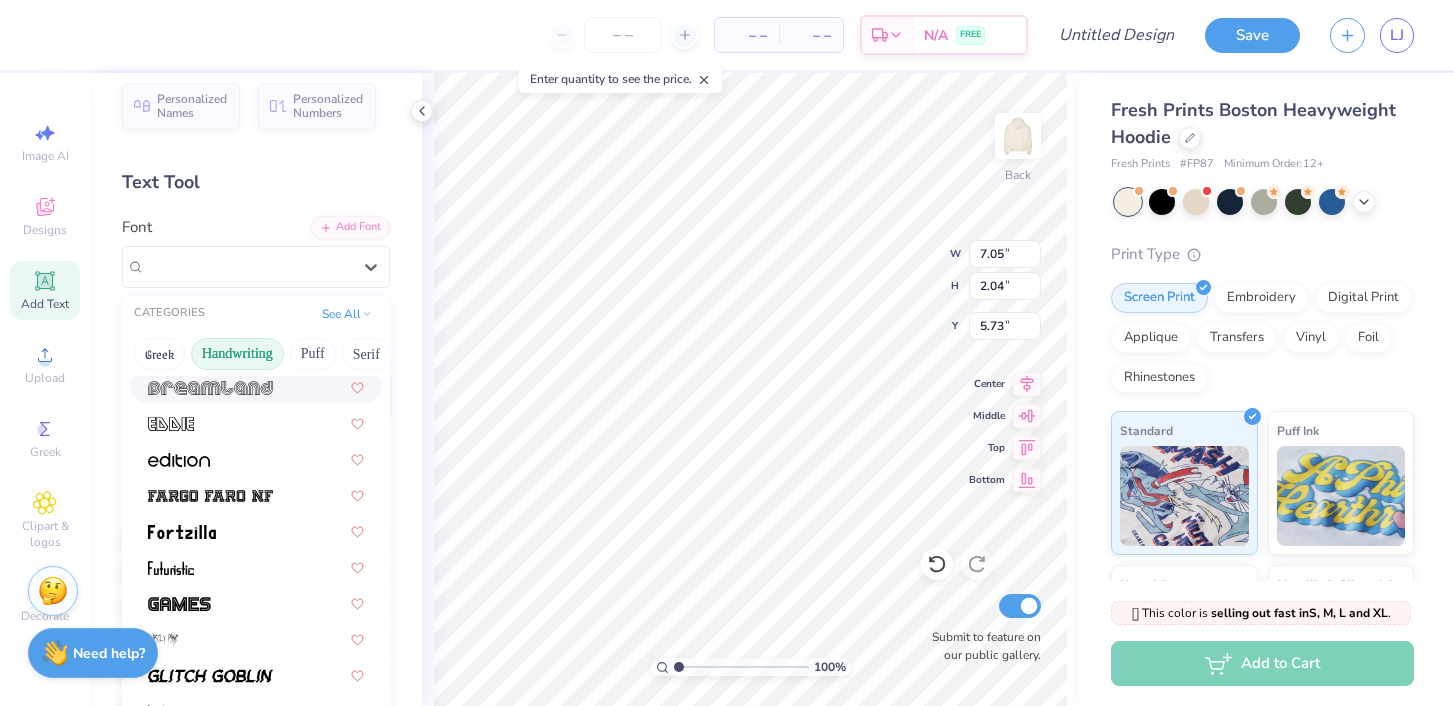 click on "Handwriting" at bounding box center [237, 354] 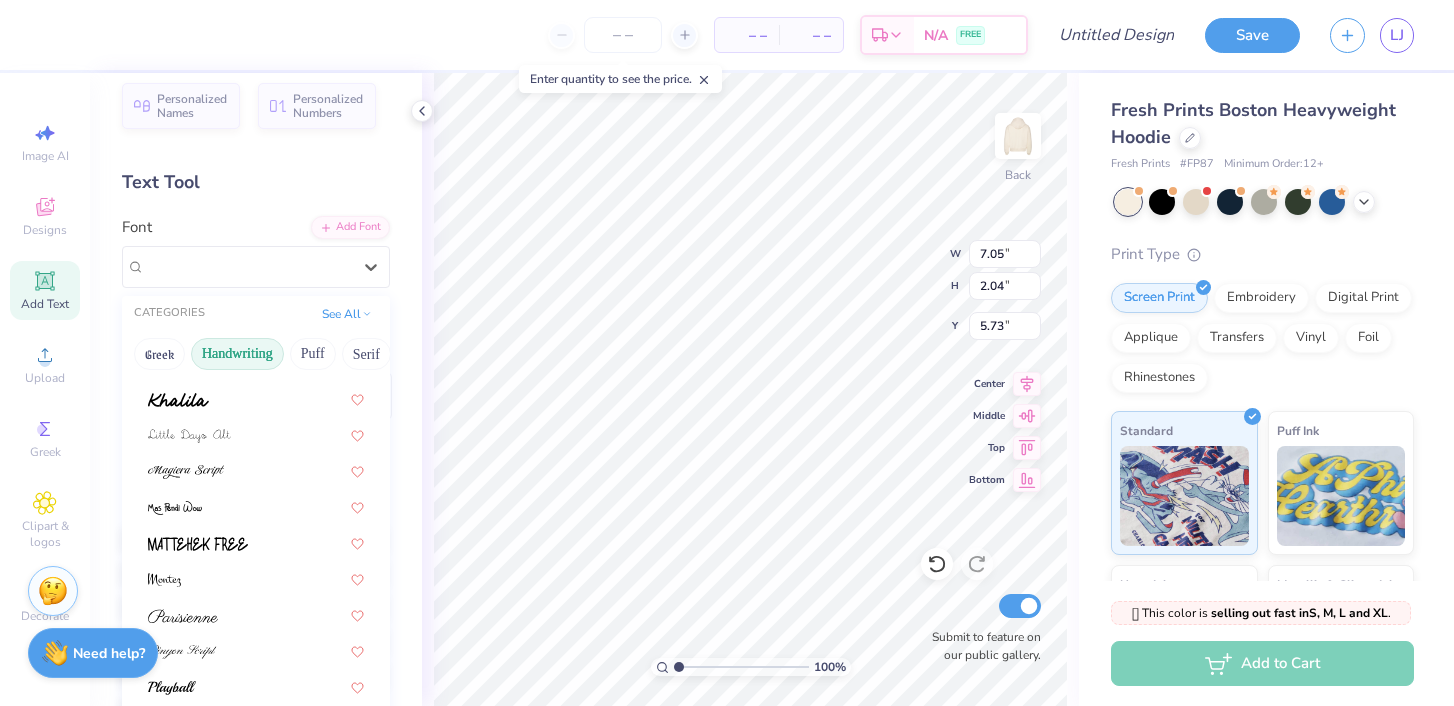 scroll, scrollTop: 454, scrollLeft: 0, axis: vertical 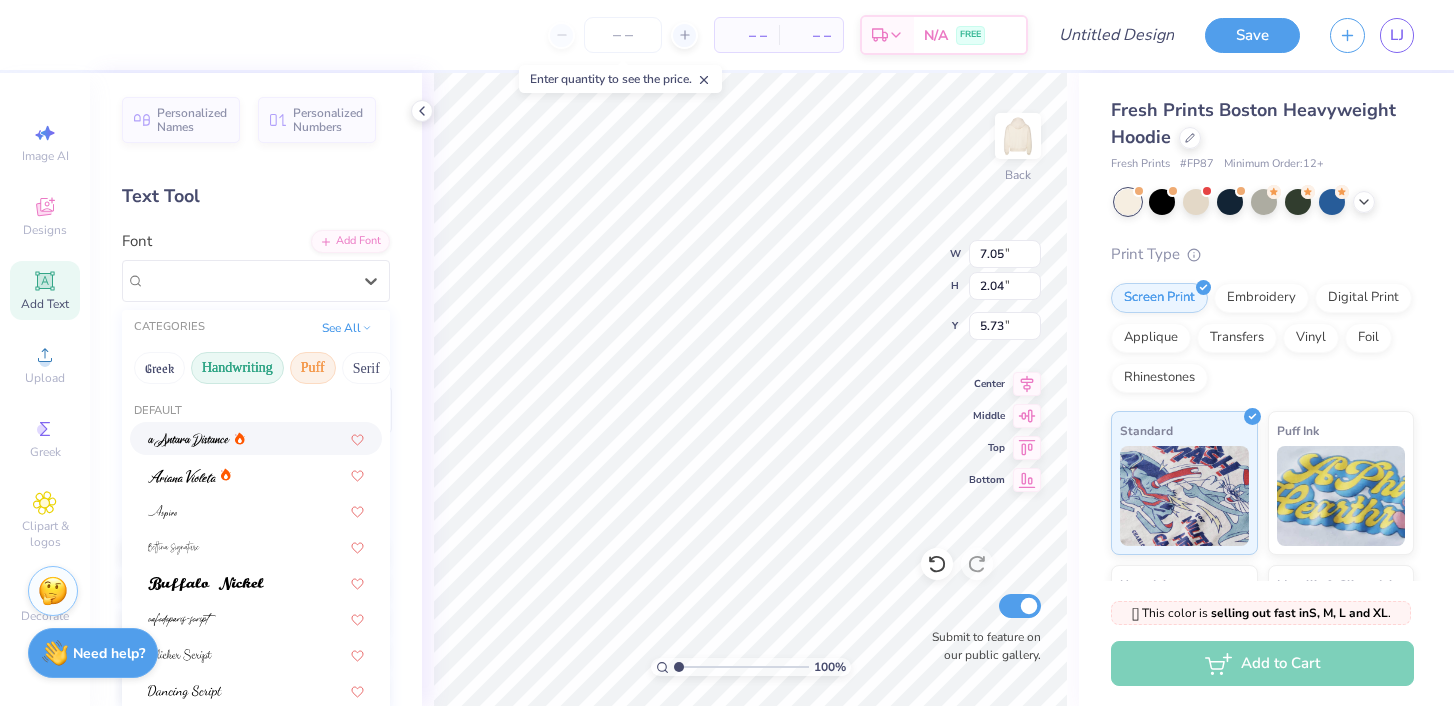click on "Puff" at bounding box center (313, 368) 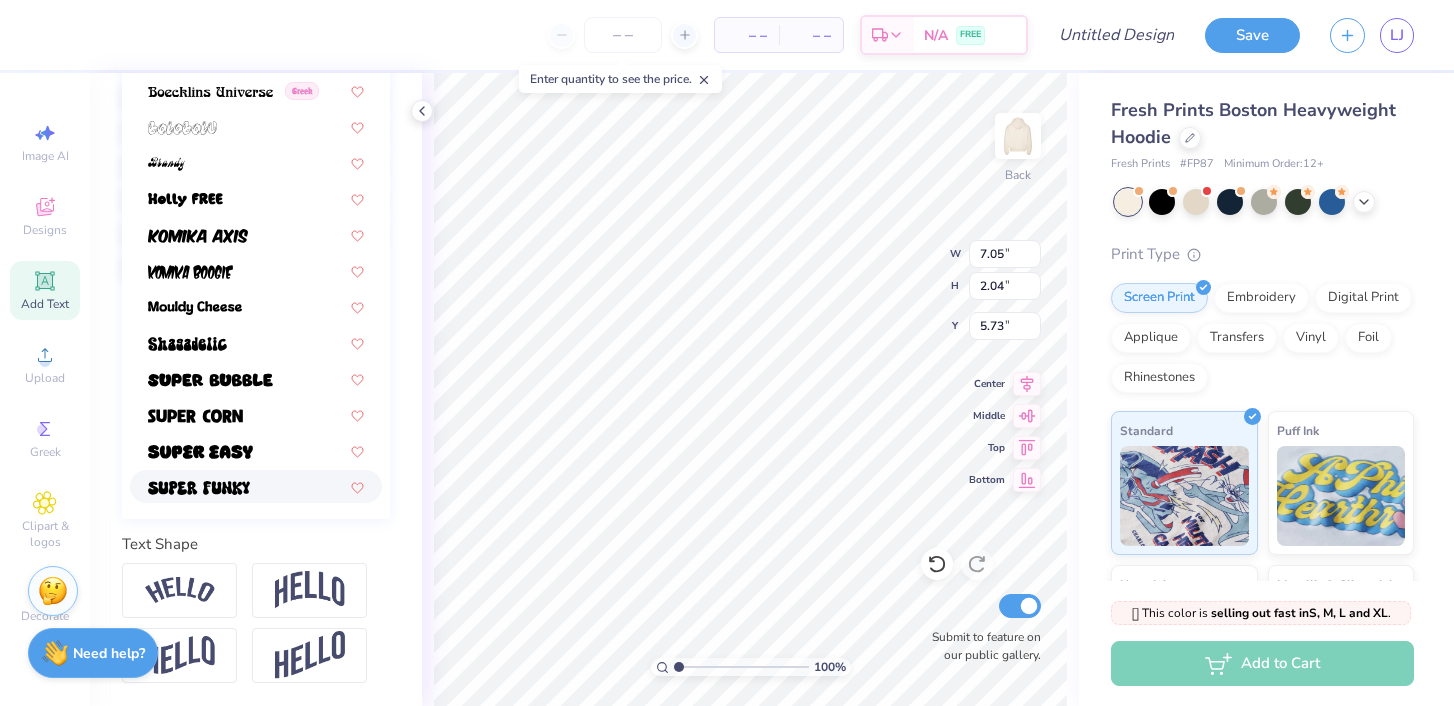 scroll, scrollTop: 0, scrollLeft: 0, axis: both 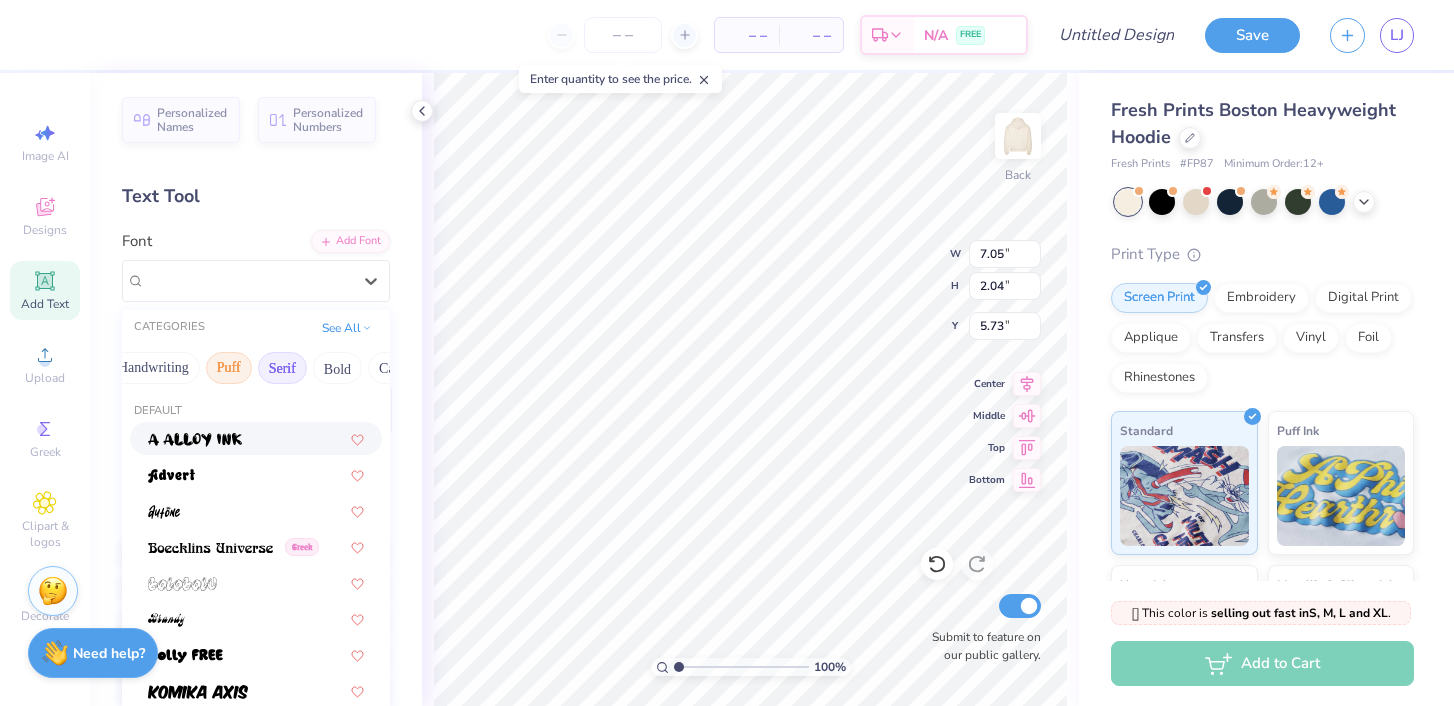 click on "Serif" at bounding box center (282, 368) 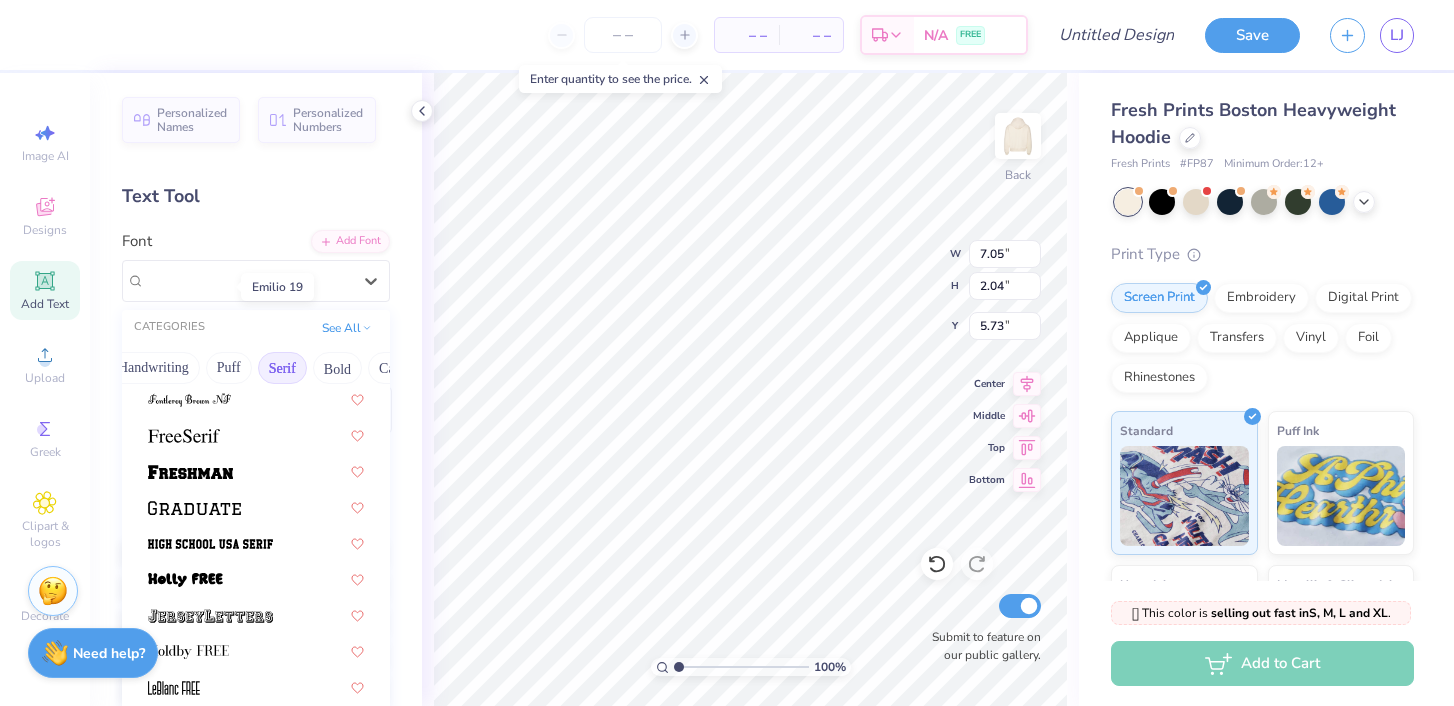 scroll, scrollTop: 1700, scrollLeft: 0, axis: vertical 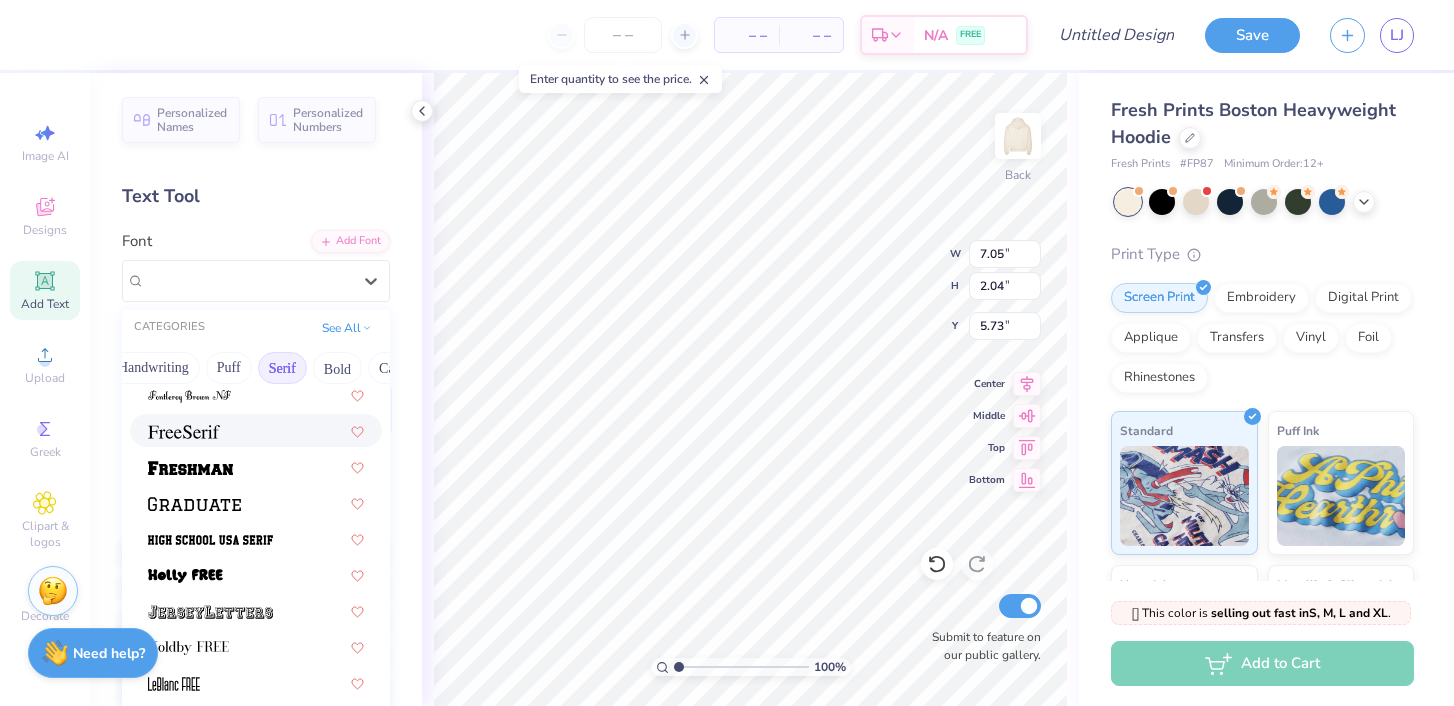 click at bounding box center (256, 430) 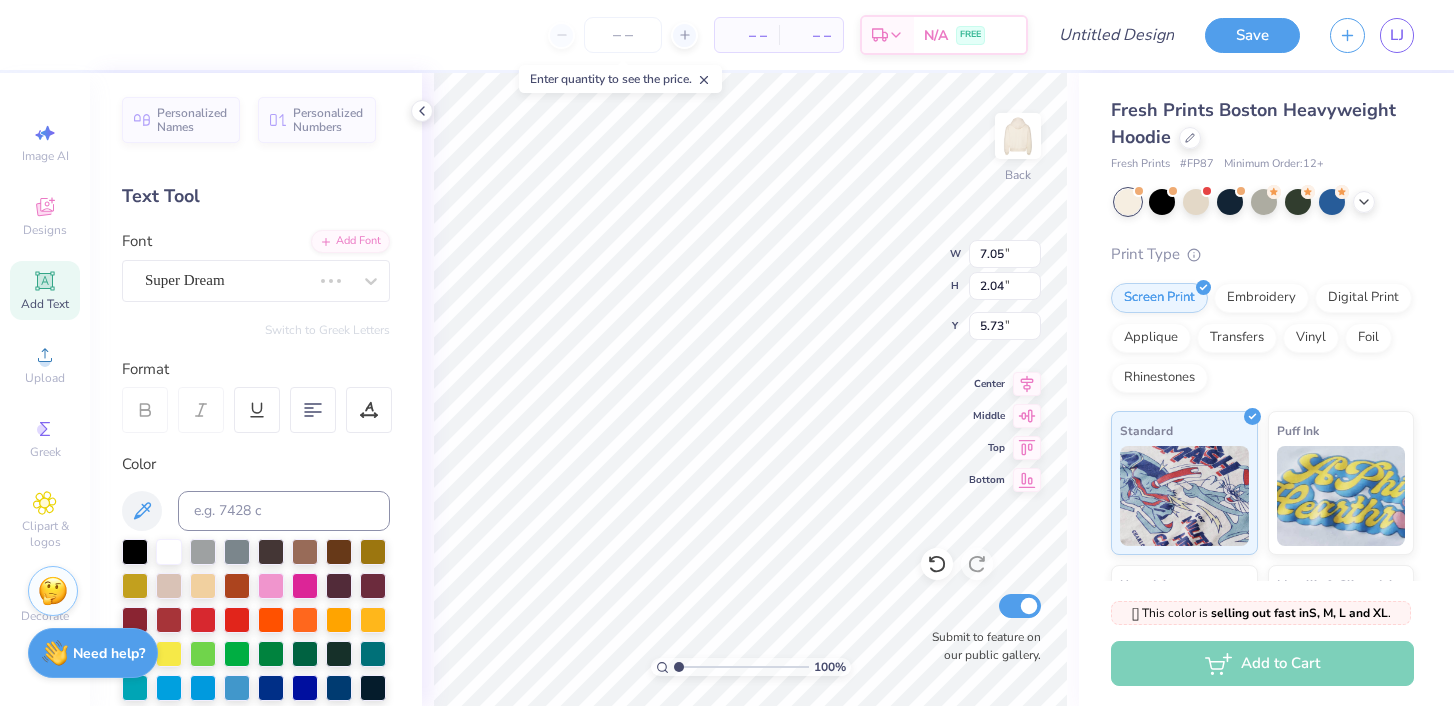 type on "7.20" 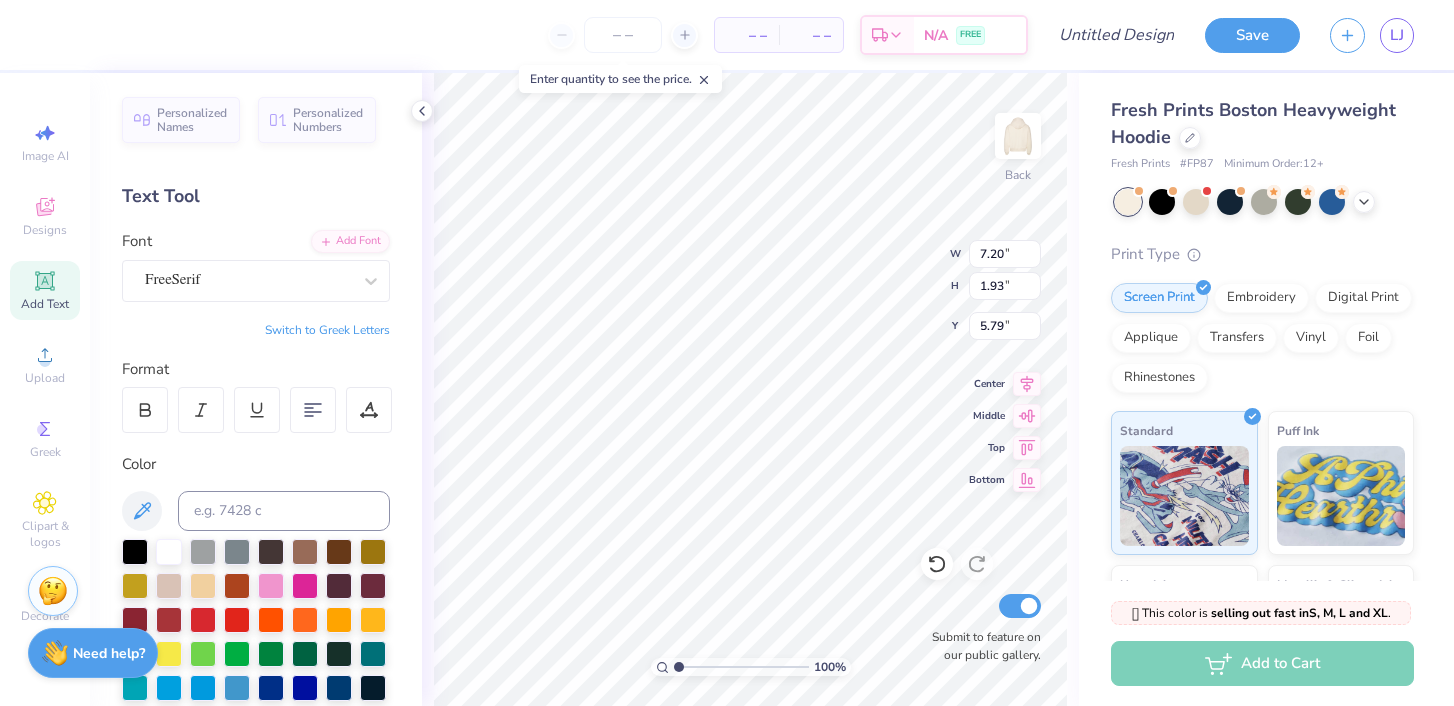 type on "T" 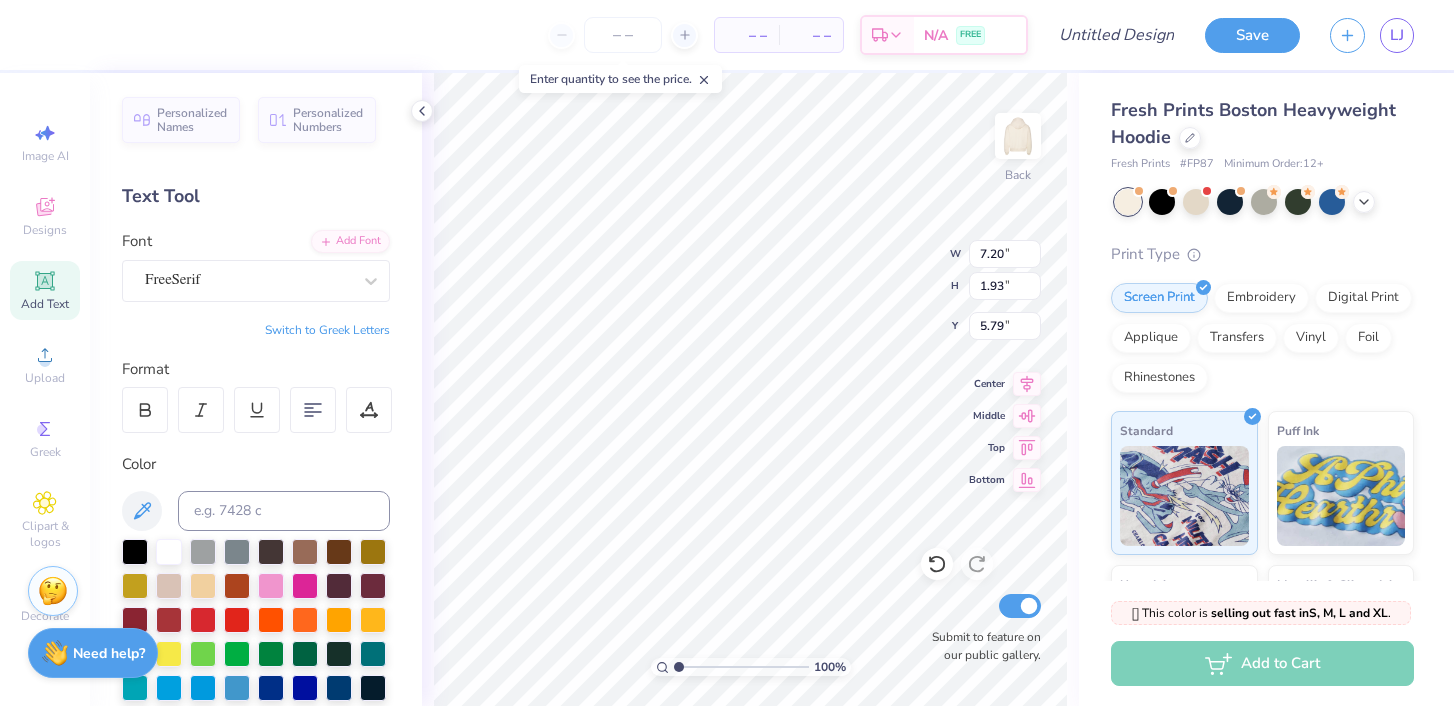 scroll, scrollTop: 0, scrollLeft: 0, axis: both 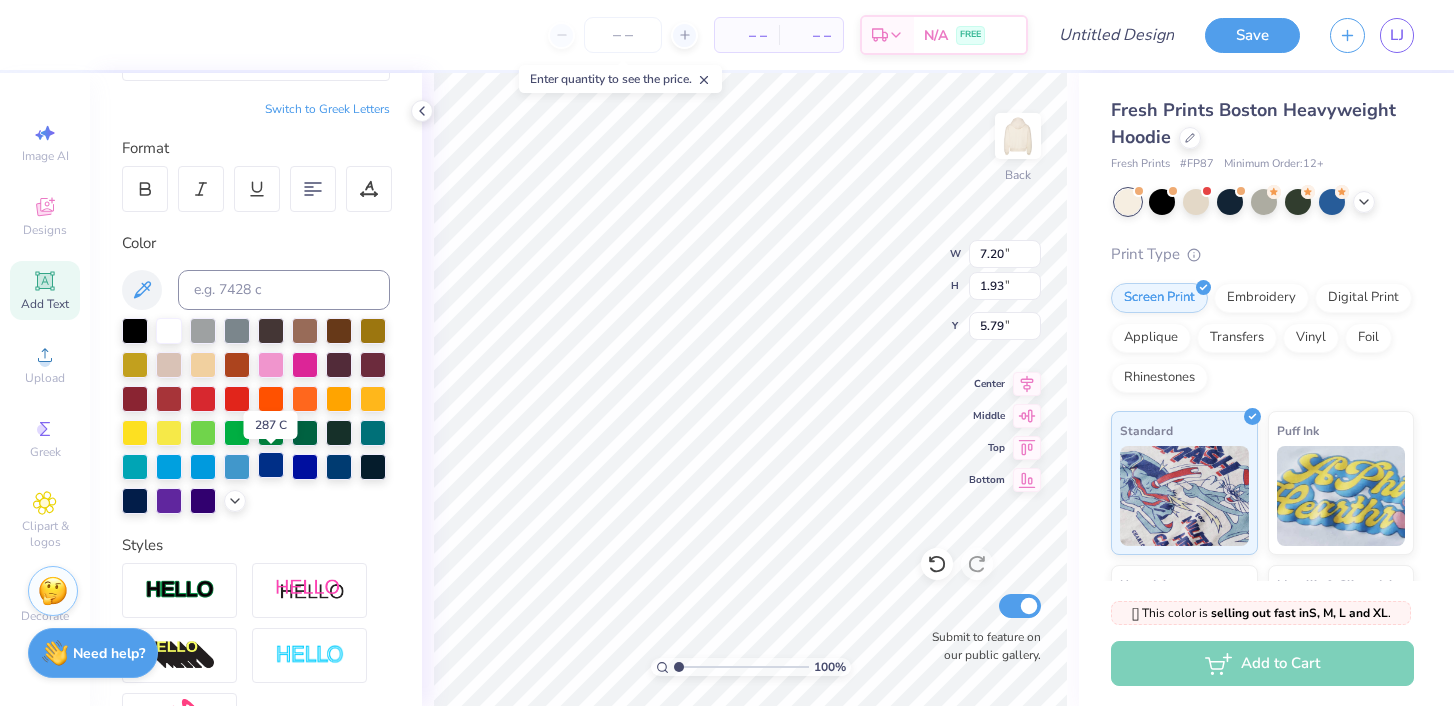 type on "CLUB LACROSSE" 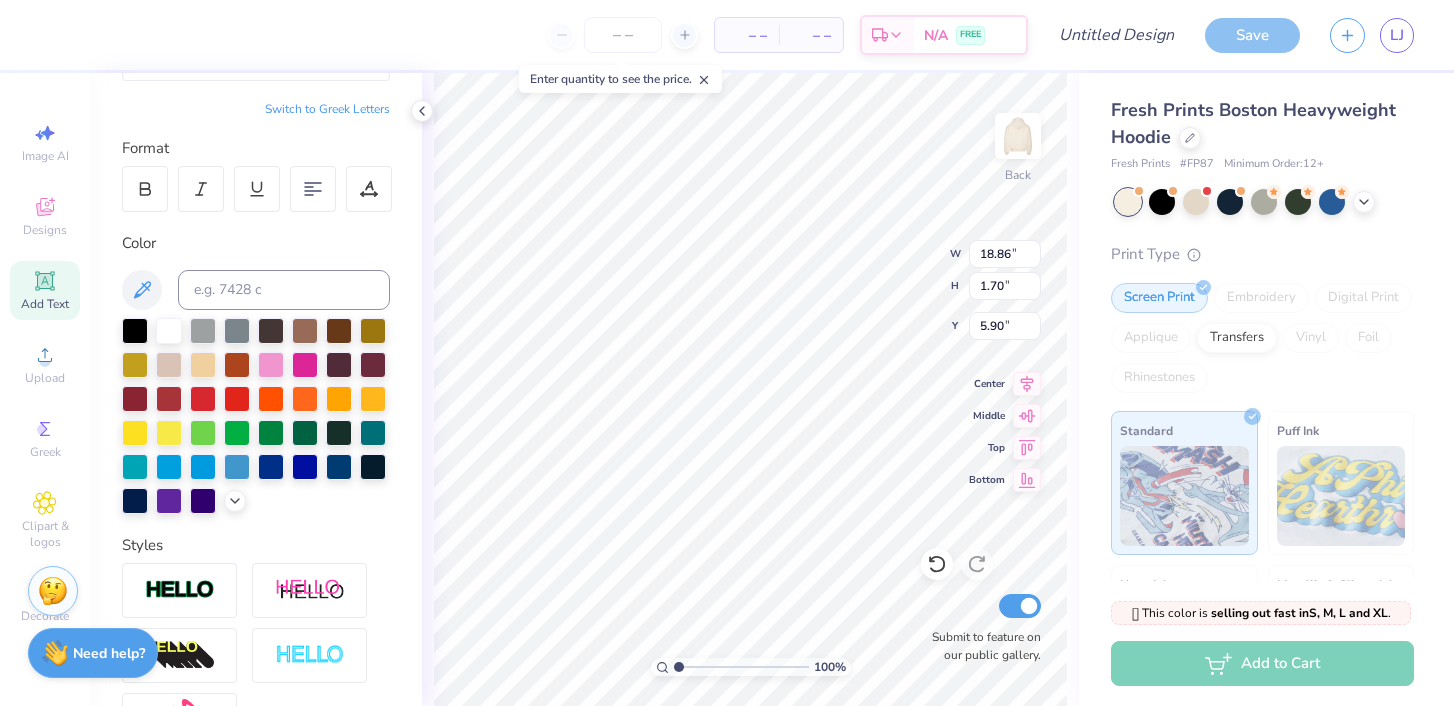 type on "12.62" 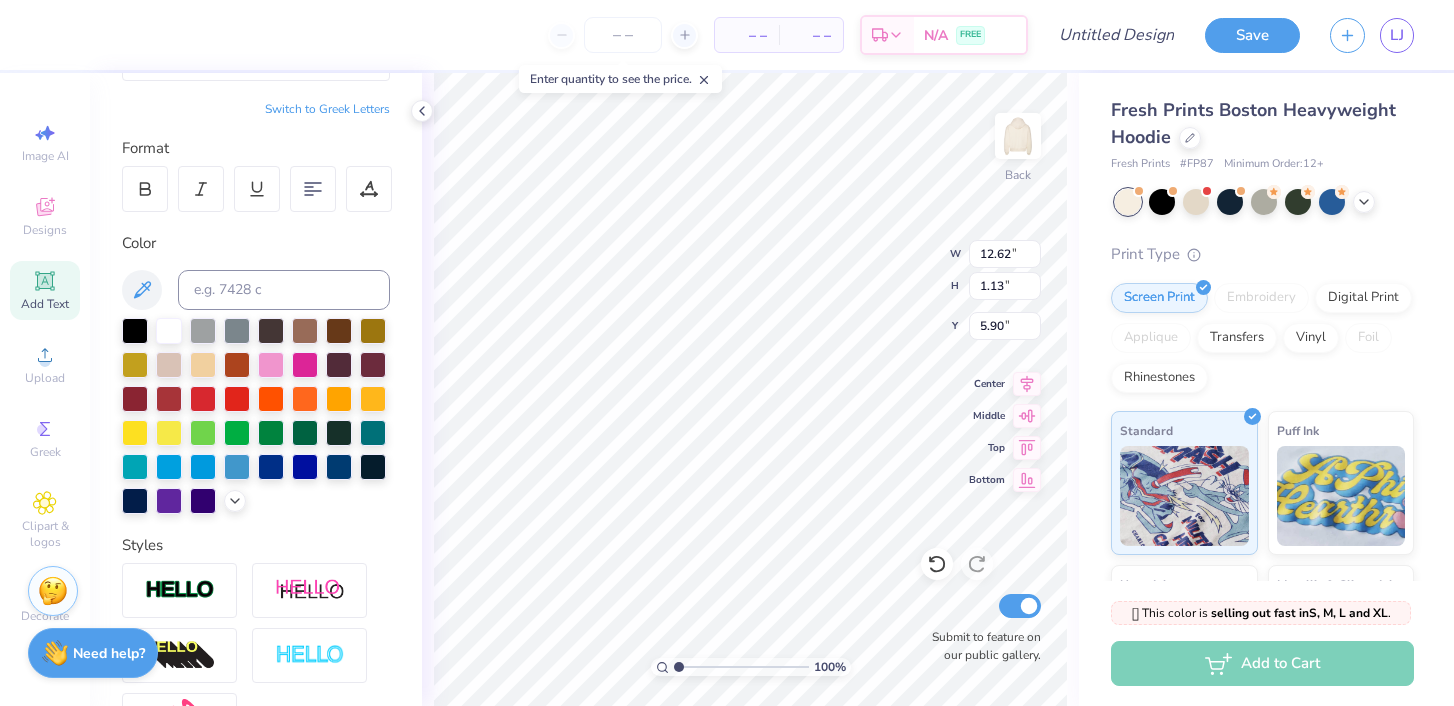 type on "5.03" 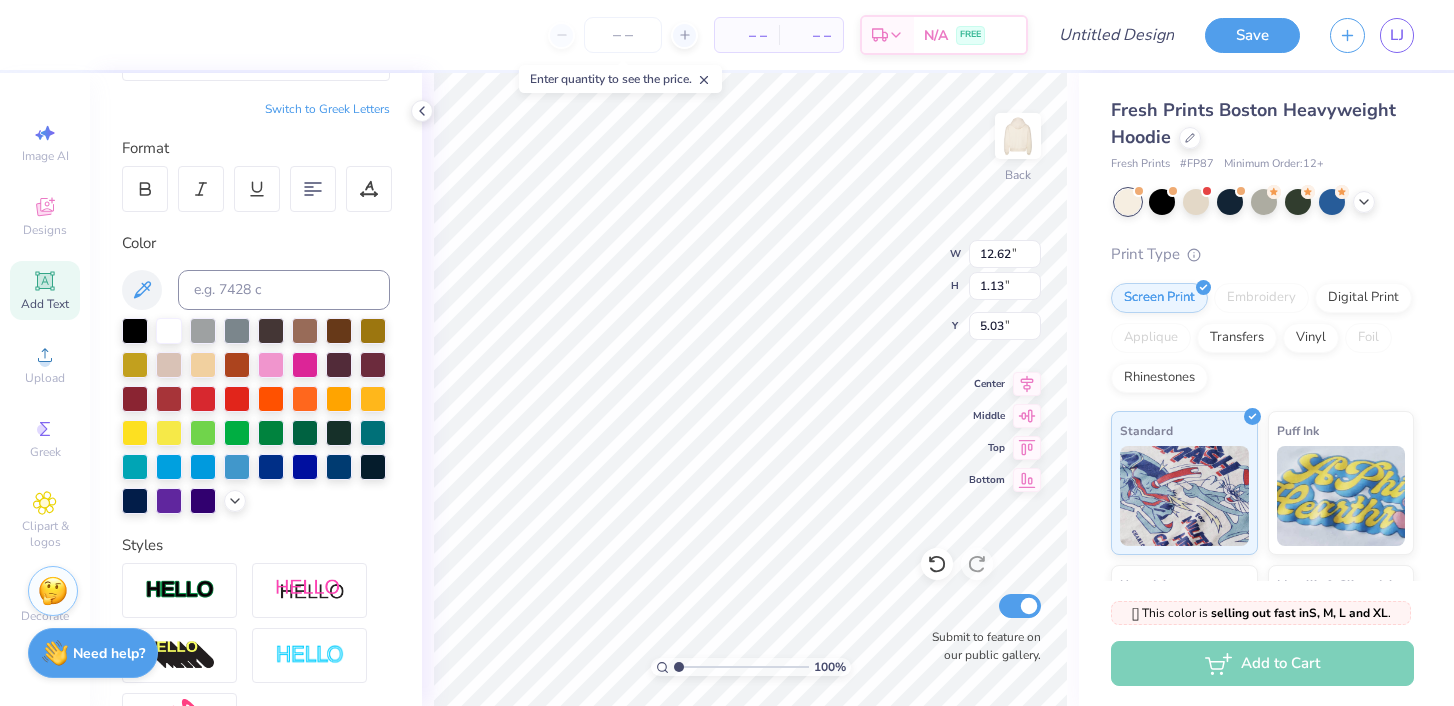 type on "7.62" 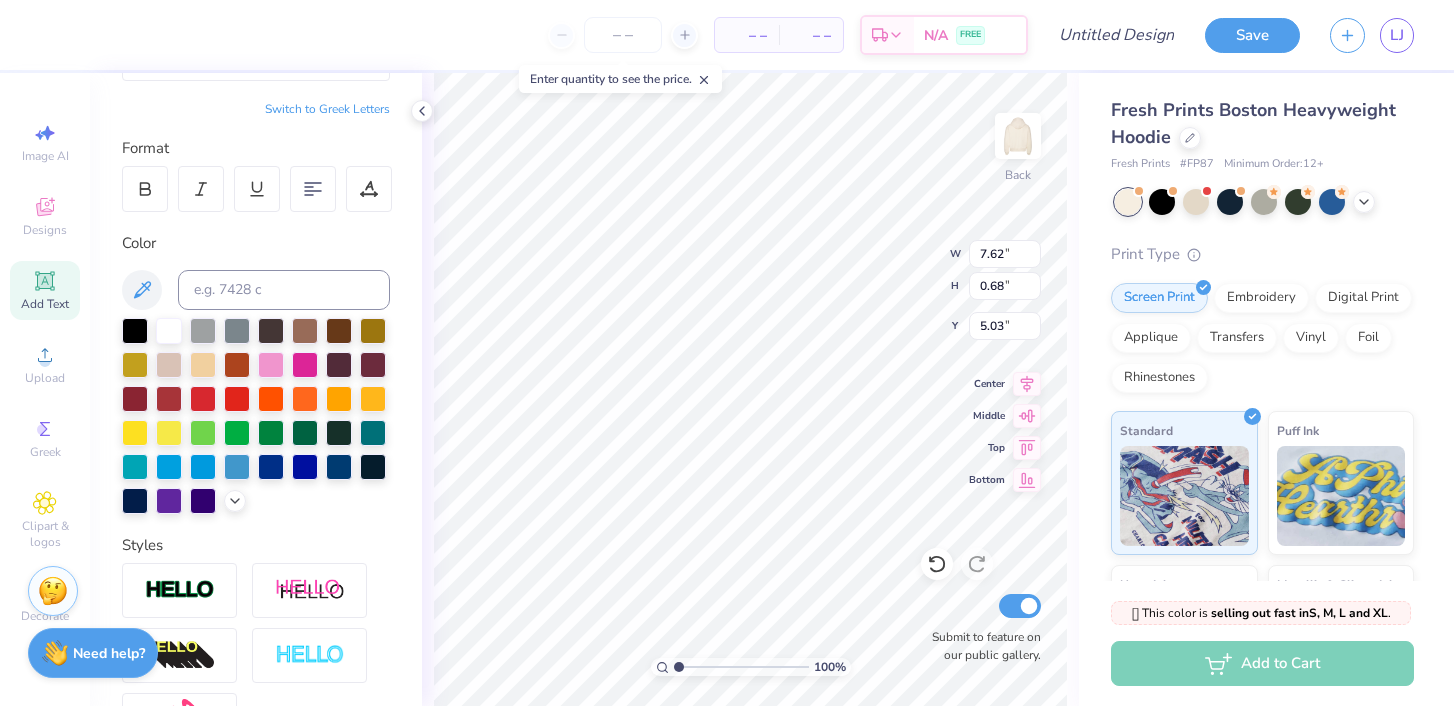 type on "4.04" 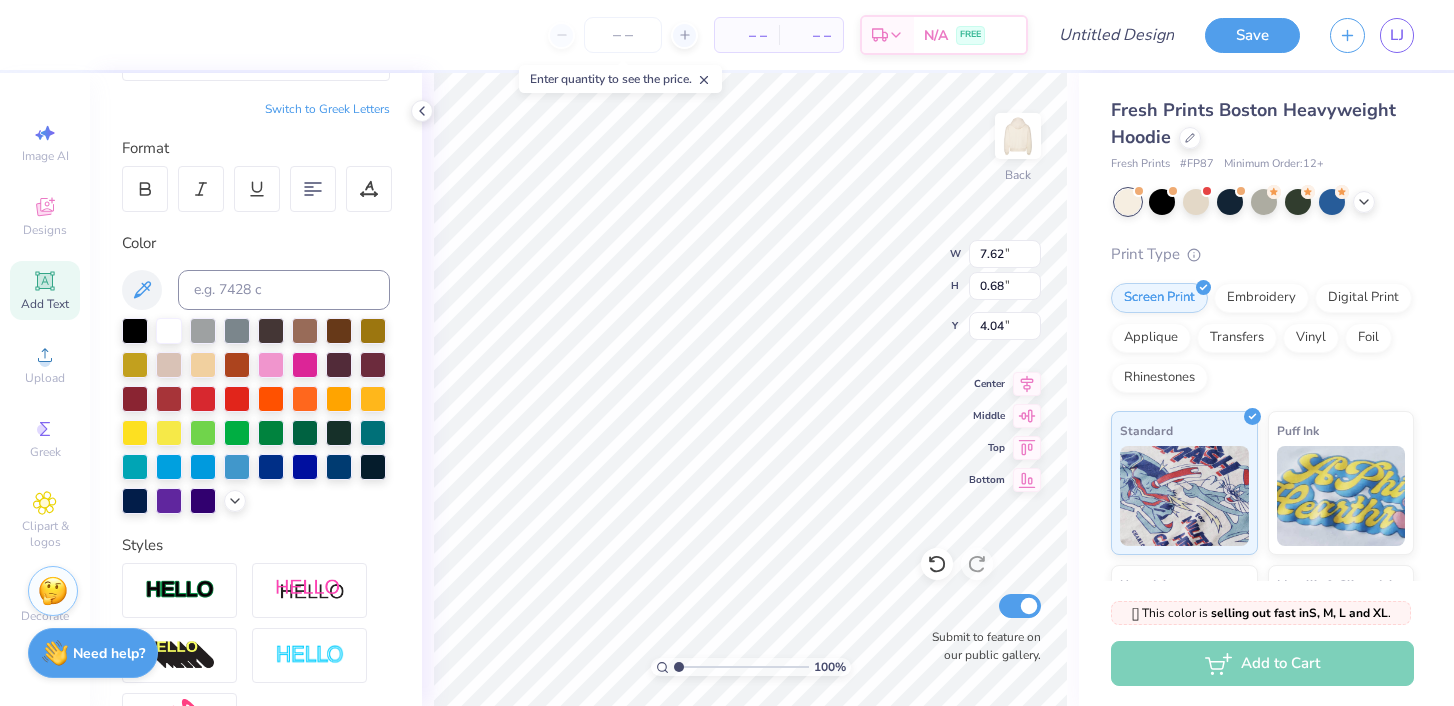 type on "6.29" 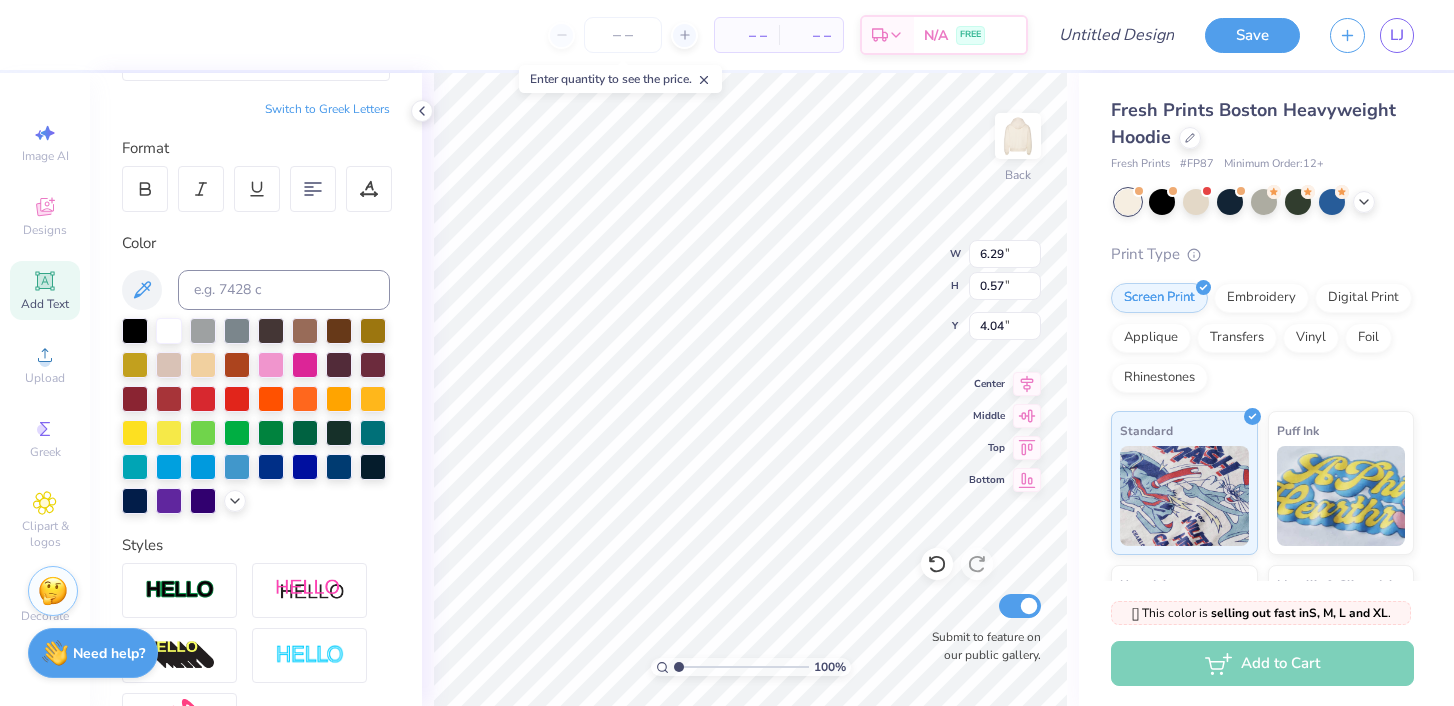 type on "1.83" 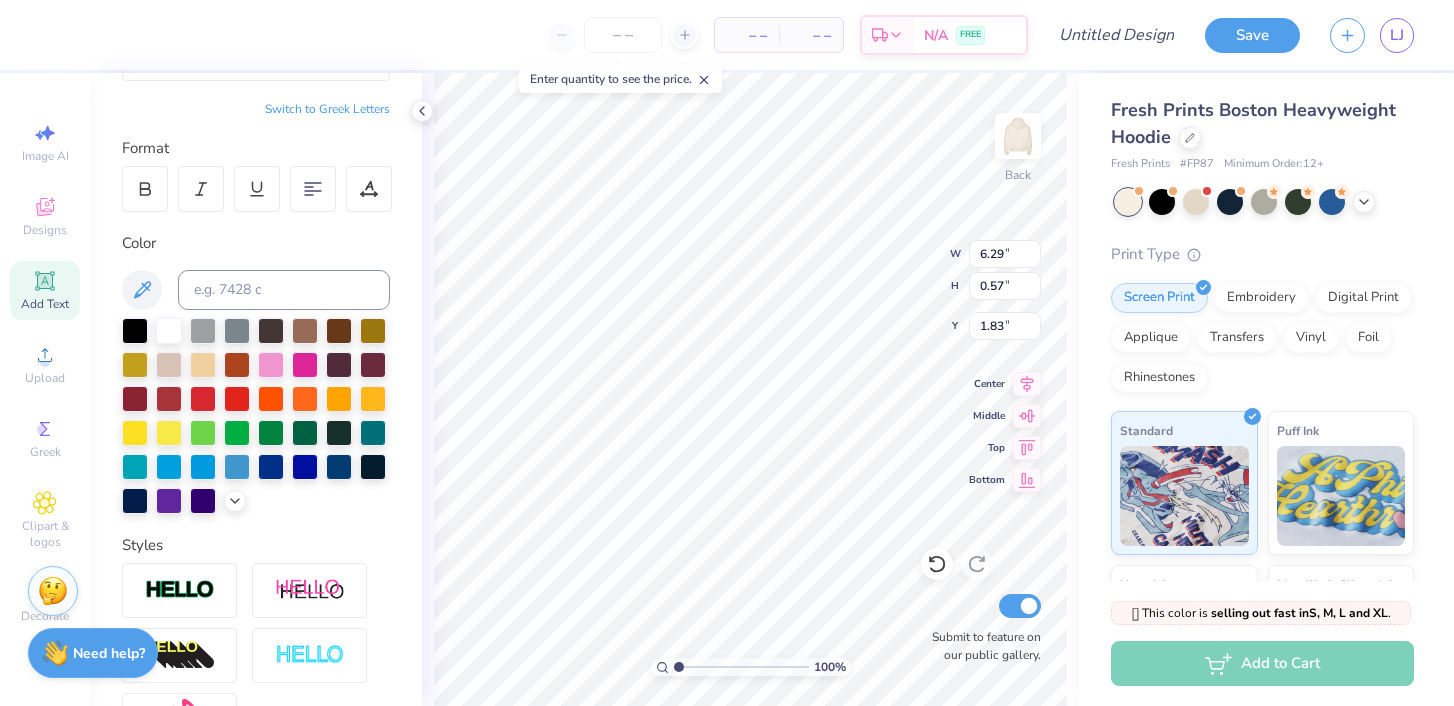 type on "2.08" 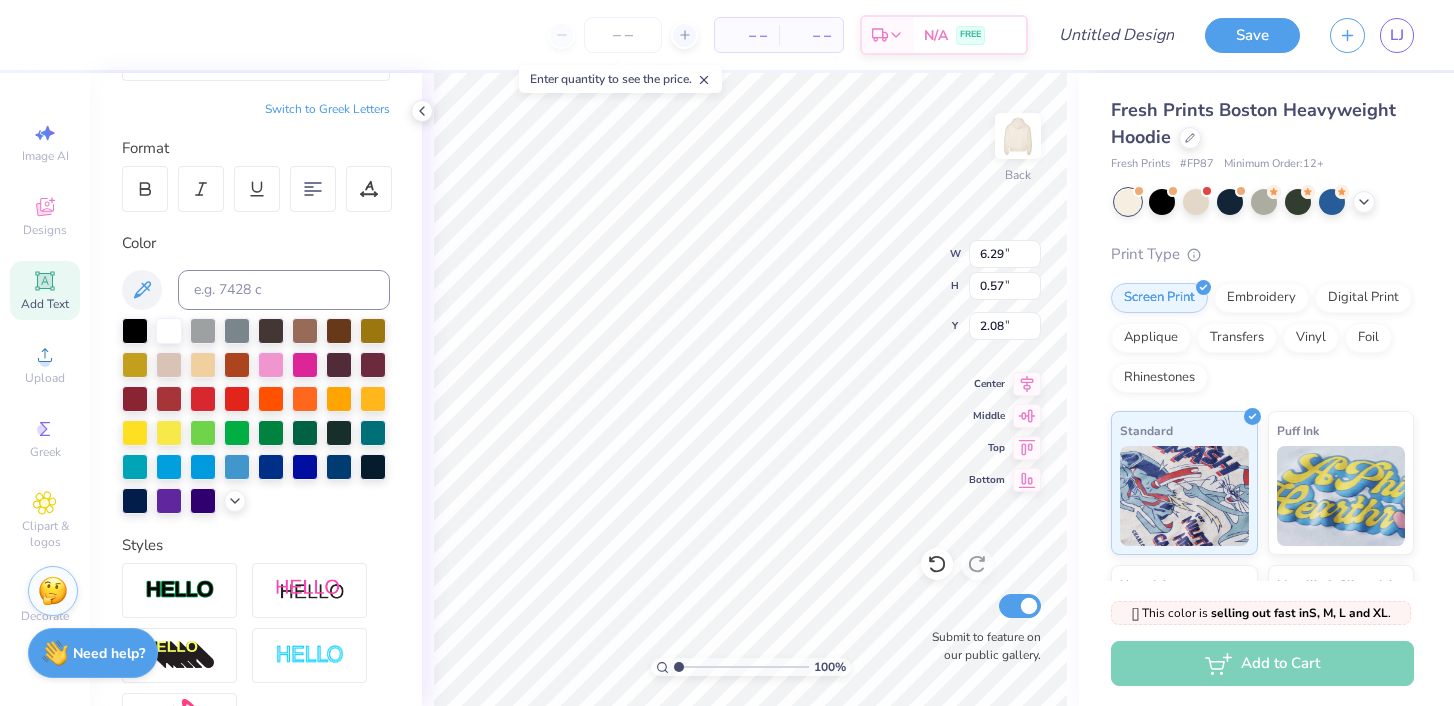 scroll, scrollTop: 456, scrollLeft: 0, axis: vertical 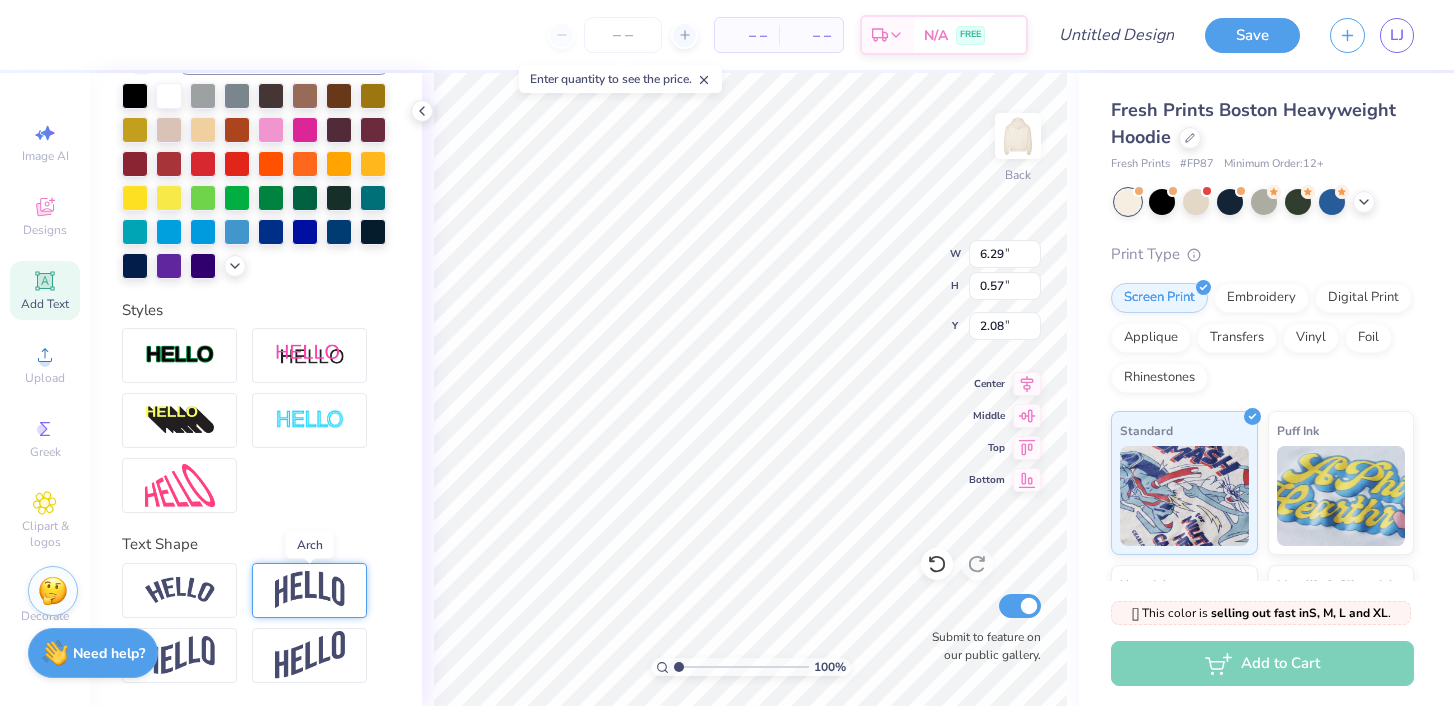 click at bounding box center (310, 590) 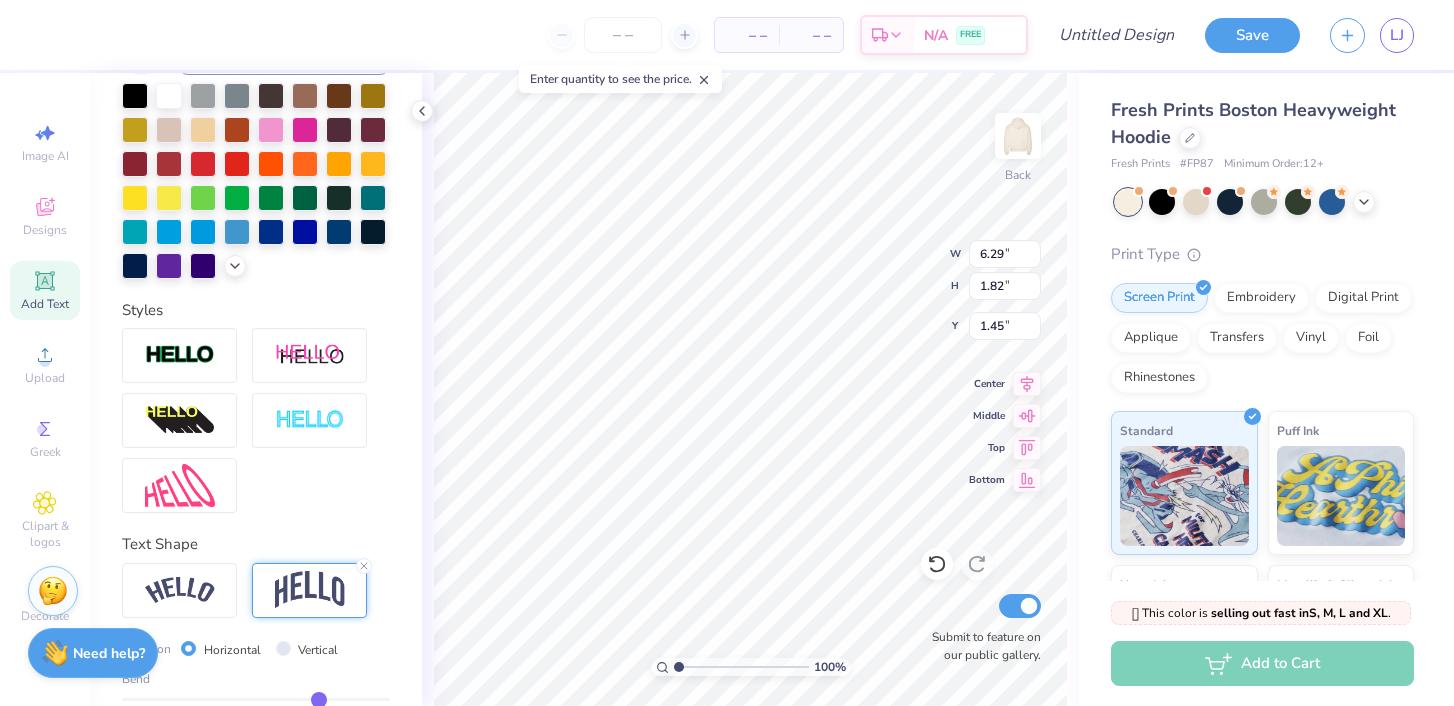 type on "2.09" 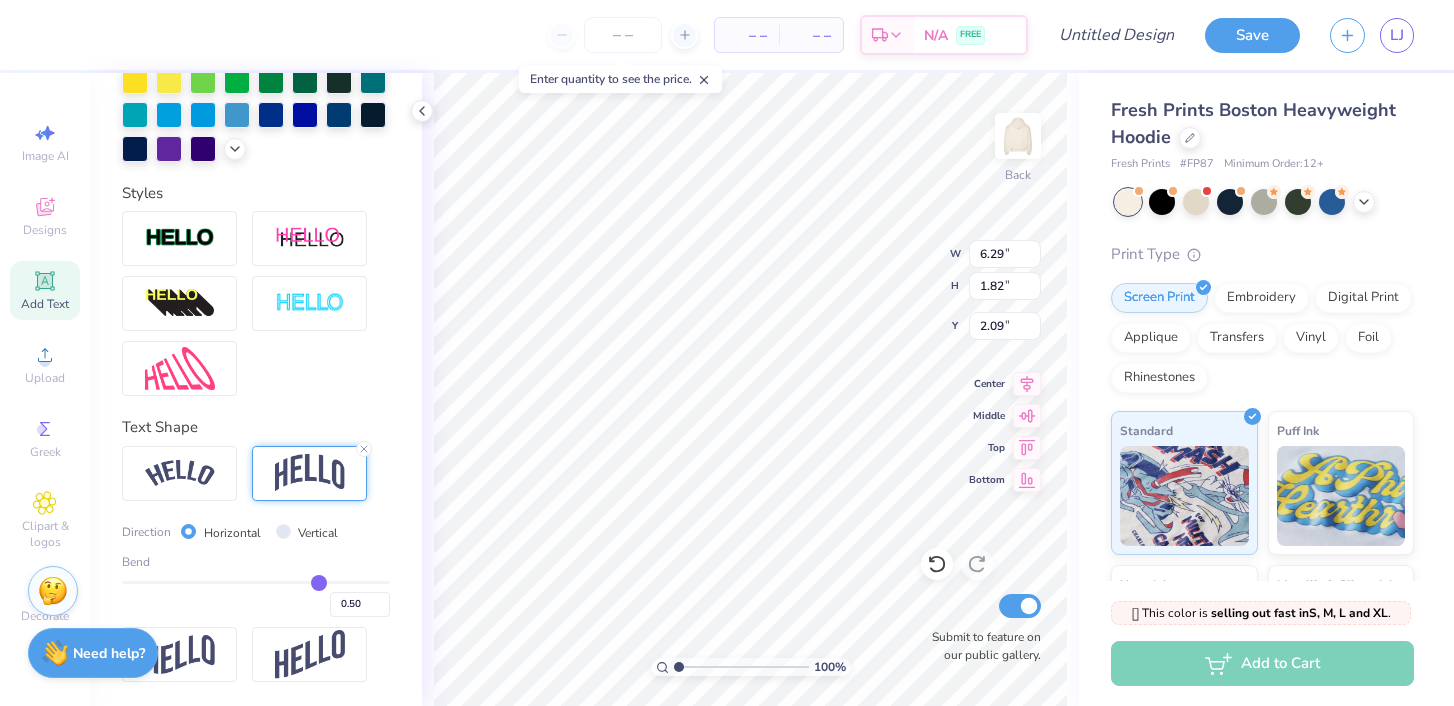 scroll, scrollTop: 571, scrollLeft: 0, axis: vertical 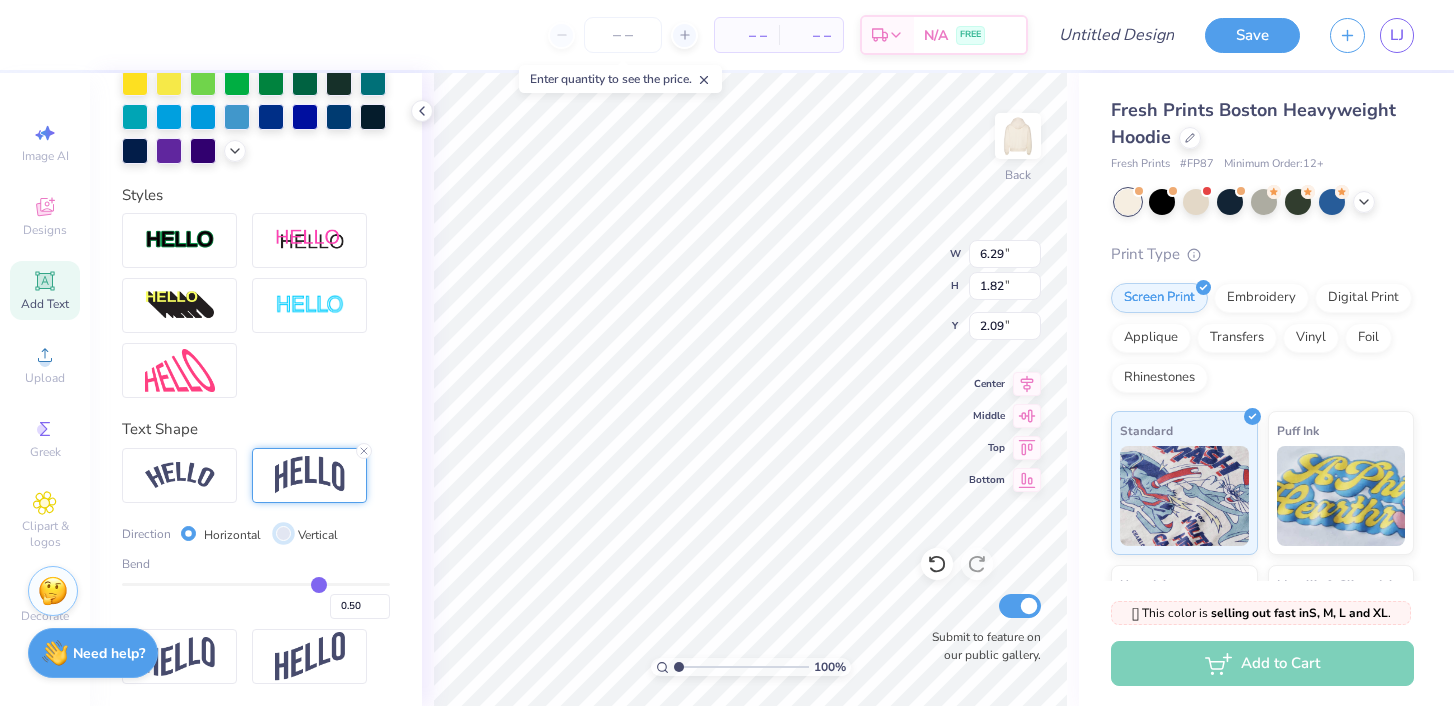 click on "Vertical" at bounding box center (283, 533) 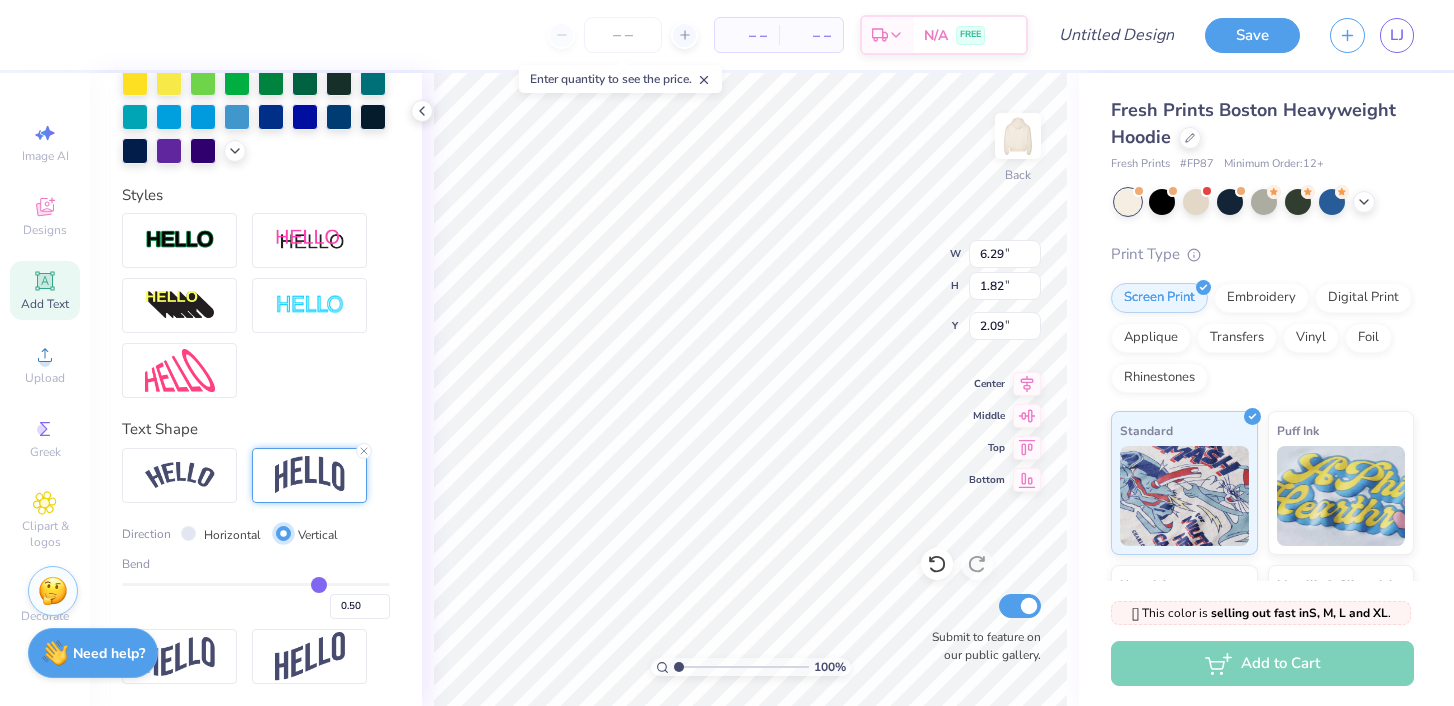 type on "6.36" 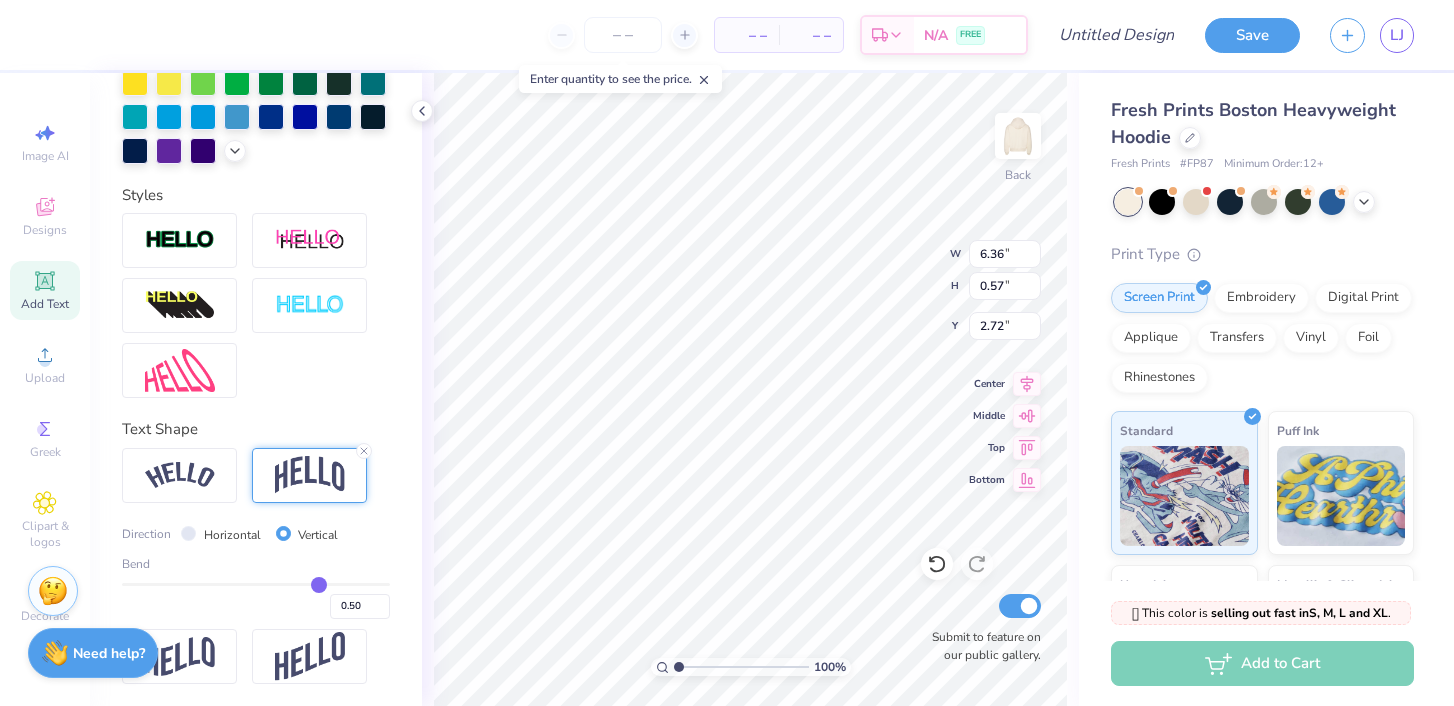 click on "Horizontal" at bounding box center [232, 535] 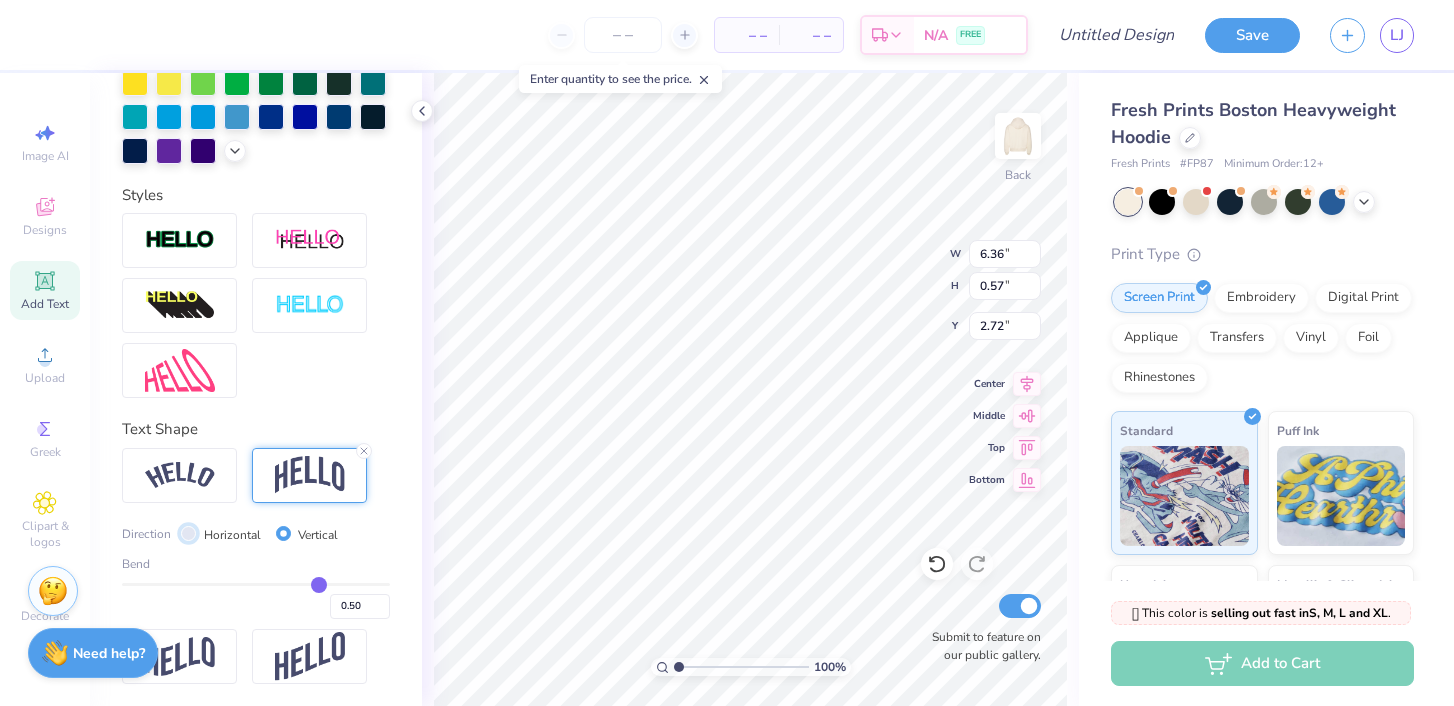 click on "Horizontal" at bounding box center [188, 533] 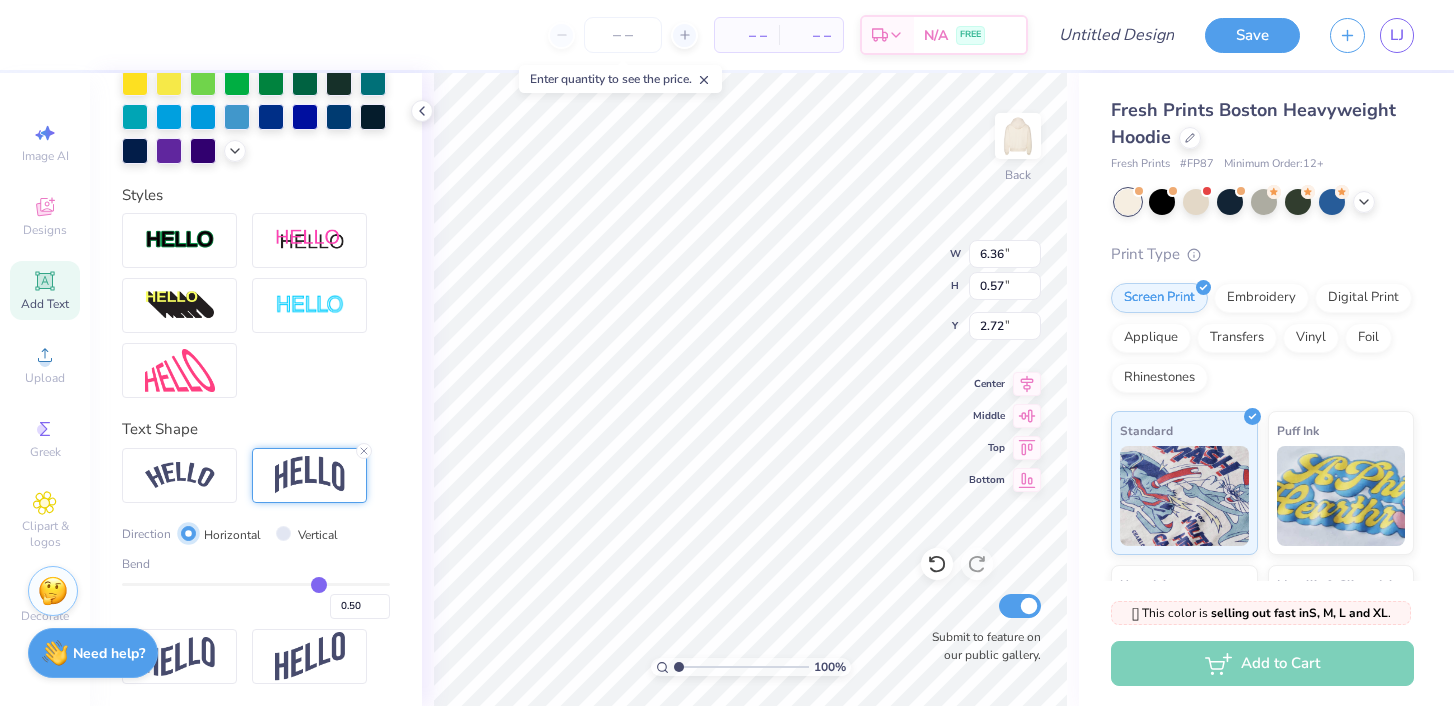 type on "6.29" 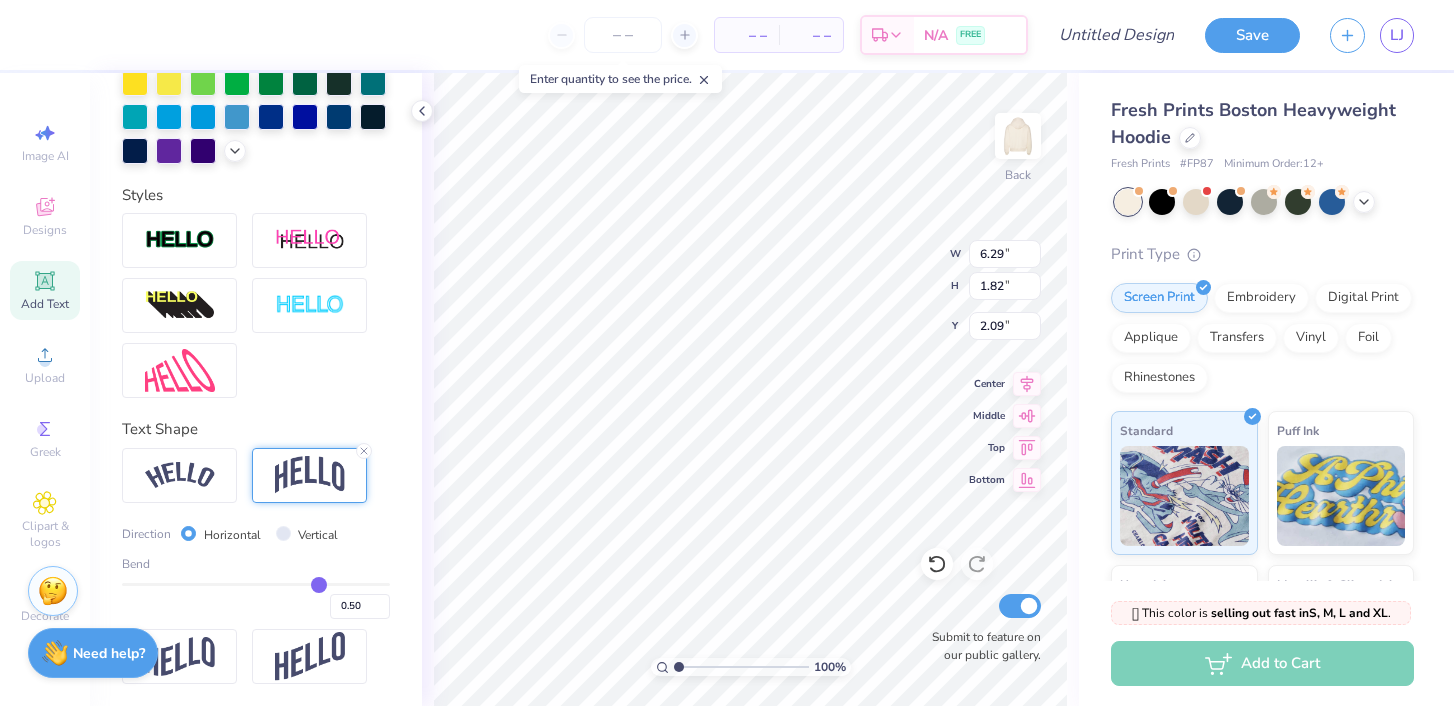 type on "0.49" 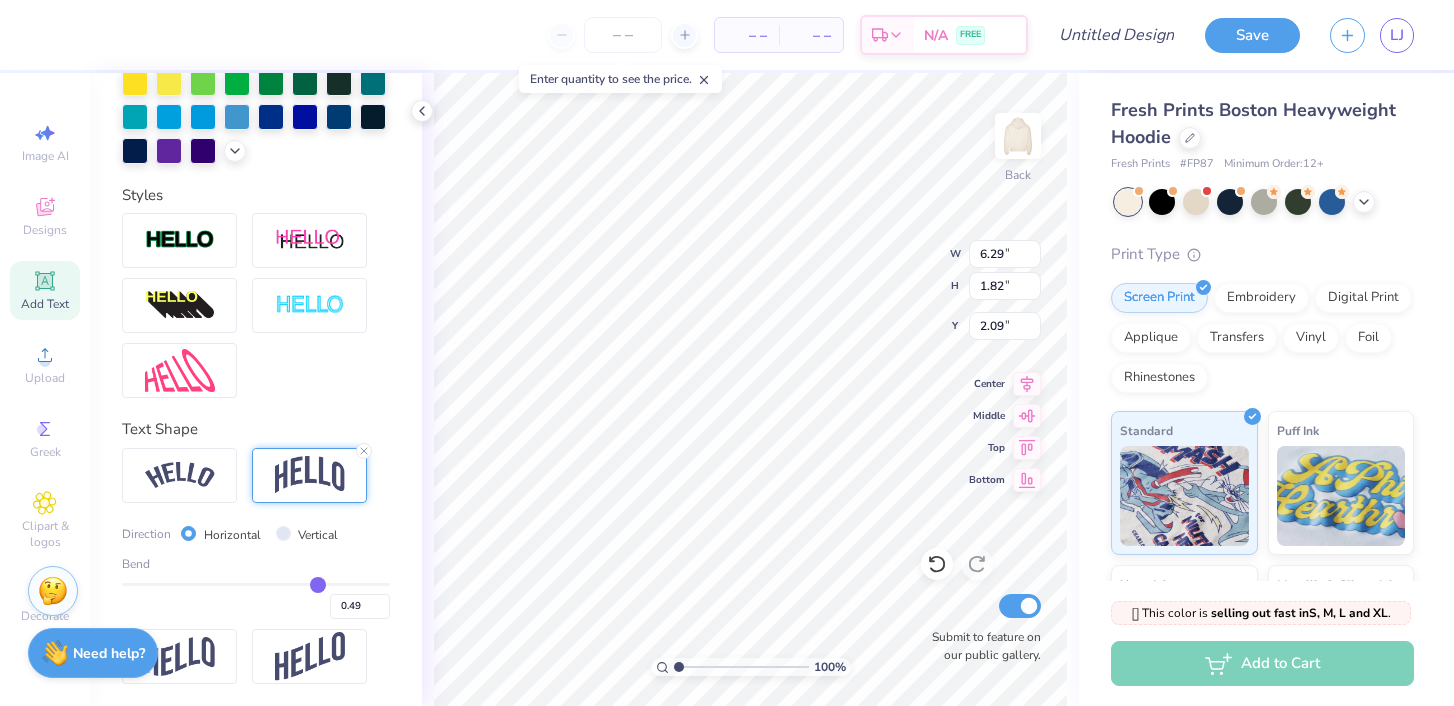 type on "0.48" 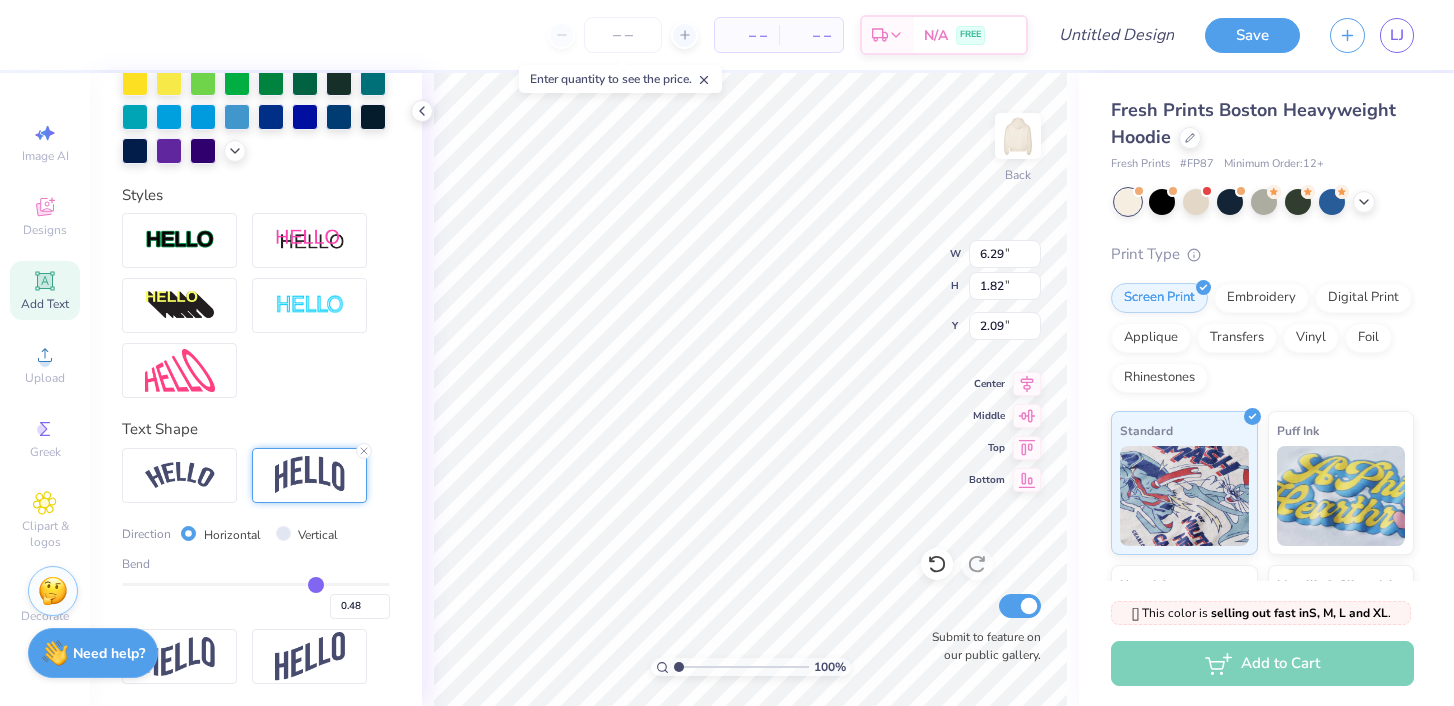 type on "0.47" 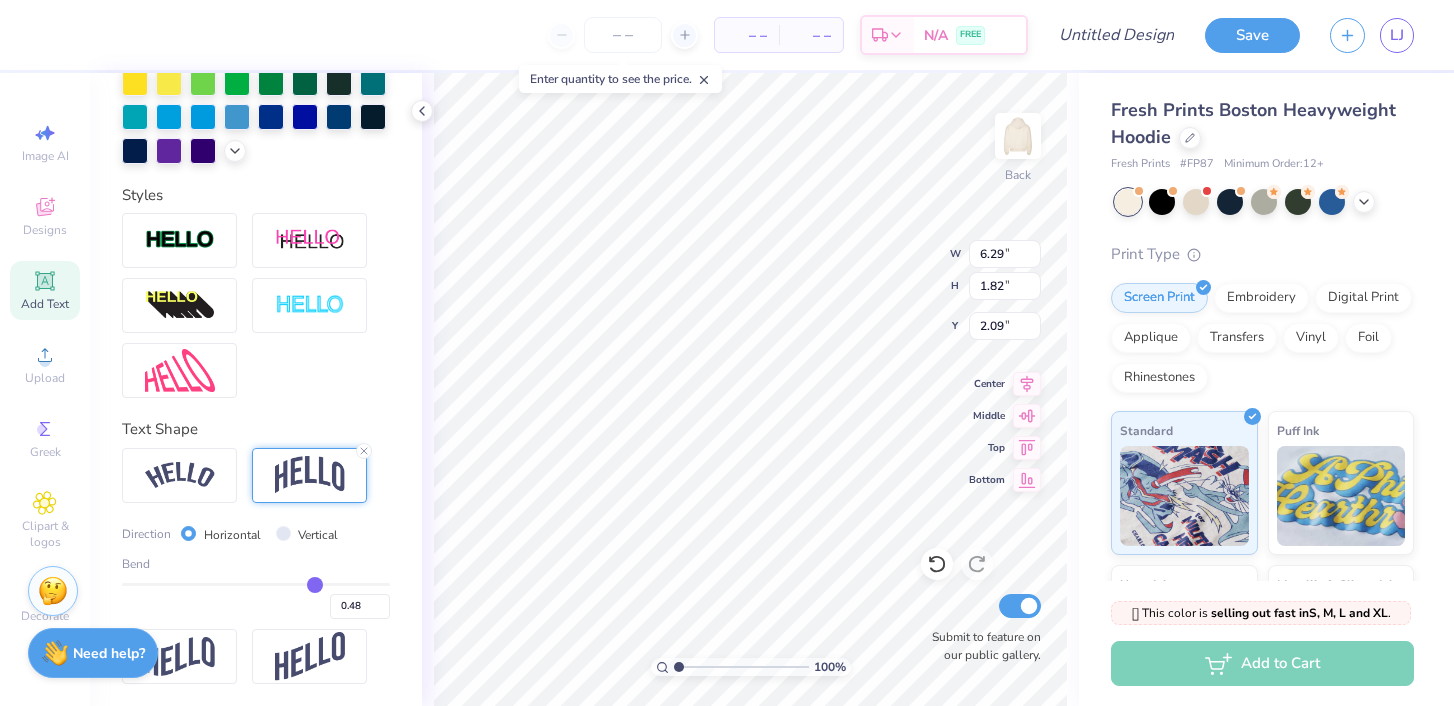 type on "0.47" 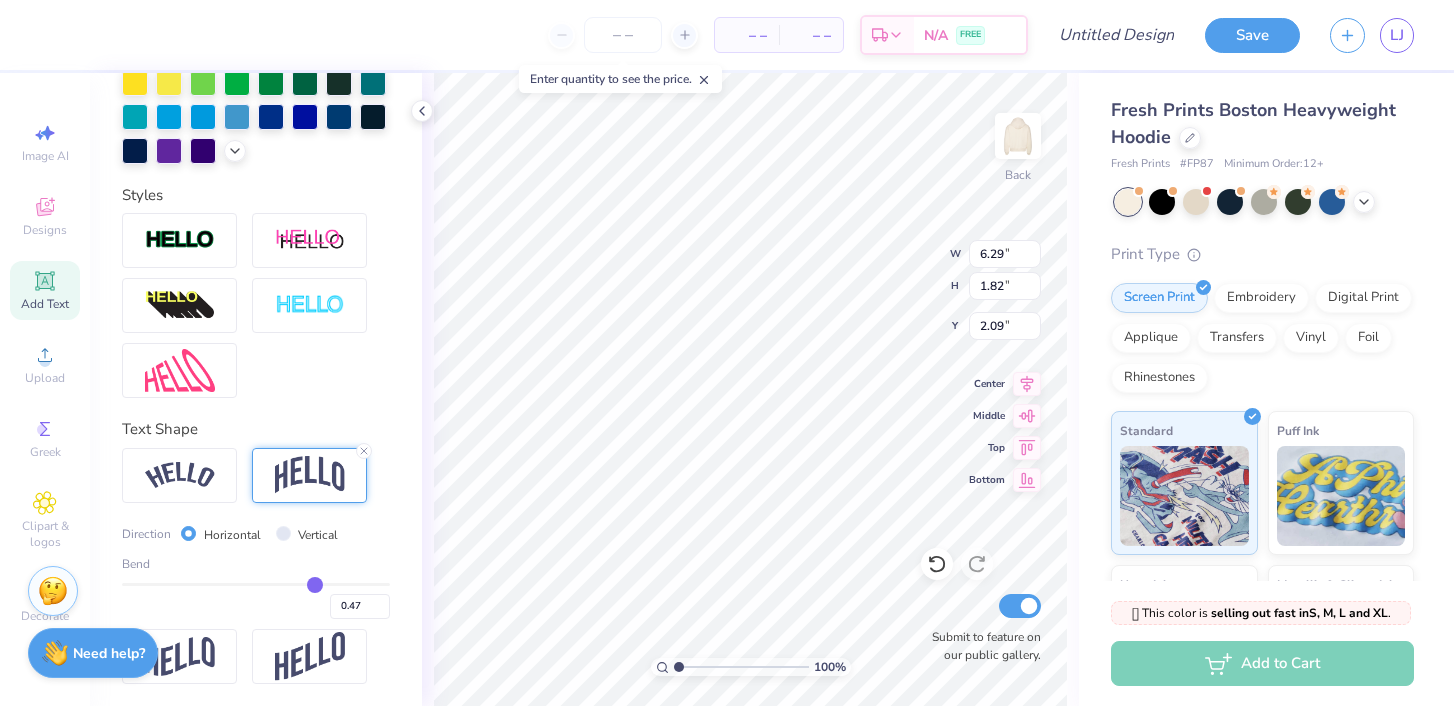 type on "0.46" 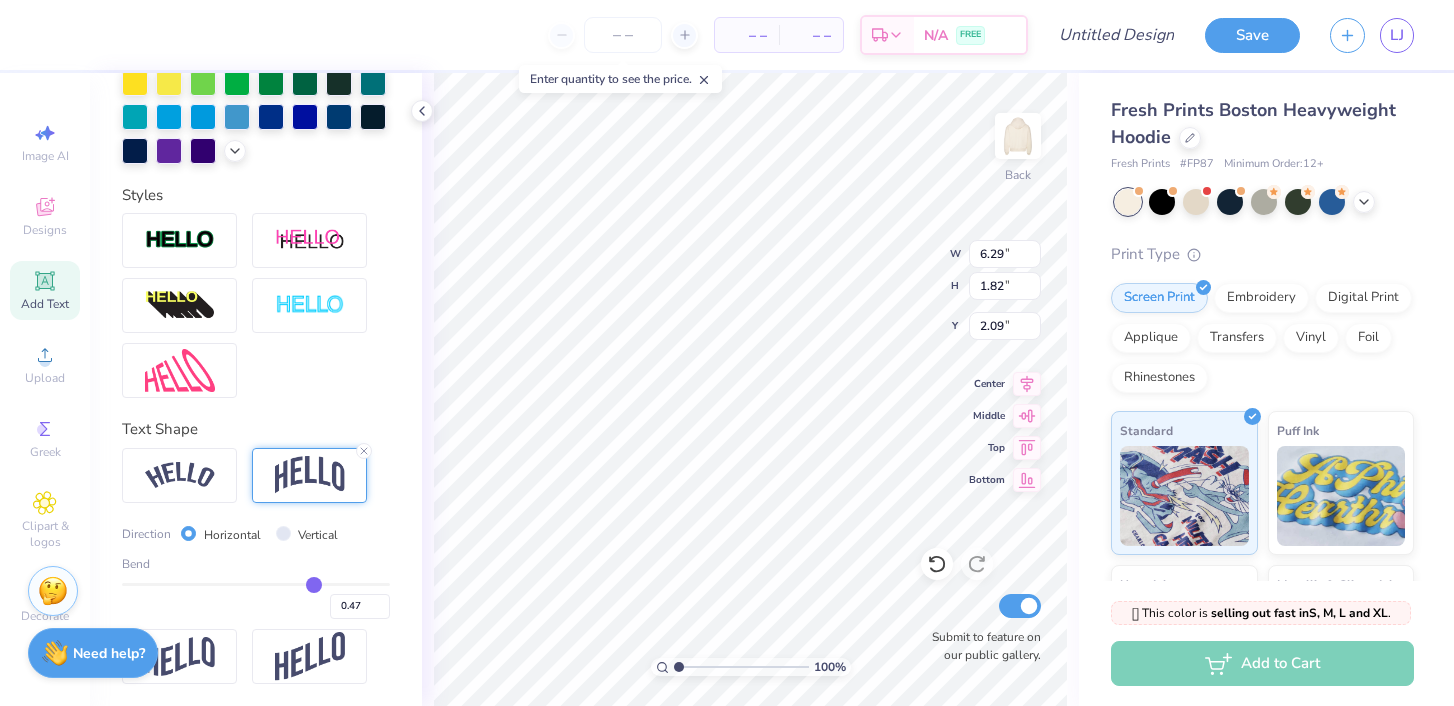 type on "0.46" 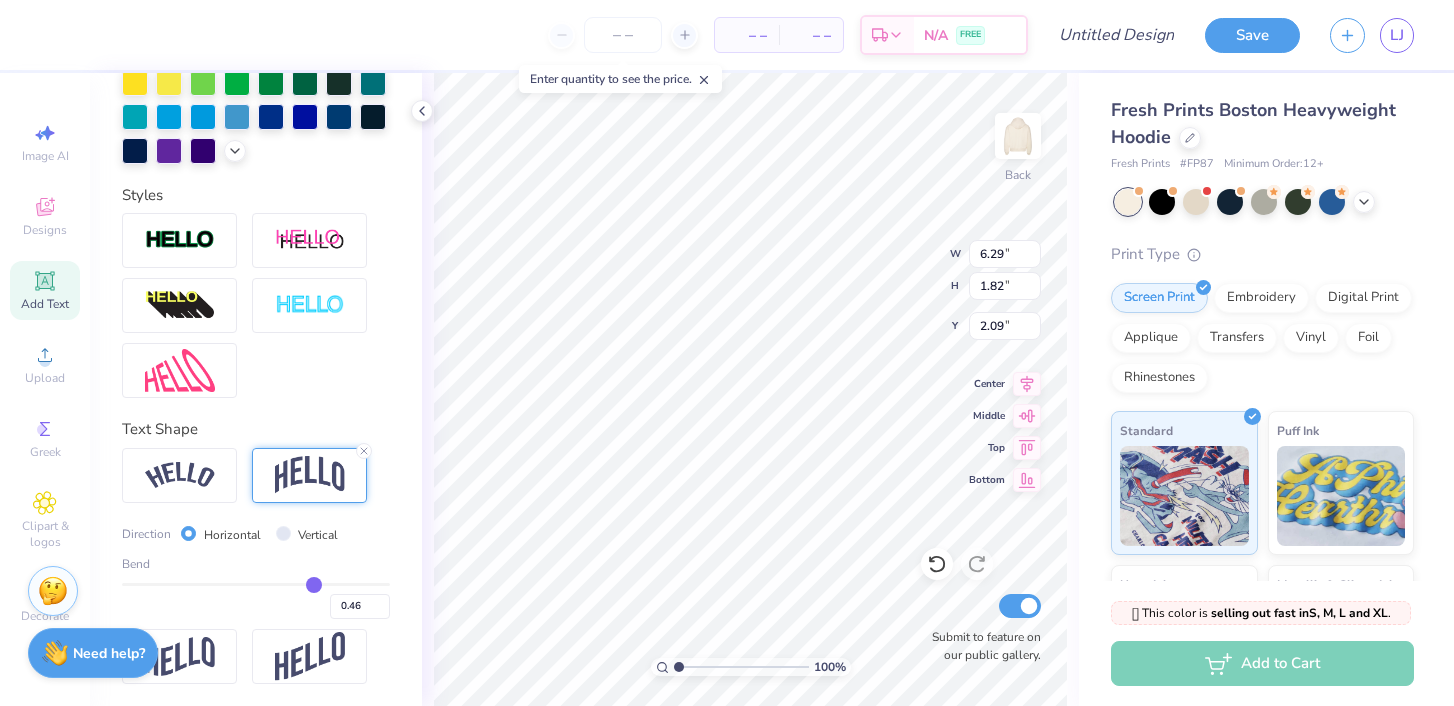 type on "0.45" 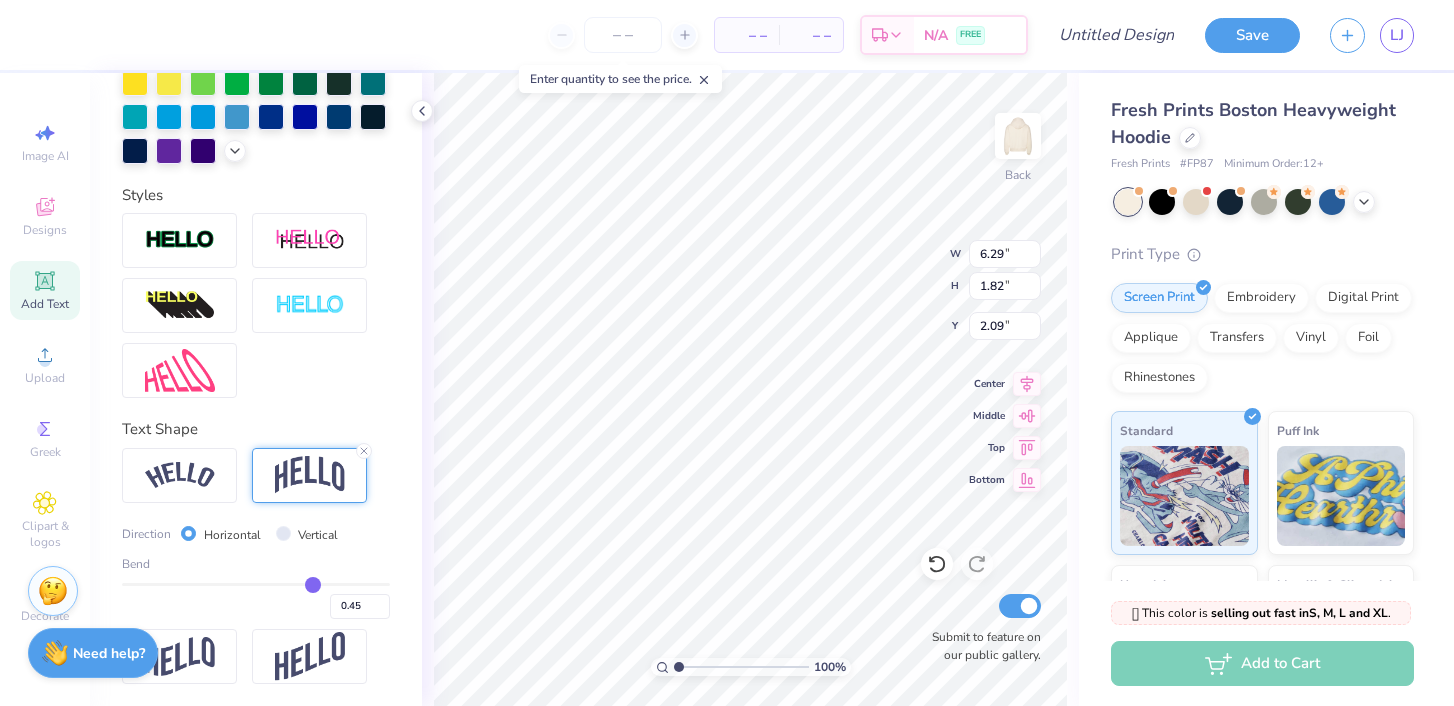type on "0.44" 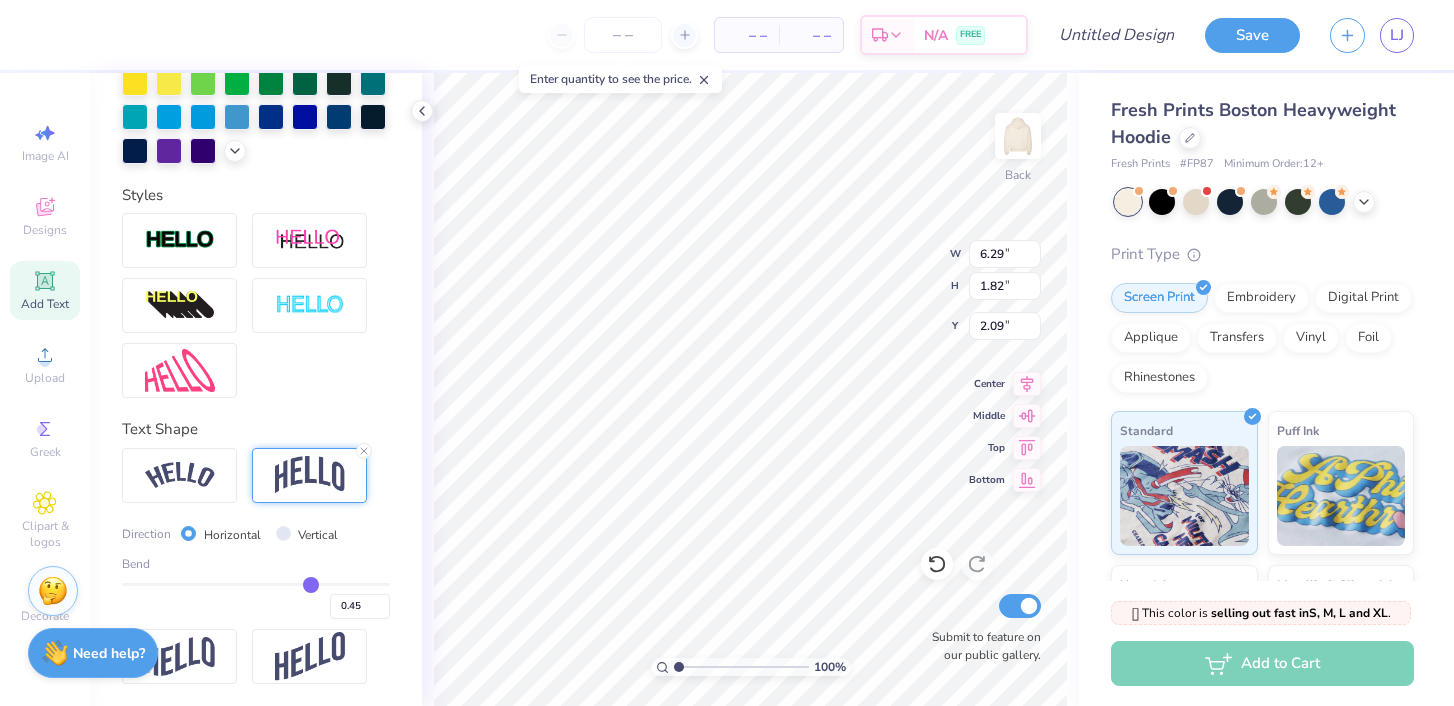type on "0.44" 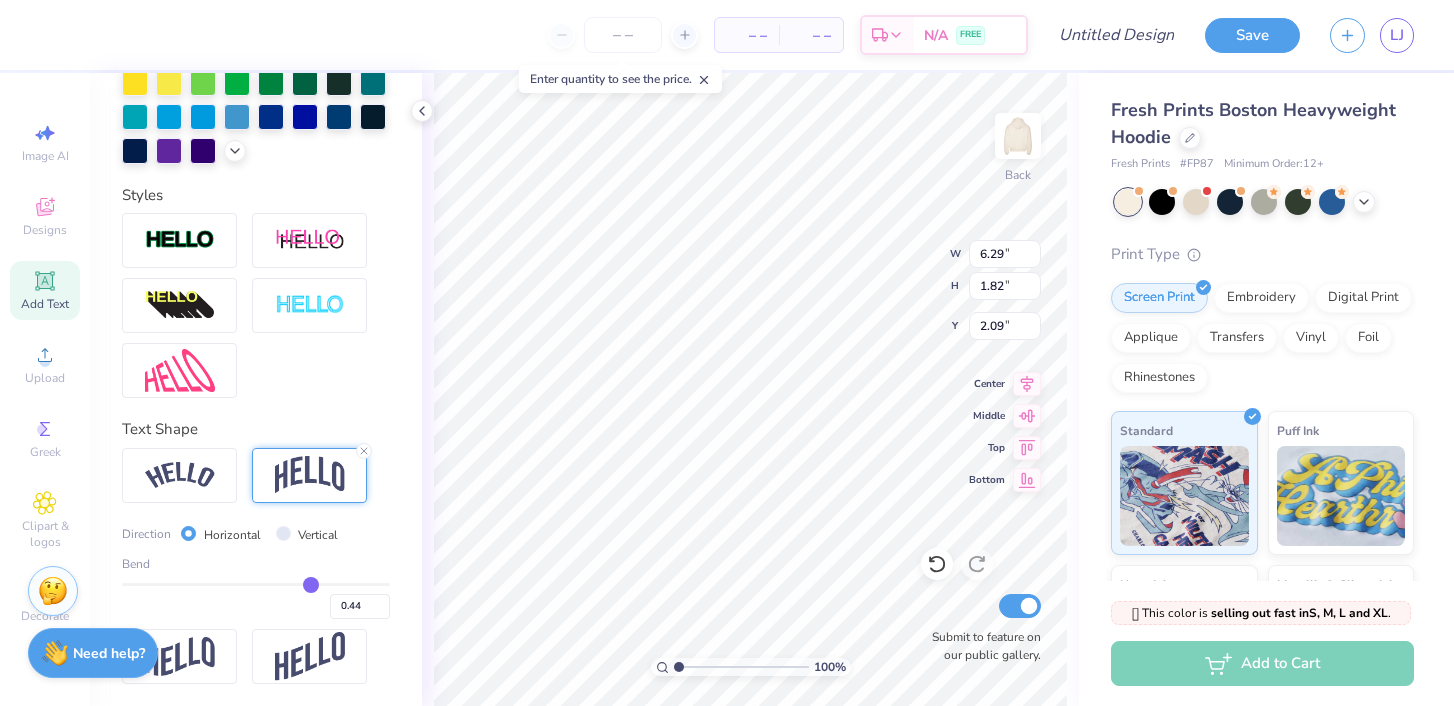 type on "0.43" 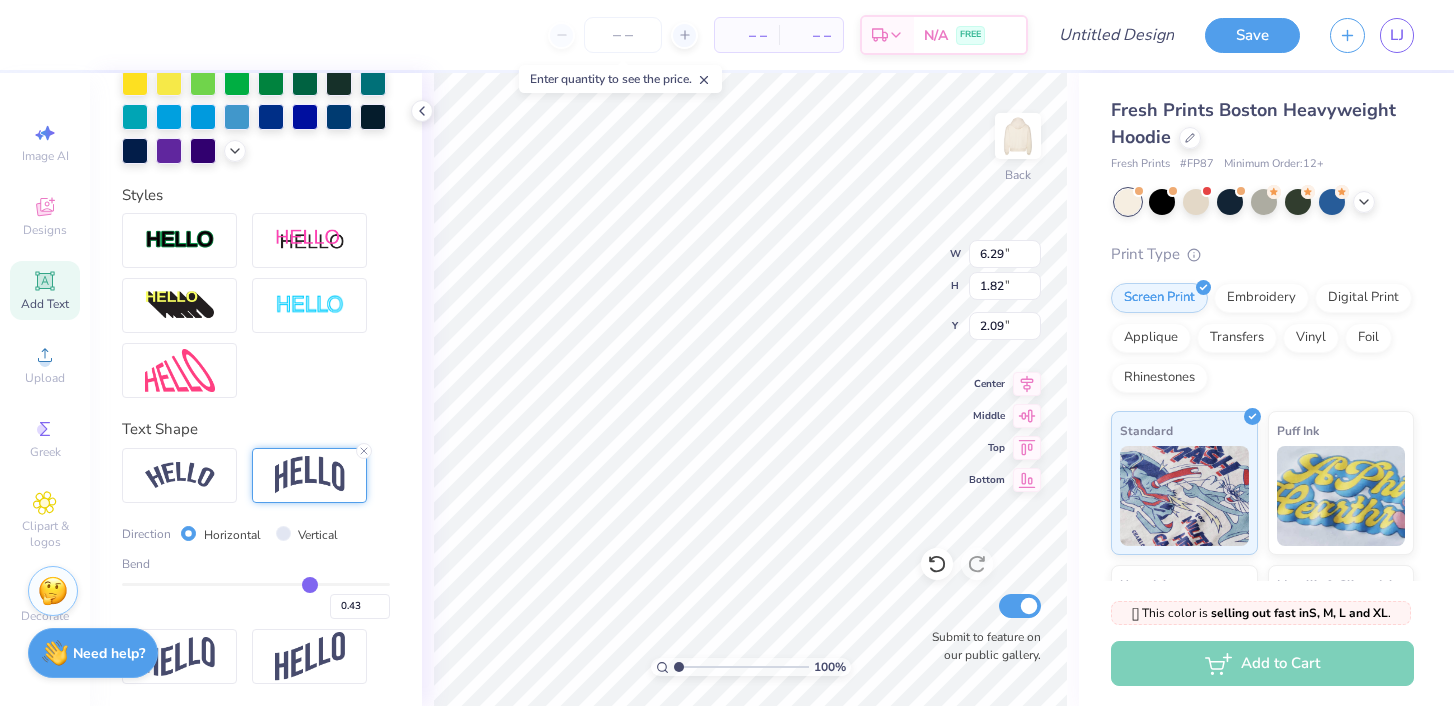 type on "0.42" 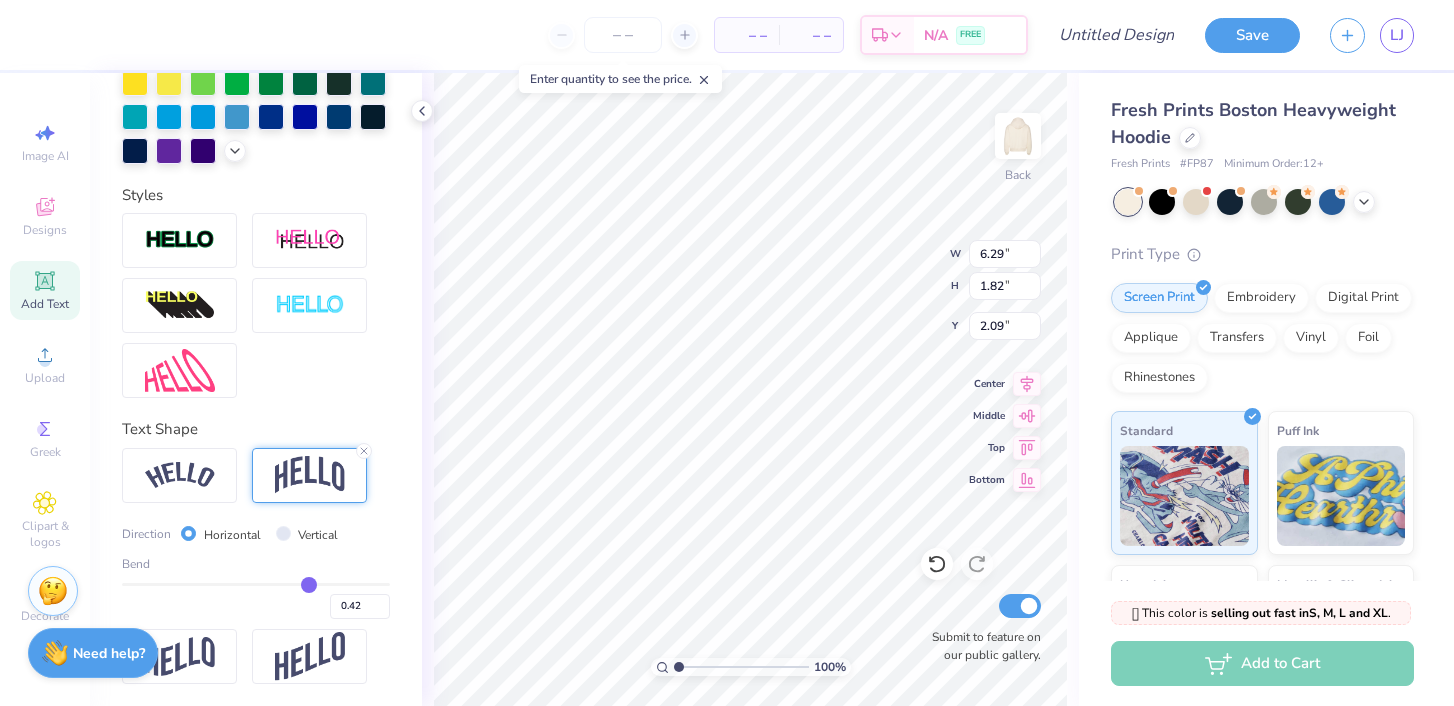 type on "0.41" 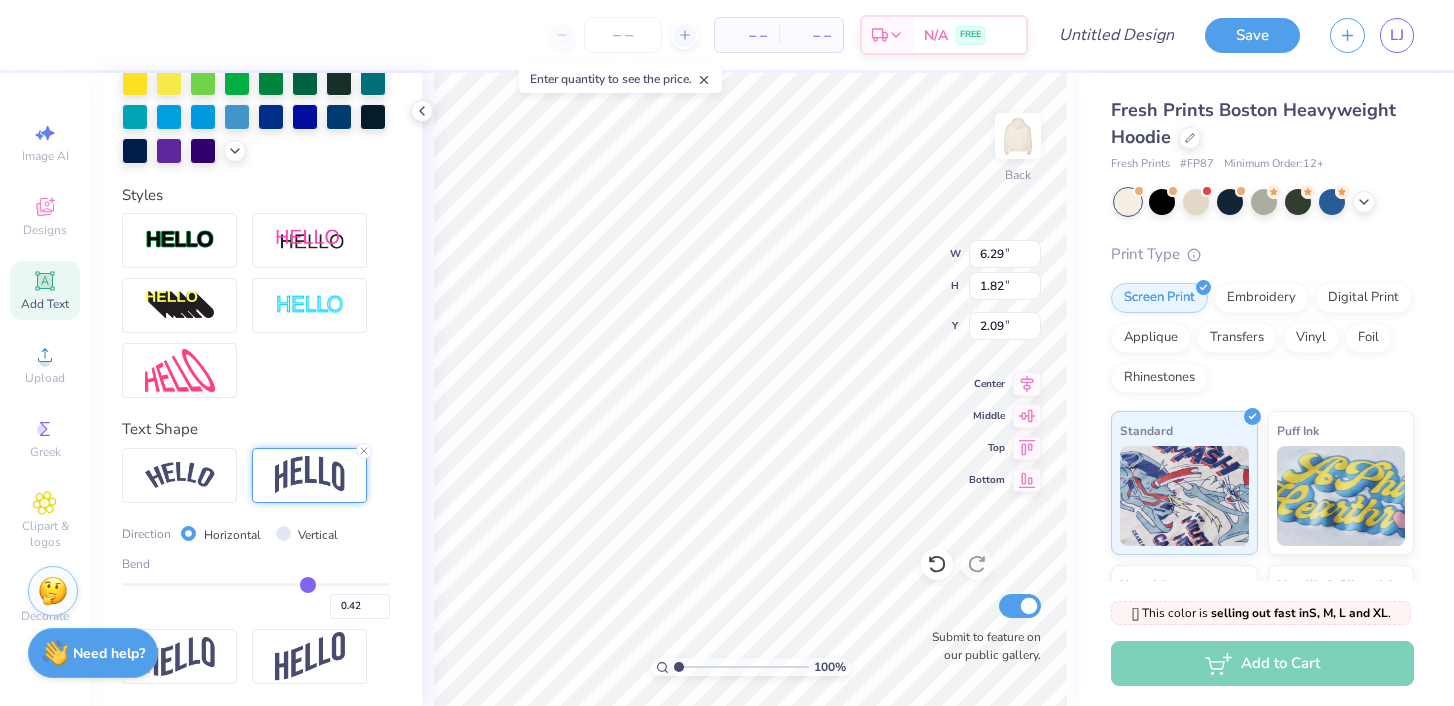 type on "0.41" 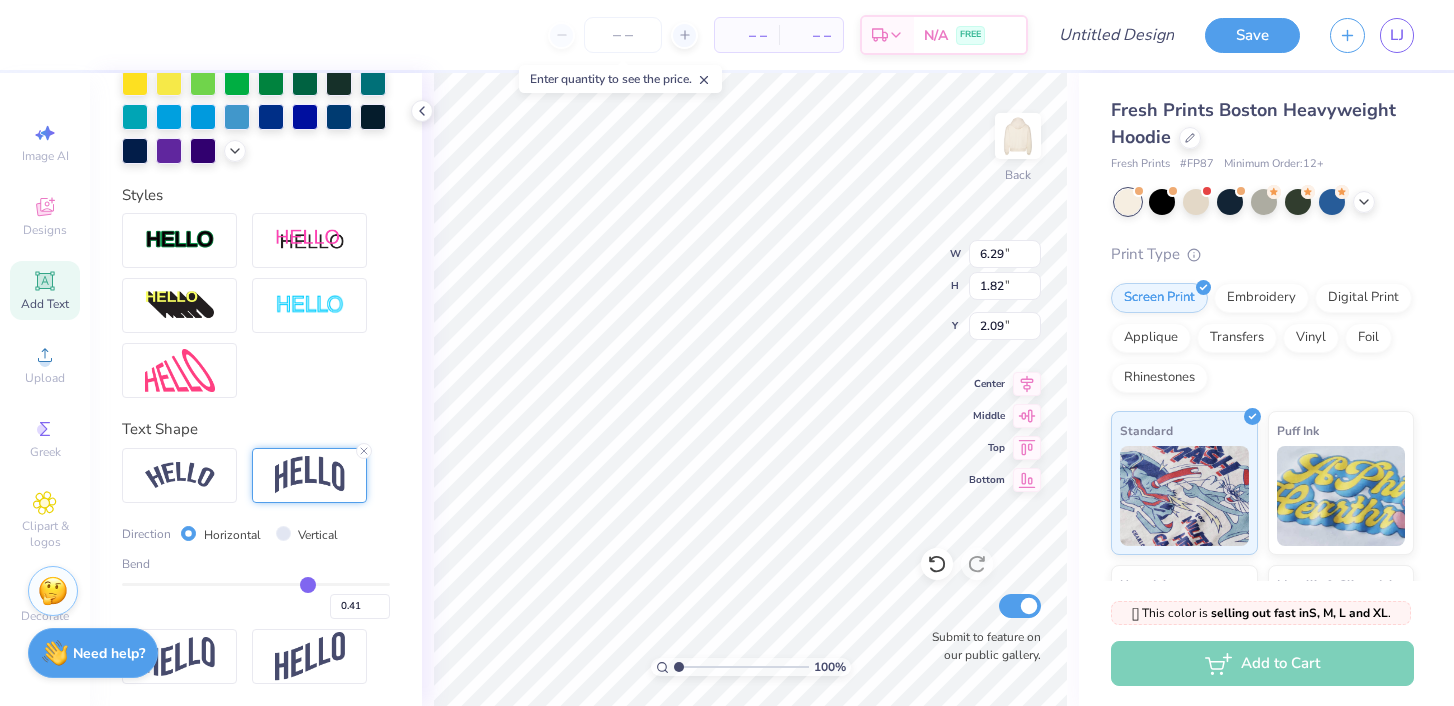 type on "0.4" 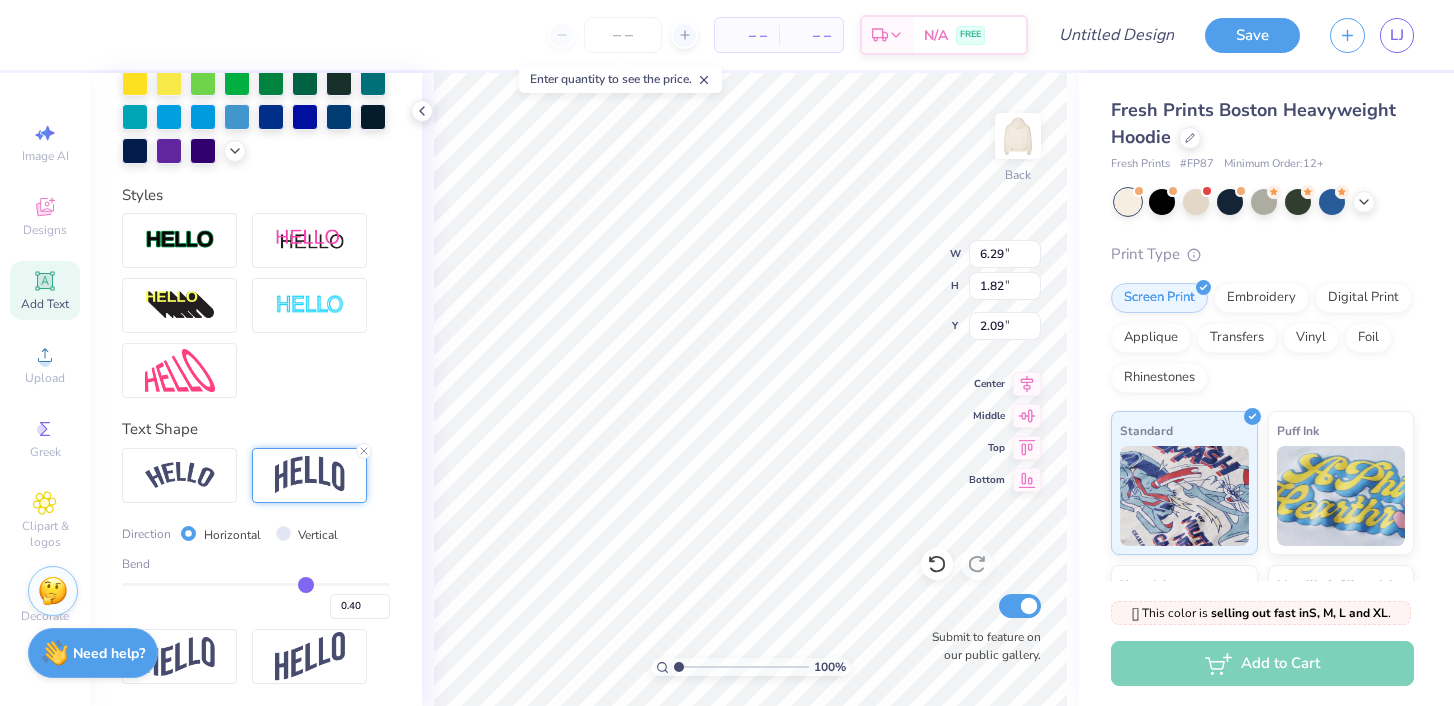 type on "0.39" 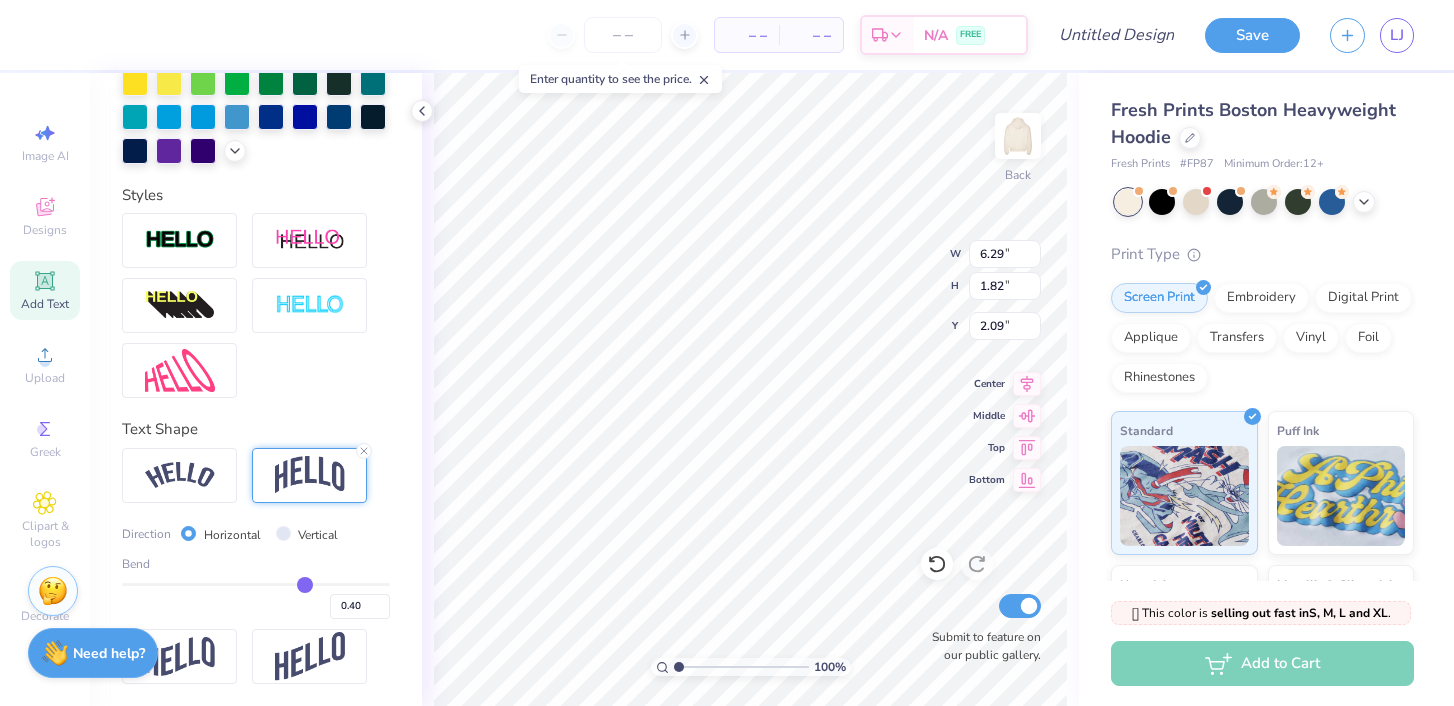 type on "0.39" 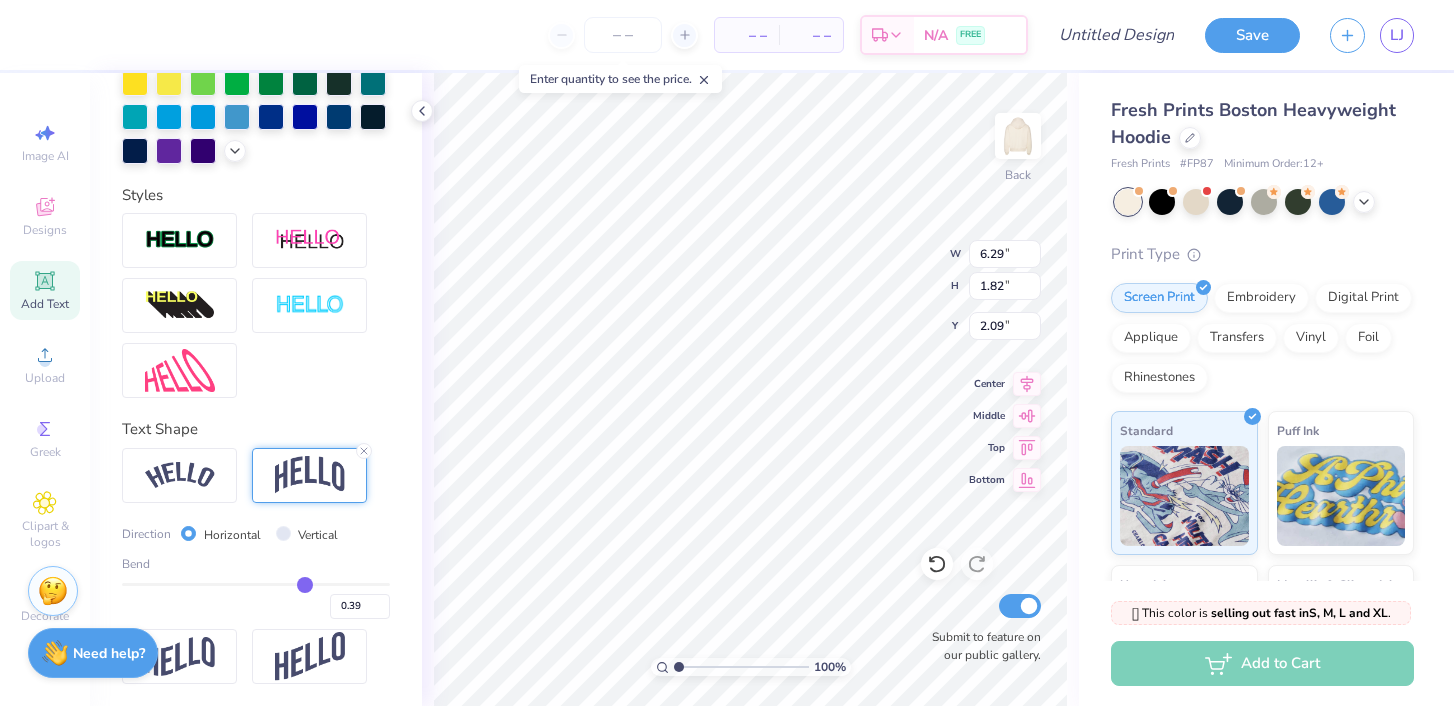type on "0.38" 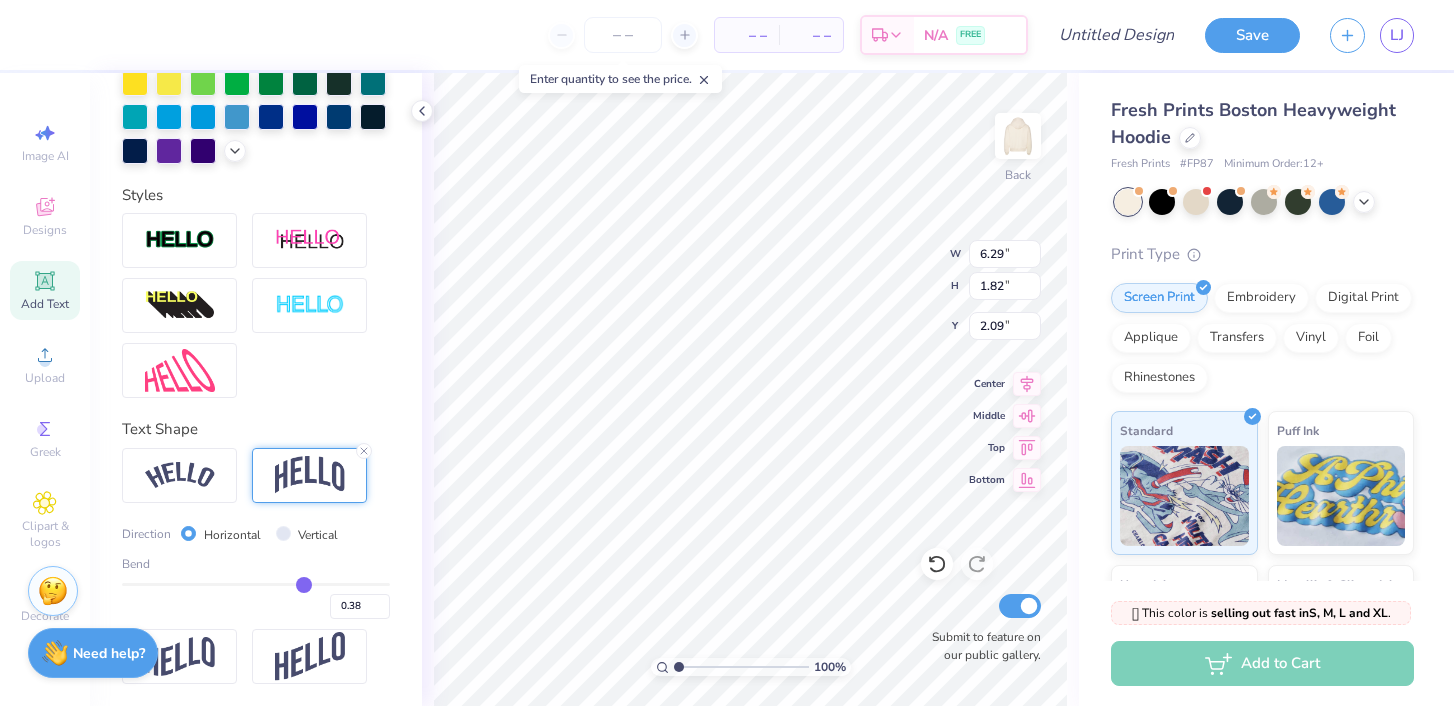 type on "0.37" 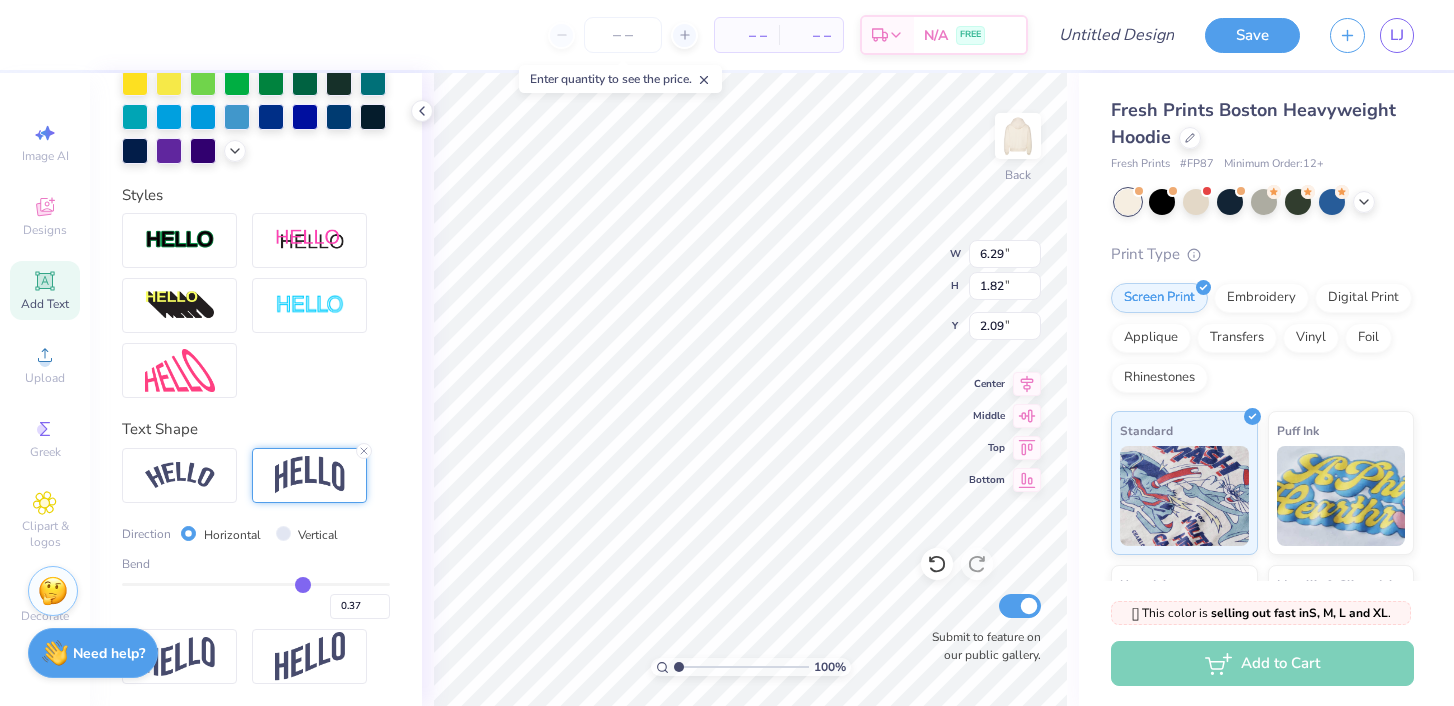 type on "0.36" 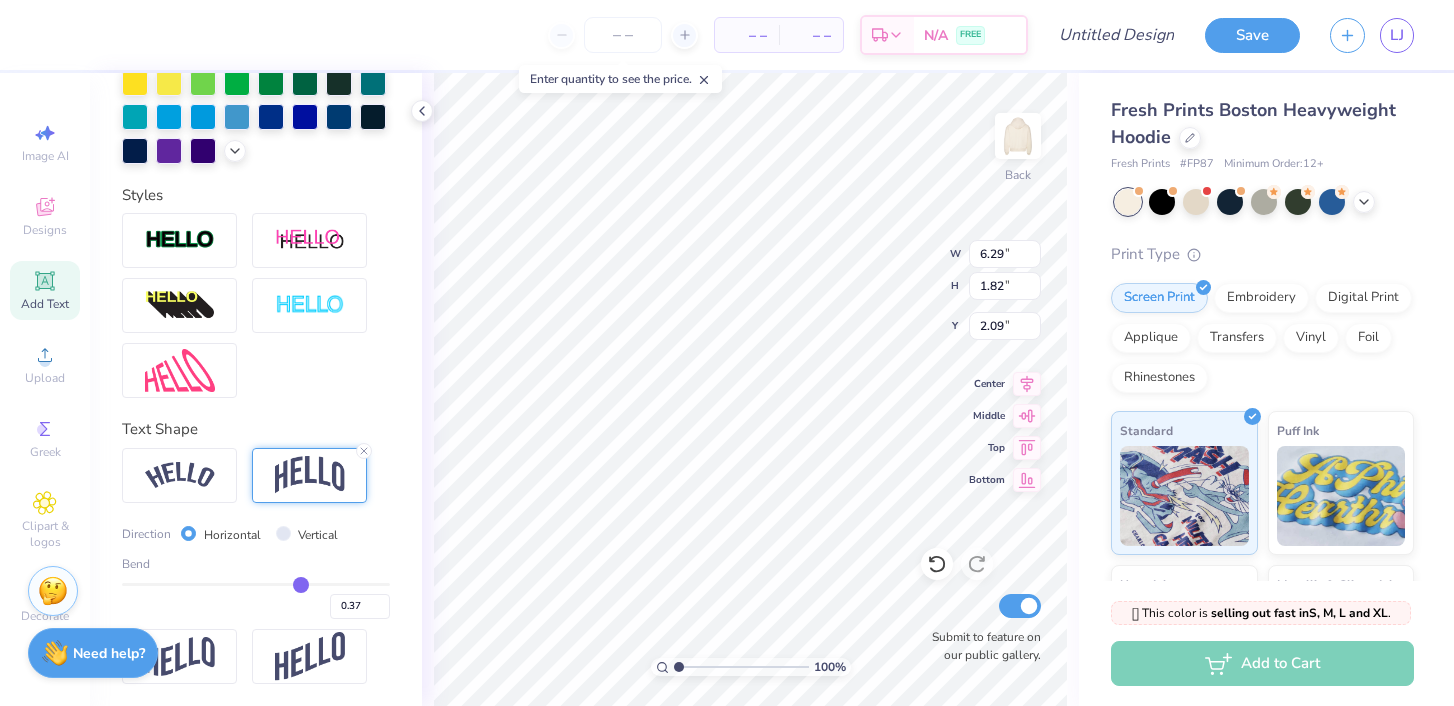 type on "0.36" 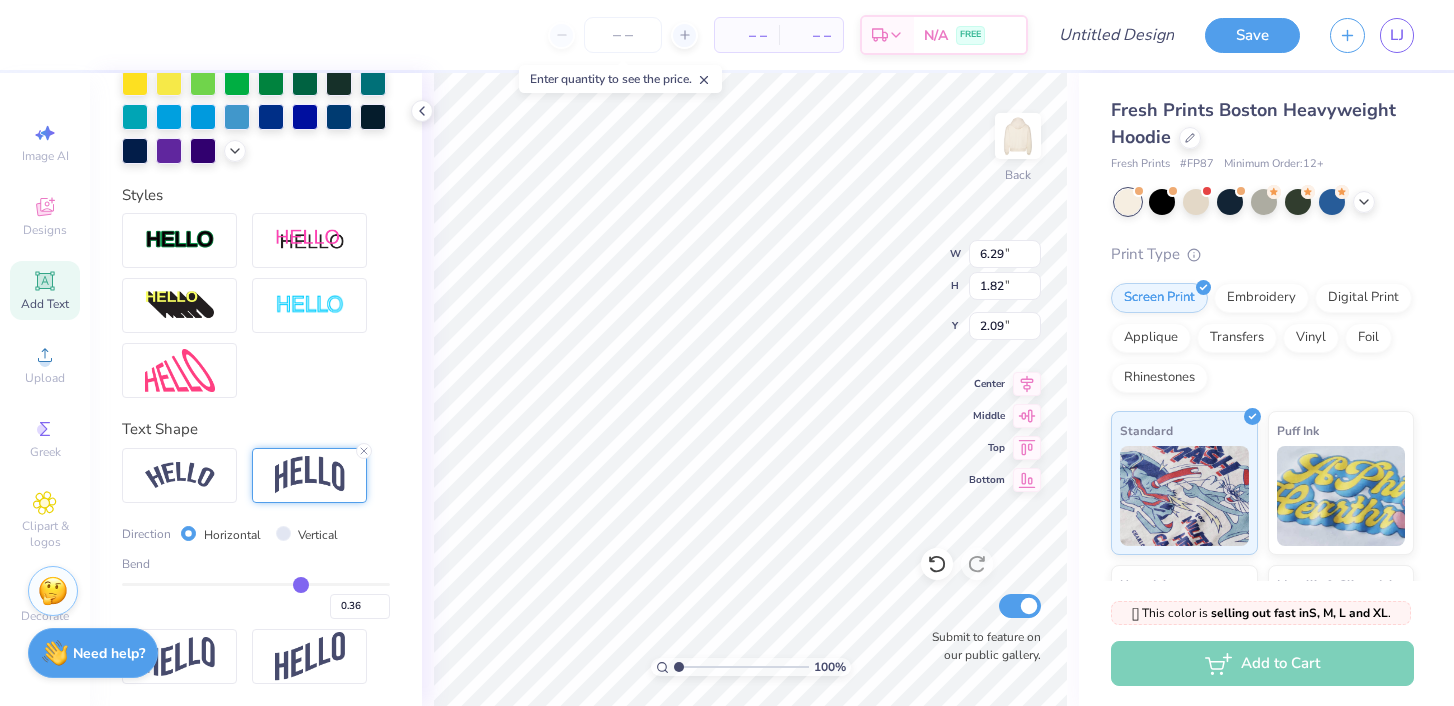 type on "0.35" 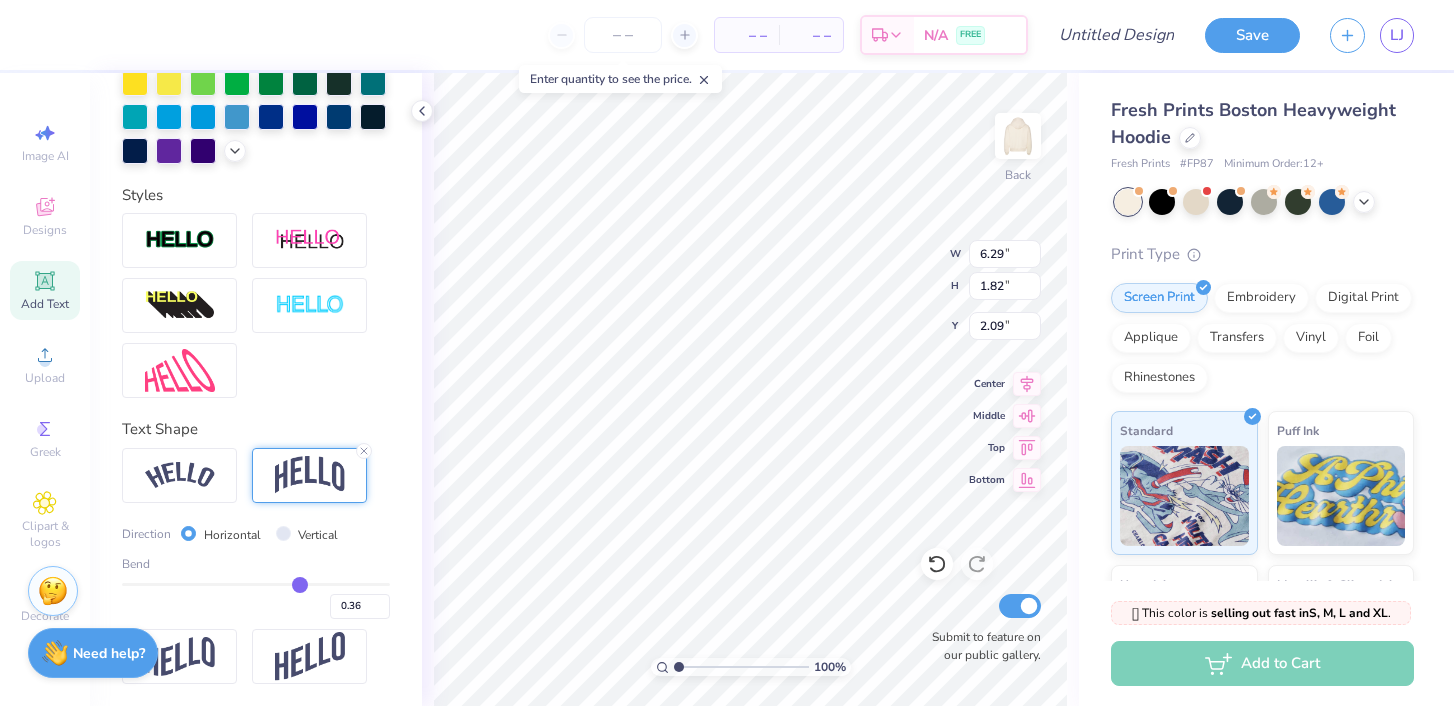 type on "0.35" 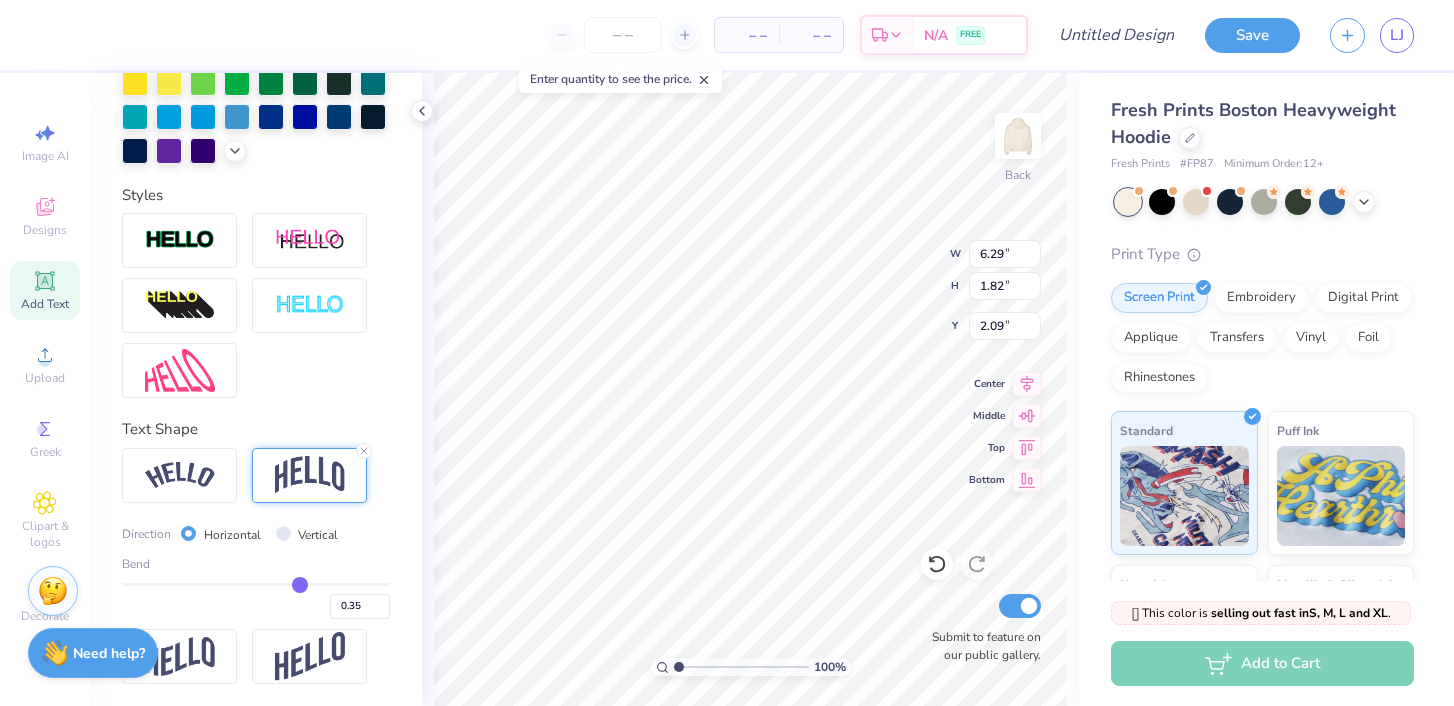 type on "0.34" 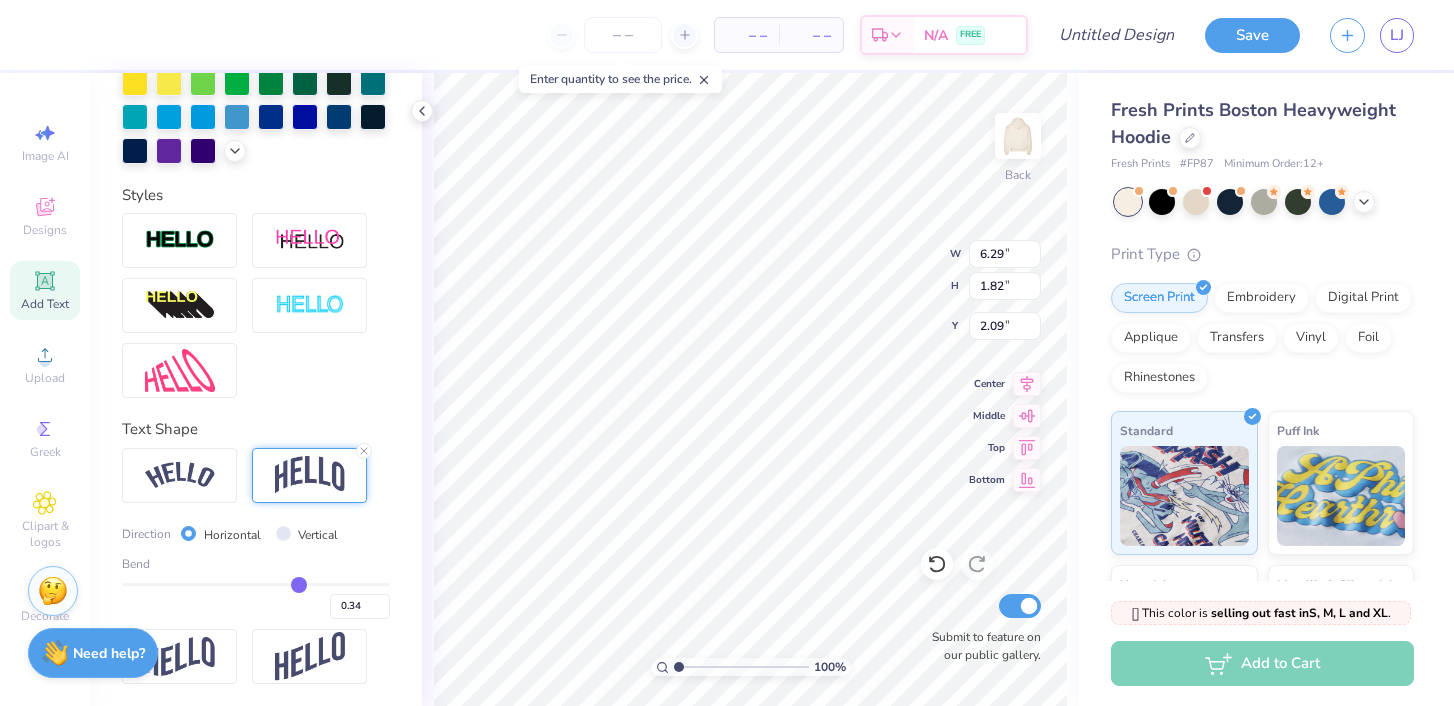 type on "0.33" 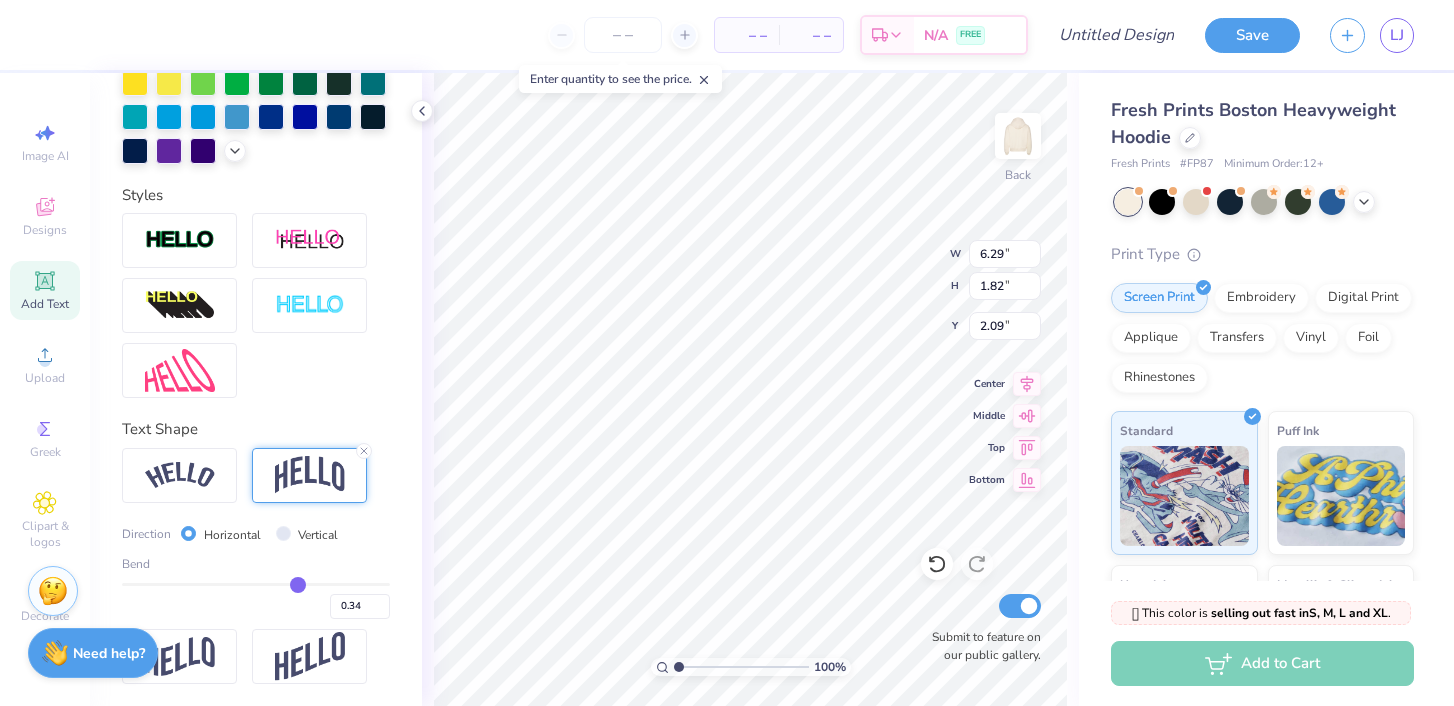 type on "0.33" 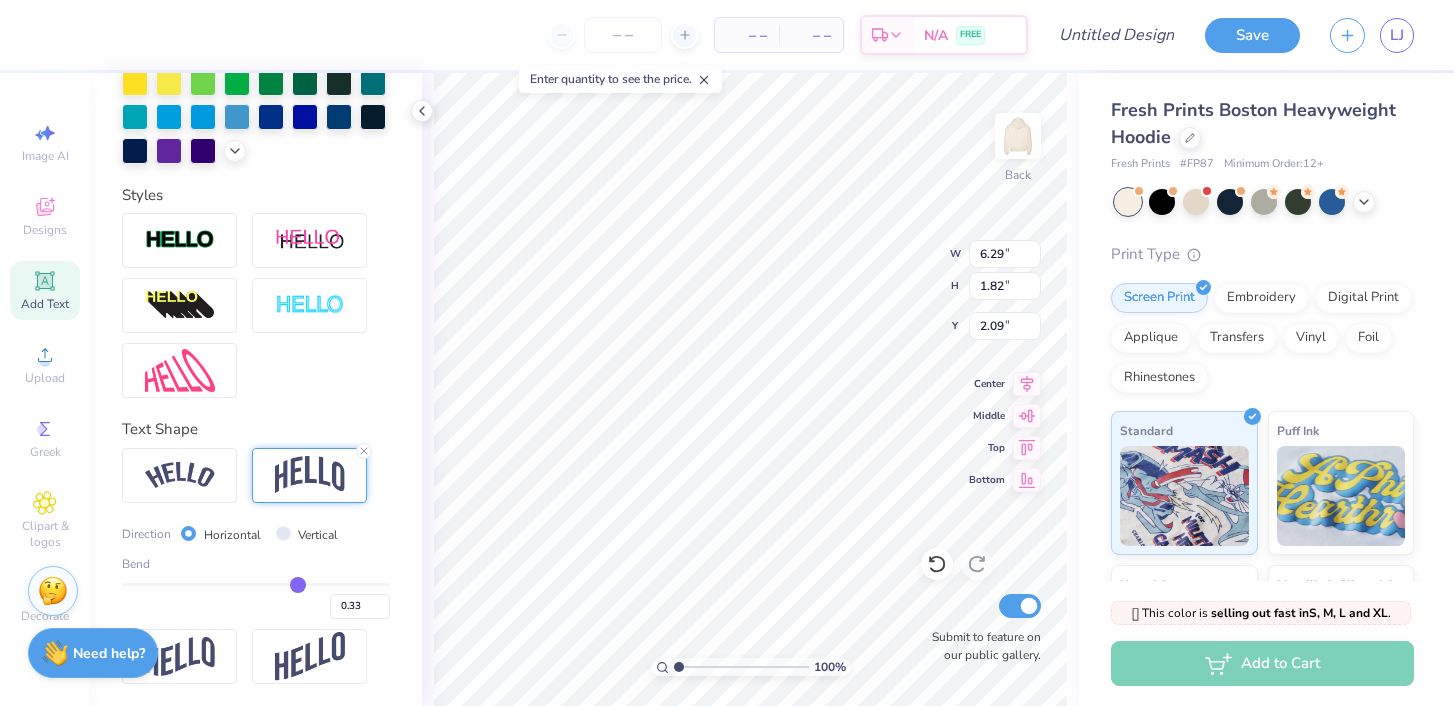 type on "0.32" 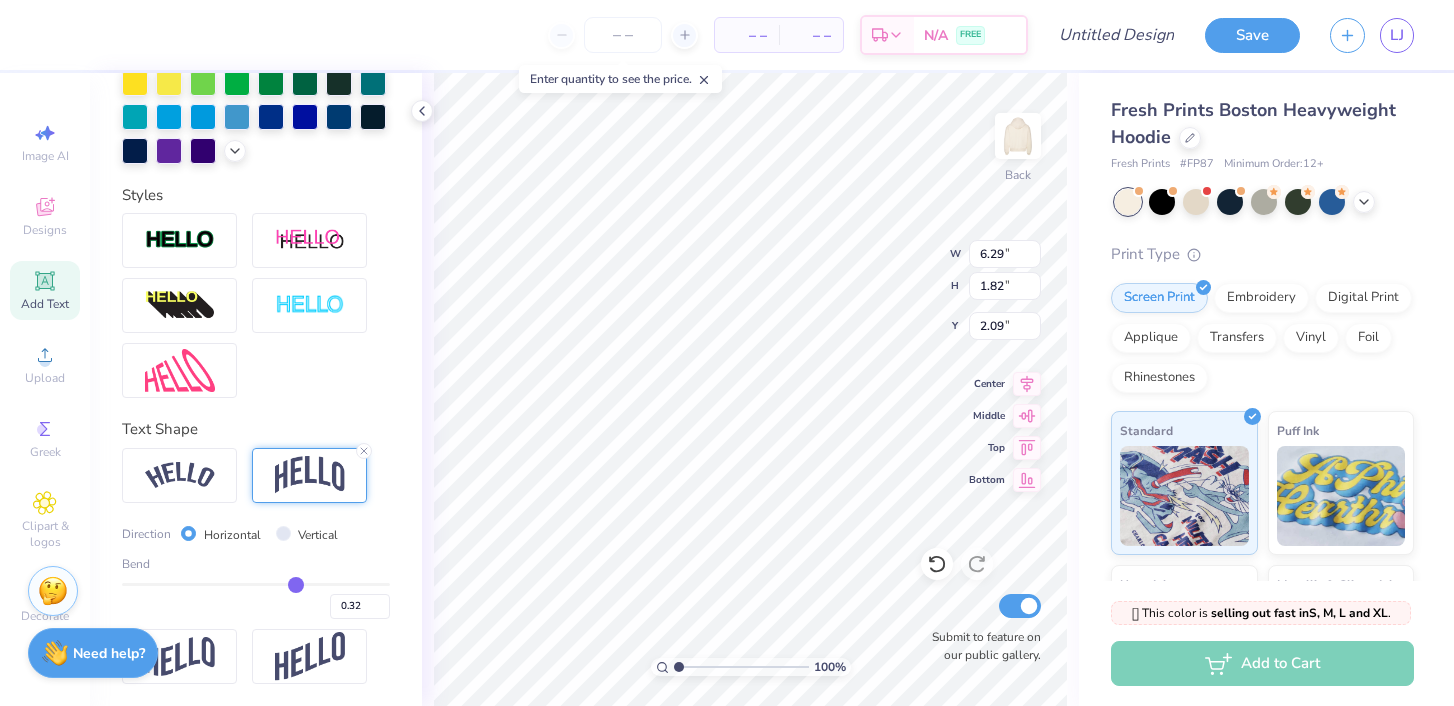 type on "0.31" 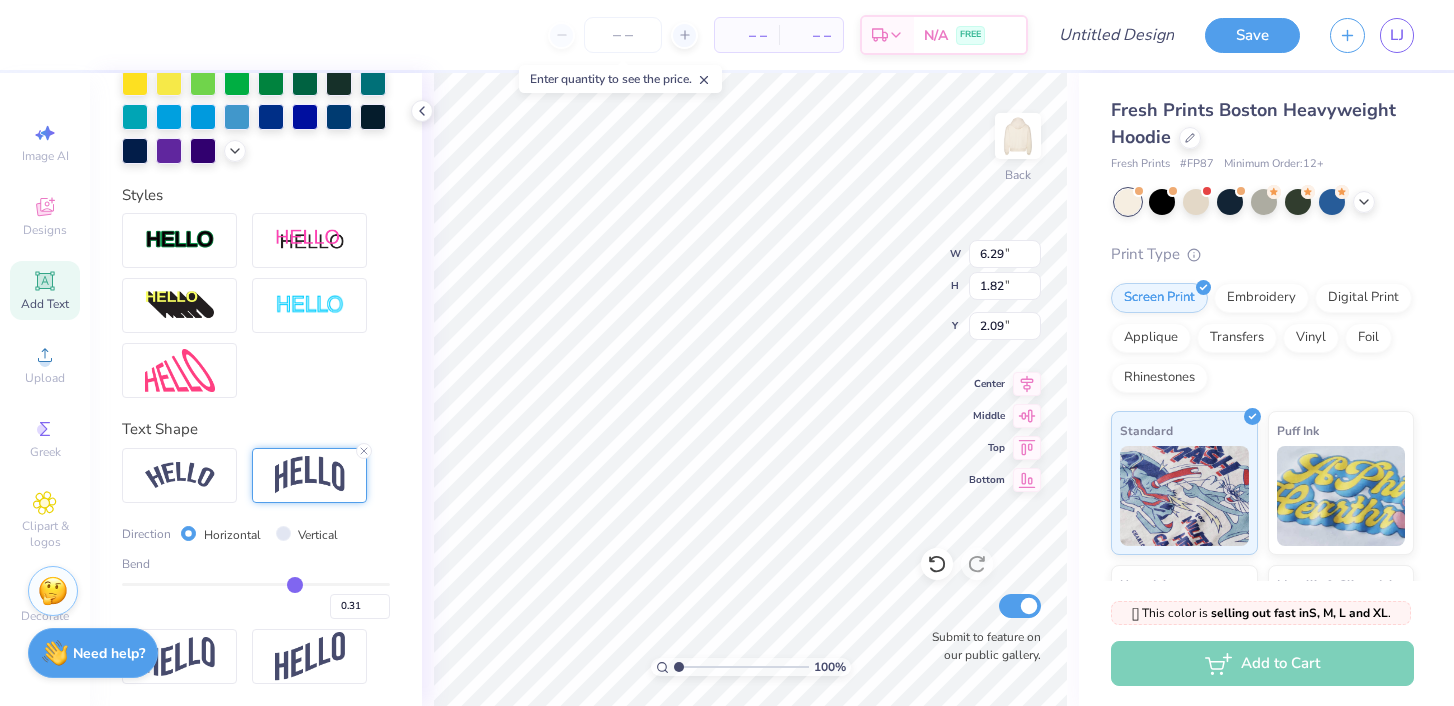 type on "0.3" 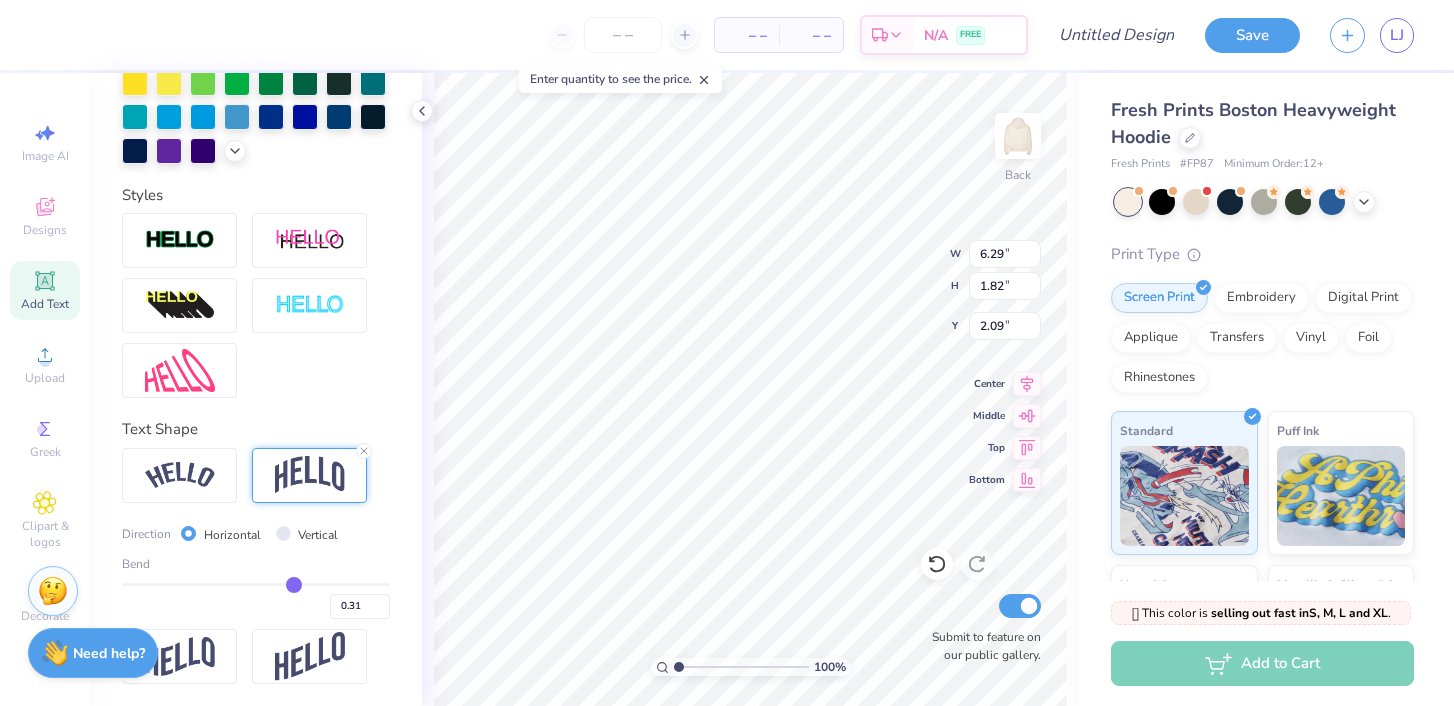 type on "0.30" 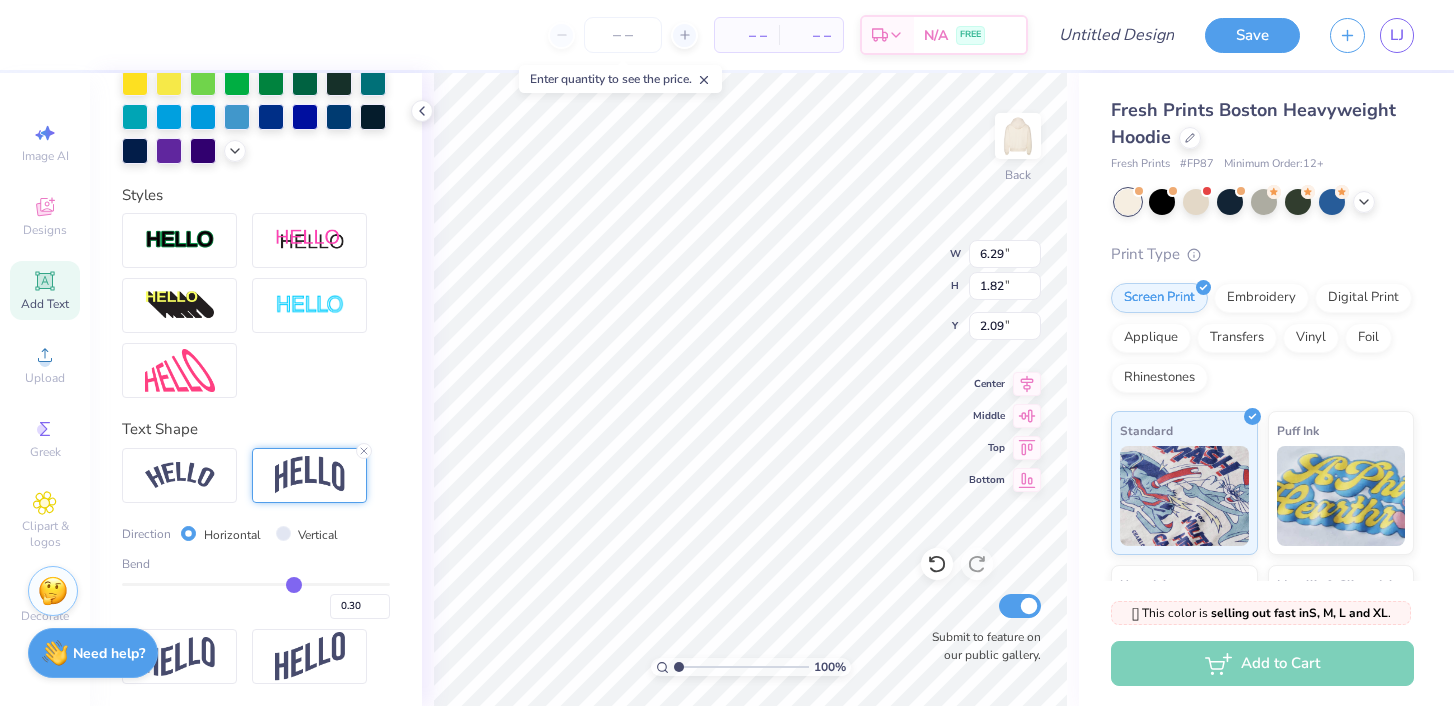 type on "0.29" 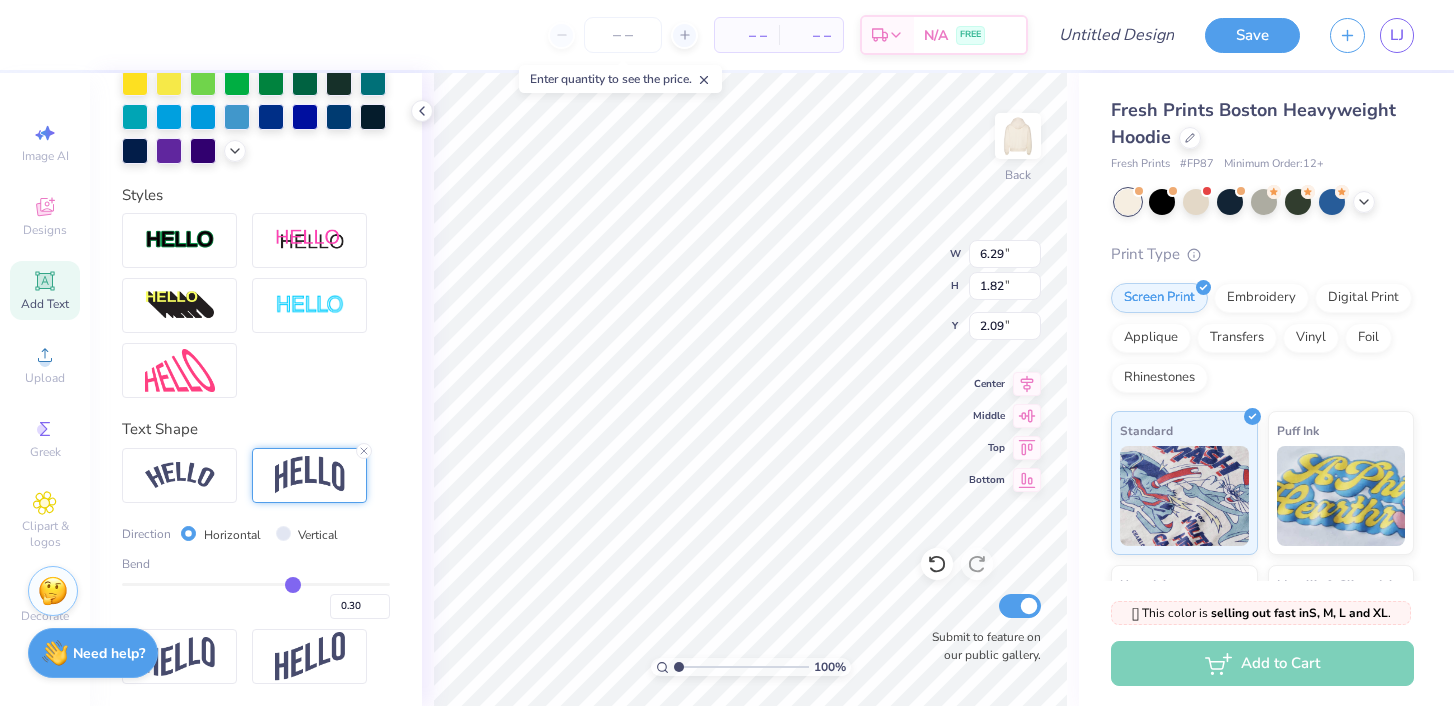 type on "0.29" 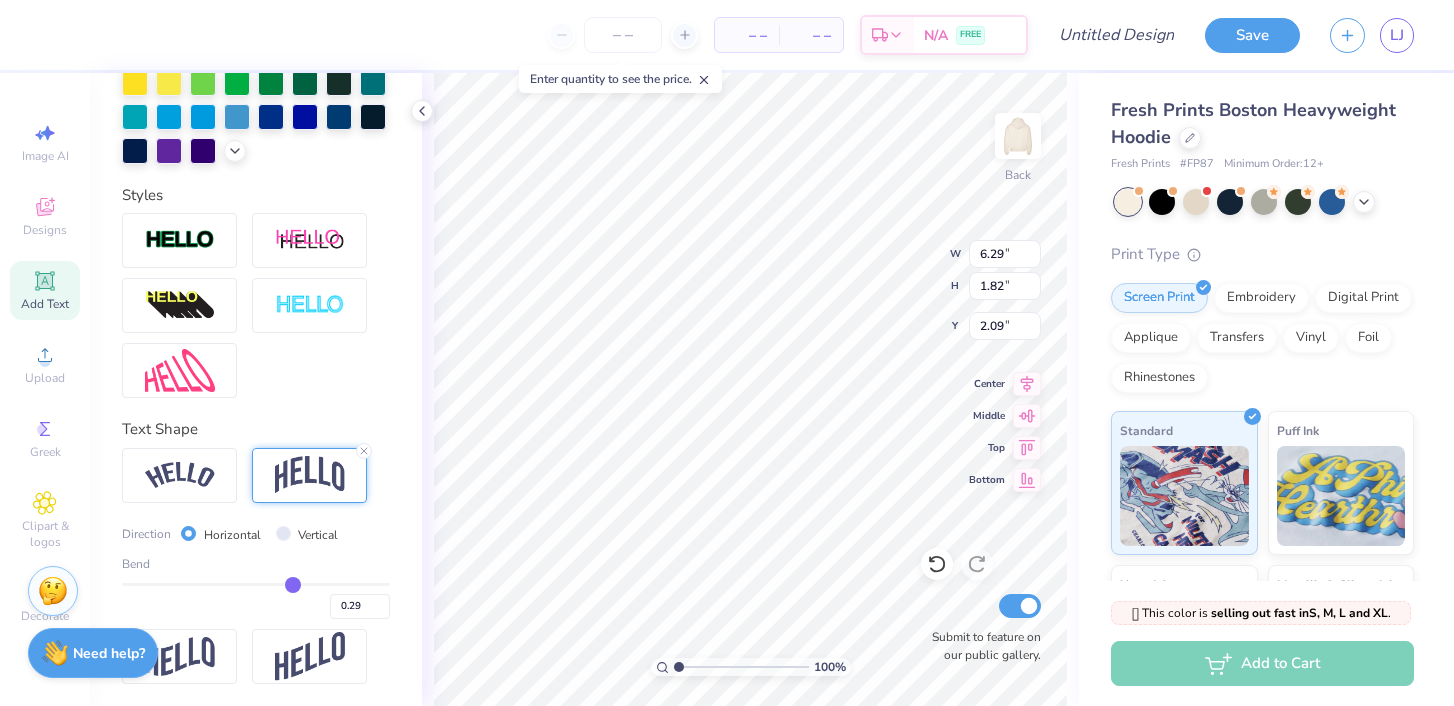 type on "0.28" 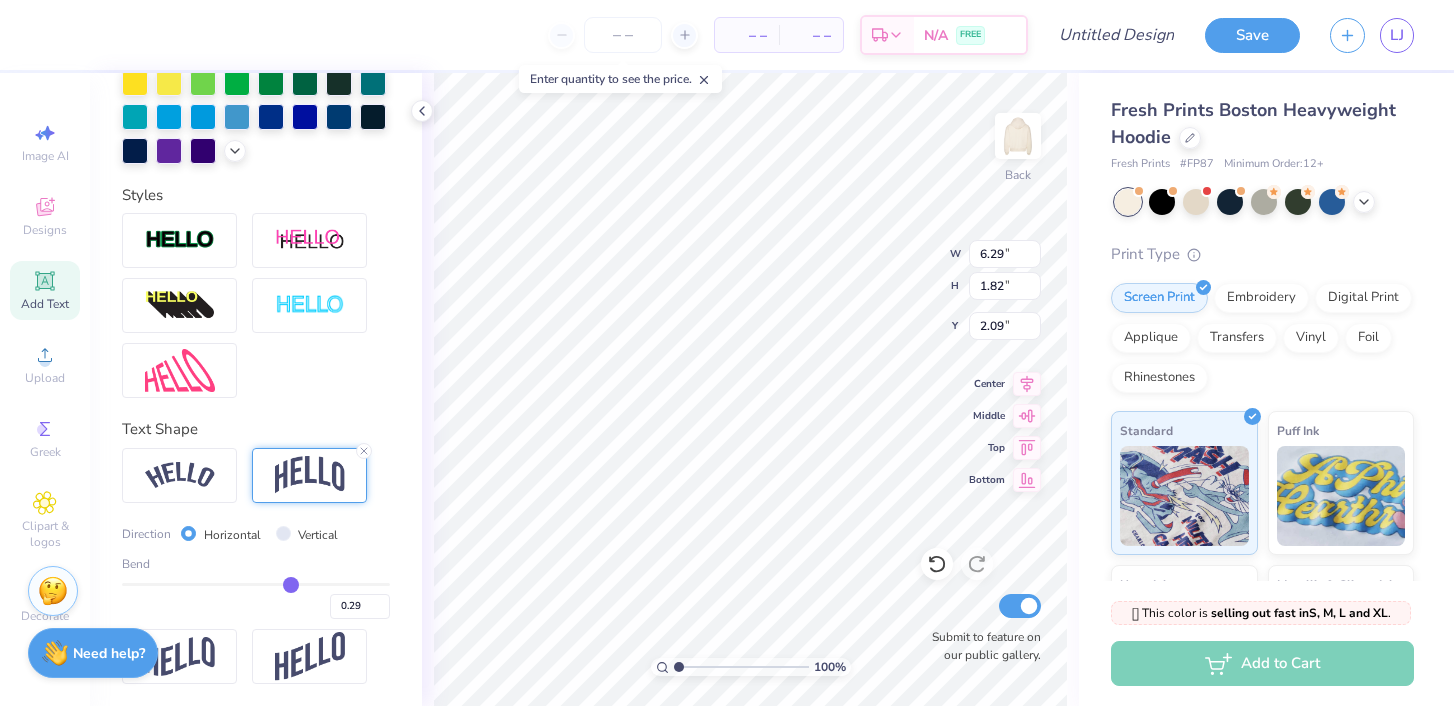 type on "0.28" 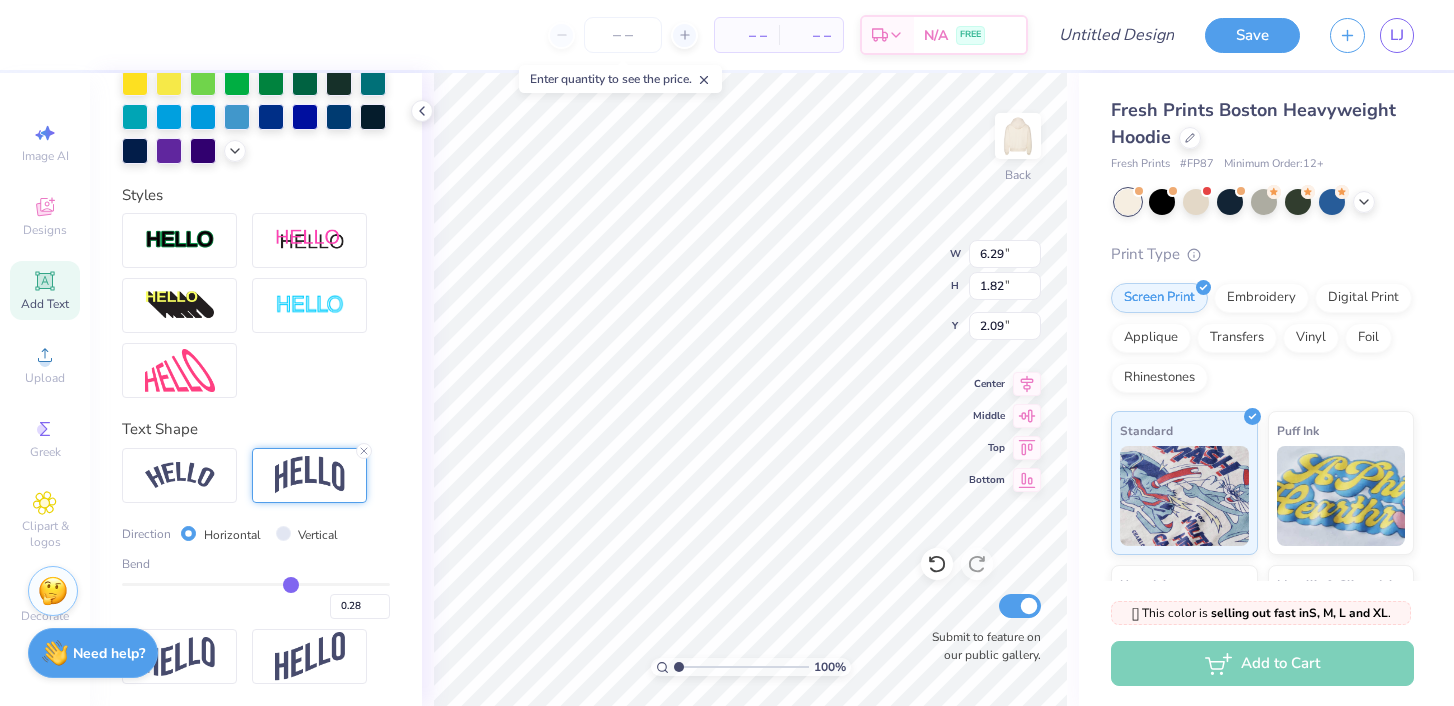type on "0.27" 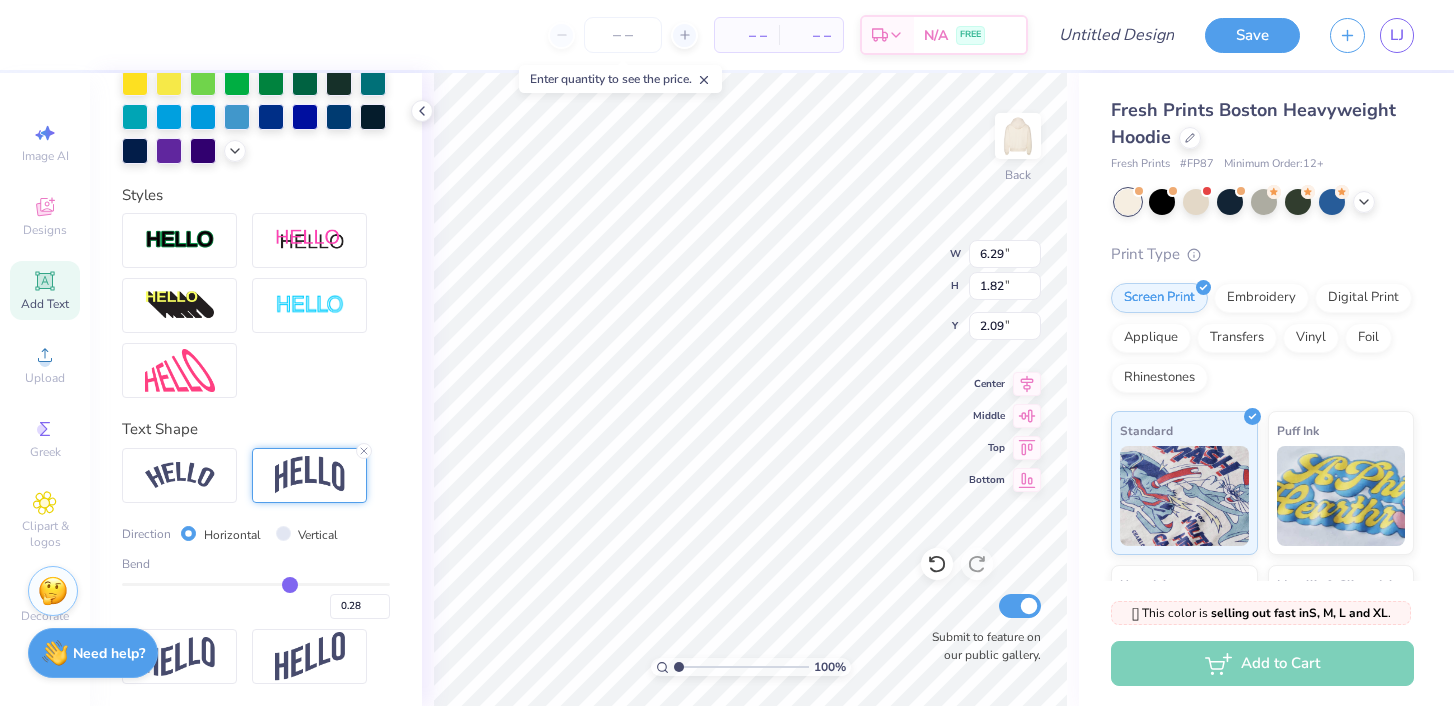type on "0.27" 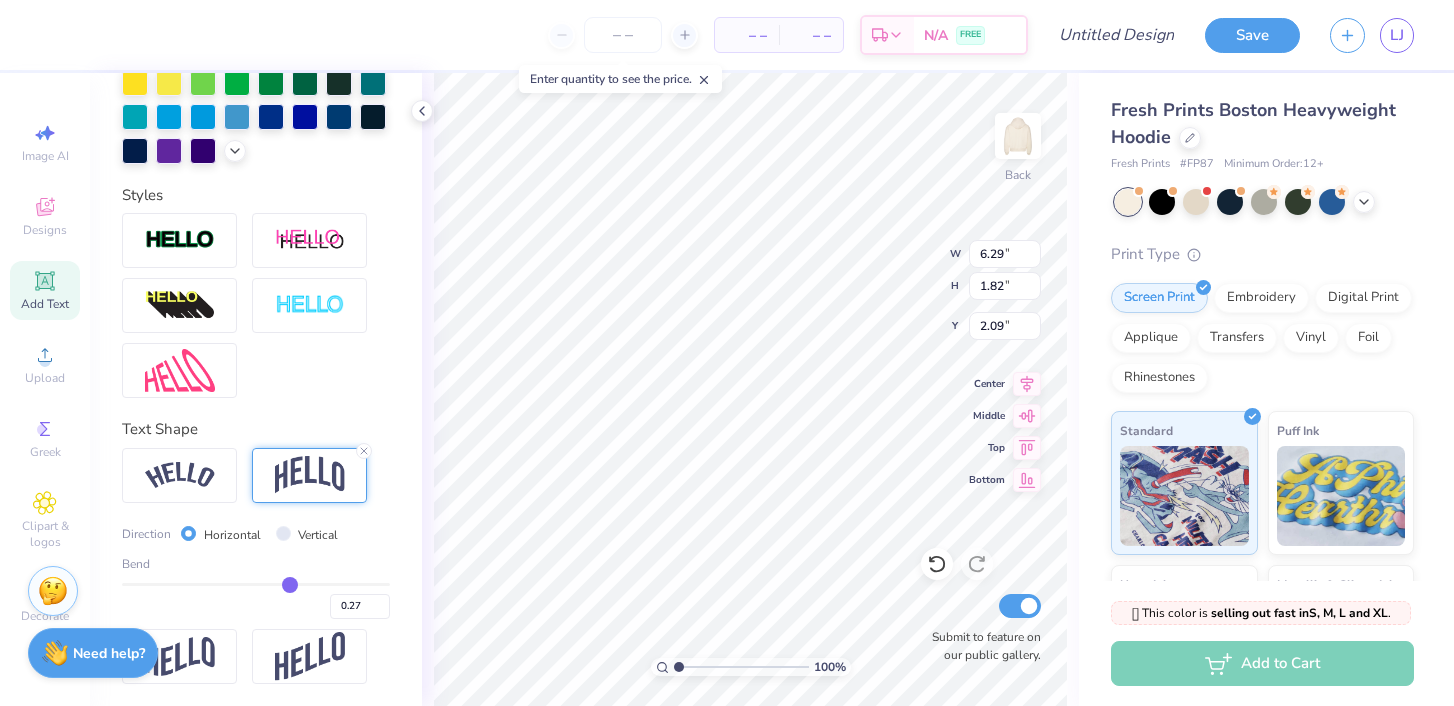 type on "0.26" 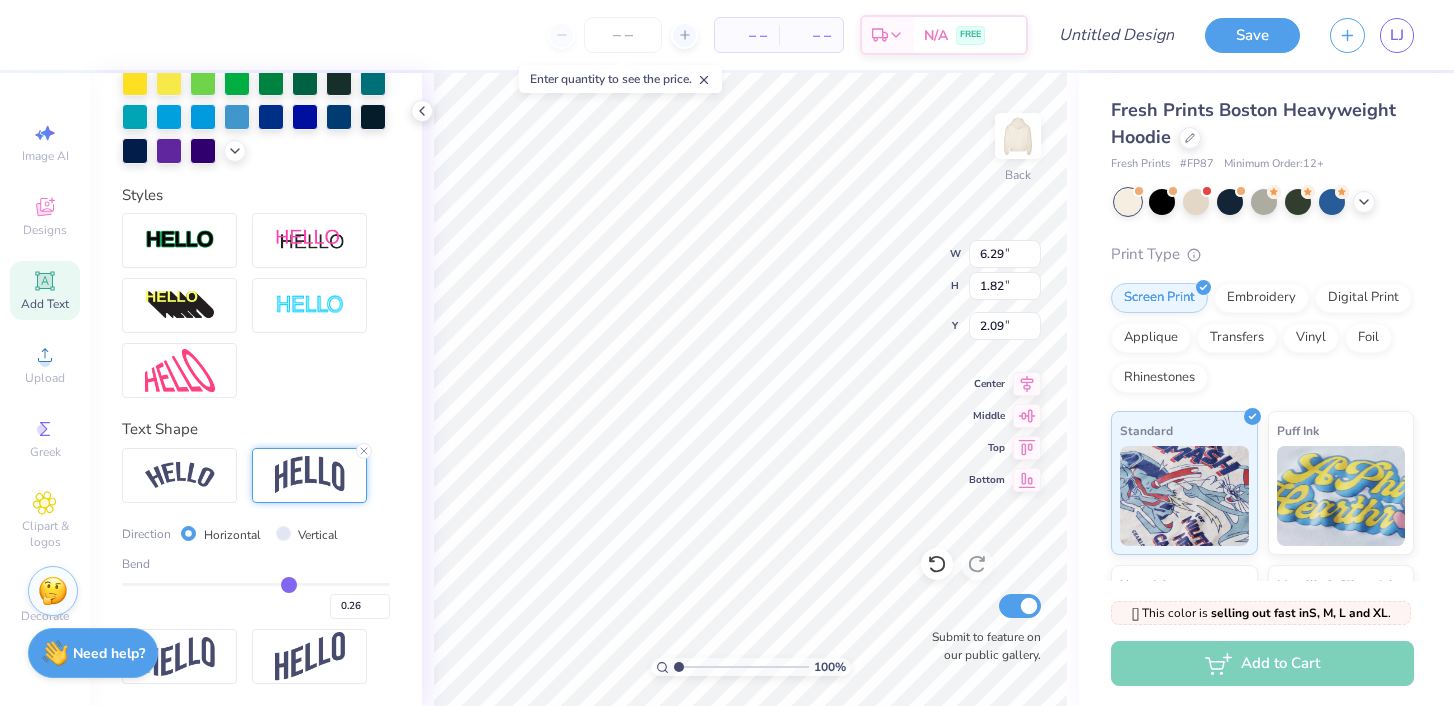 type on "0.25" 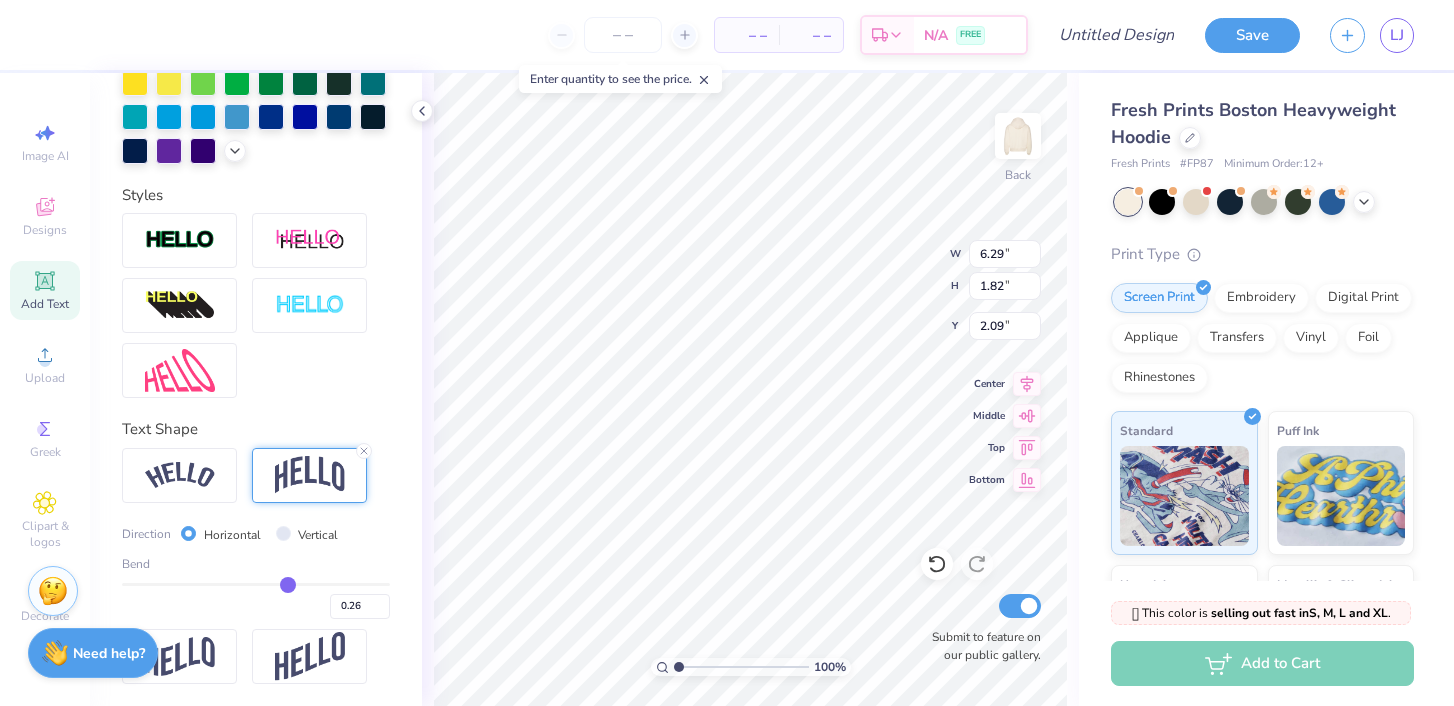 type on "0.25" 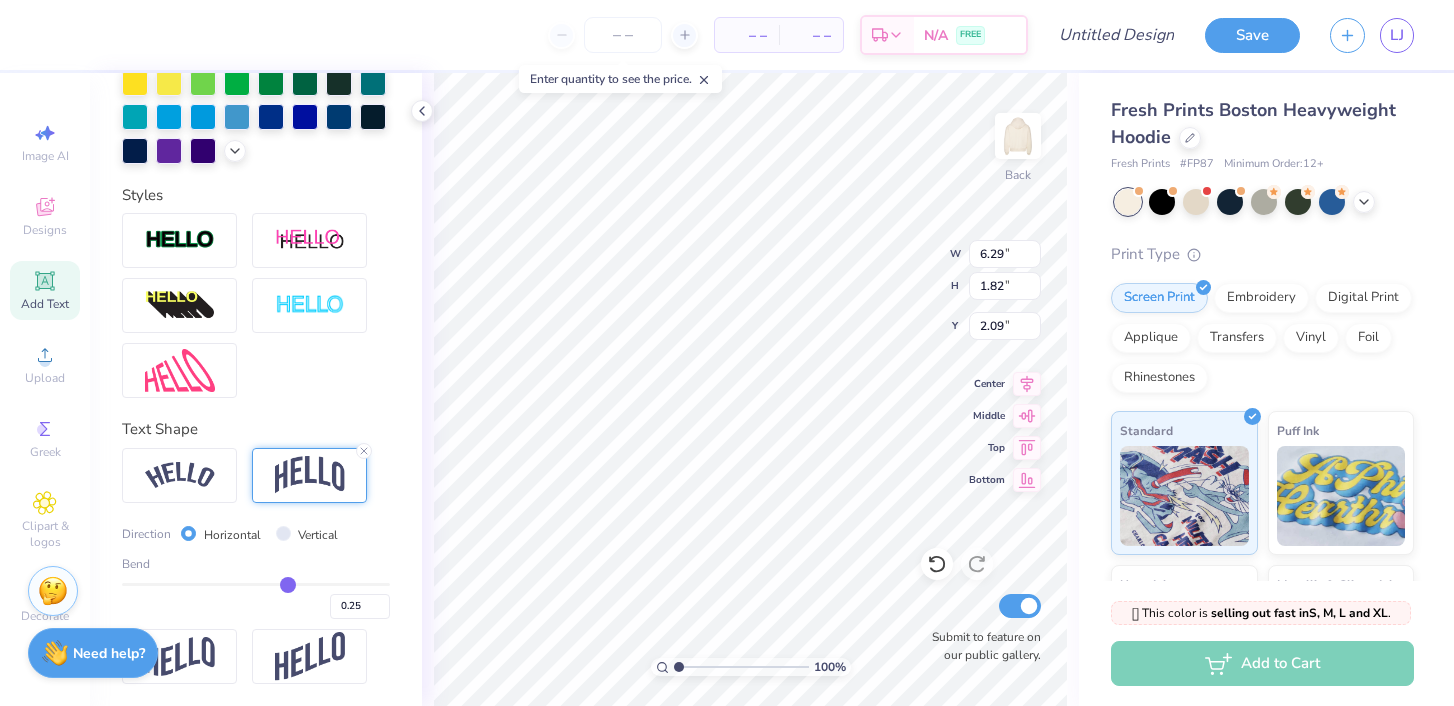 type on "0.24" 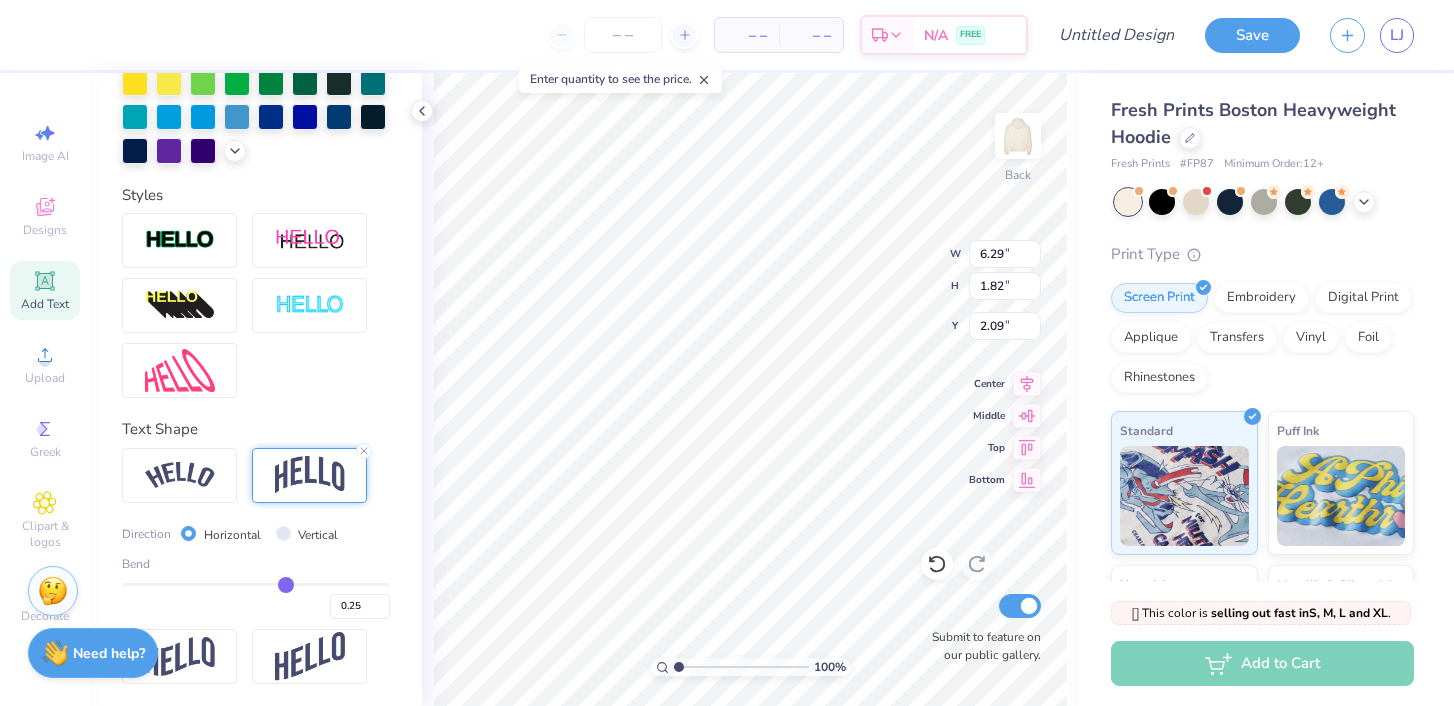 type on "0.24" 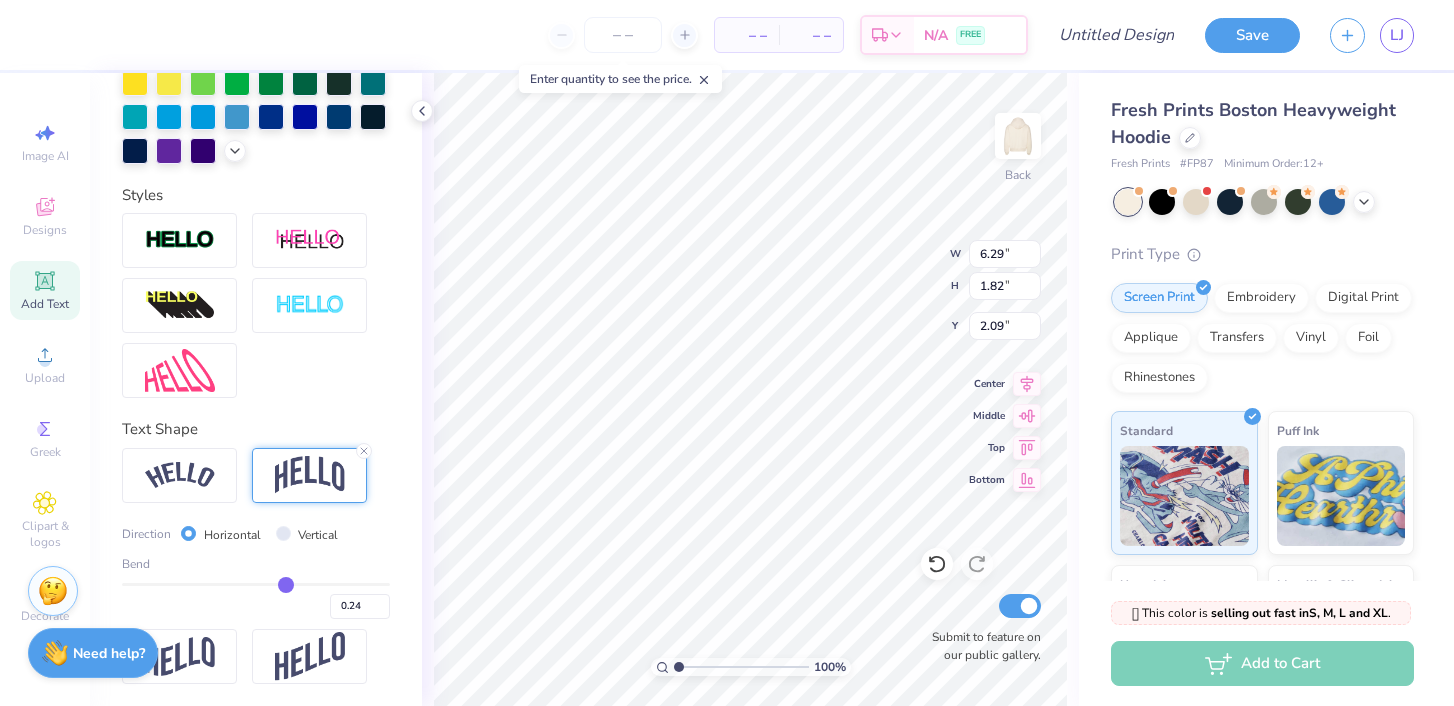 type on "0.23" 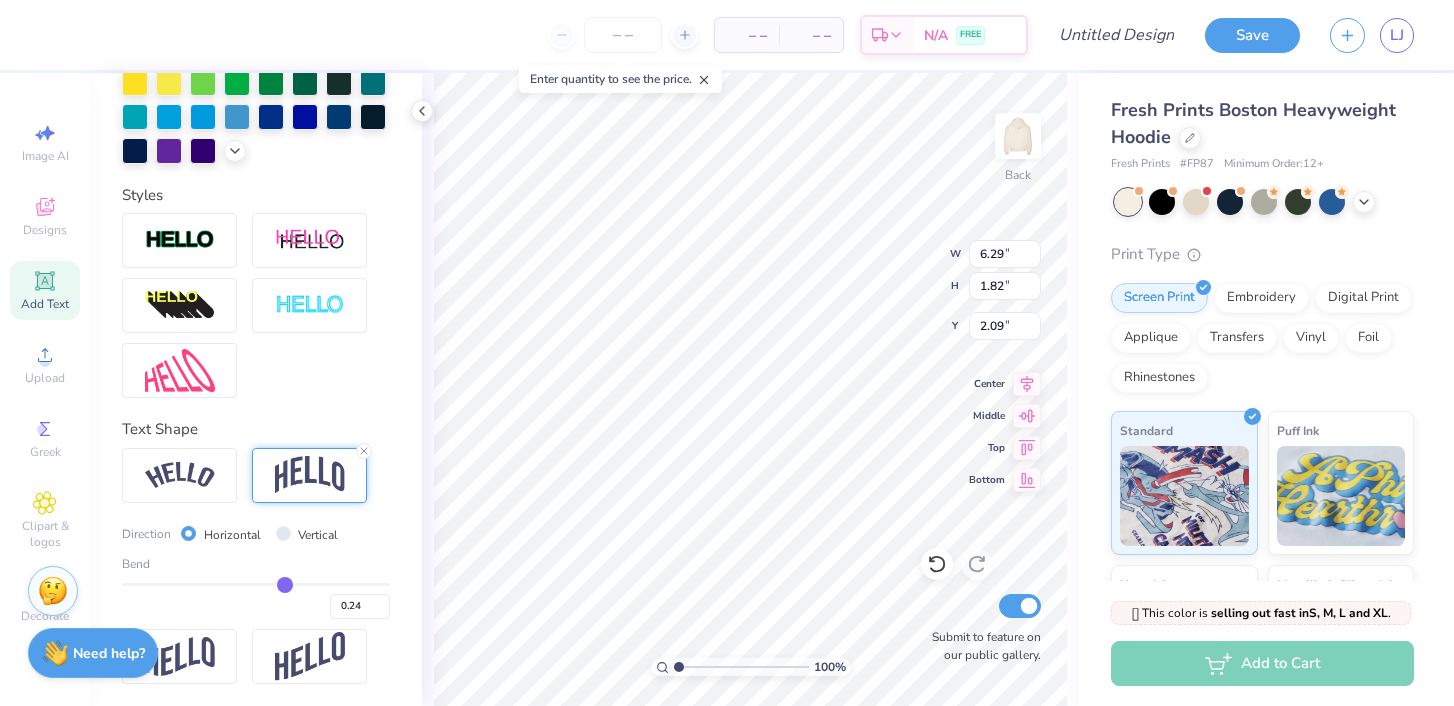 type on "0.23" 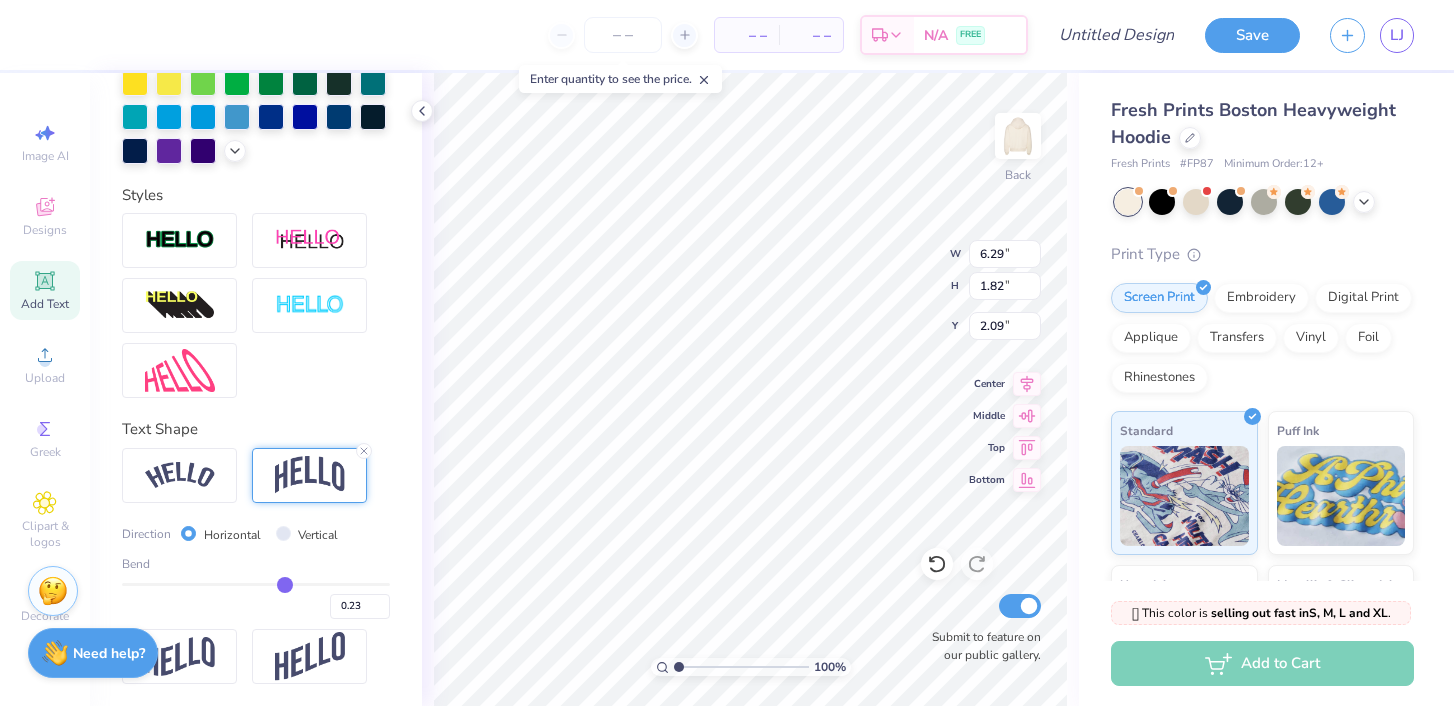 type on "0.22" 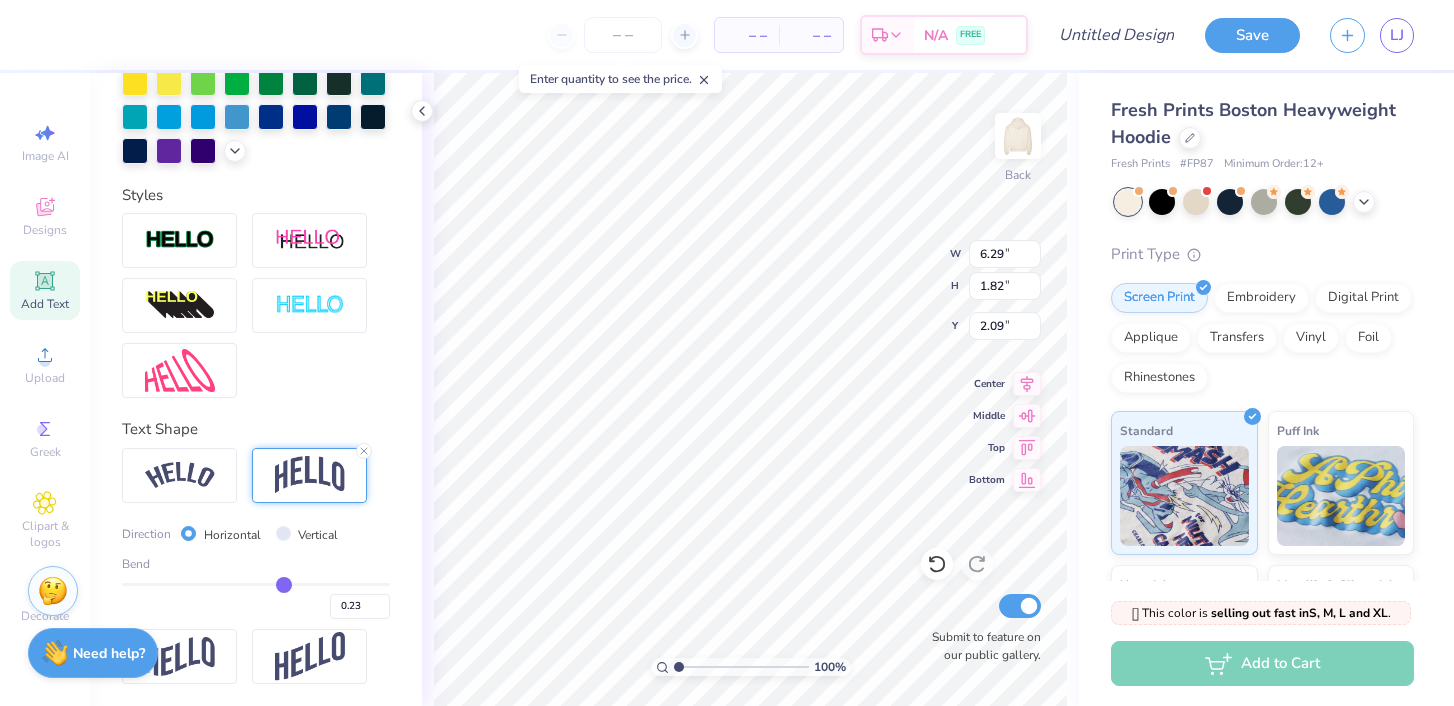 type on "0.22" 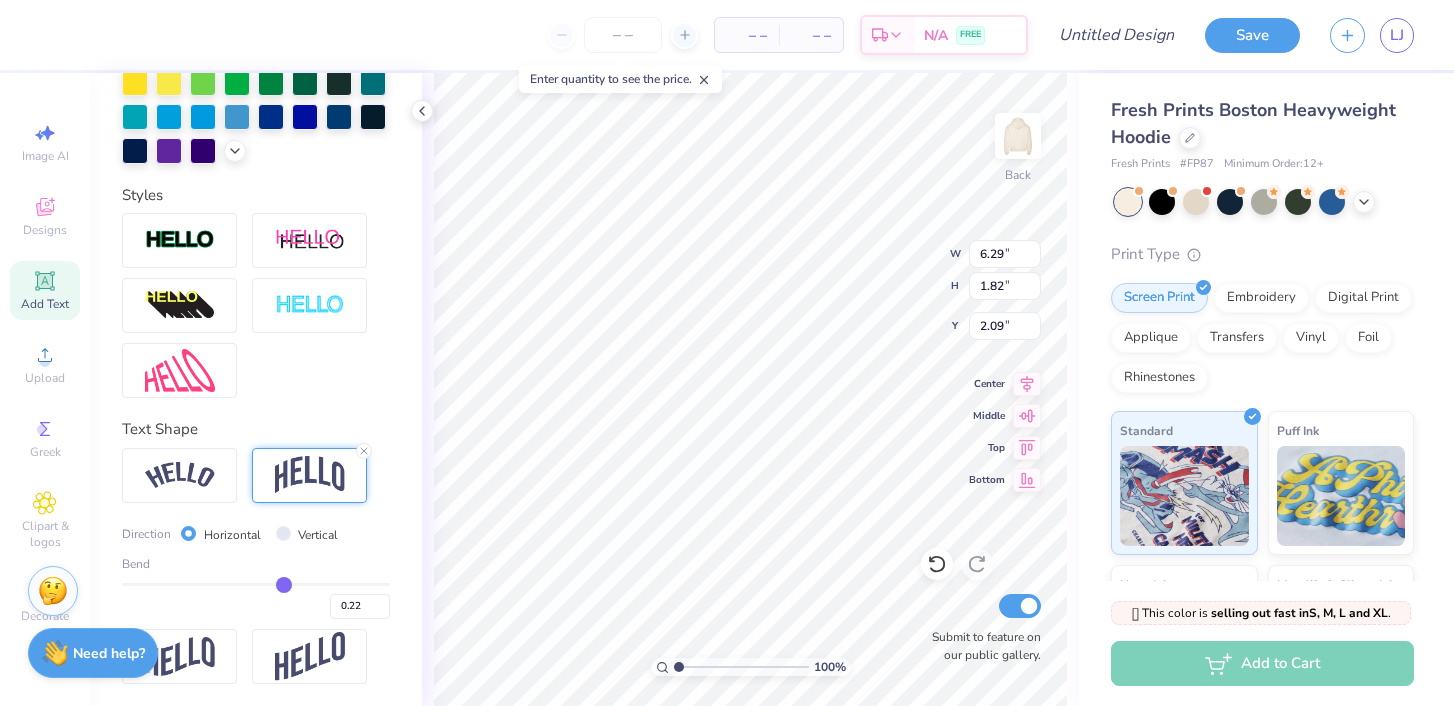 type on "0.21" 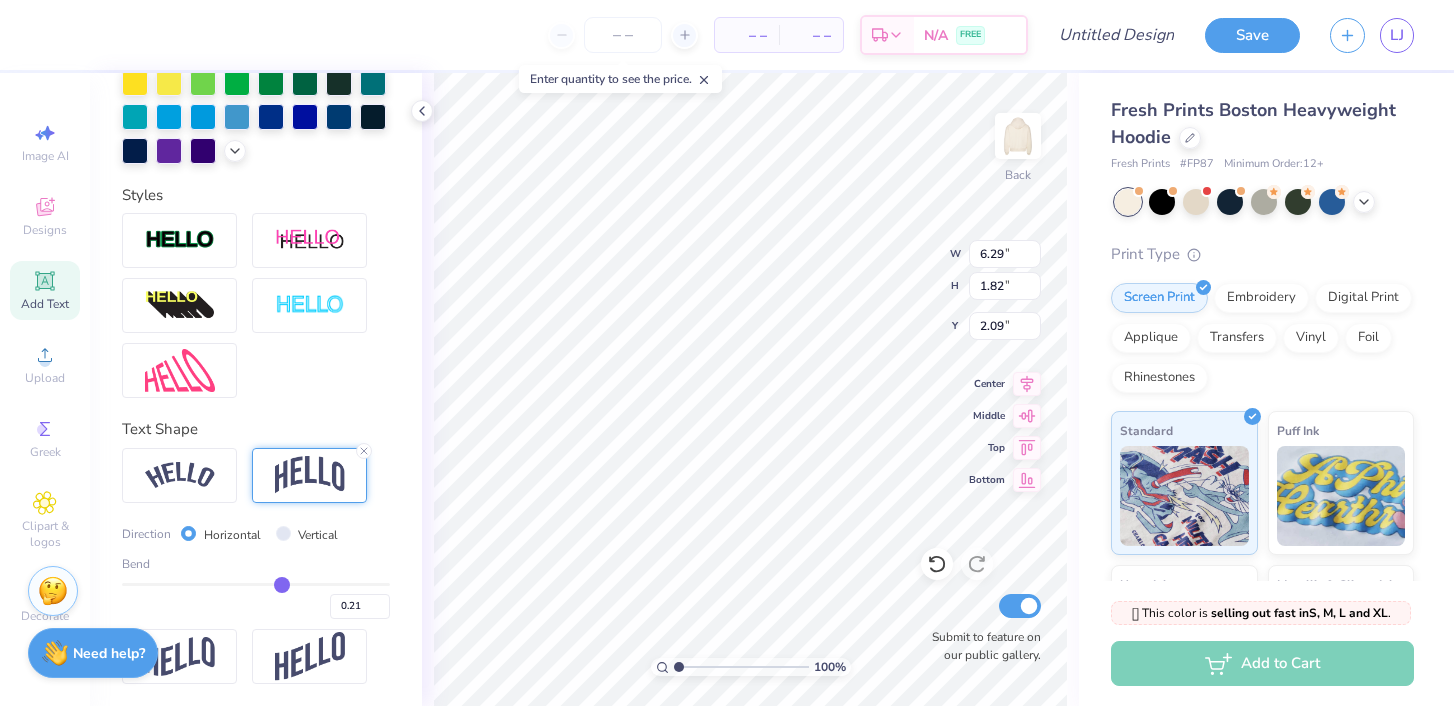 type on "0.2" 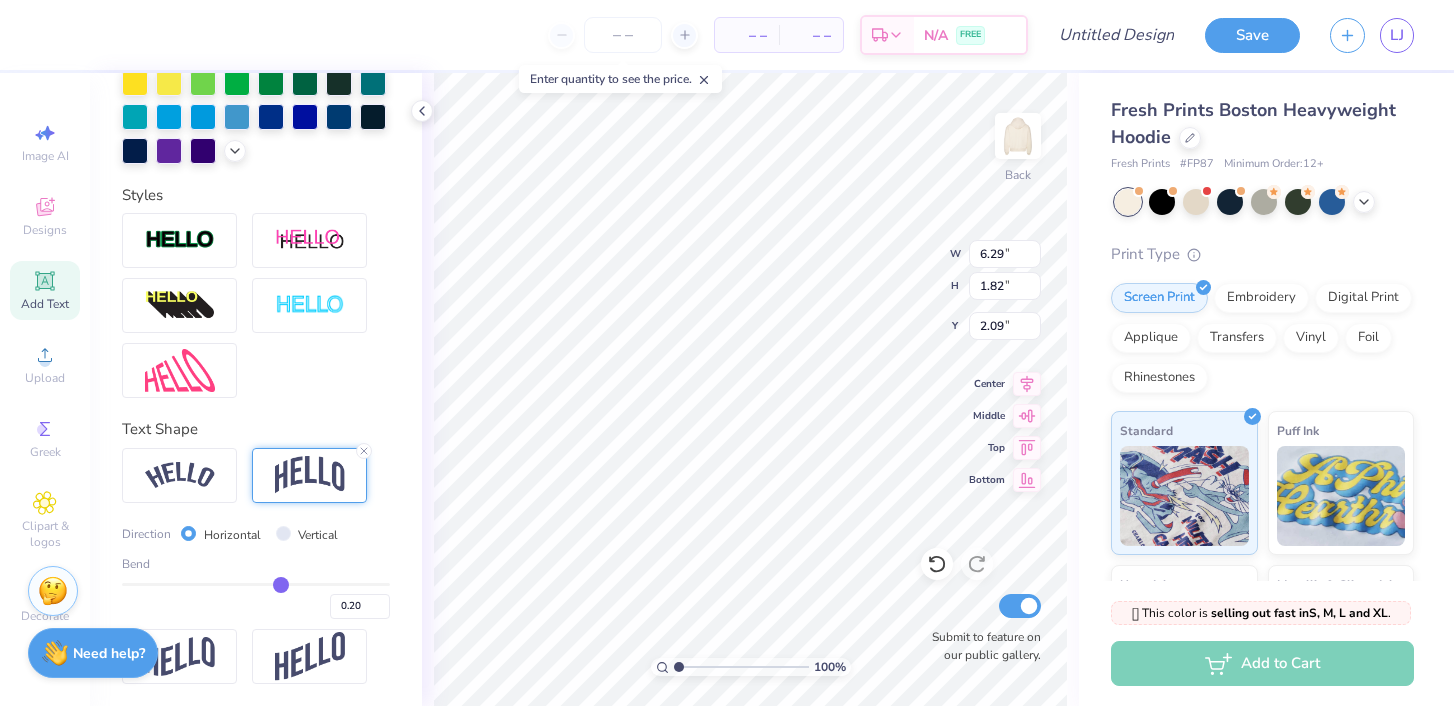 type on "0.19" 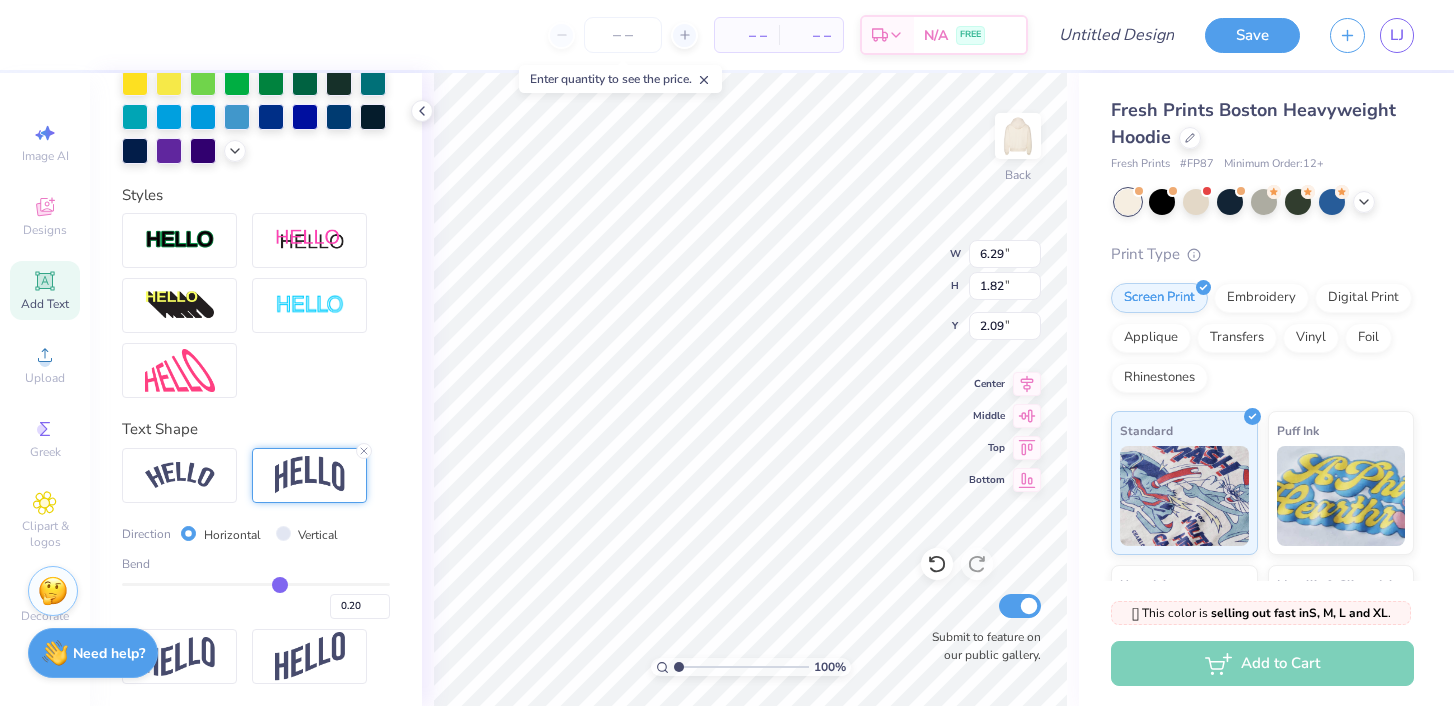type on "0.19" 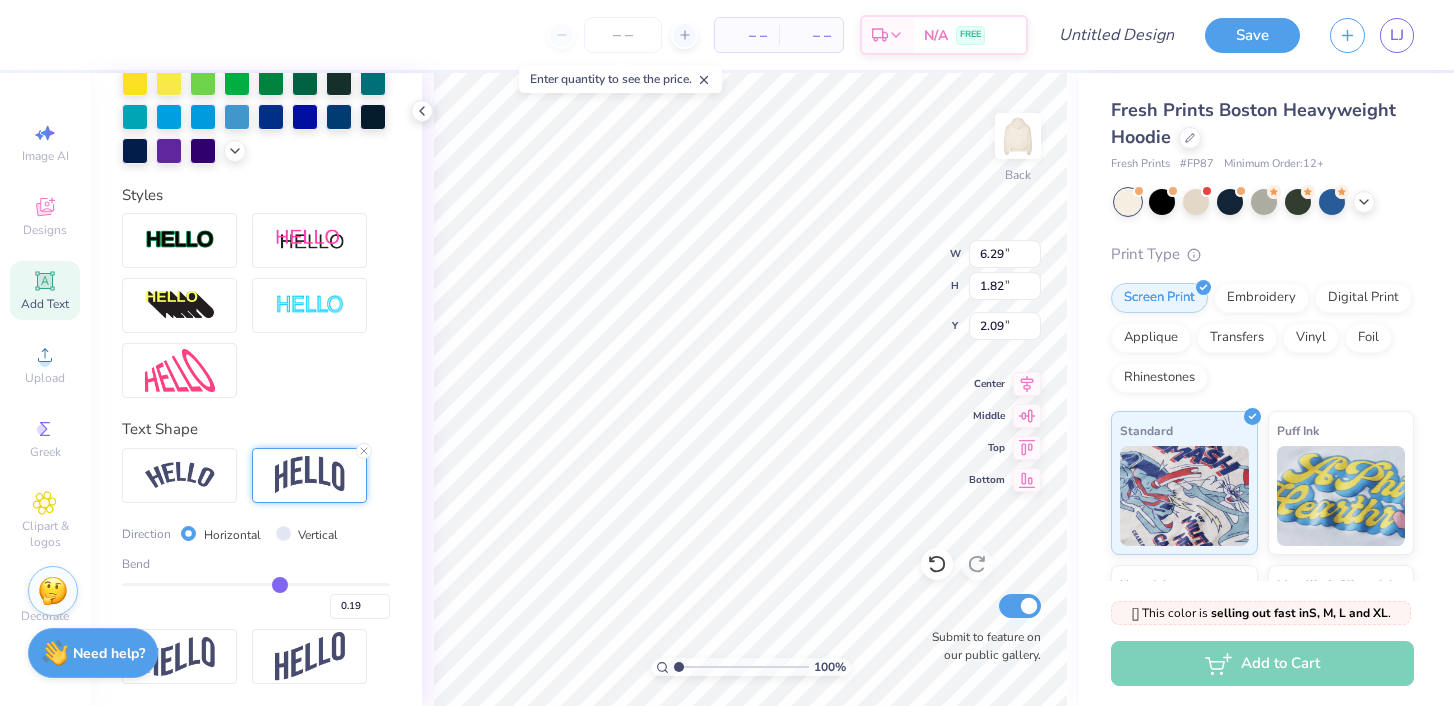 type on "0.18" 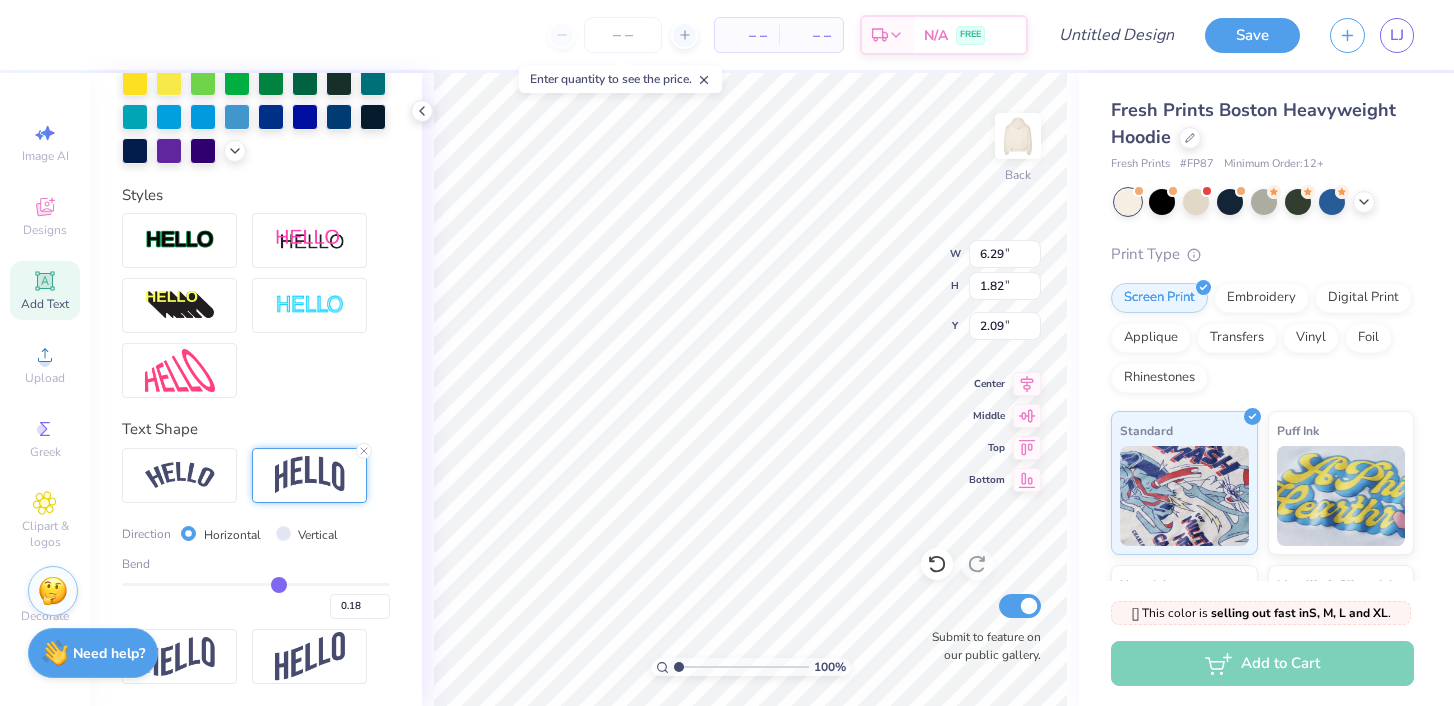 drag, startPoint x: 319, startPoint y: 578, endPoint x: 278, endPoint y: 585, distance: 41.59327 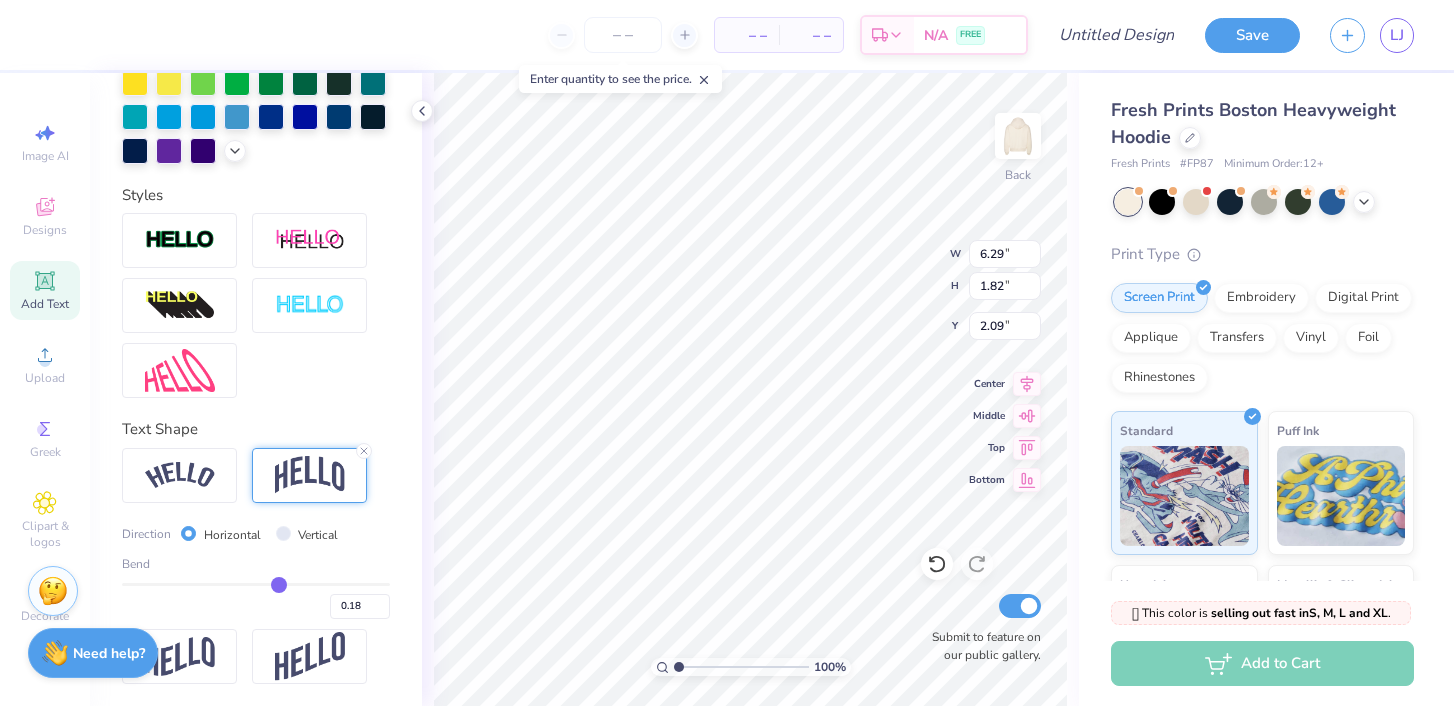 type on "0.99" 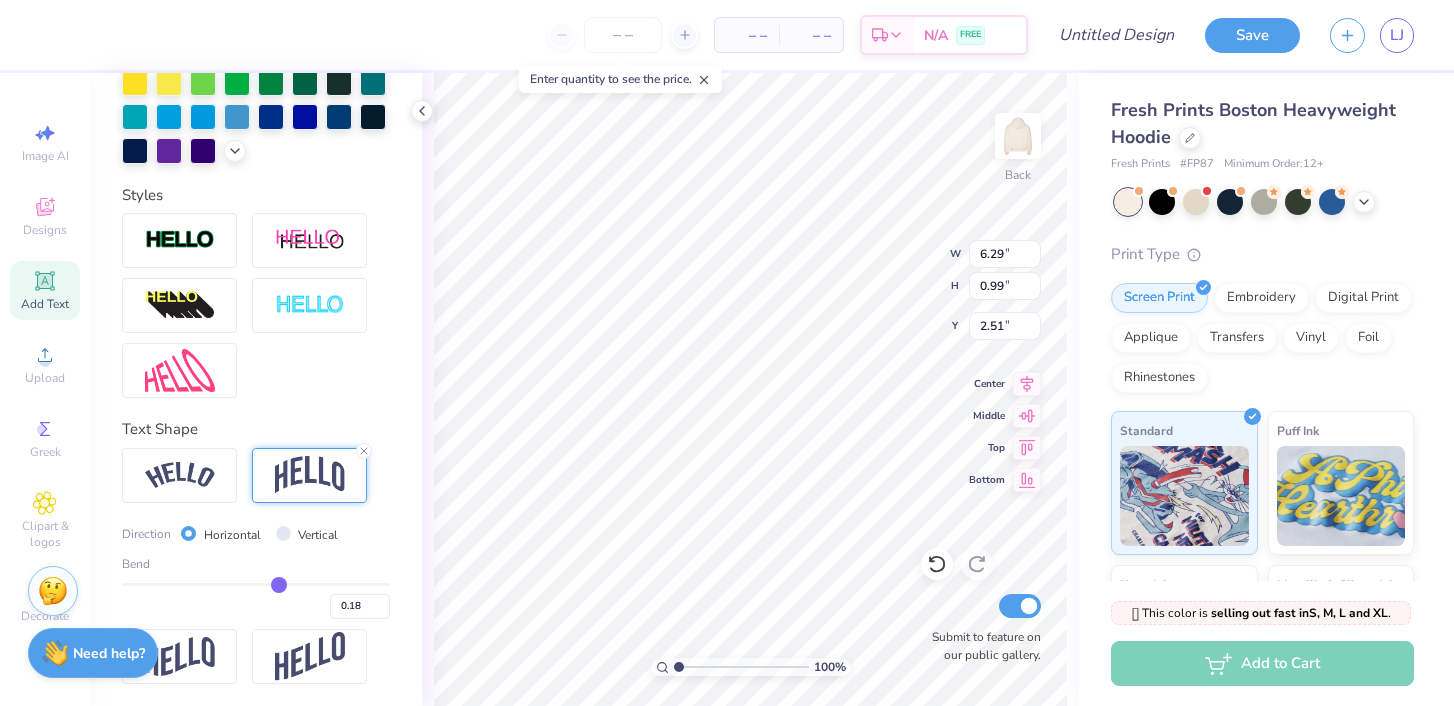 click at bounding box center (256, 584) 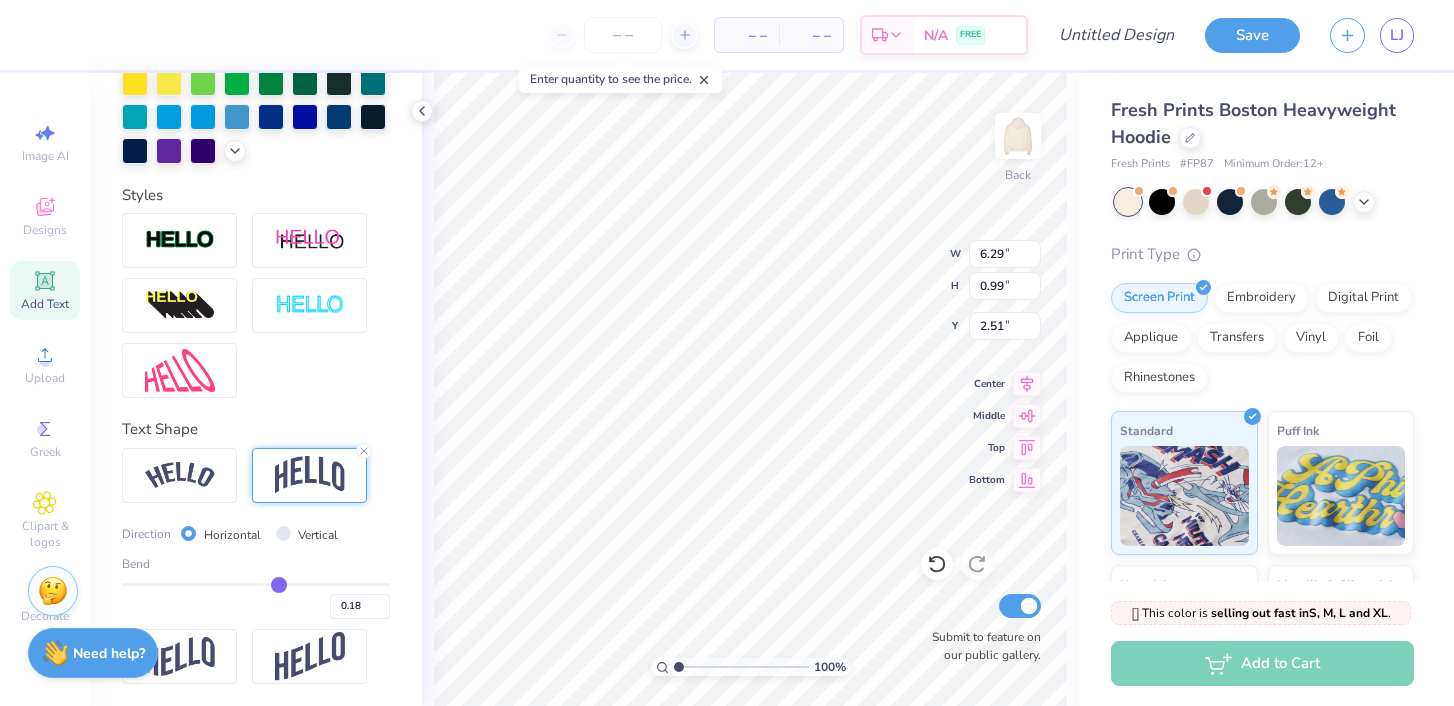 type on "0.19" 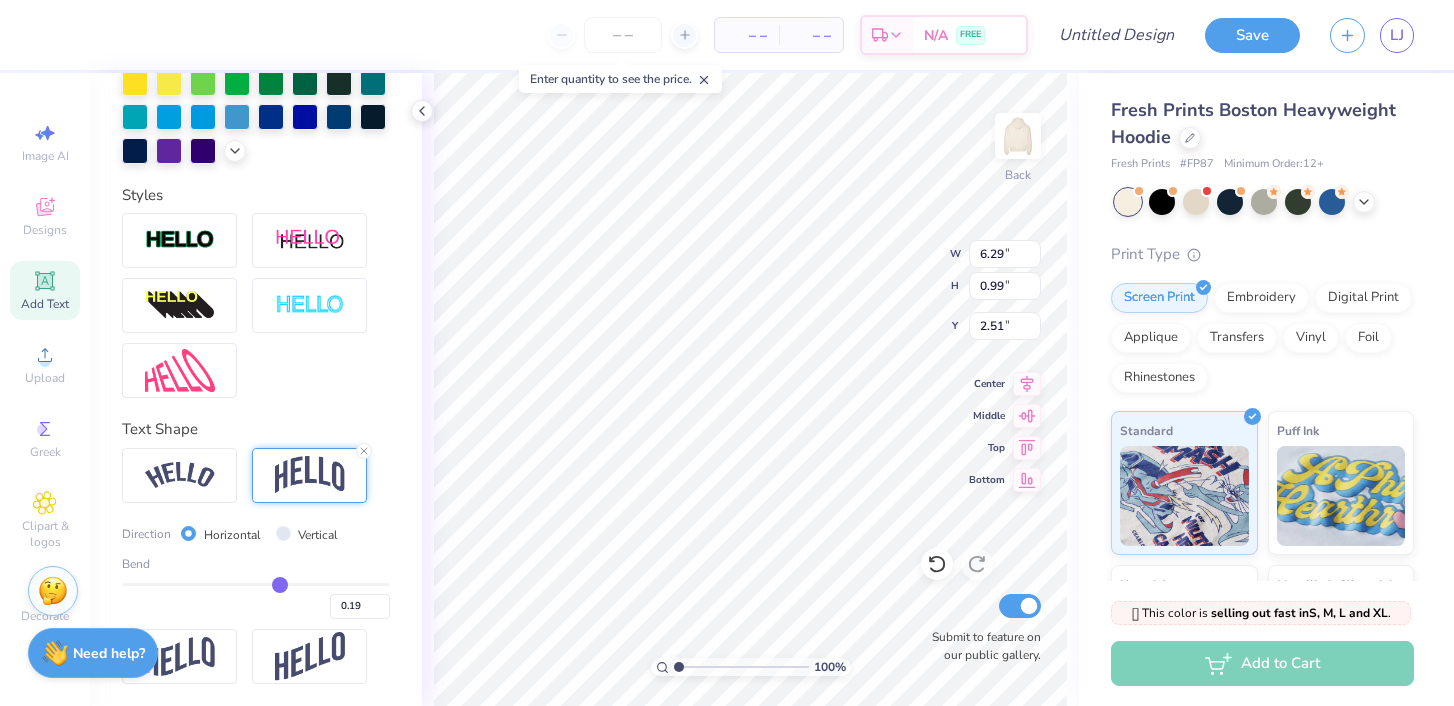 type on "0.2" 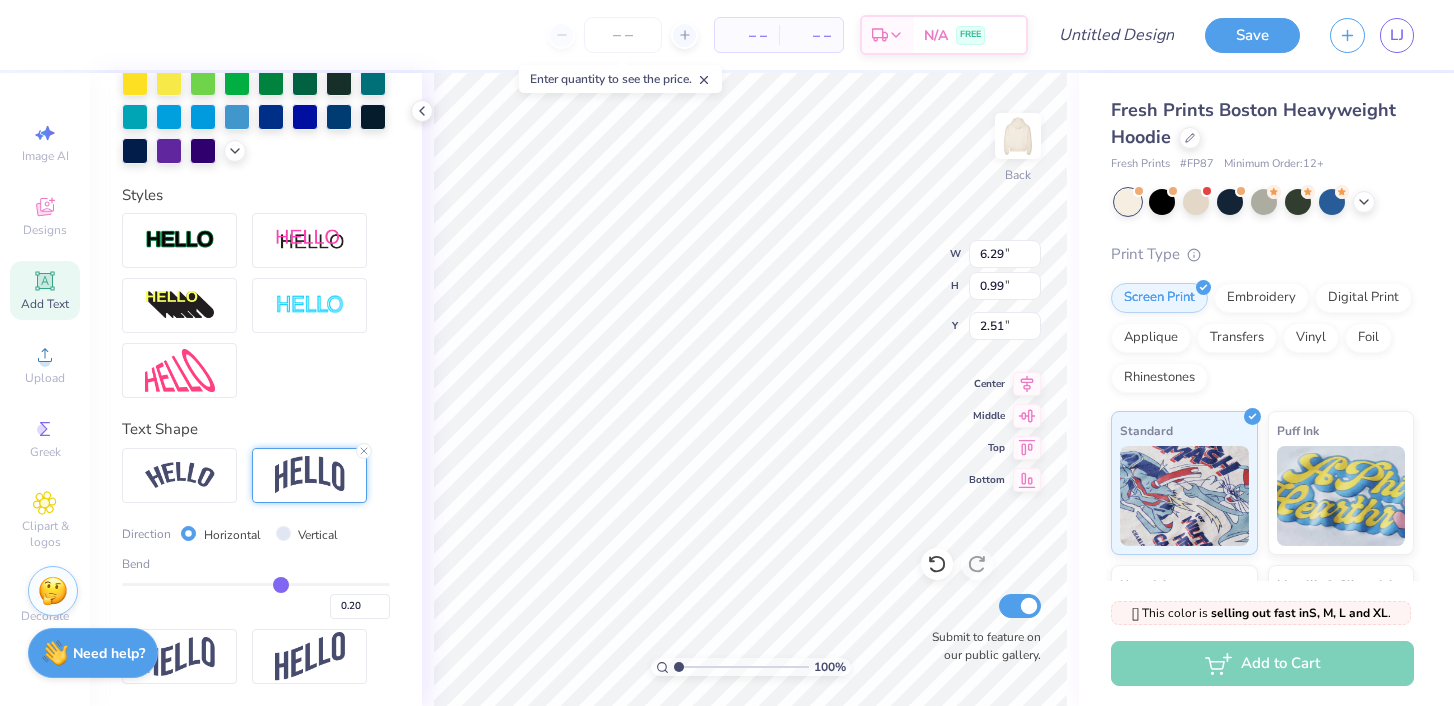 type on "0.21" 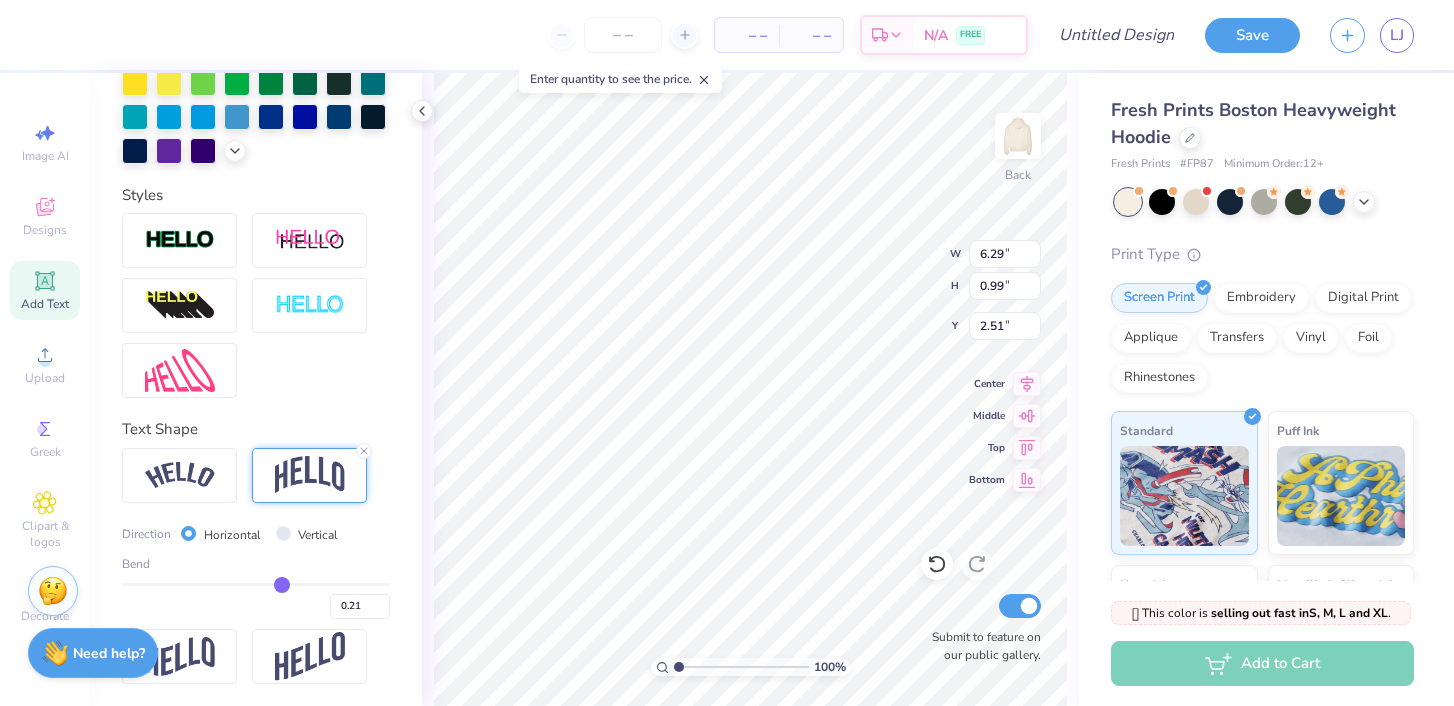 type on "0.22" 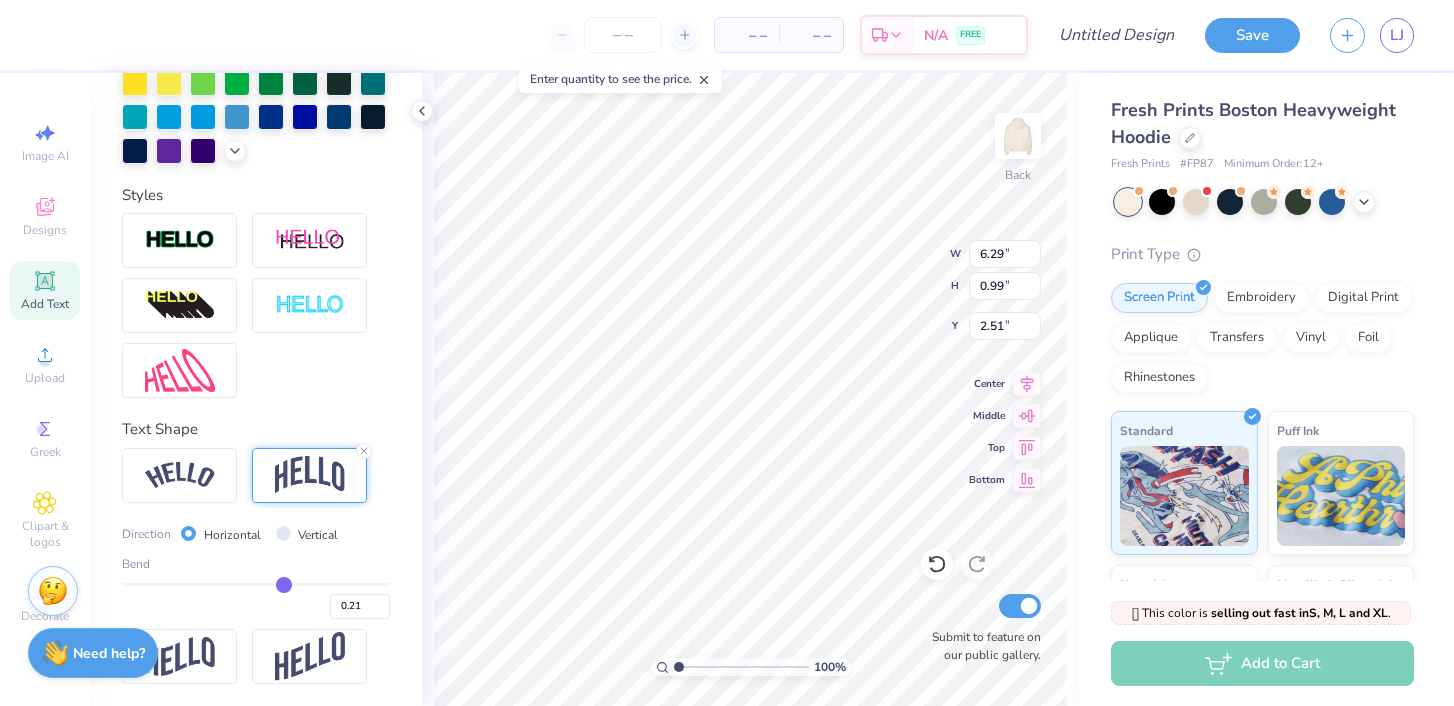 type on "0.22" 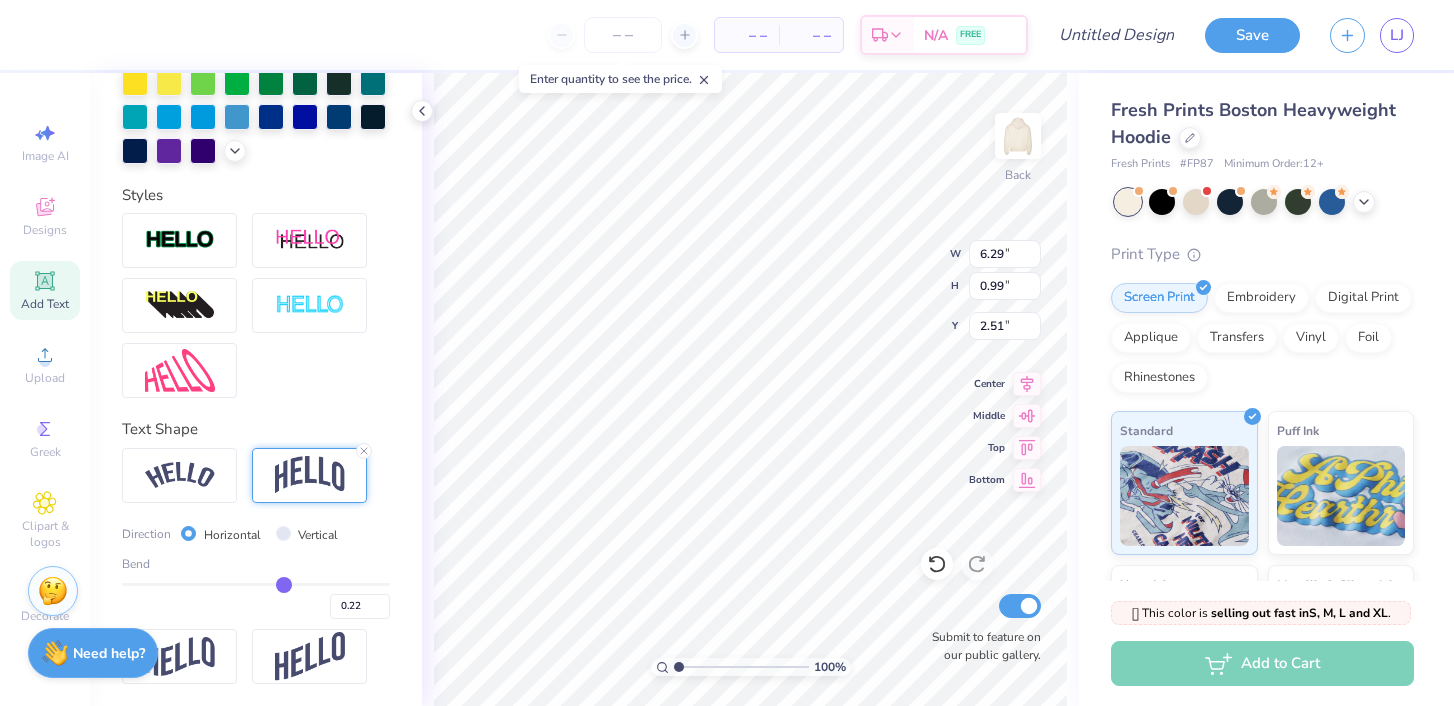 type on "0.23" 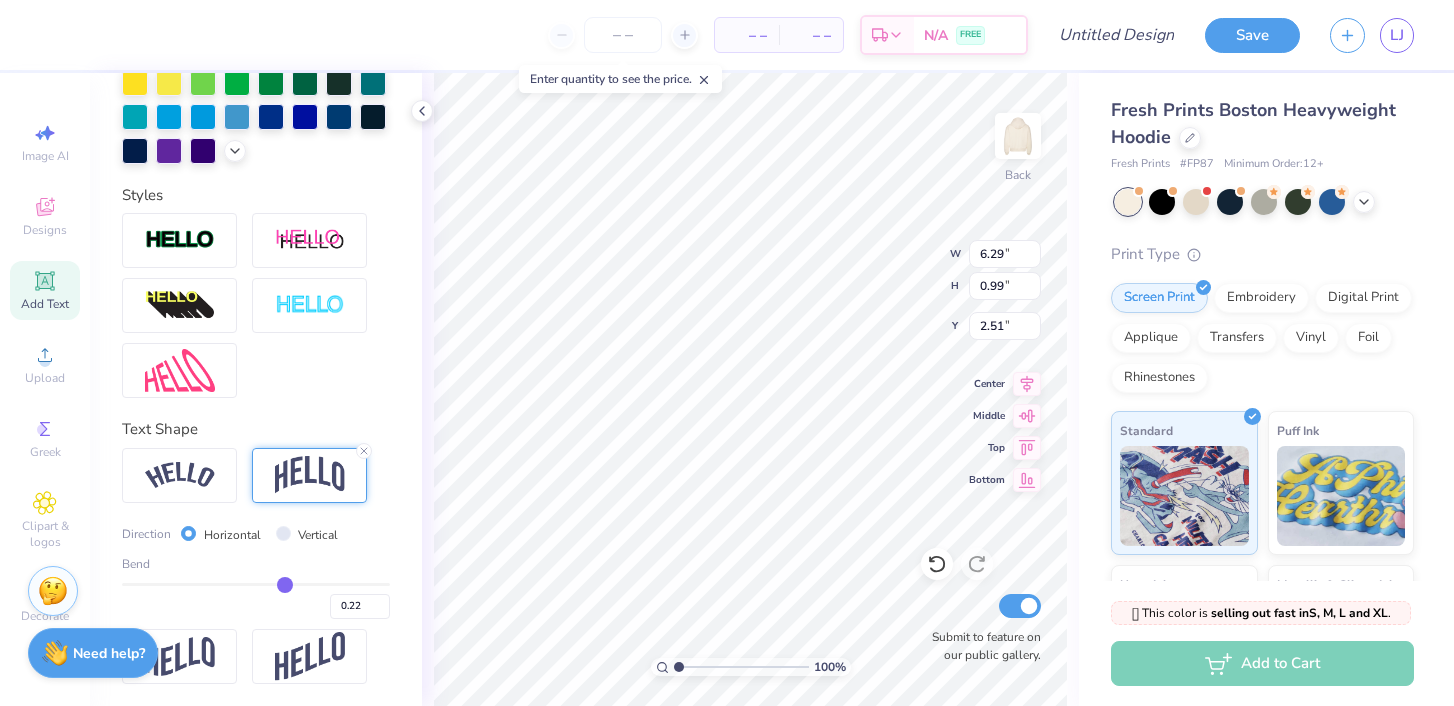 type on "0.23" 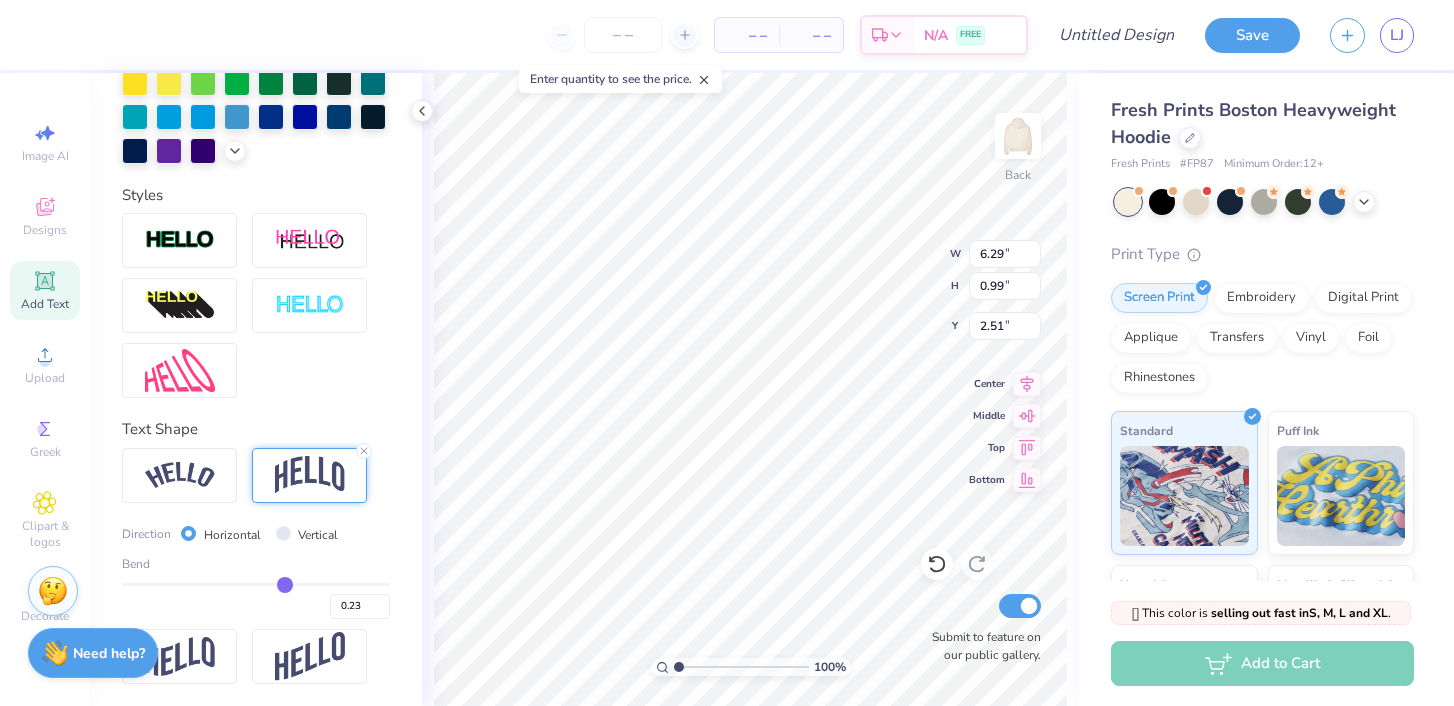 type on "0.24" 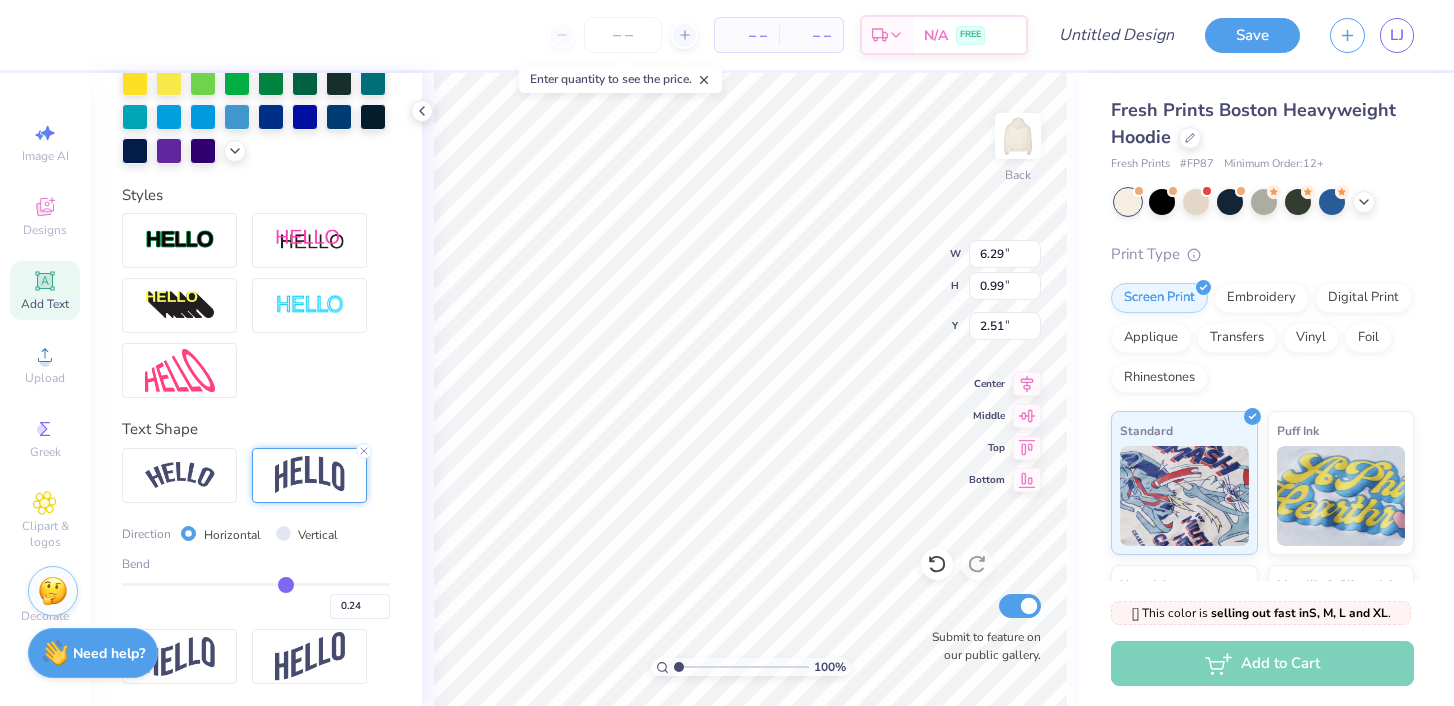 type on "0.25" 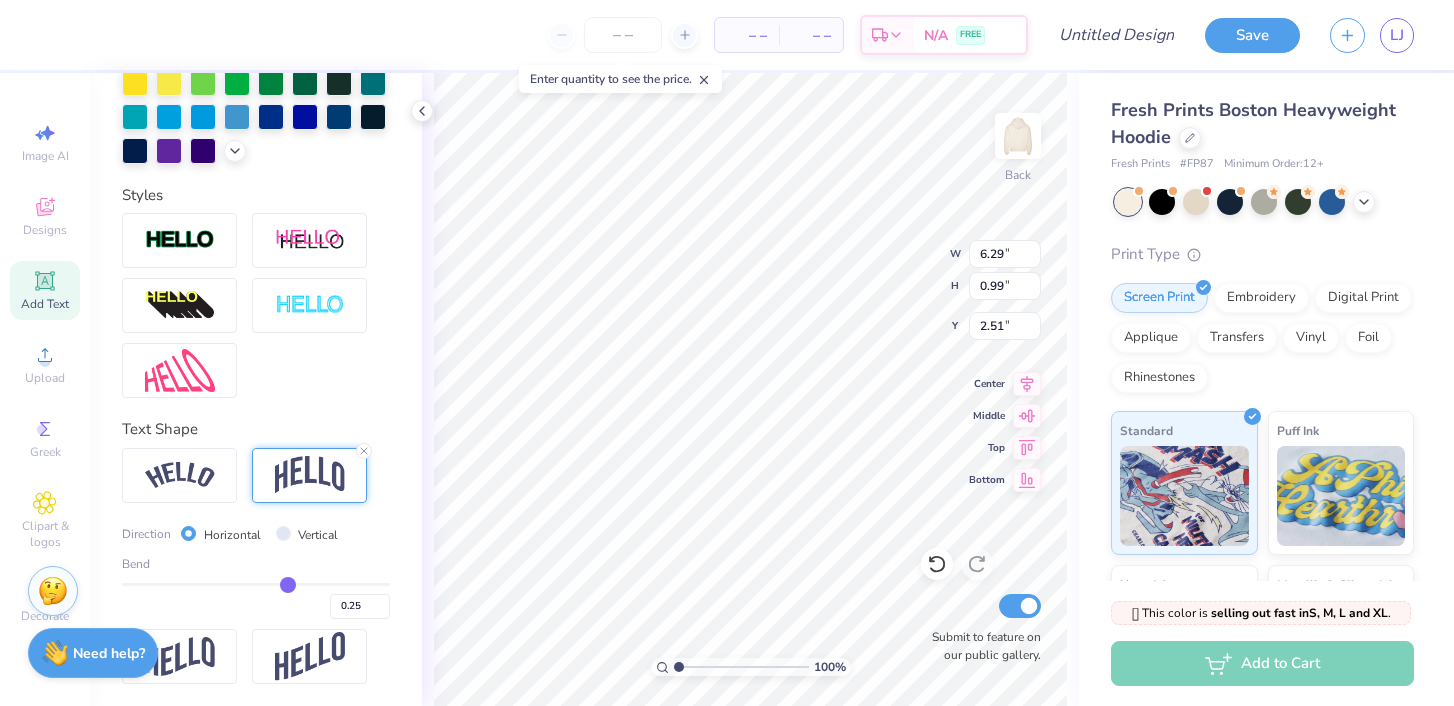 type on "0.26" 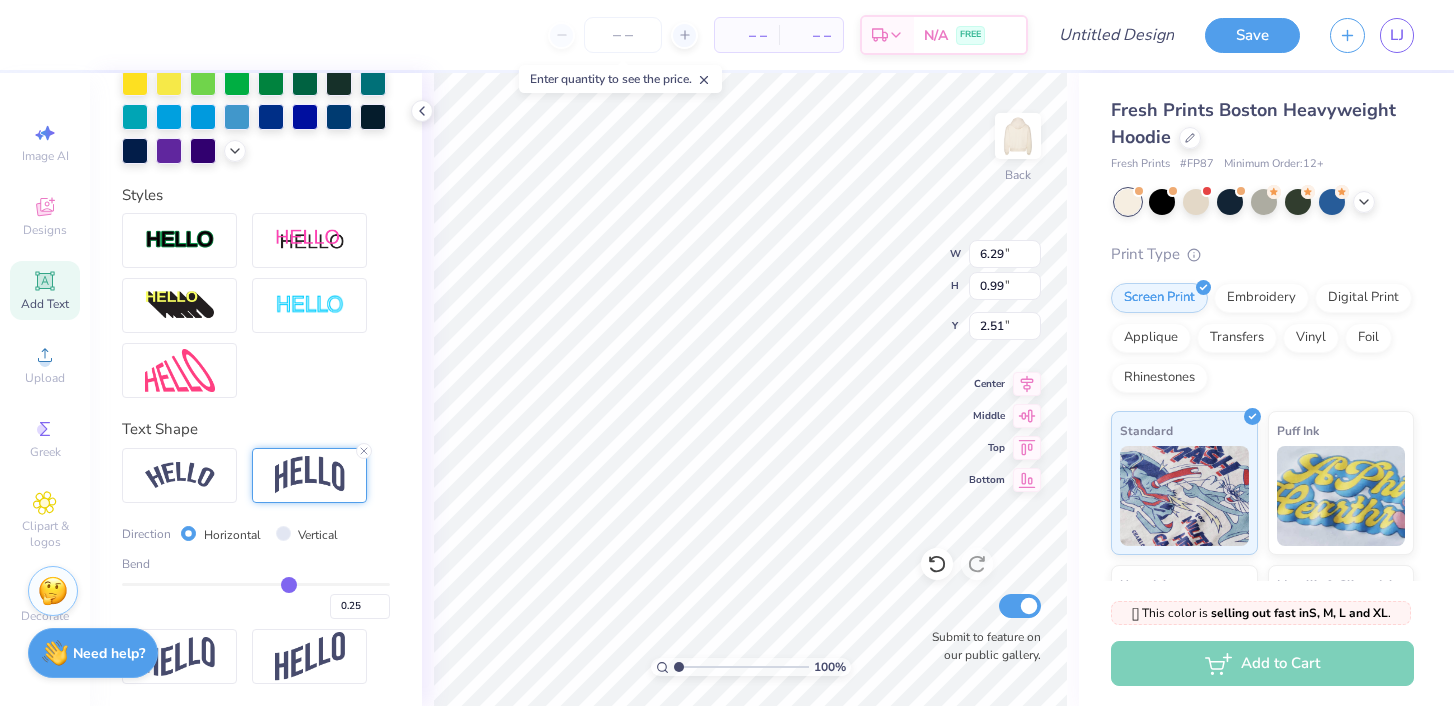 type on "0.26" 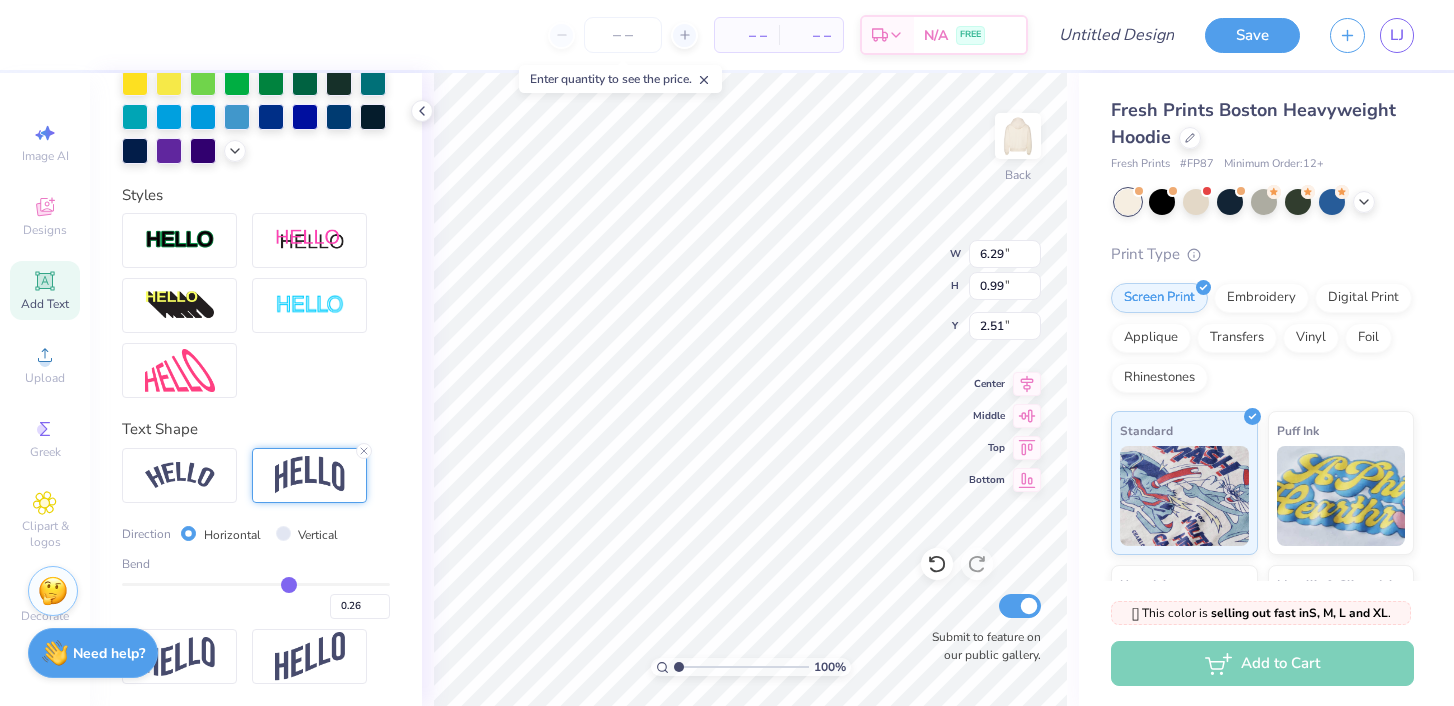 type on "0.27" 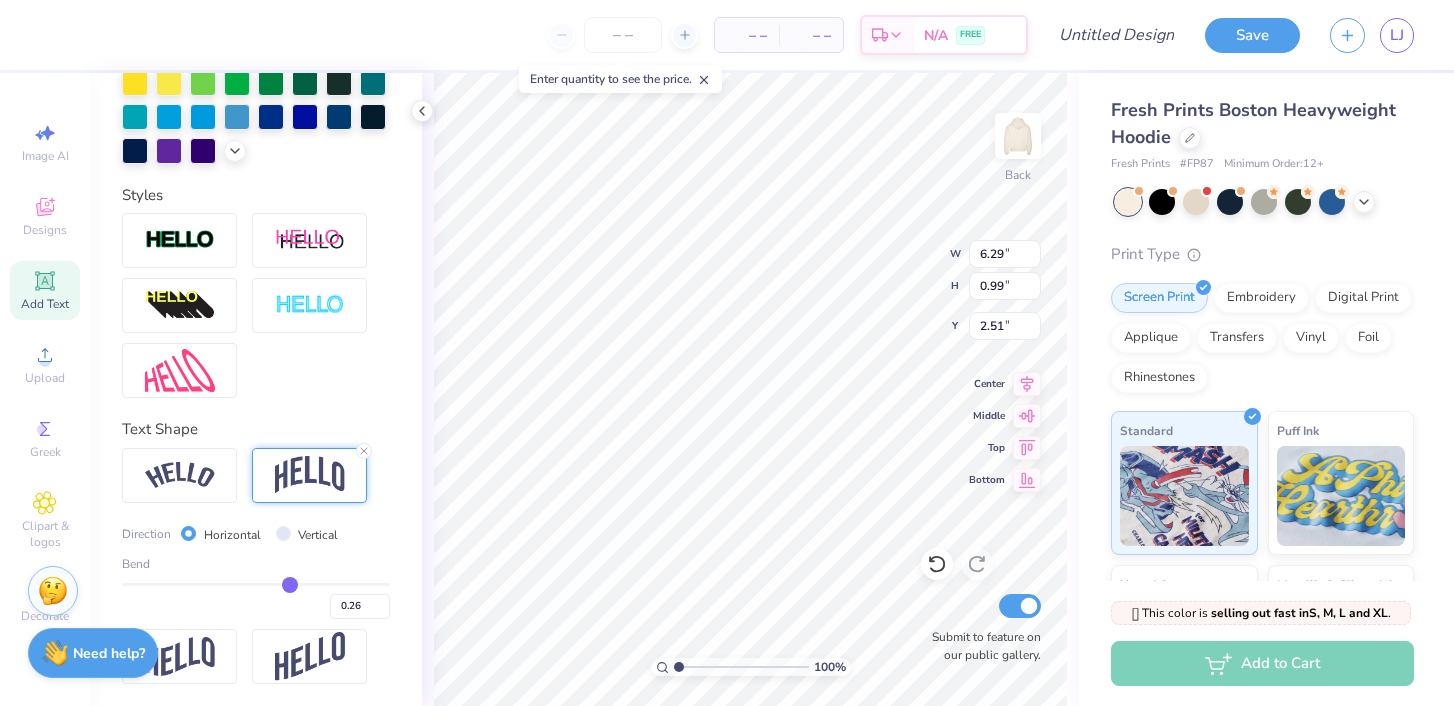 type on "0.27" 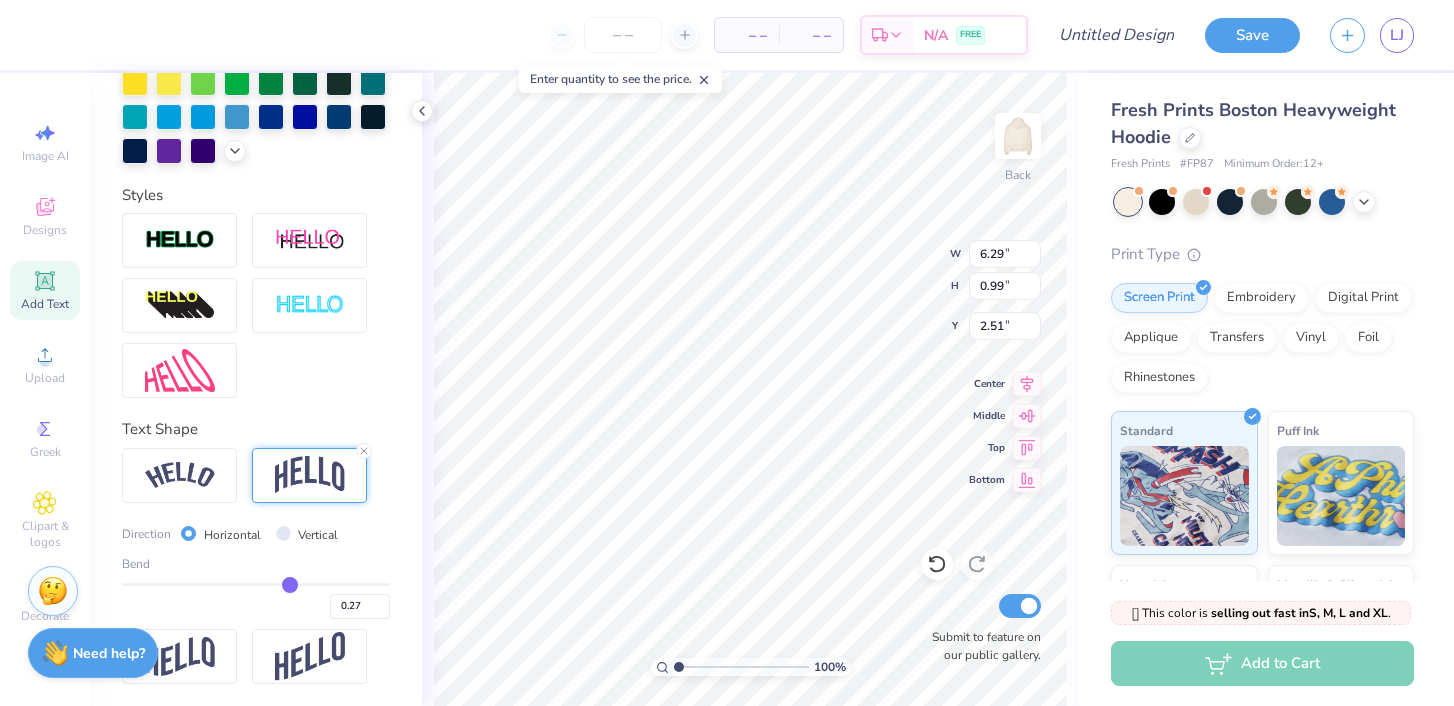 drag, startPoint x: 279, startPoint y: 589, endPoint x: 289, endPoint y: 591, distance: 10.198039 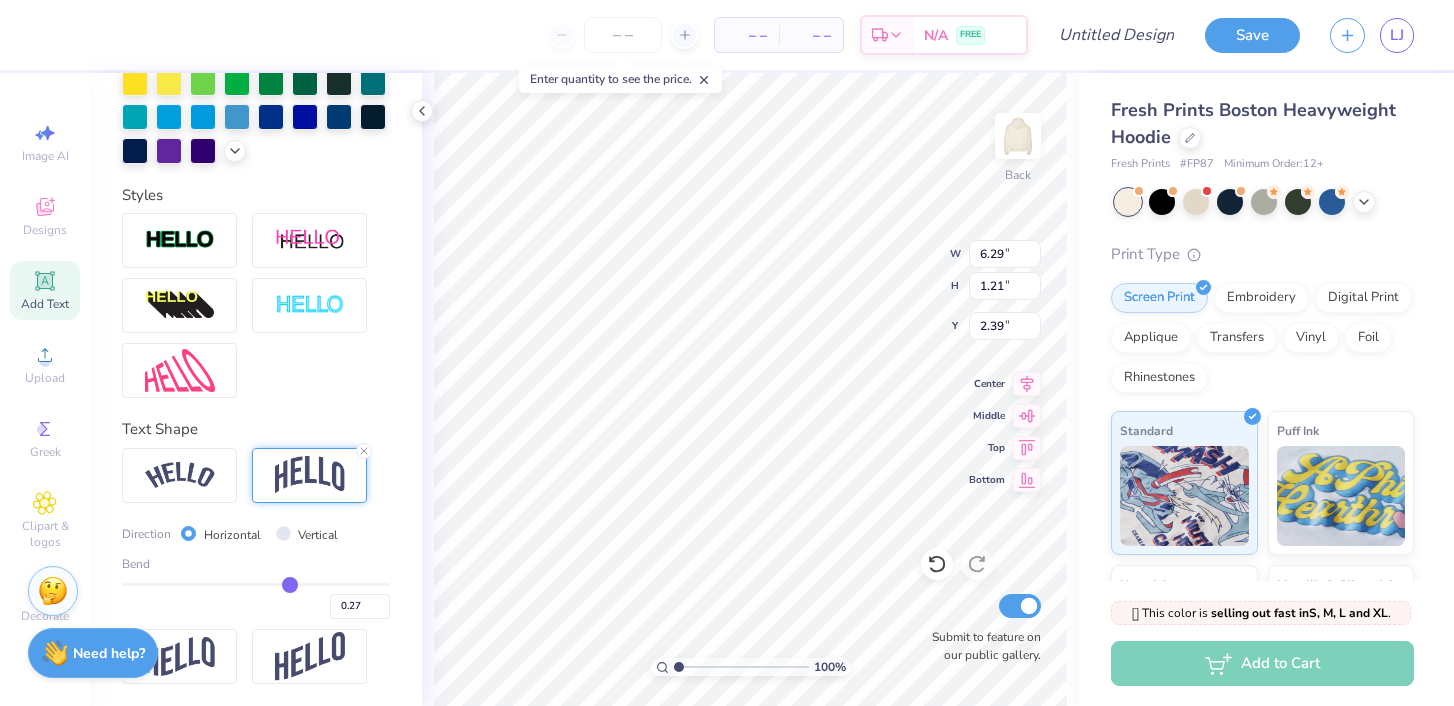 scroll, scrollTop: 573, scrollLeft: 0, axis: vertical 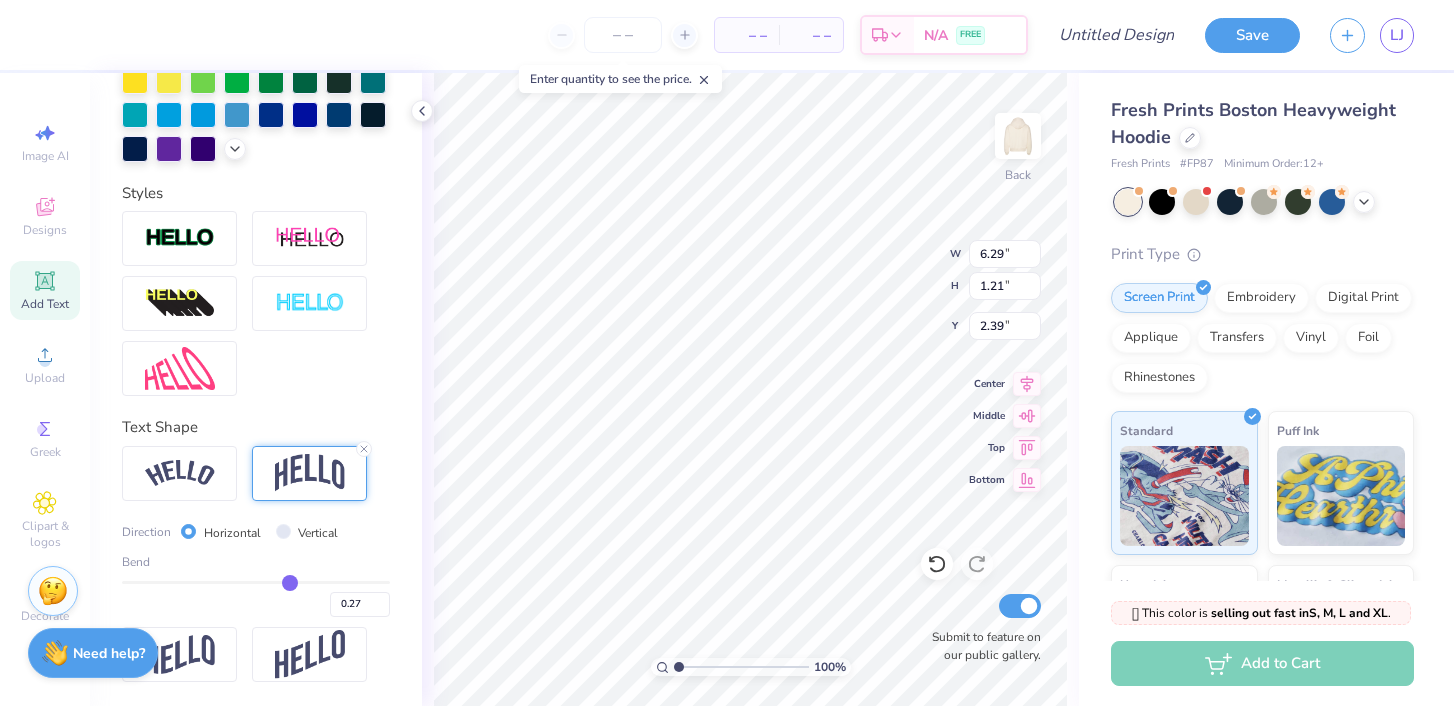 type on "0.26" 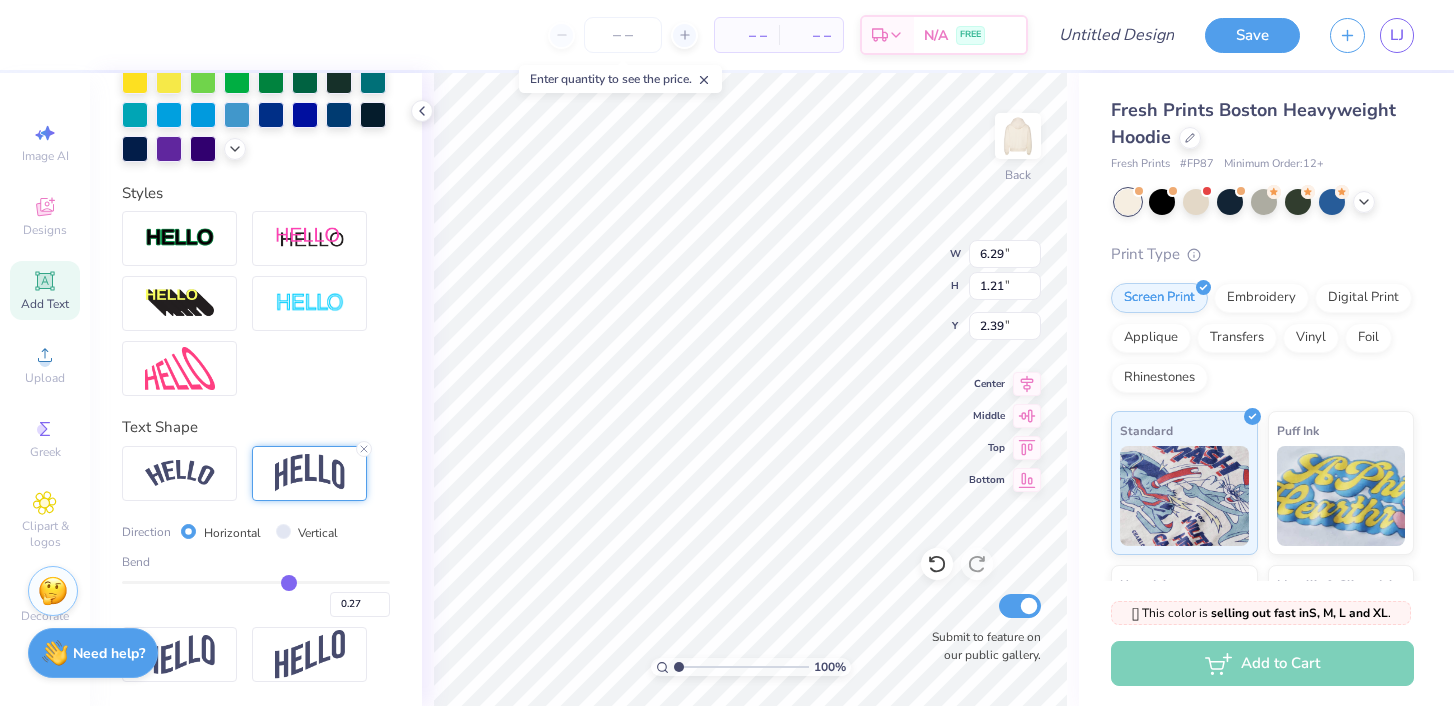 type on "0.26" 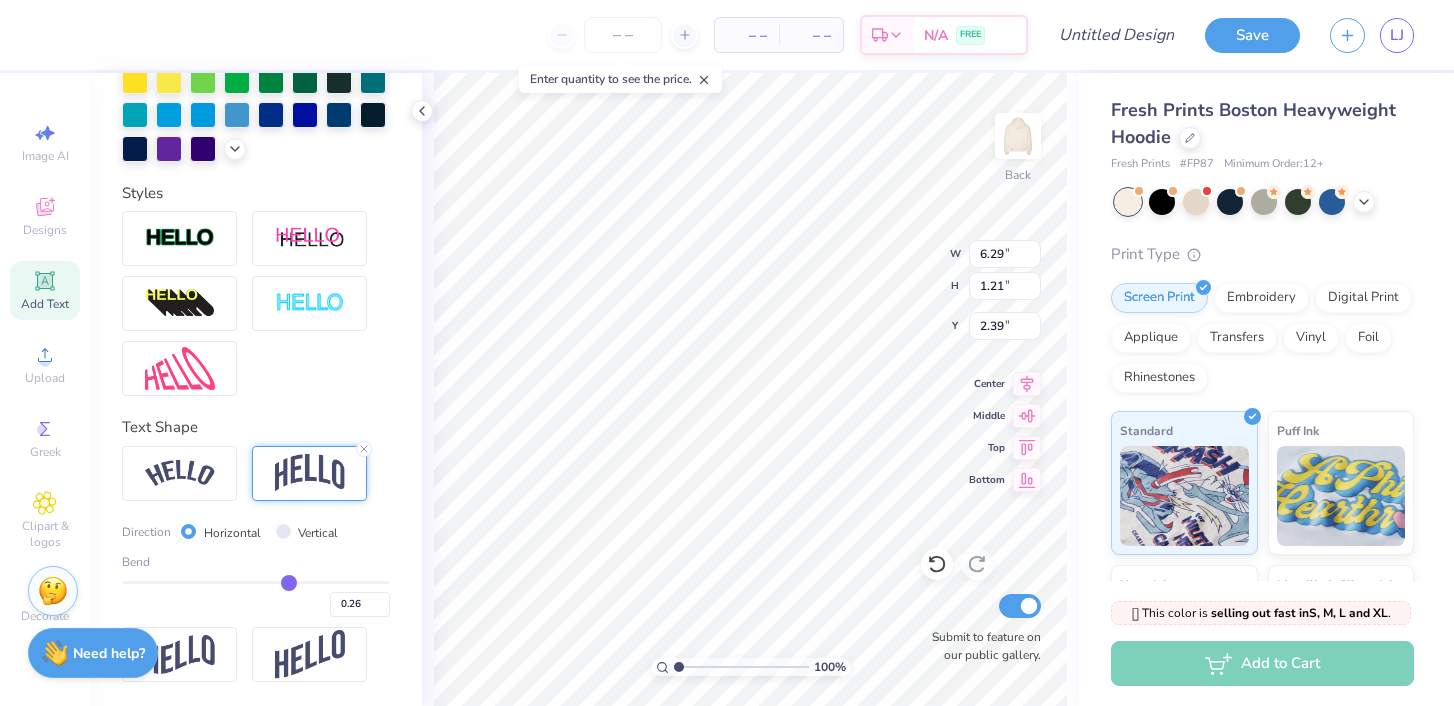 type on "0.25" 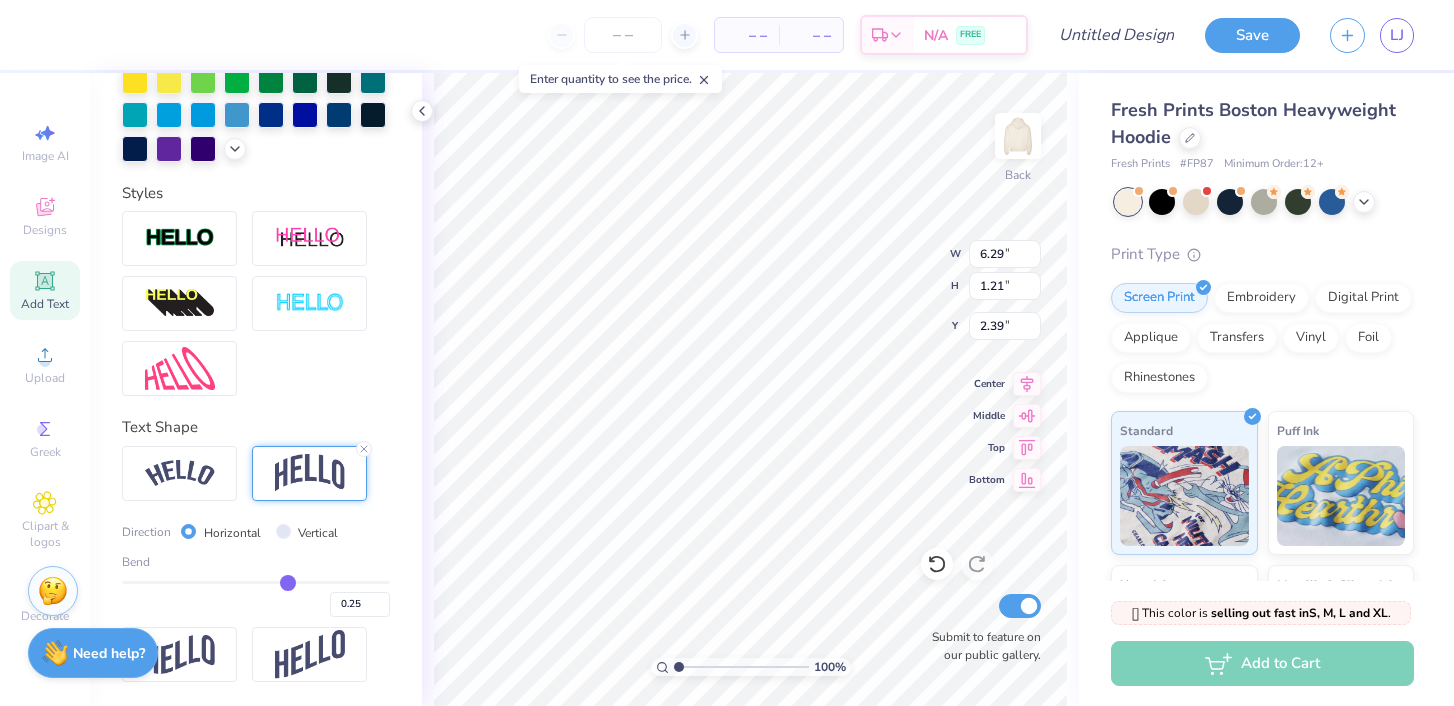type on "0.24" 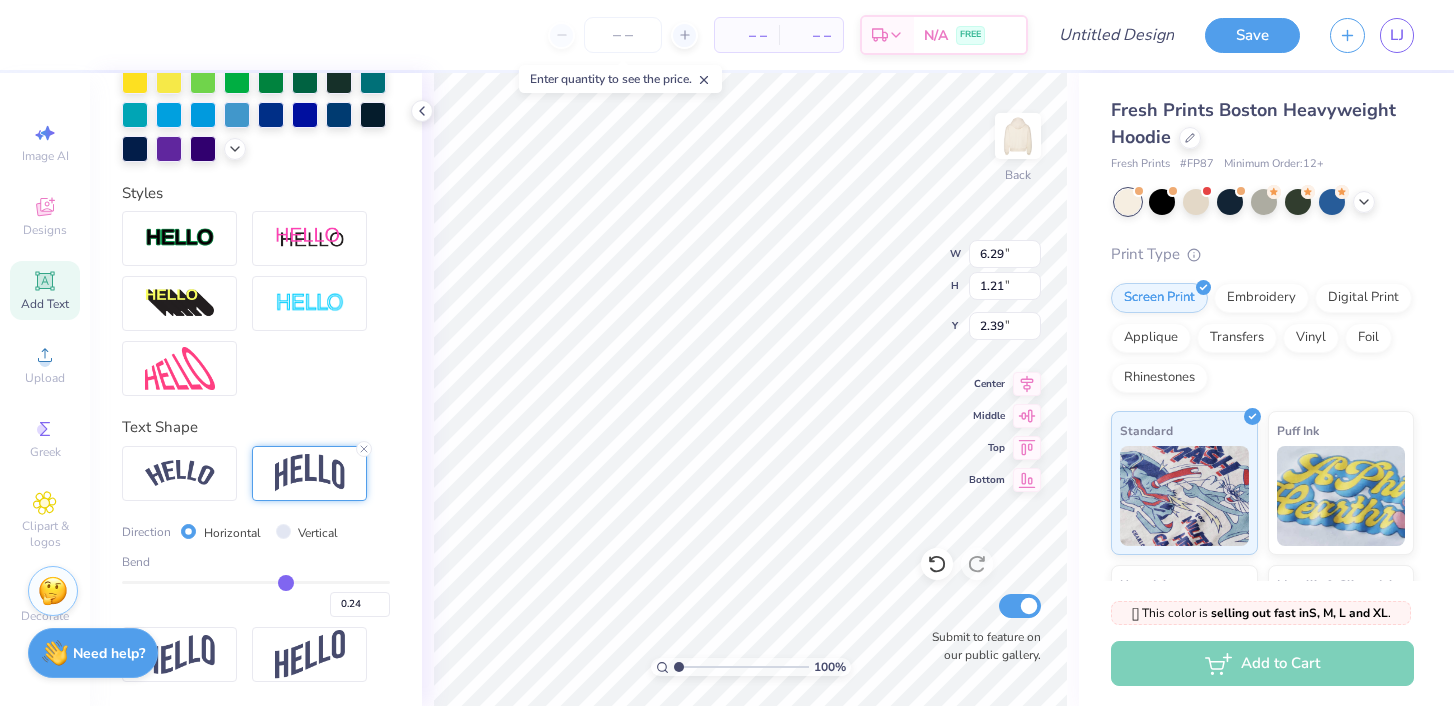 type on "0.23" 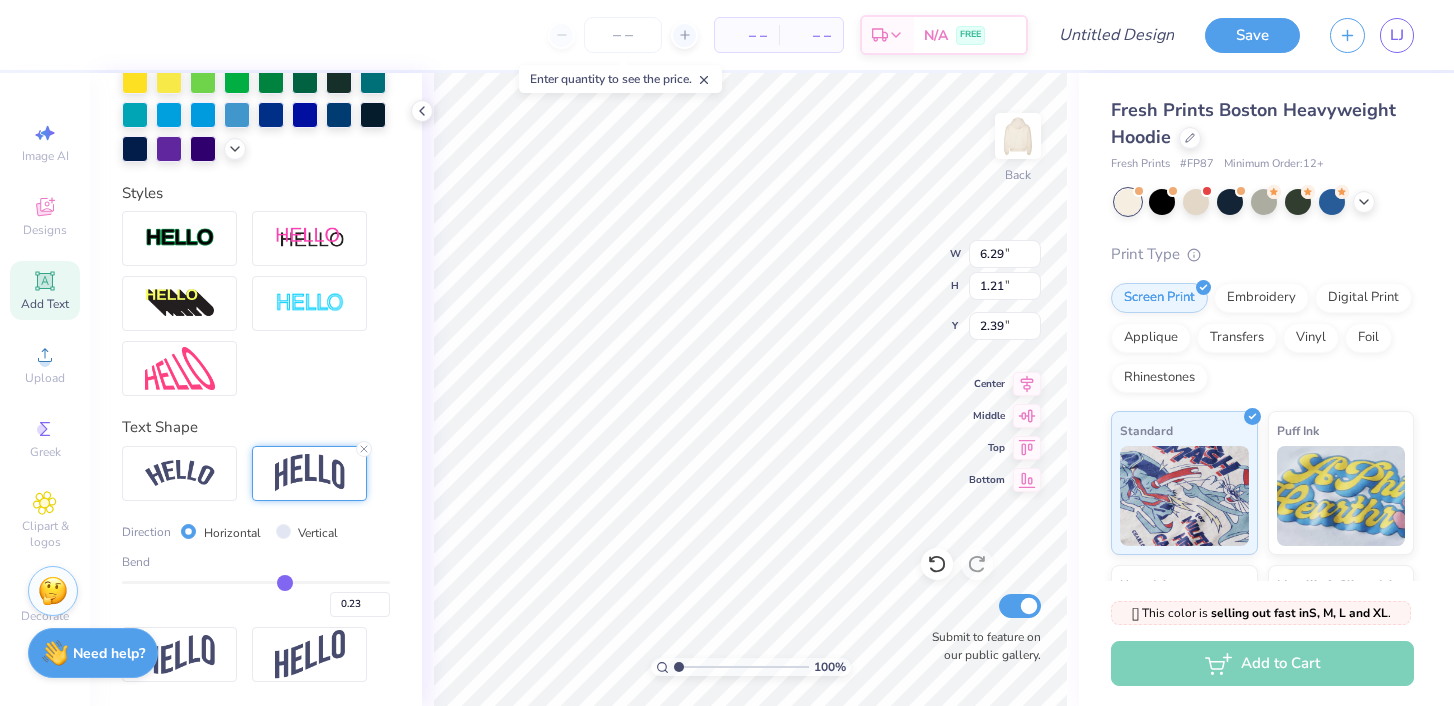 type on "0.21" 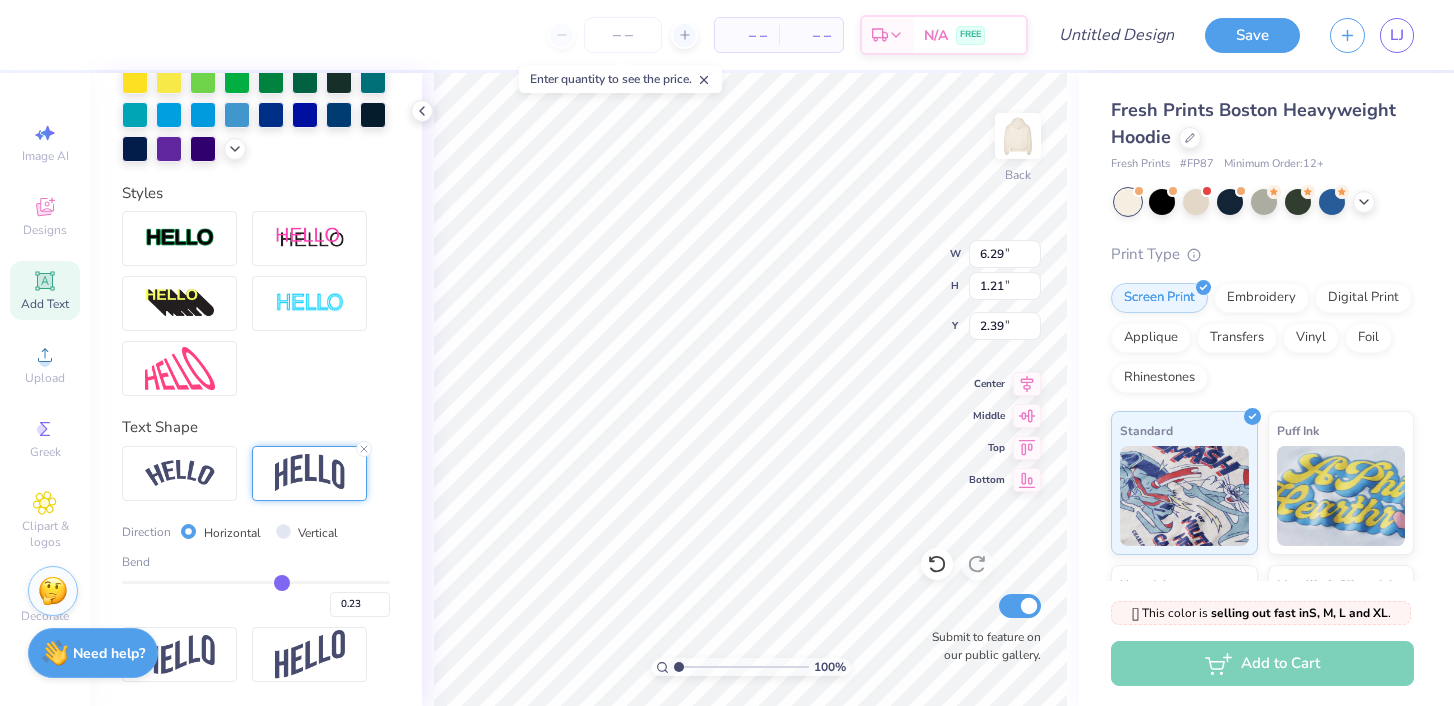 type on "0.21" 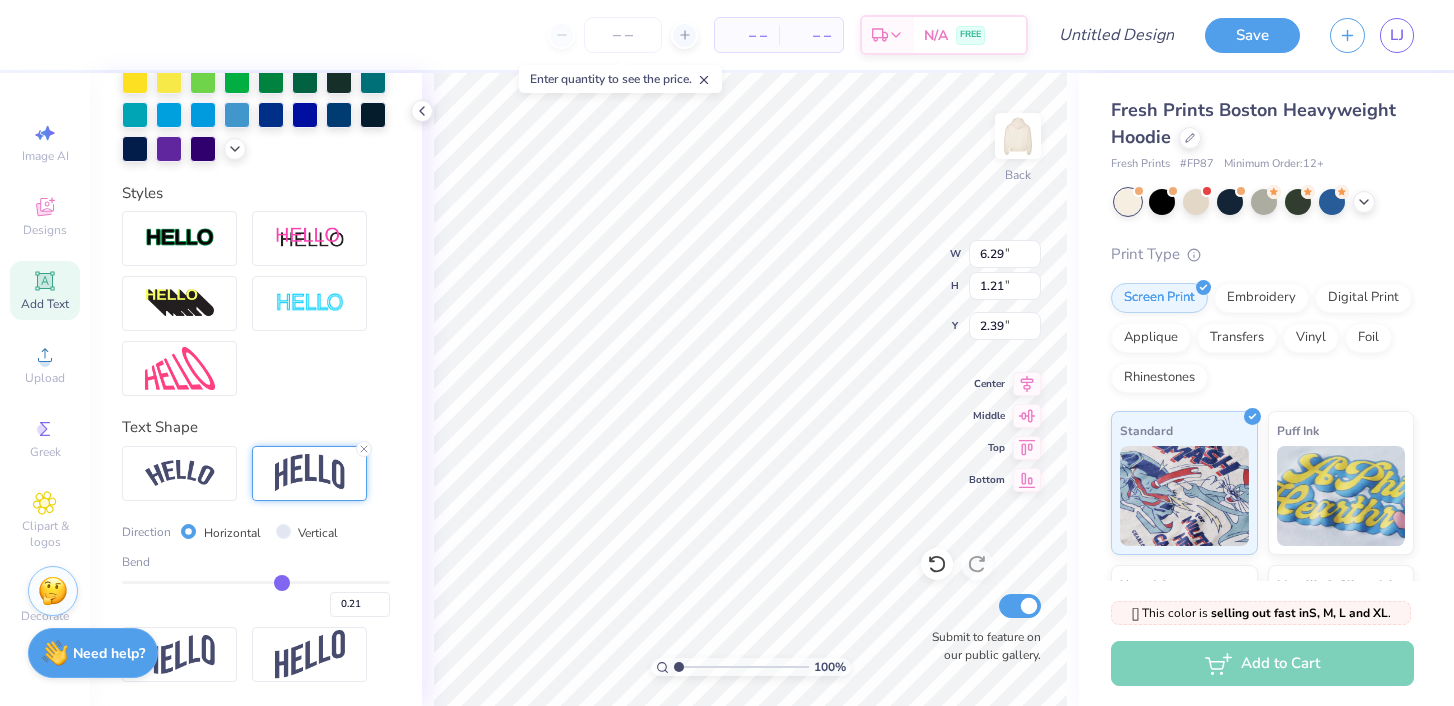 type on "0.2" 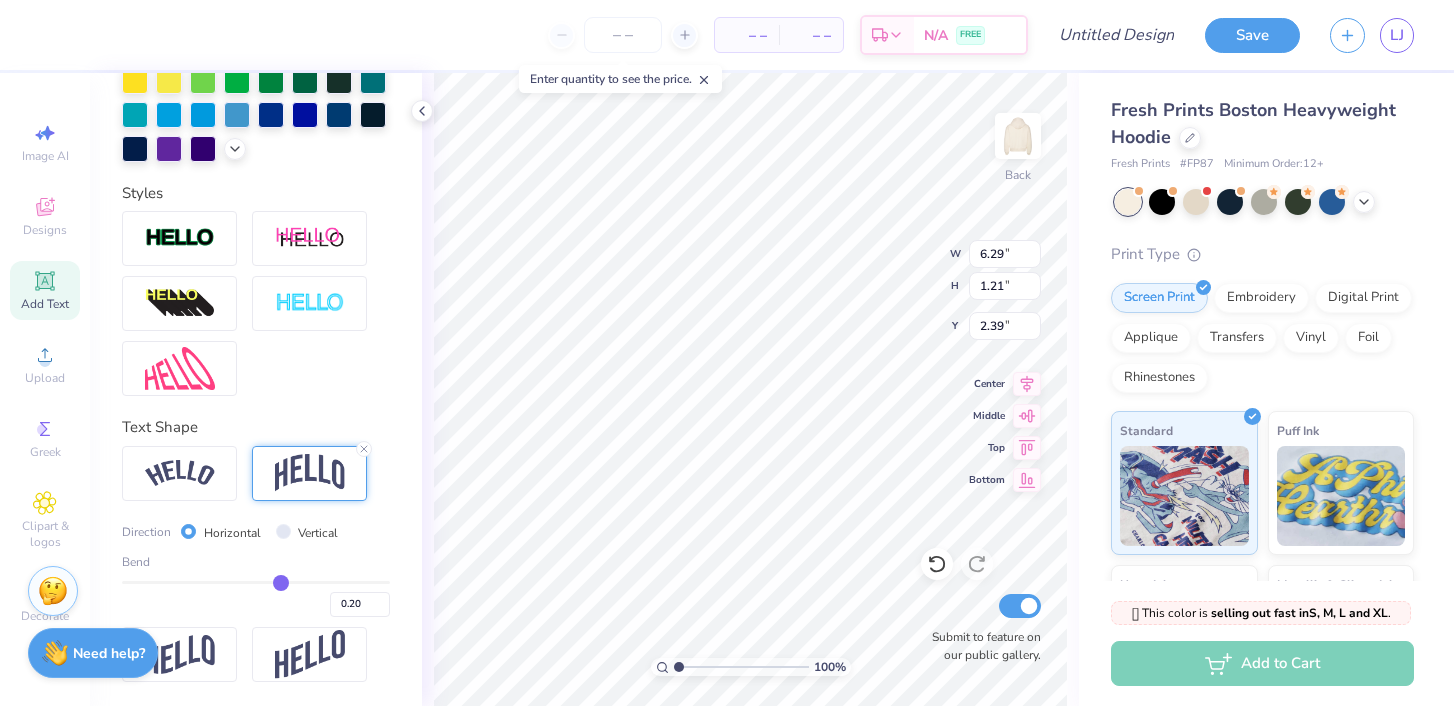 type on "0.19" 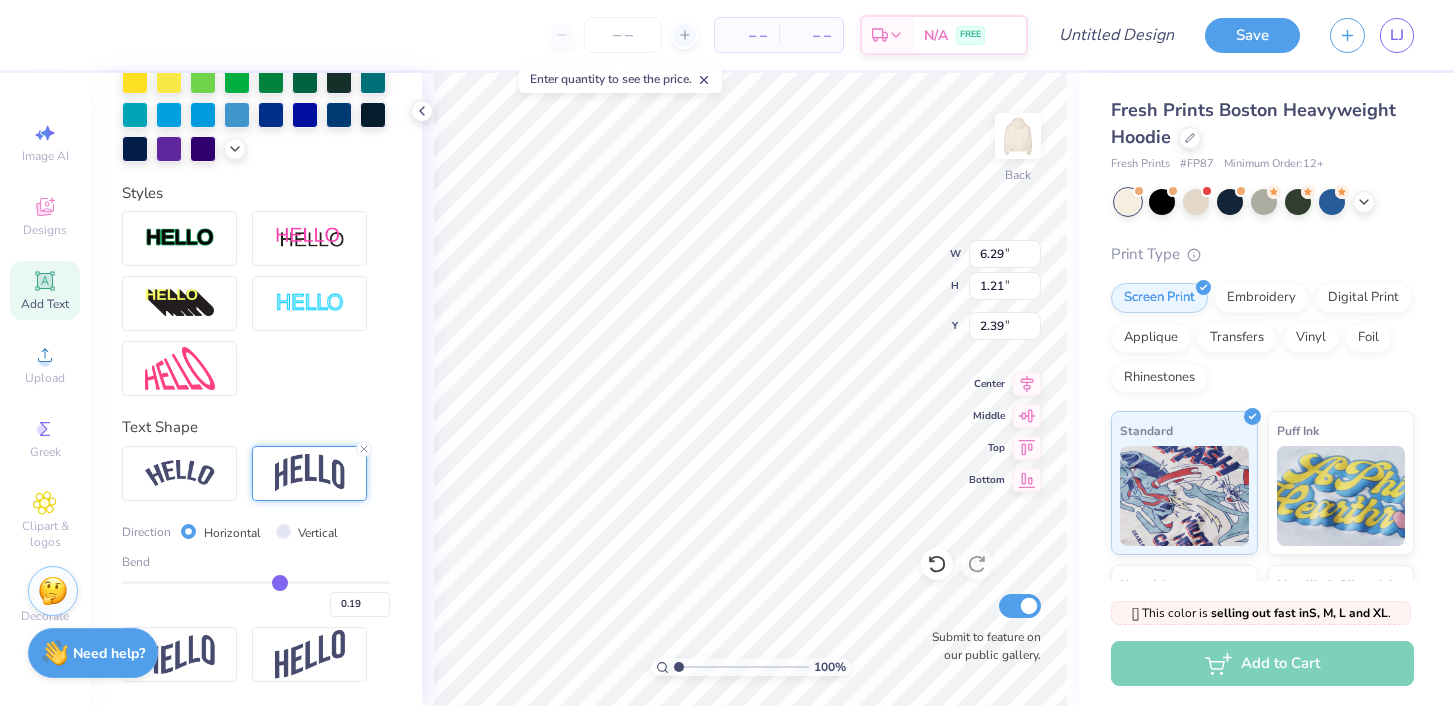 type on "0.2" 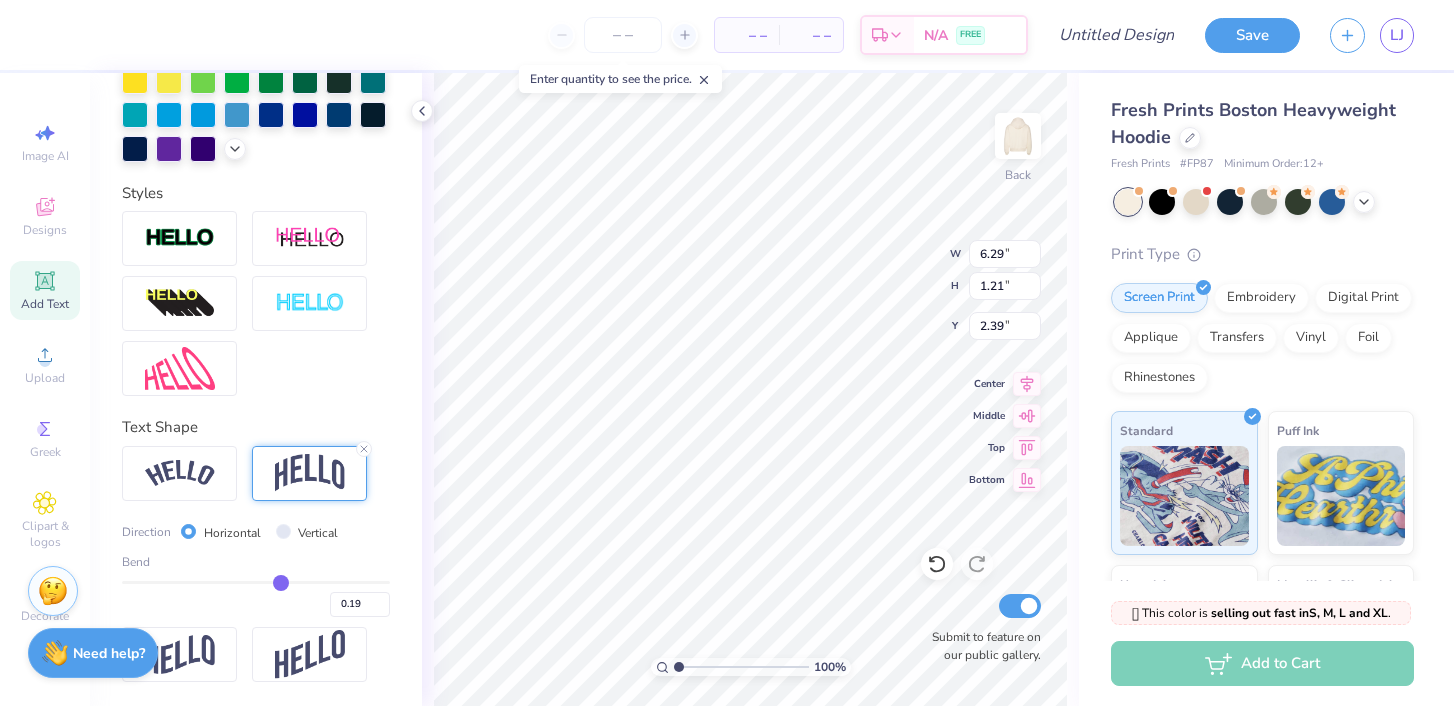 type on "0.20" 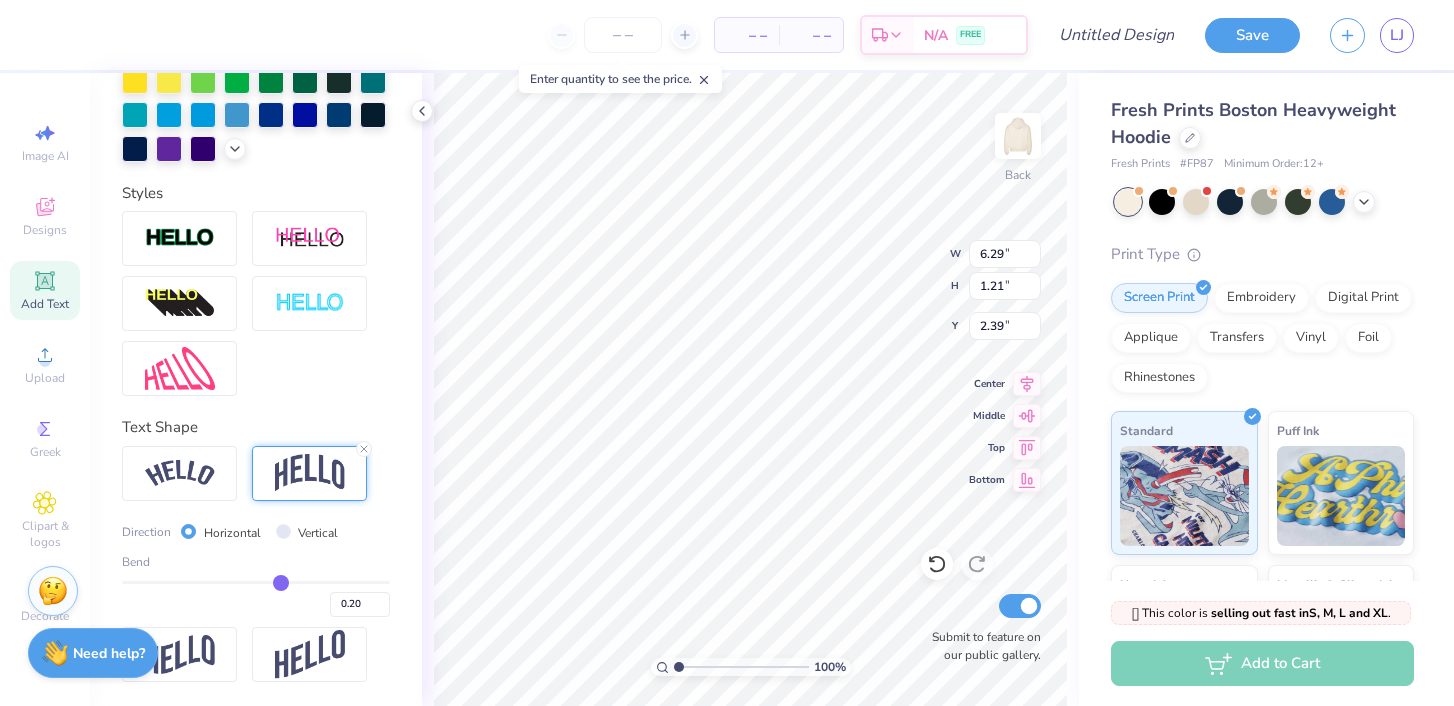 type on "0.21" 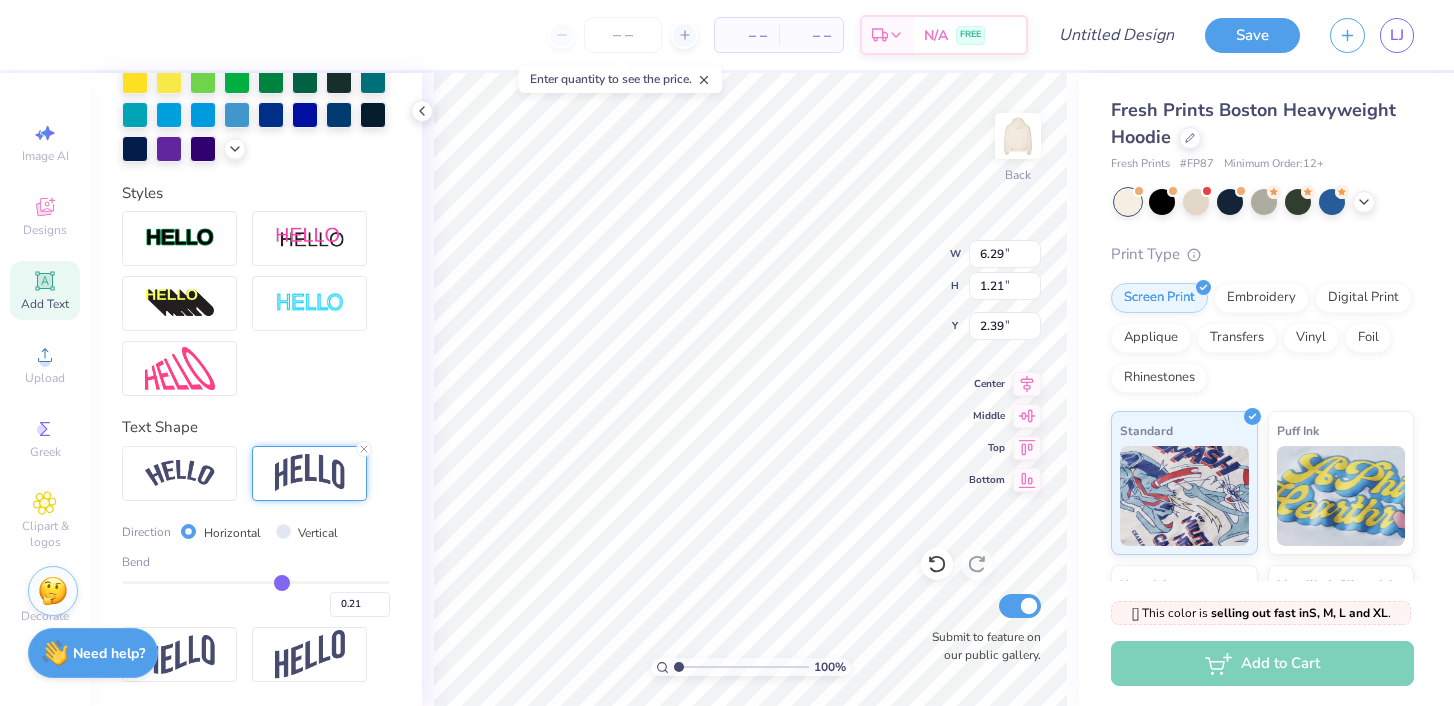 type on "0.22" 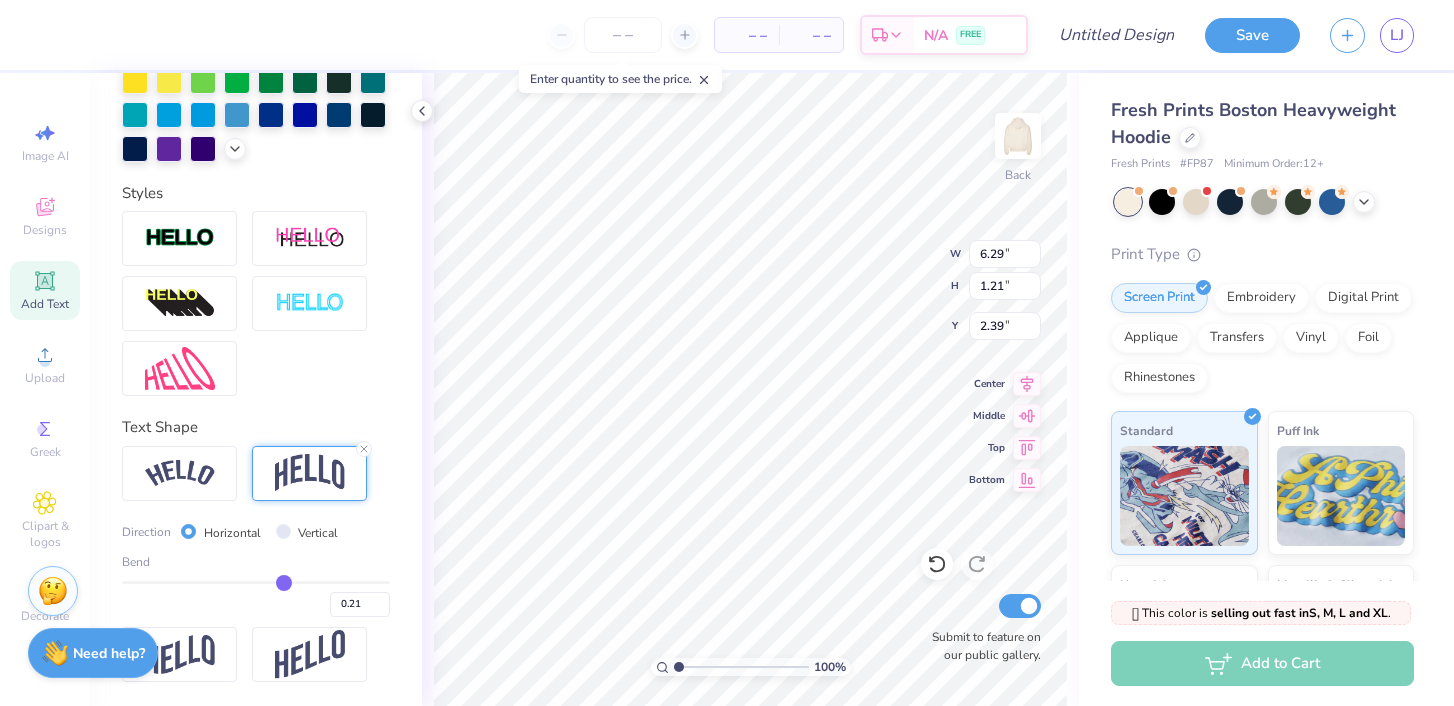 type on "0.22" 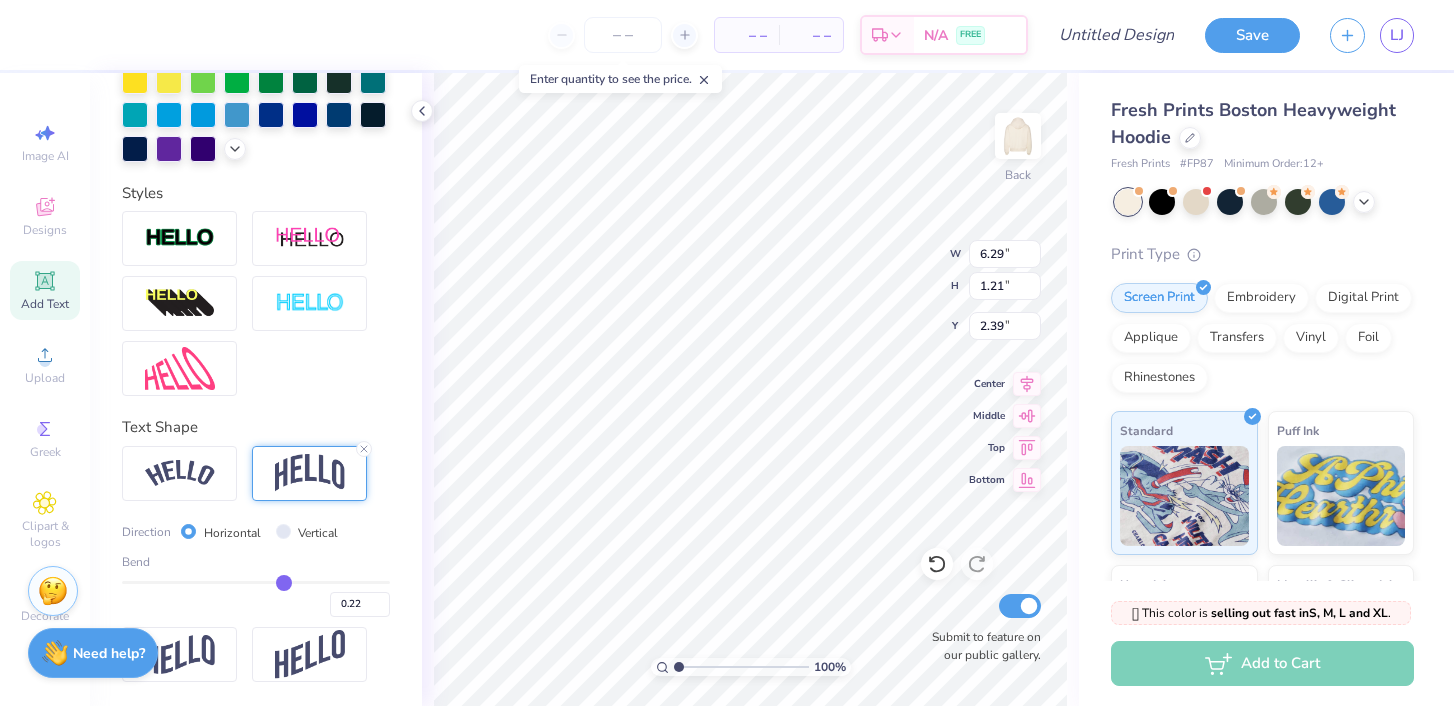 type on "0.23" 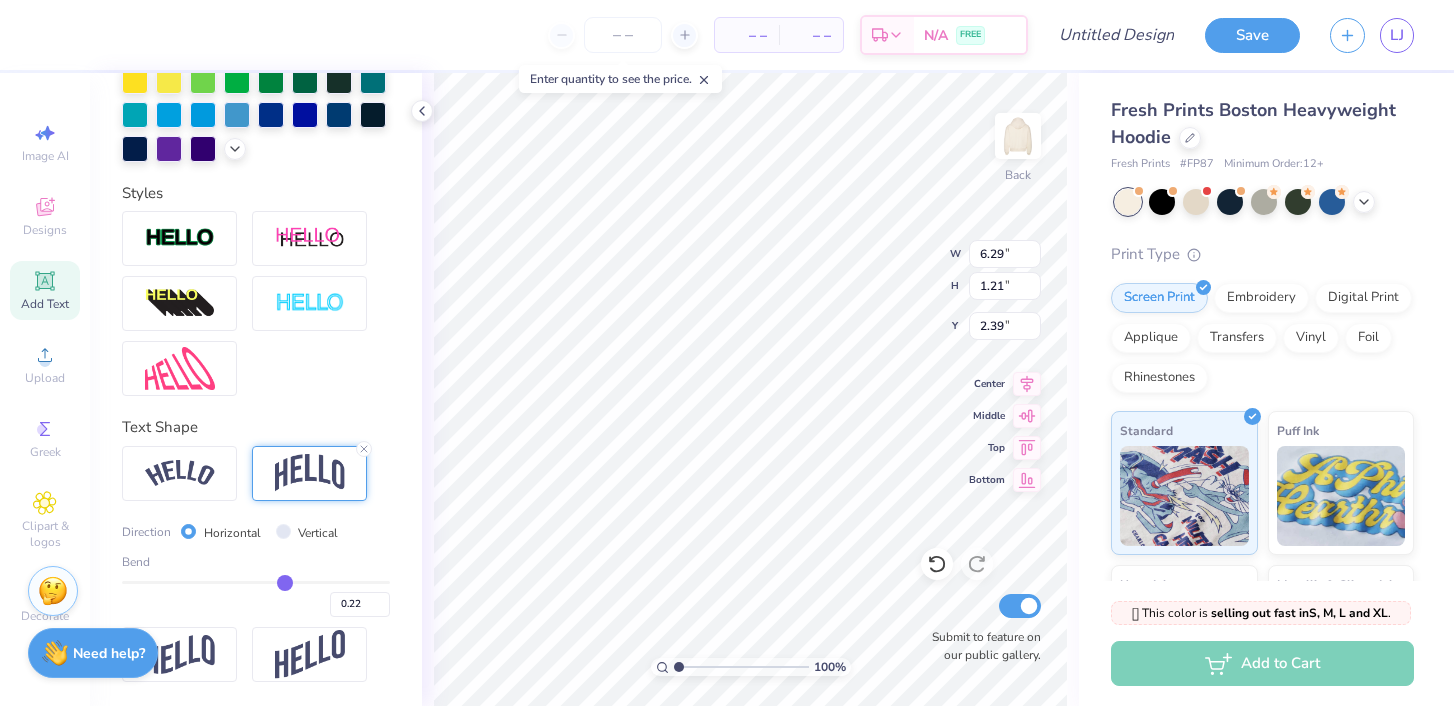 type on "0.23" 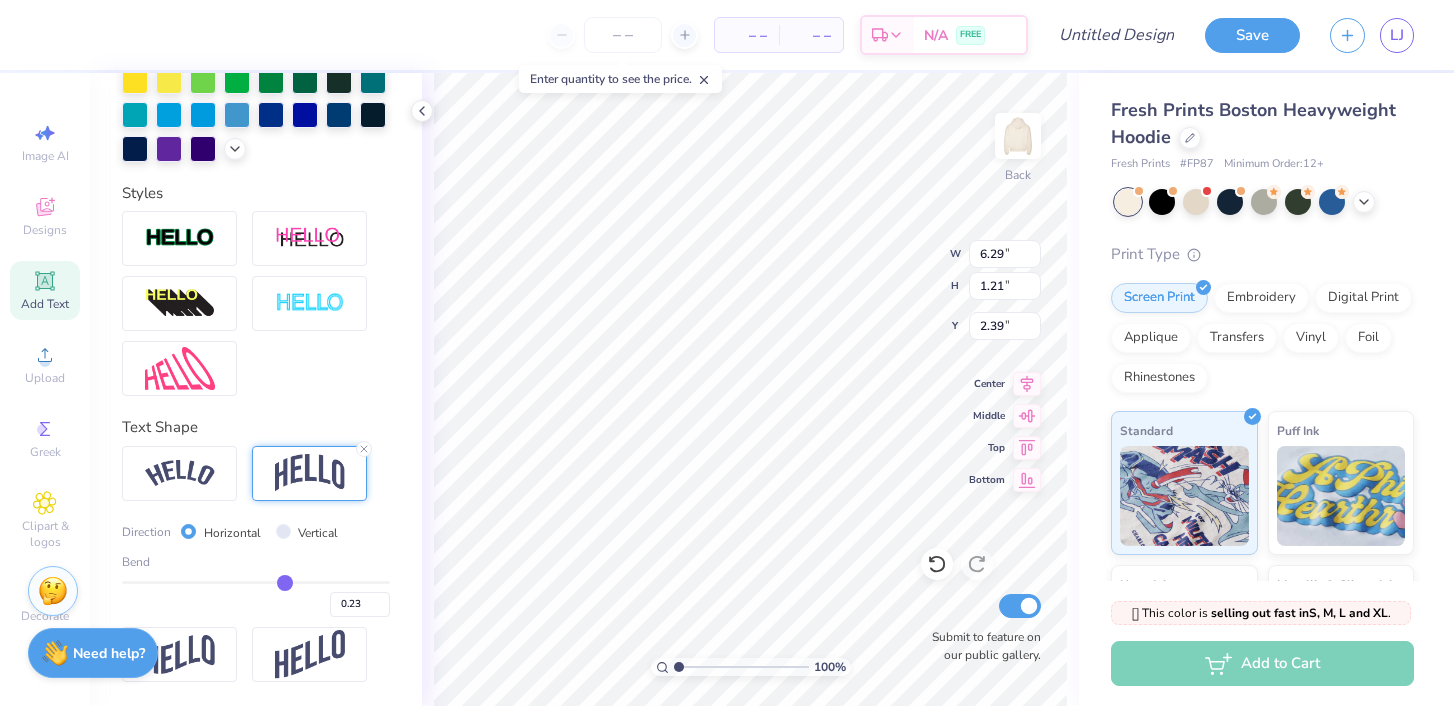 type on "0.23" 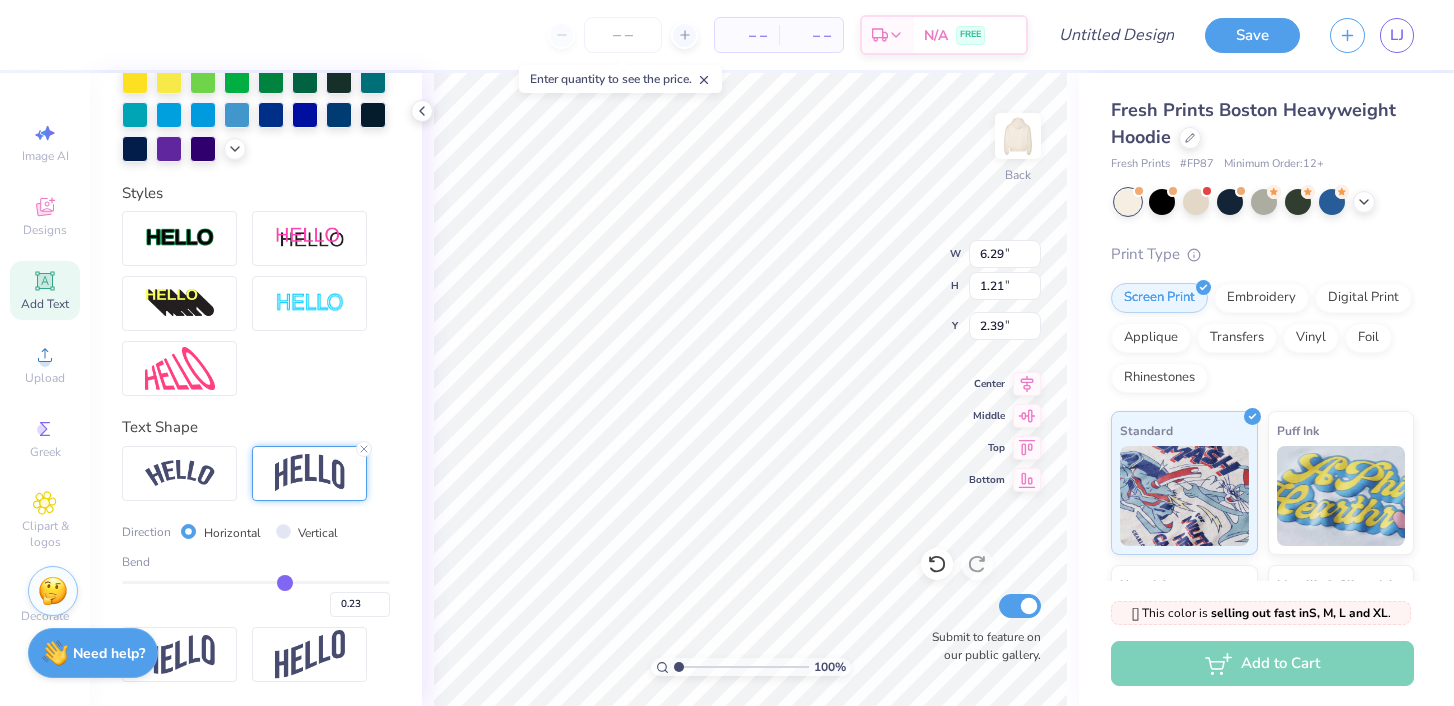 type on "1.11" 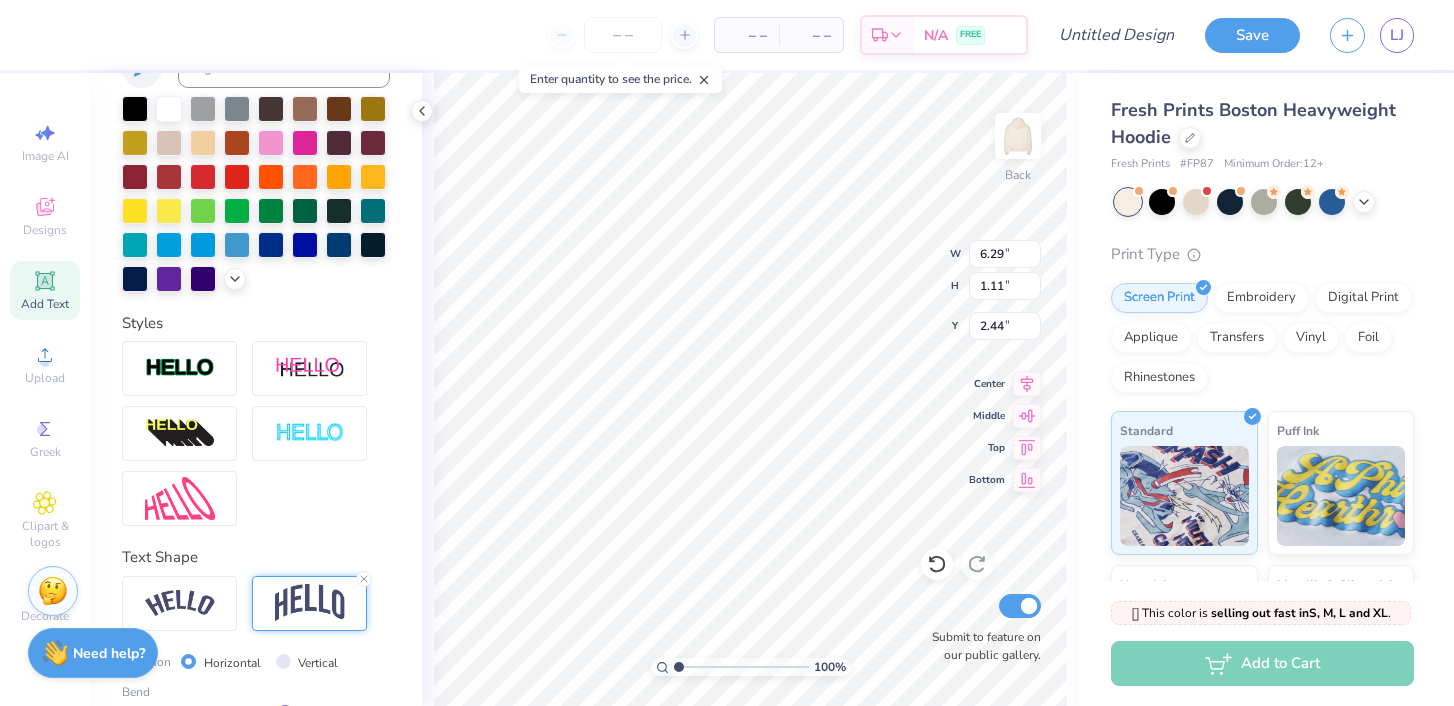 scroll, scrollTop: 0, scrollLeft: 0, axis: both 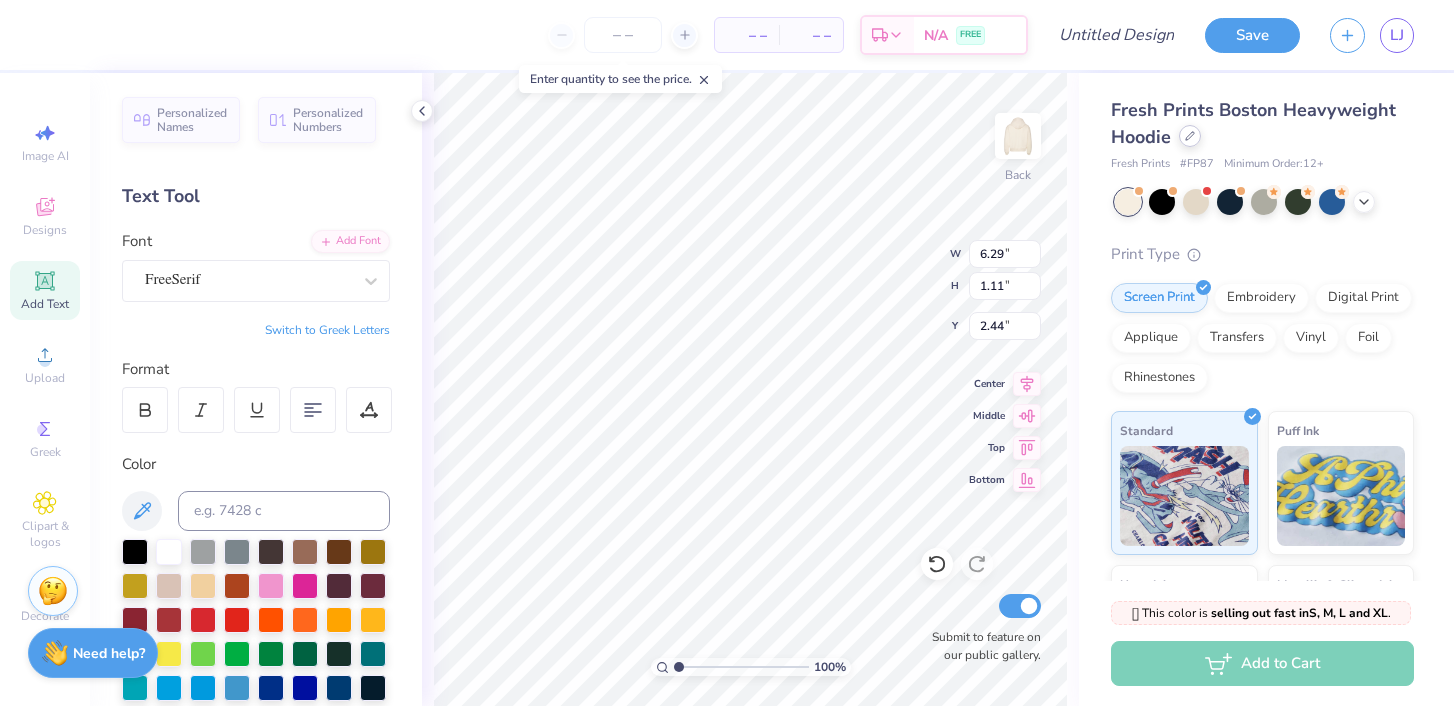 click 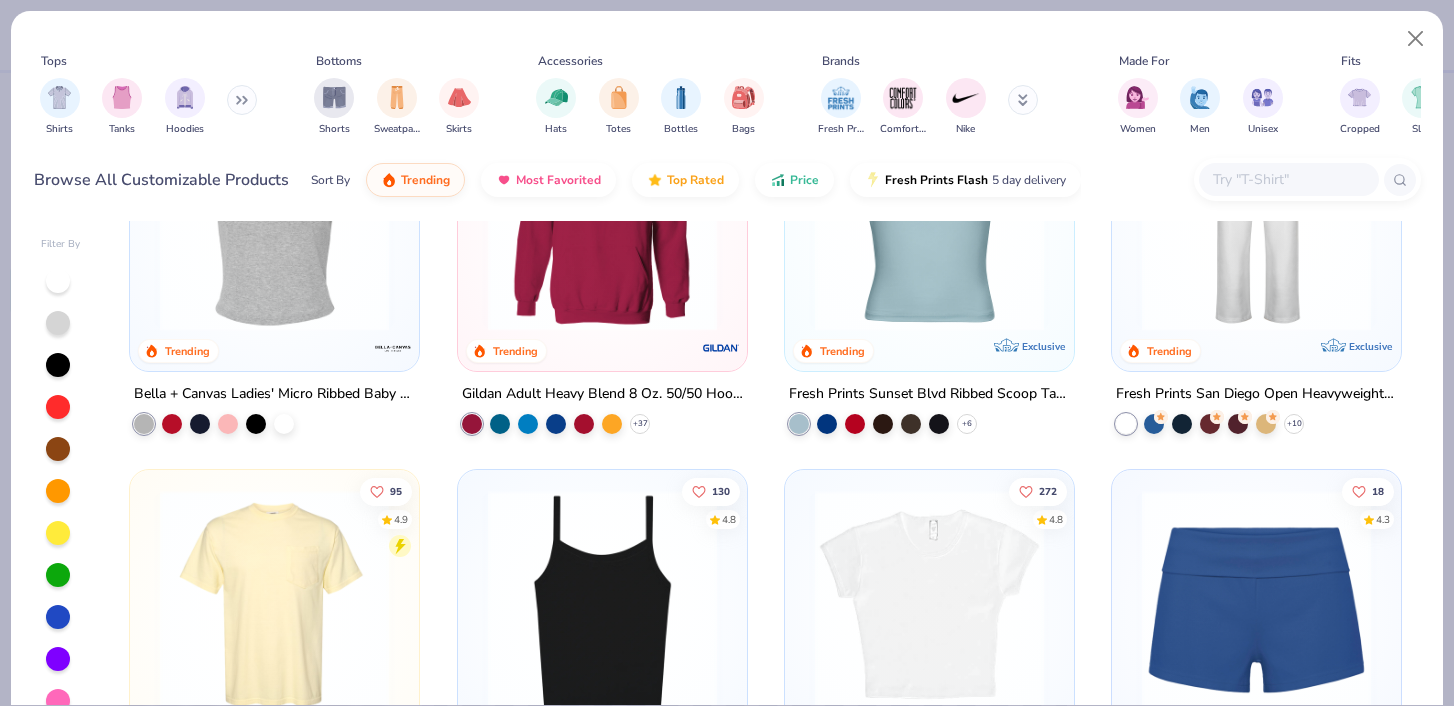 scroll, scrollTop: 928, scrollLeft: 0, axis: vertical 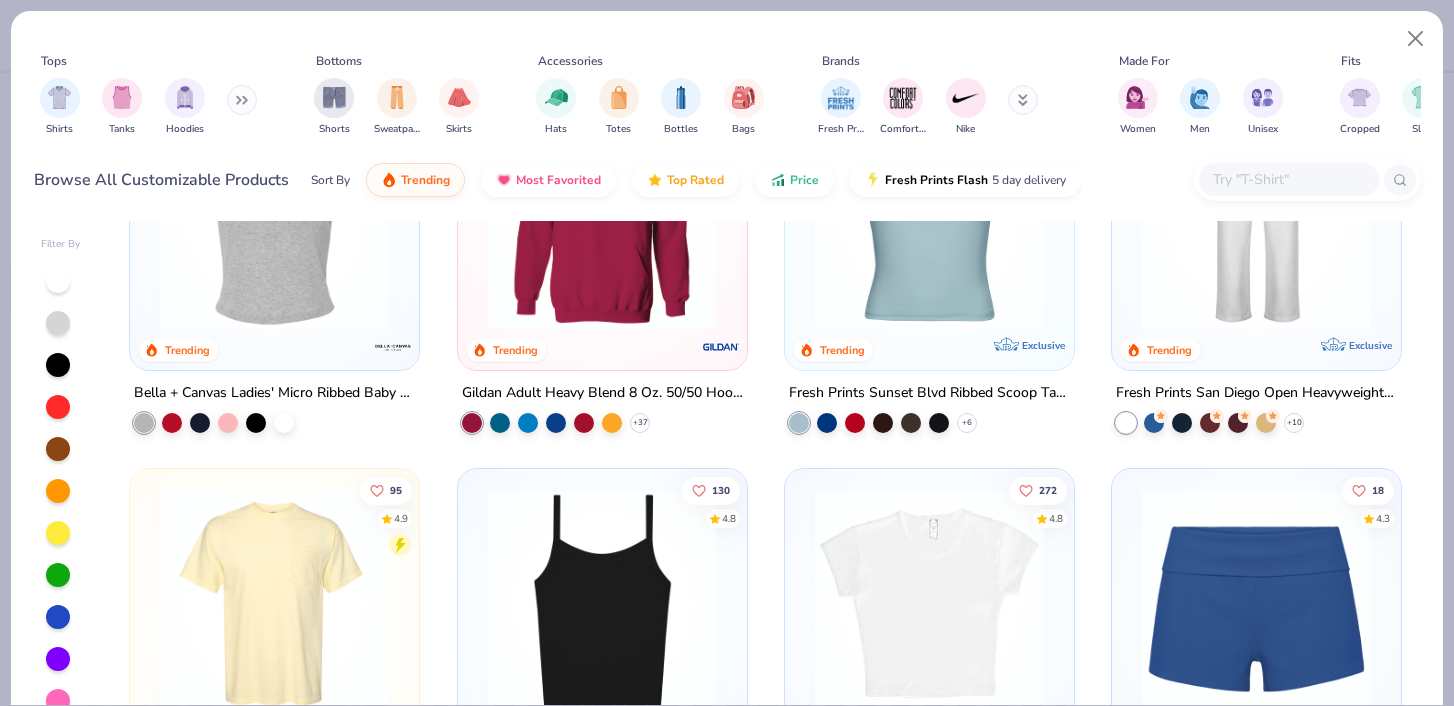 click at bounding box center (602, 214) 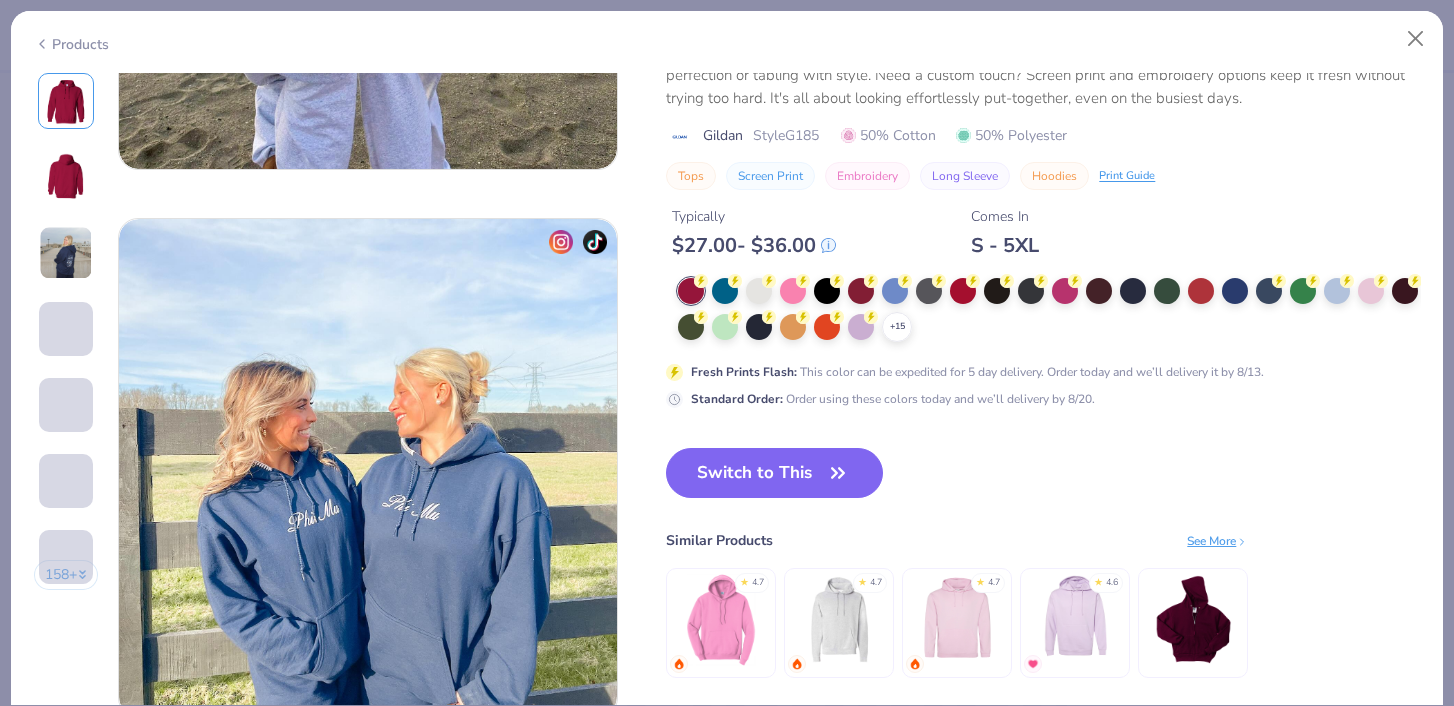 scroll, scrollTop: 3076, scrollLeft: 0, axis: vertical 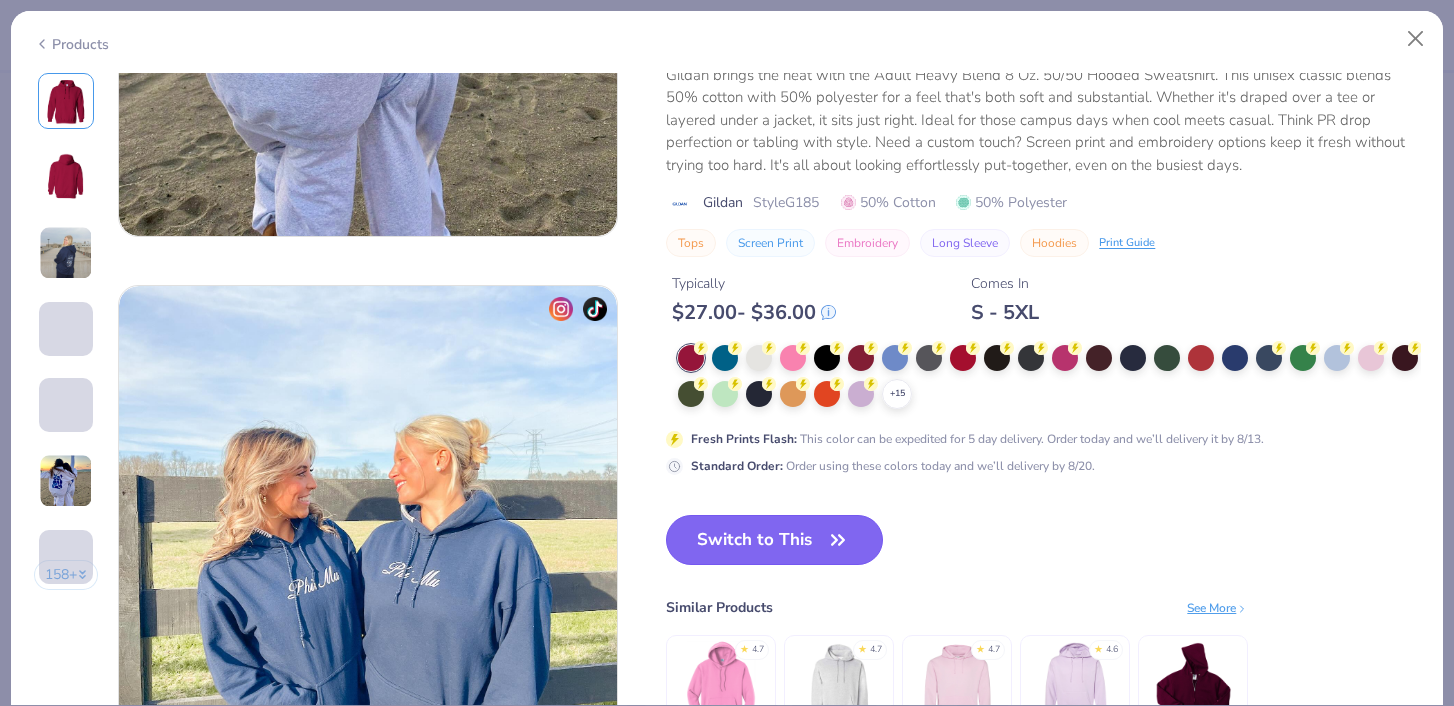 click on "Switch to This" at bounding box center [774, 540] 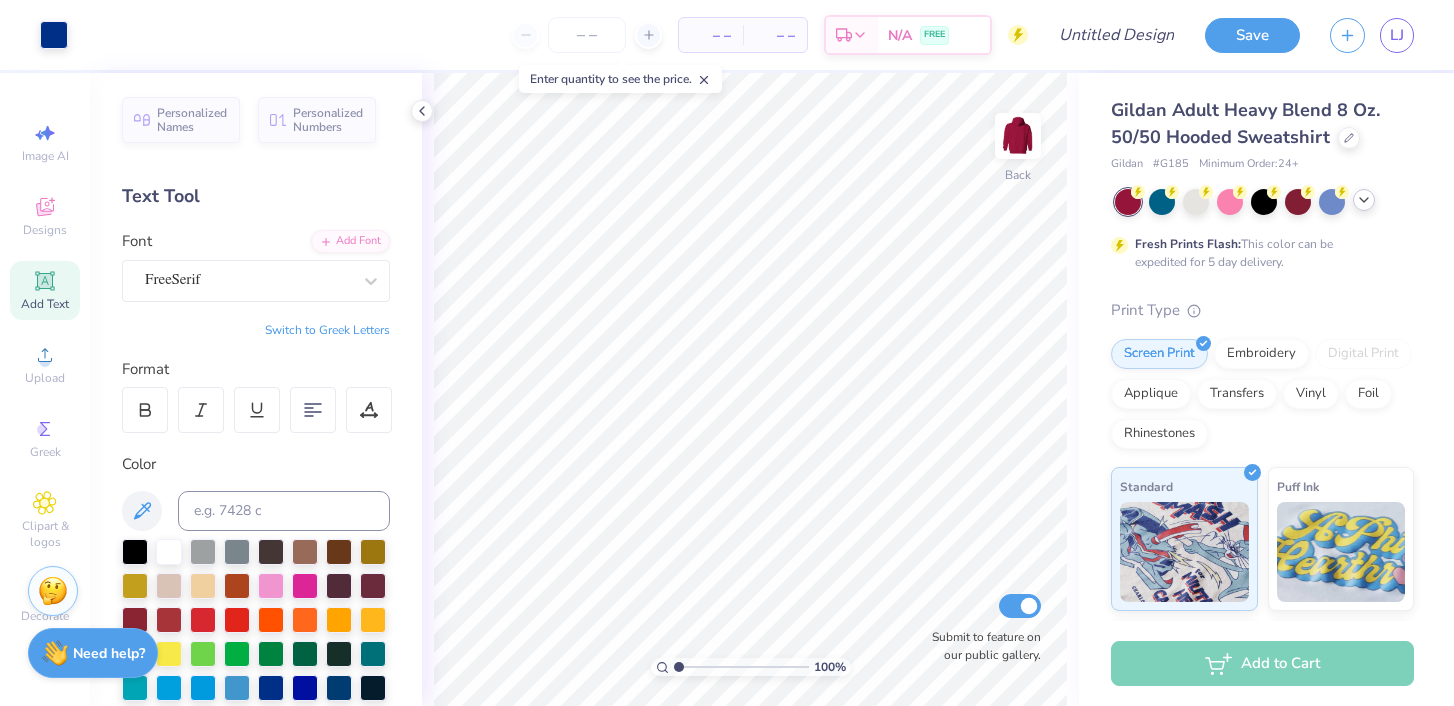 click 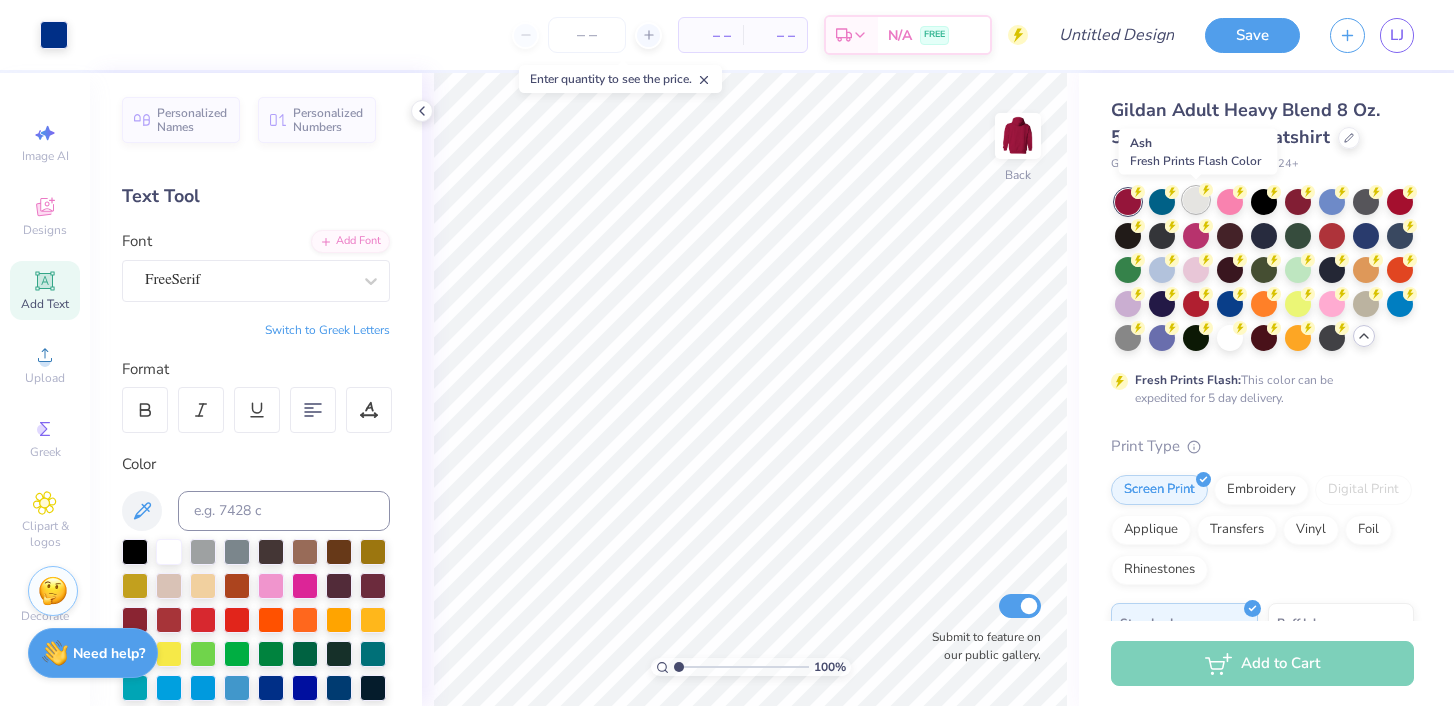 click at bounding box center [1196, 200] 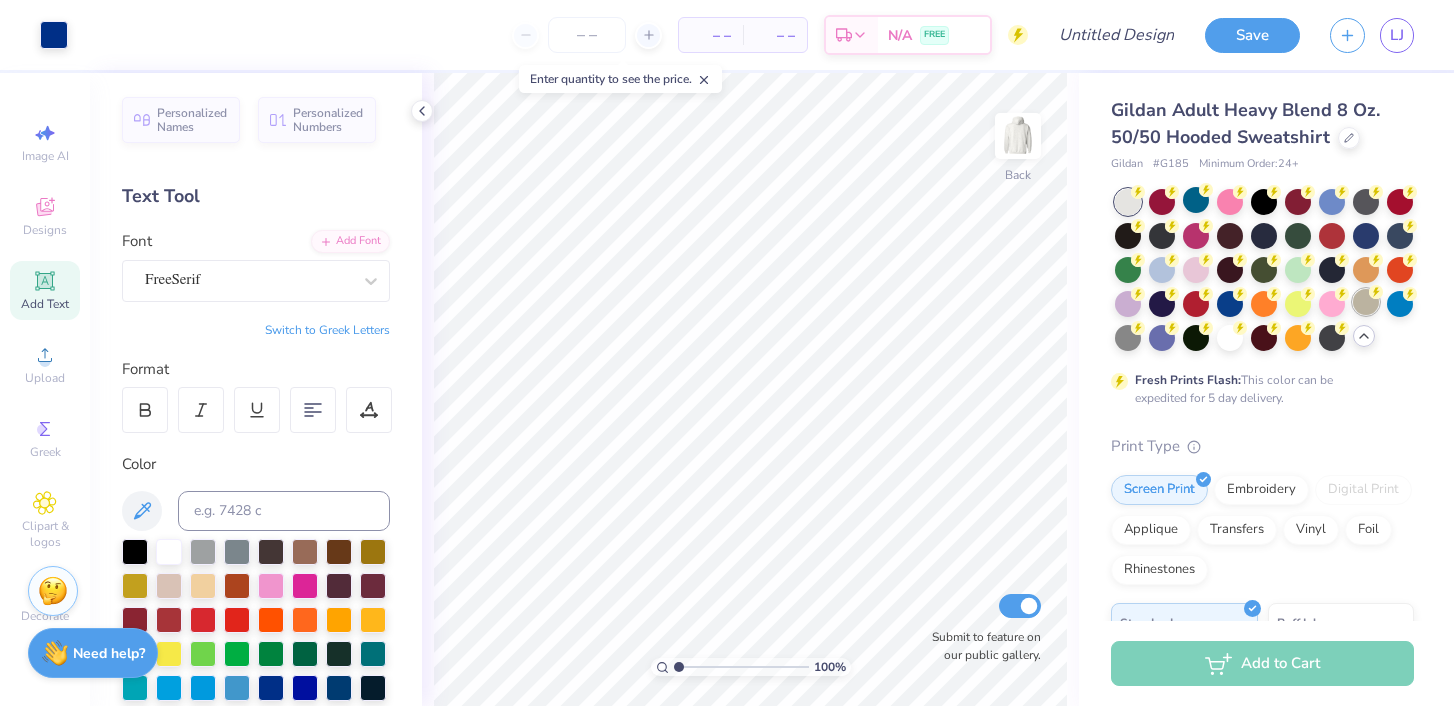 click at bounding box center (1366, 302) 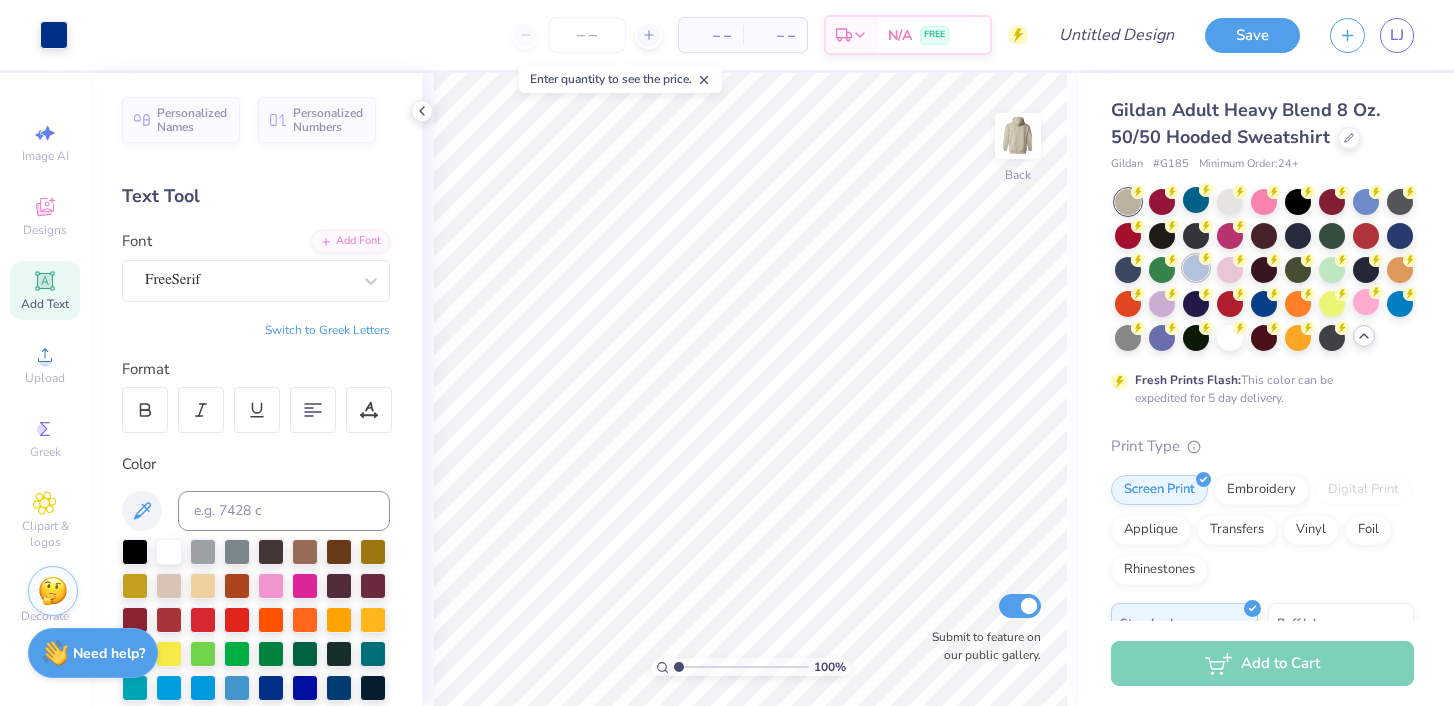 click at bounding box center [1196, 268] 